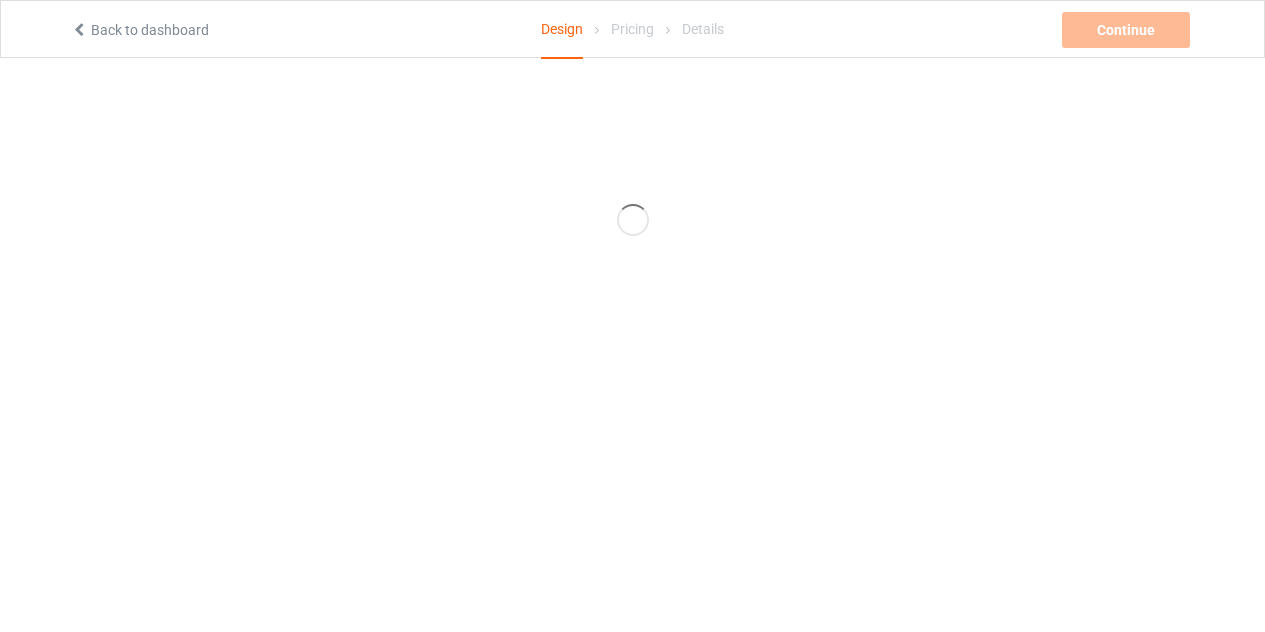 scroll, scrollTop: 0, scrollLeft: 0, axis: both 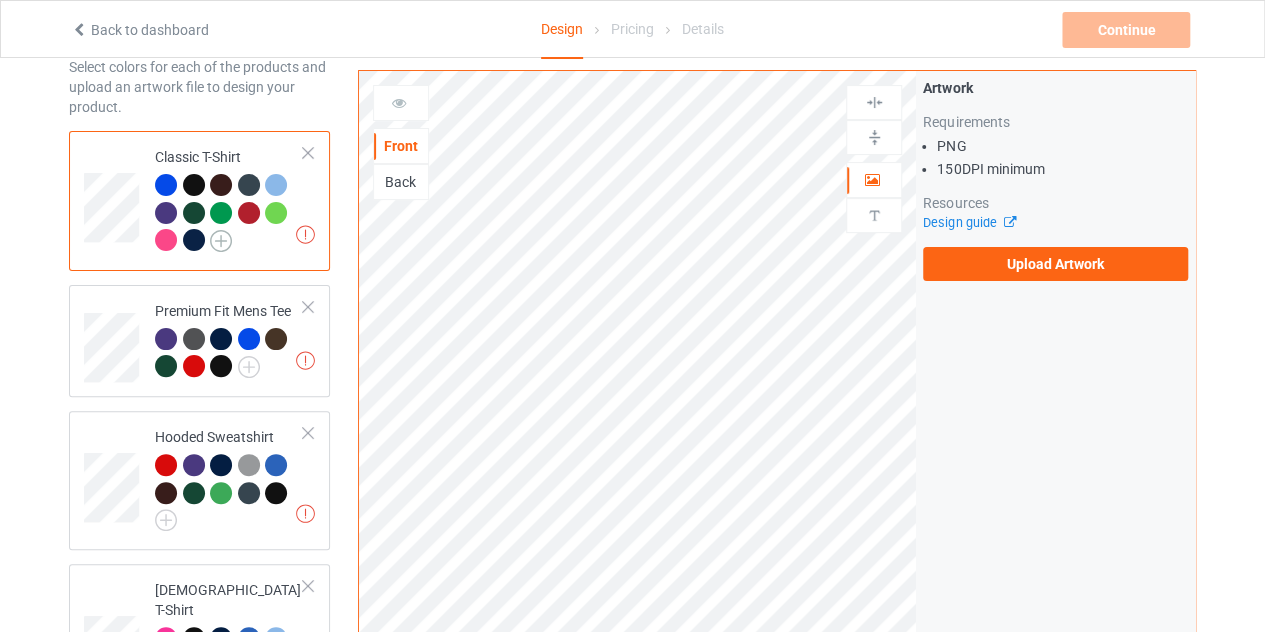 click at bounding box center (221, 241) 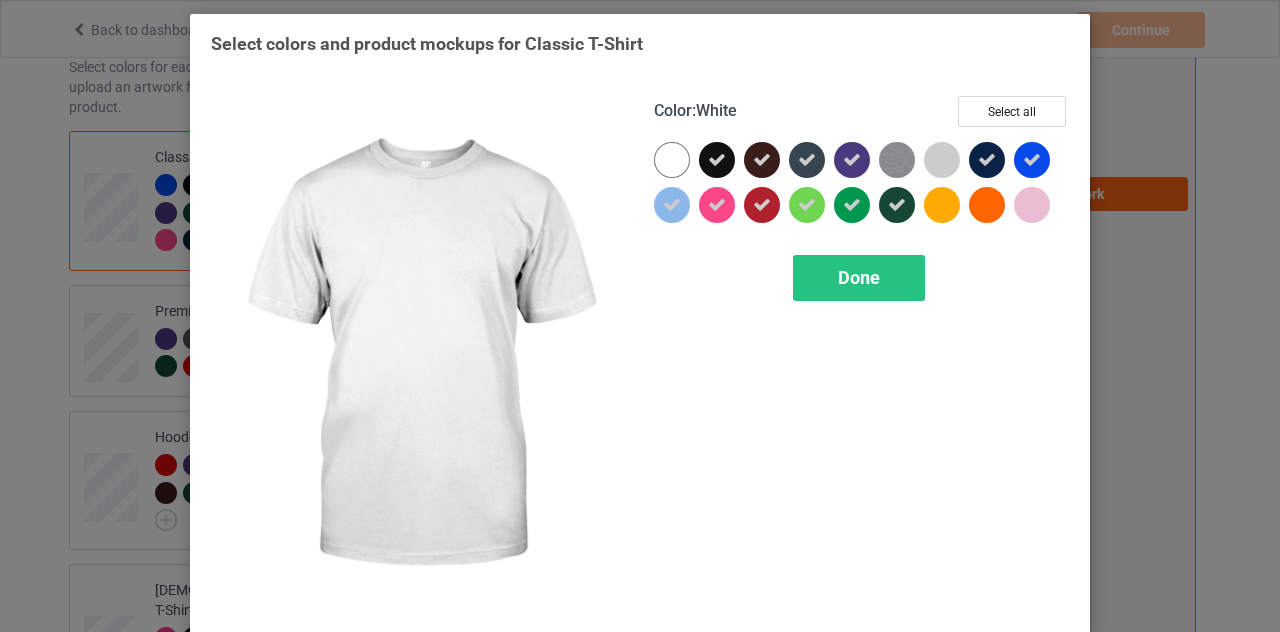 click at bounding box center [672, 160] 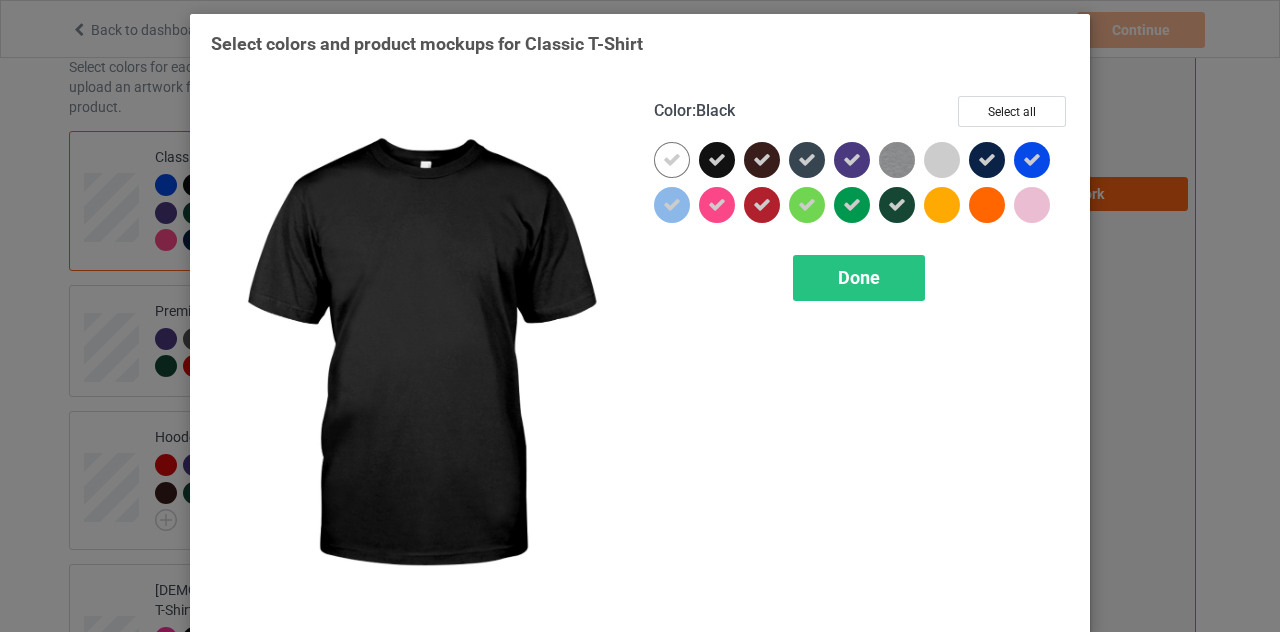 drag, startPoint x: 713, startPoint y: 161, endPoint x: 707, endPoint y: 171, distance: 11.661903 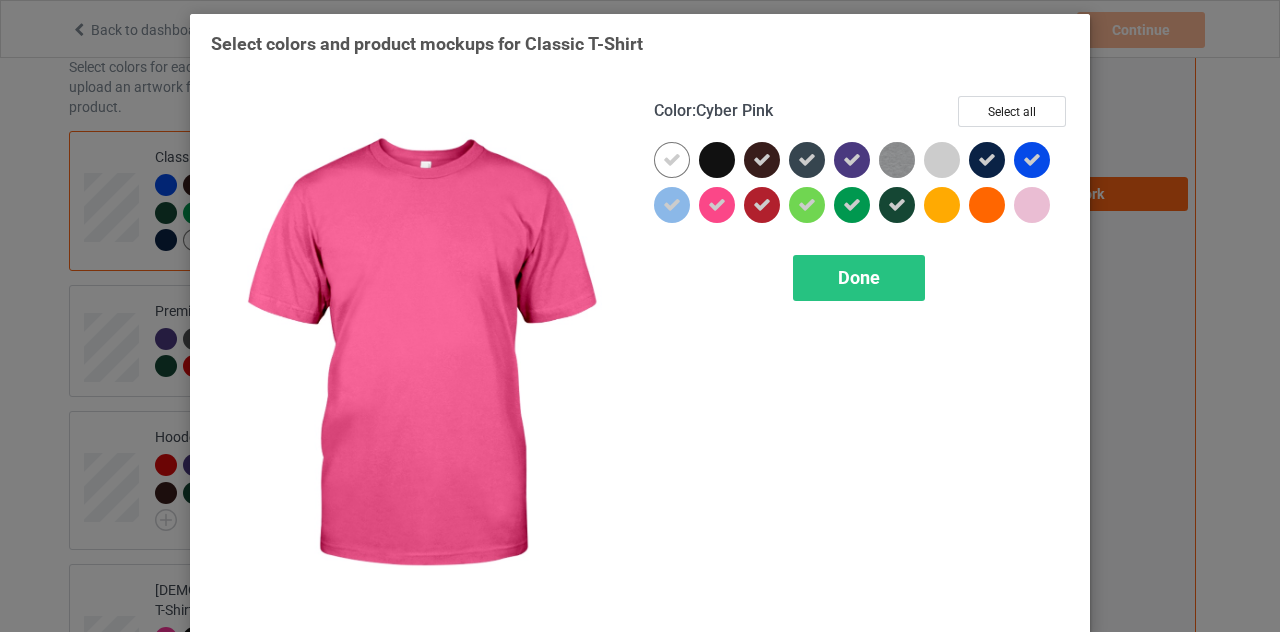 click at bounding box center (717, 205) 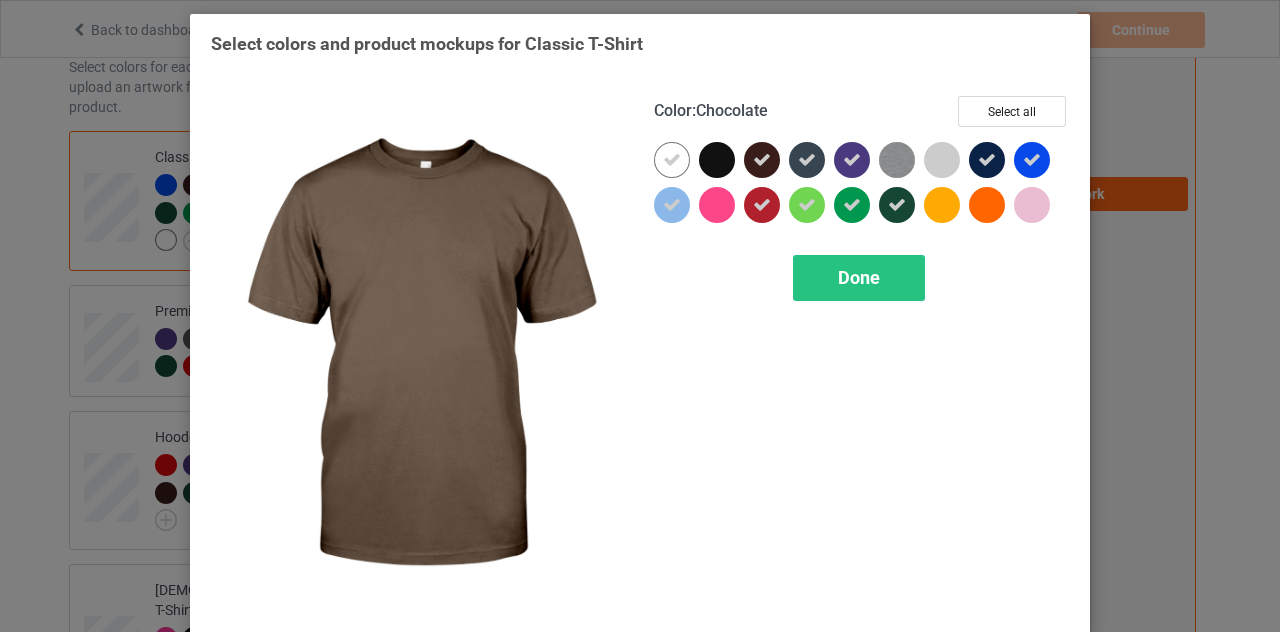 click at bounding box center (762, 160) 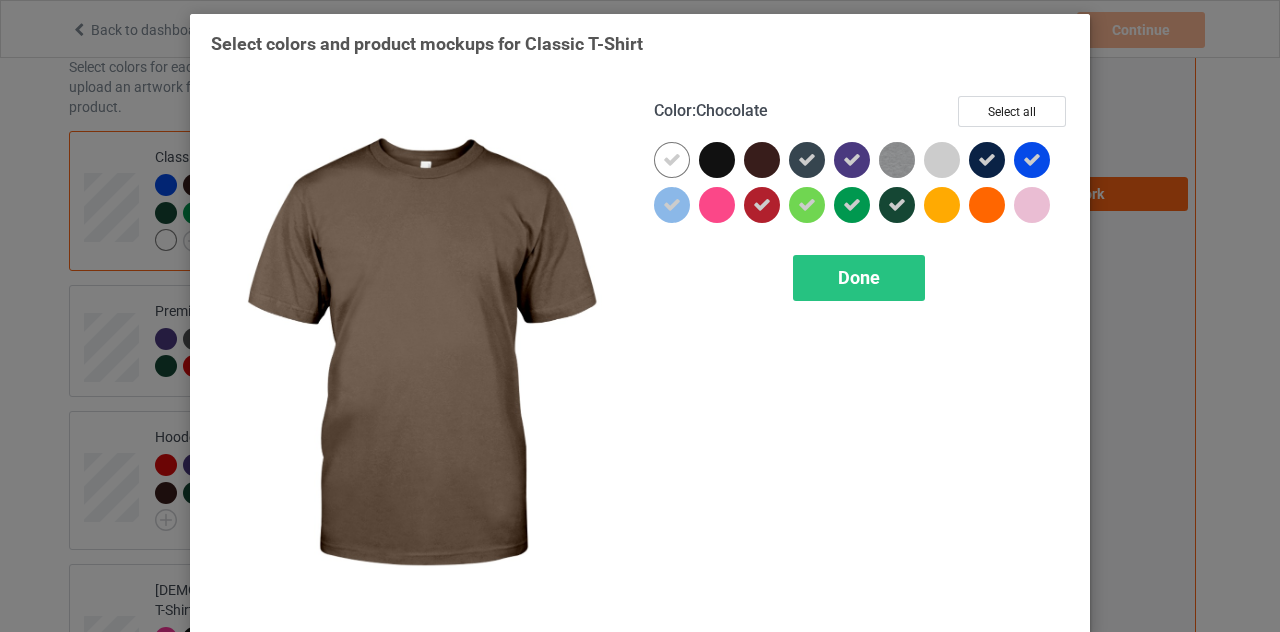 click at bounding box center [762, 160] 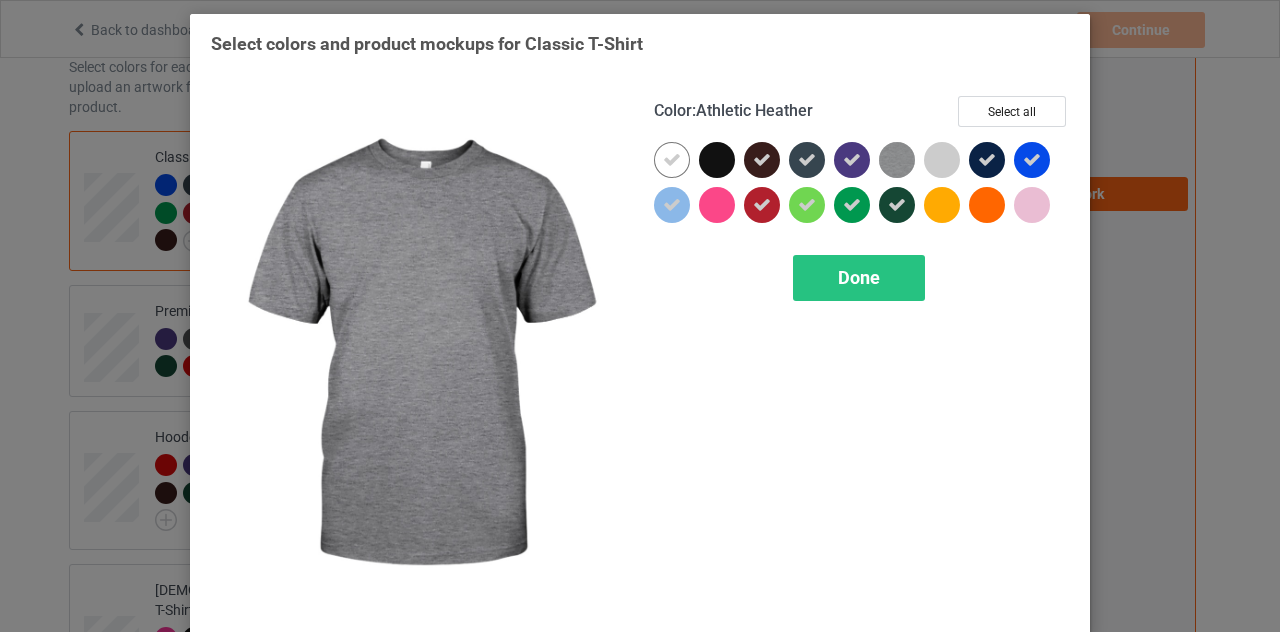 click at bounding box center (897, 160) 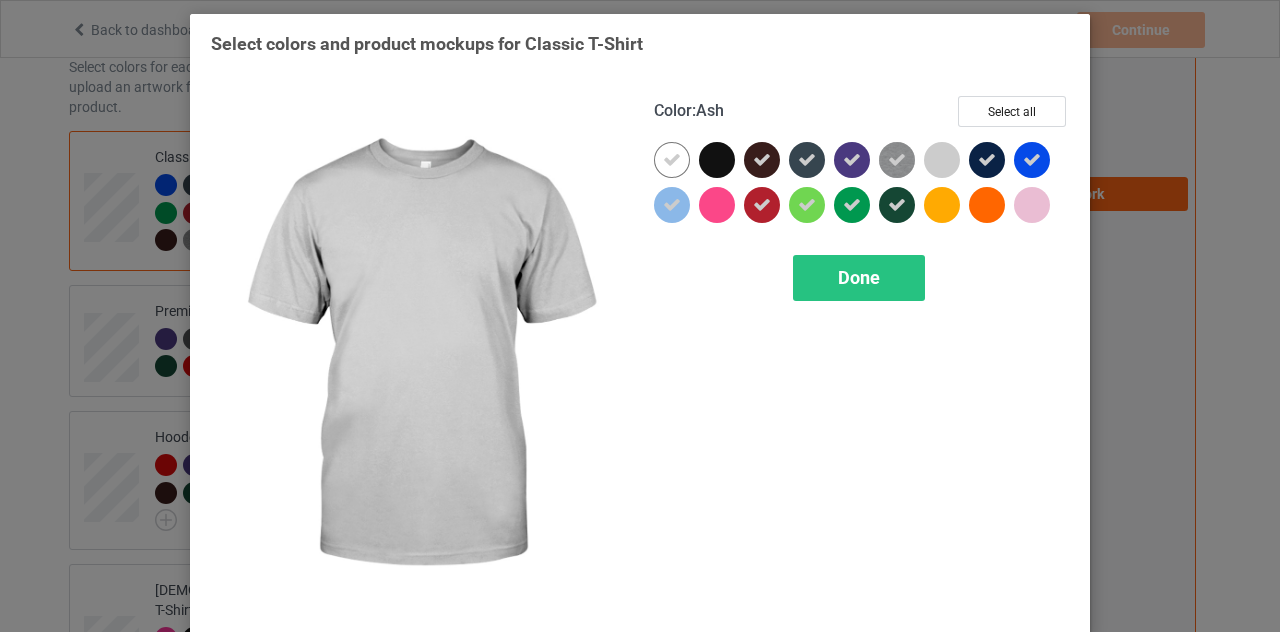 click at bounding box center [942, 160] 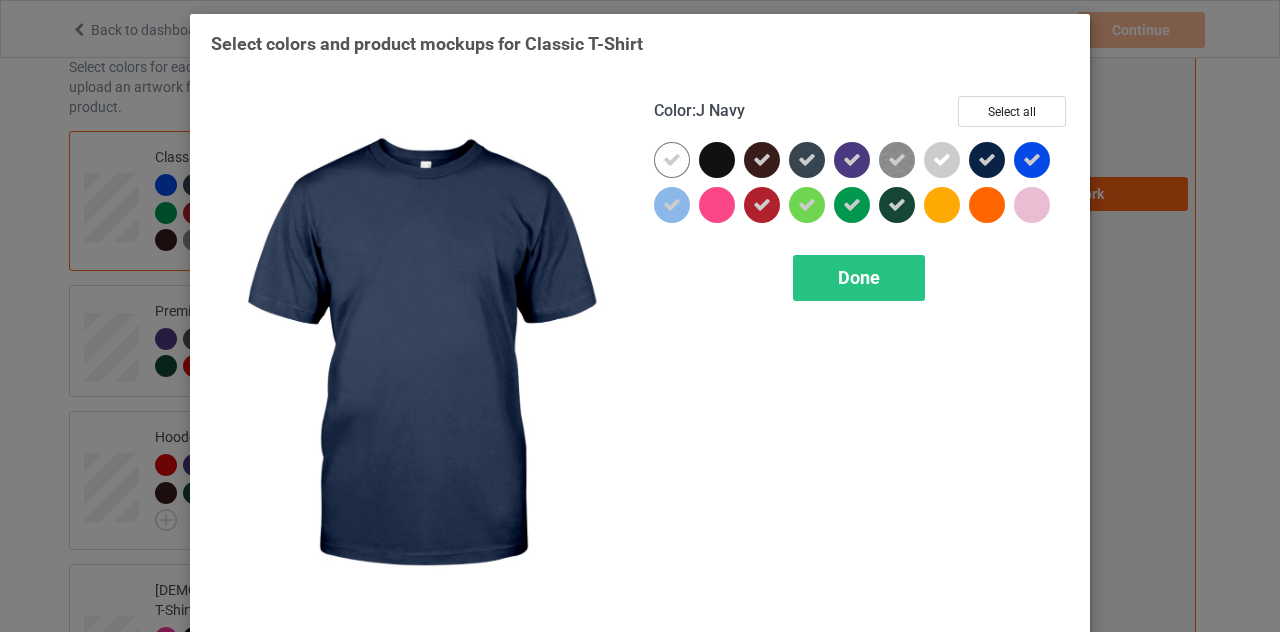 click at bounding box center (987, 160) 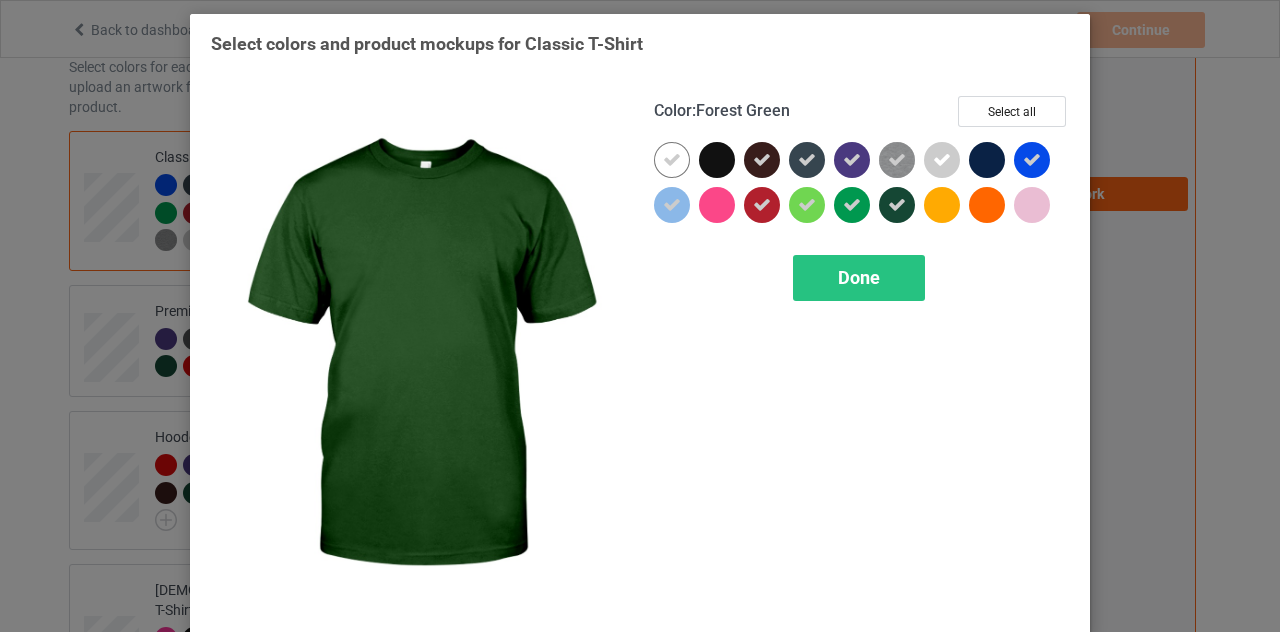 click at bounding box center (897, 205) 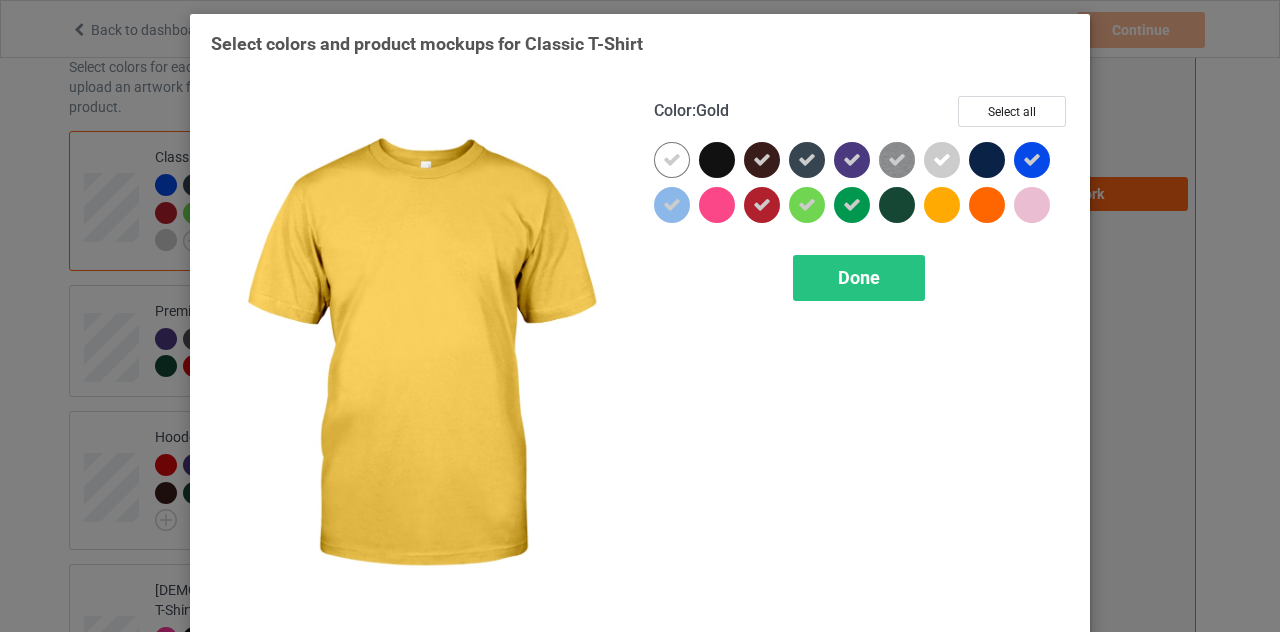 click at bounding box center [942, 205] 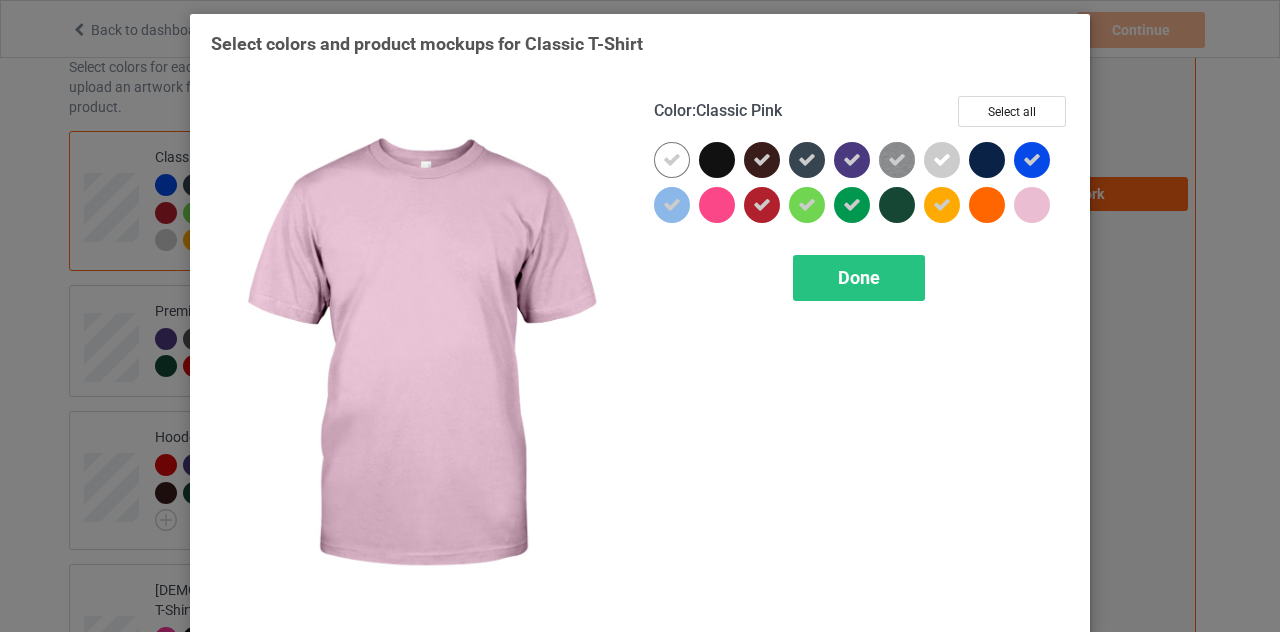 click at bounding box center (1032, 205) 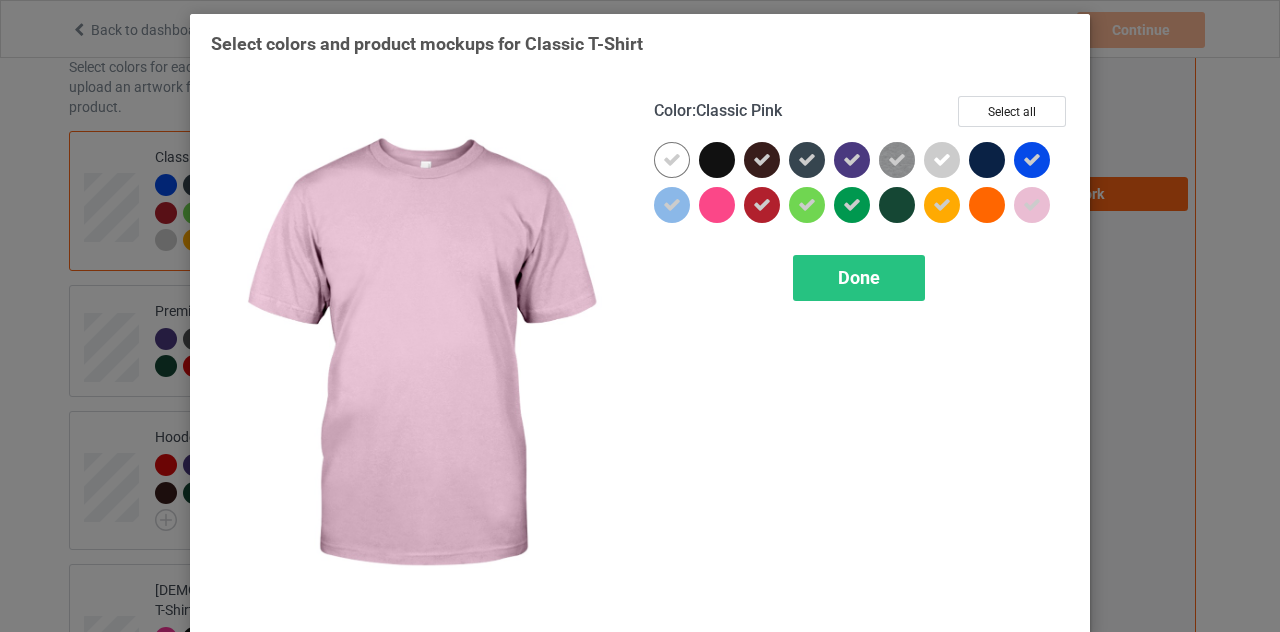click at bounding box center (1032, 205) 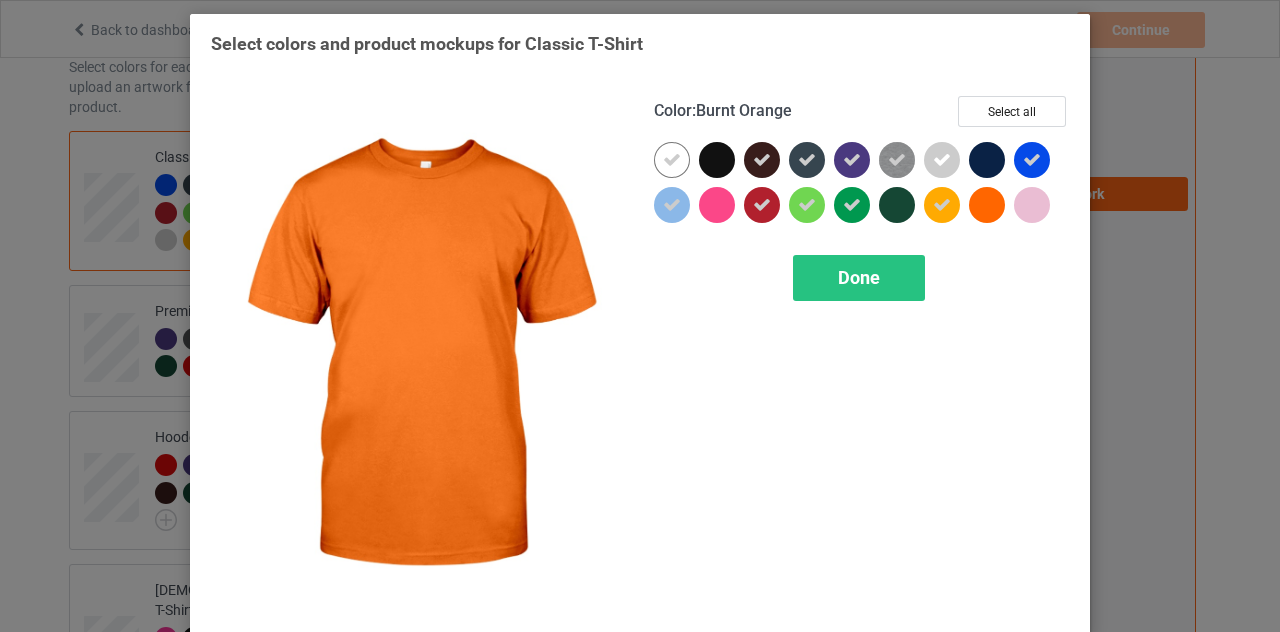 click at bounding box center (987, 205) 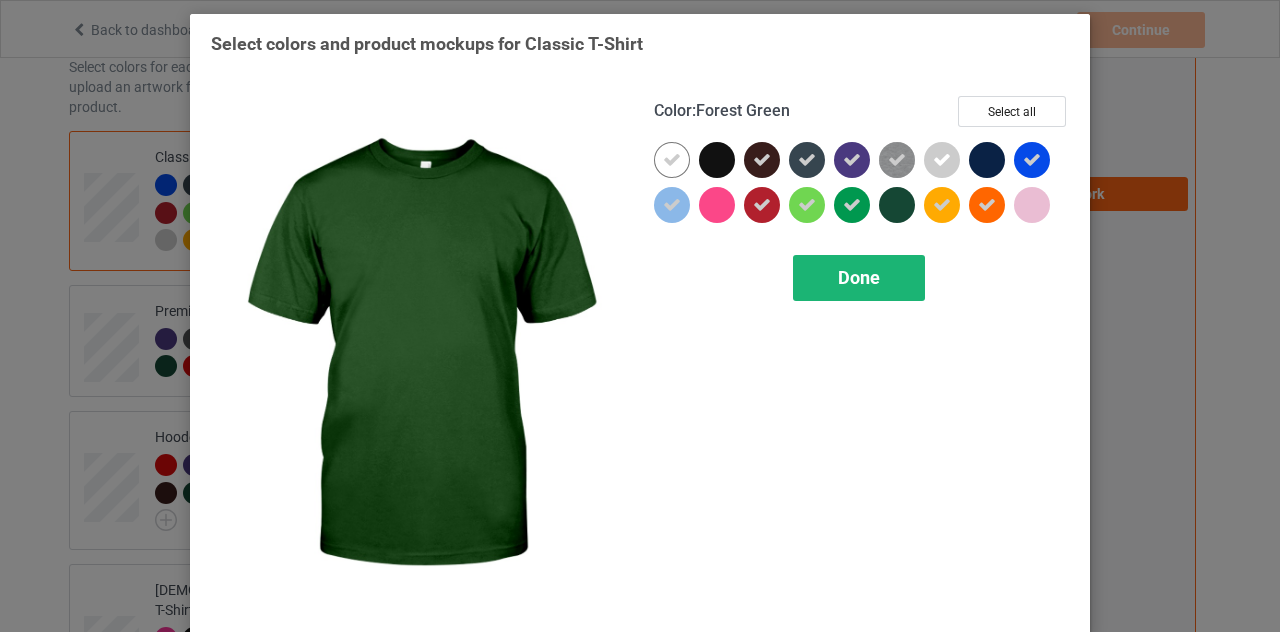 click on "Done" at bounding box center [859, 278] 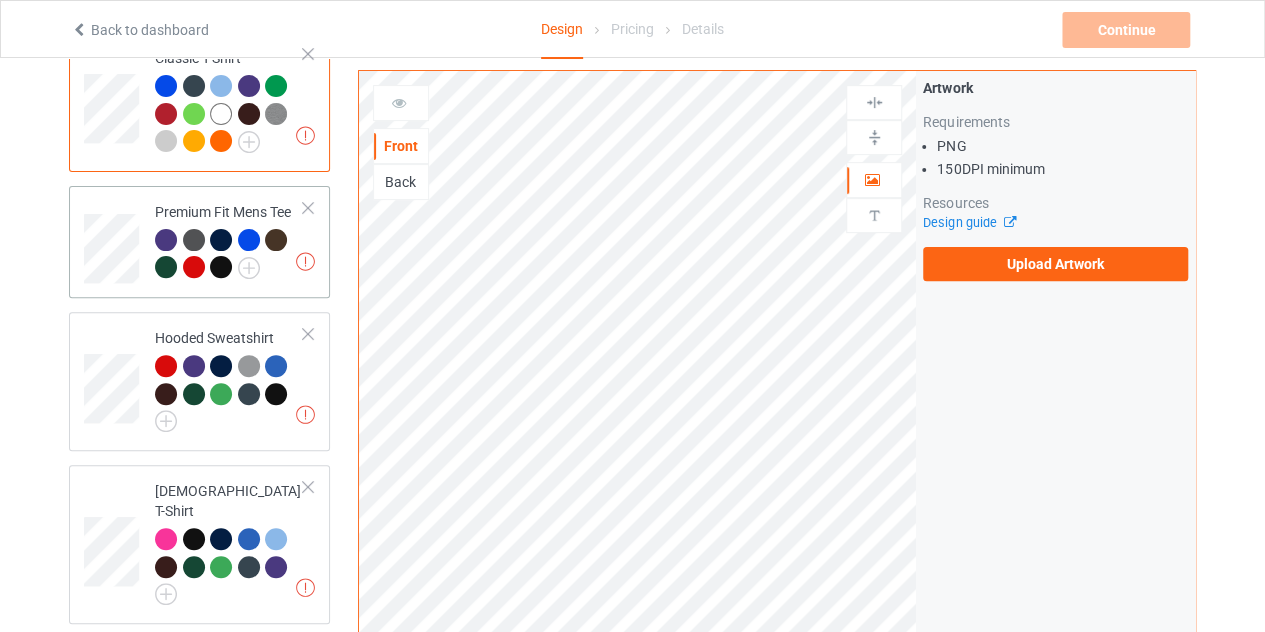 scroll, scrollTop: 200, scrollLeft: 0, axis: vertical 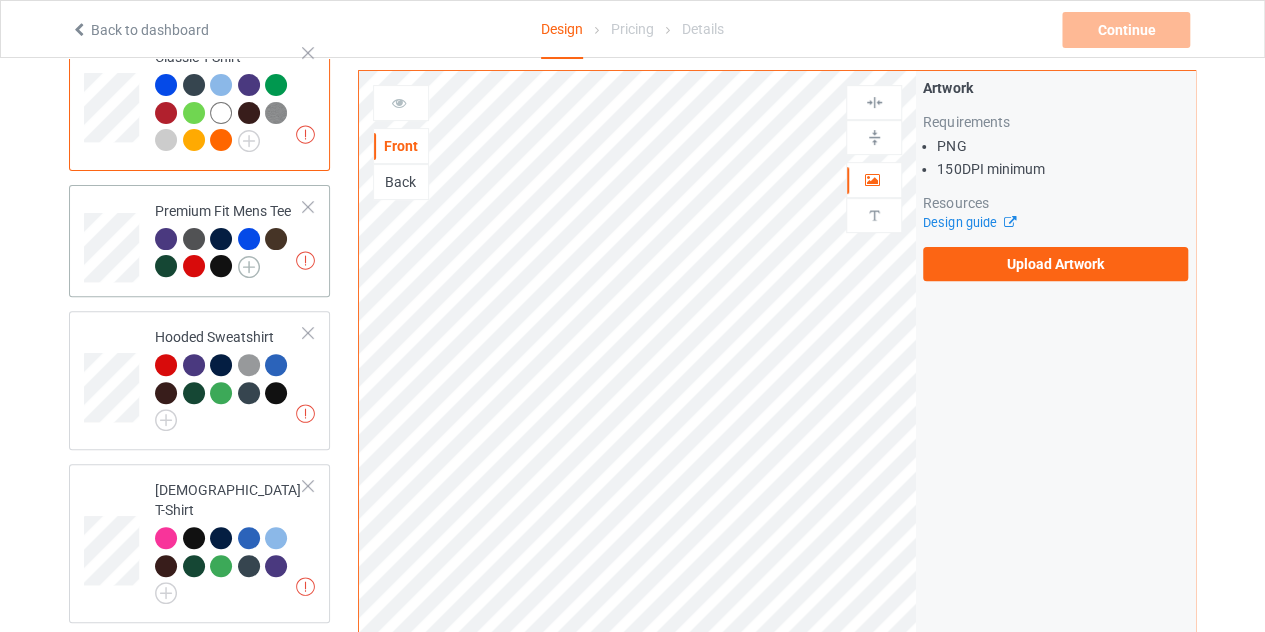 click at bounding box center (249, 267) 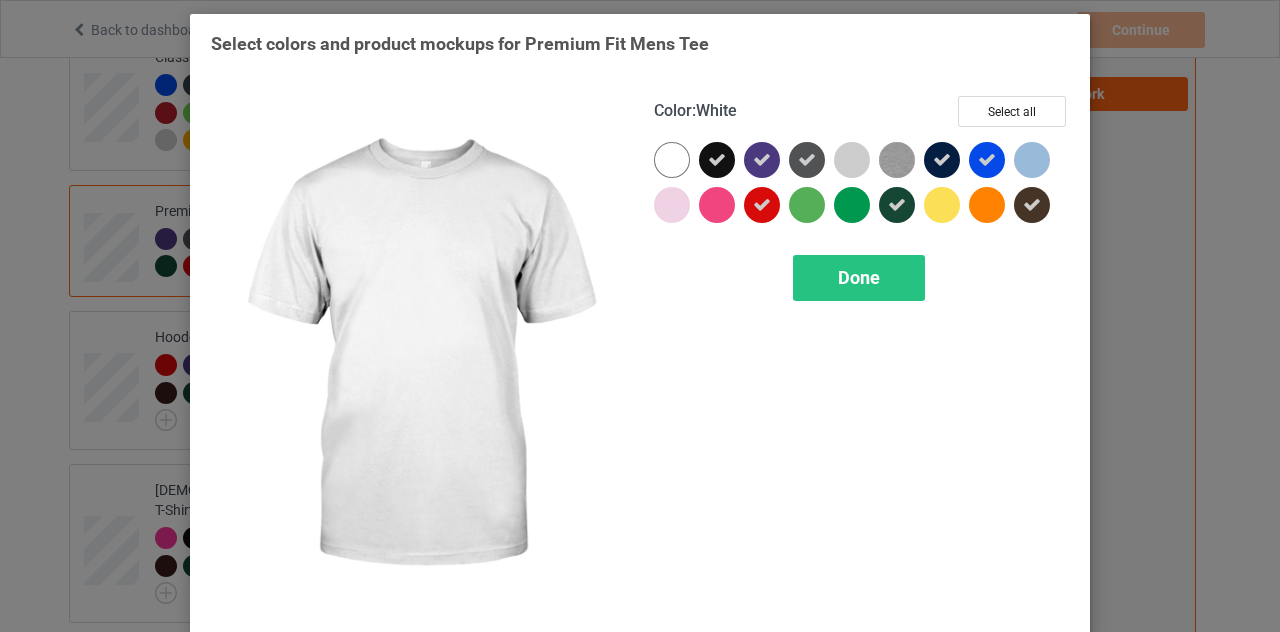 click at bounding box center [672, 160] 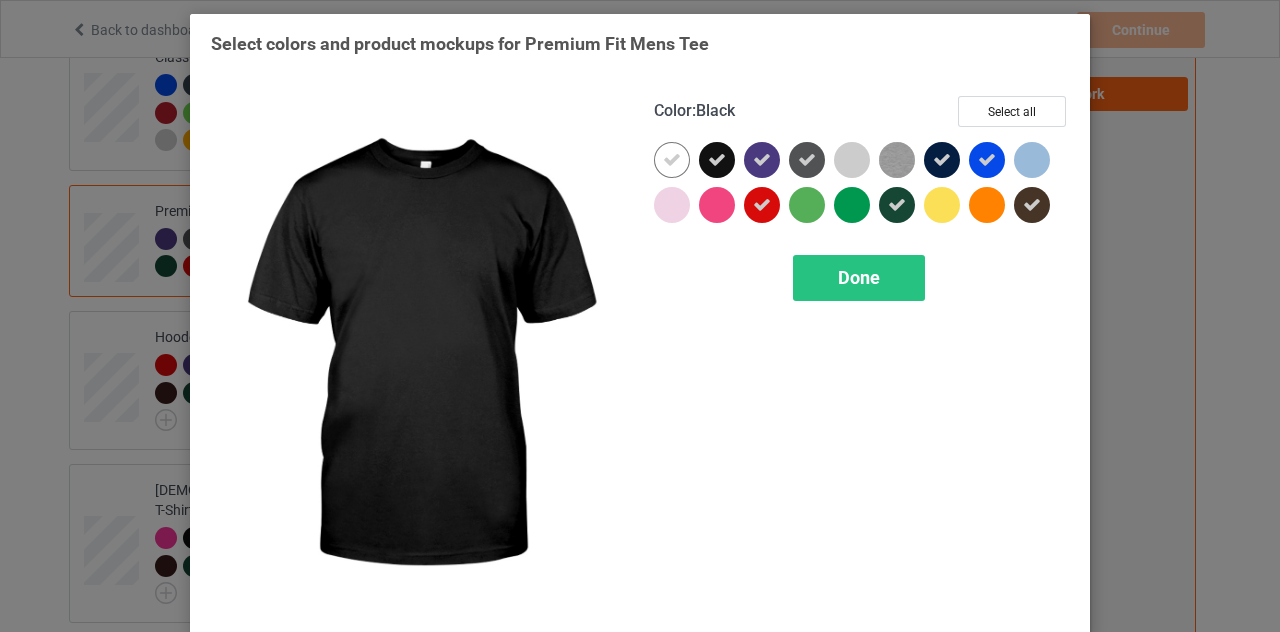 click at bounding box center [717, 160] 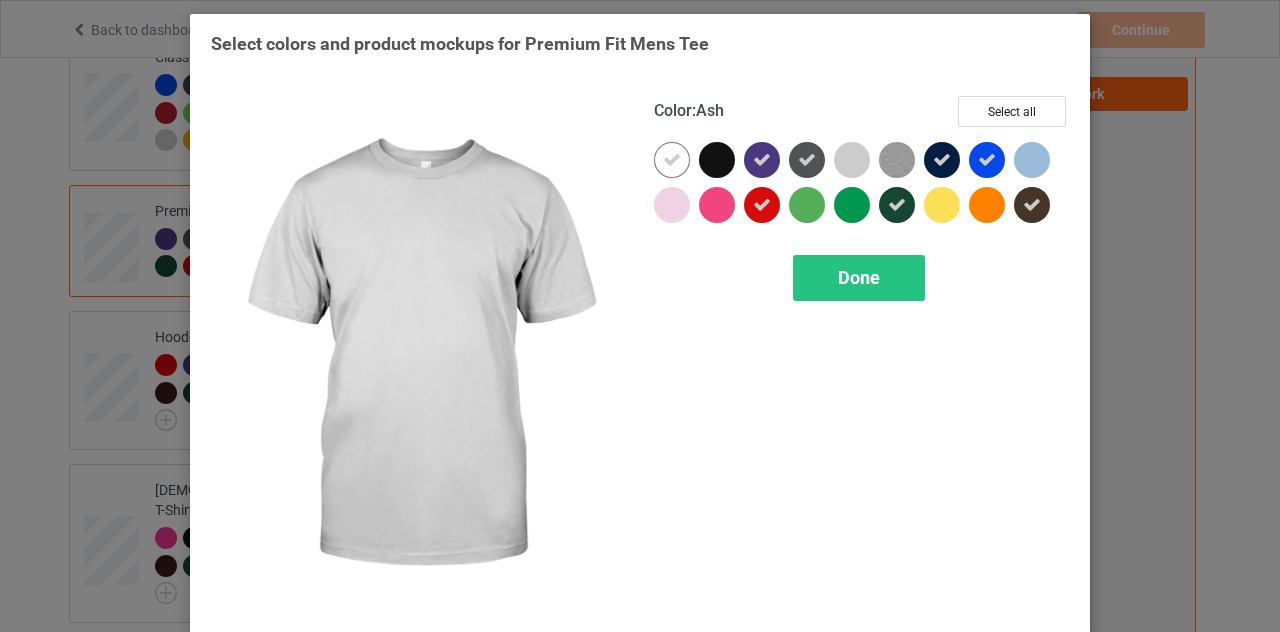 click at bounding box center [852, 160] 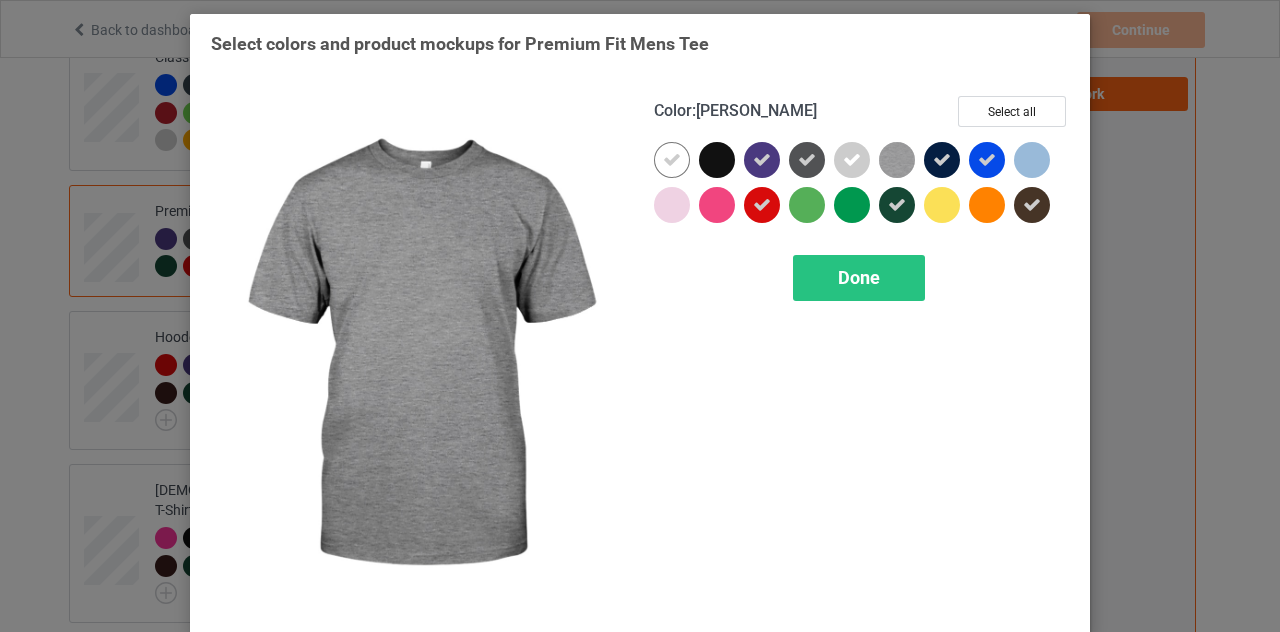 click at bounding box center (897, 160) 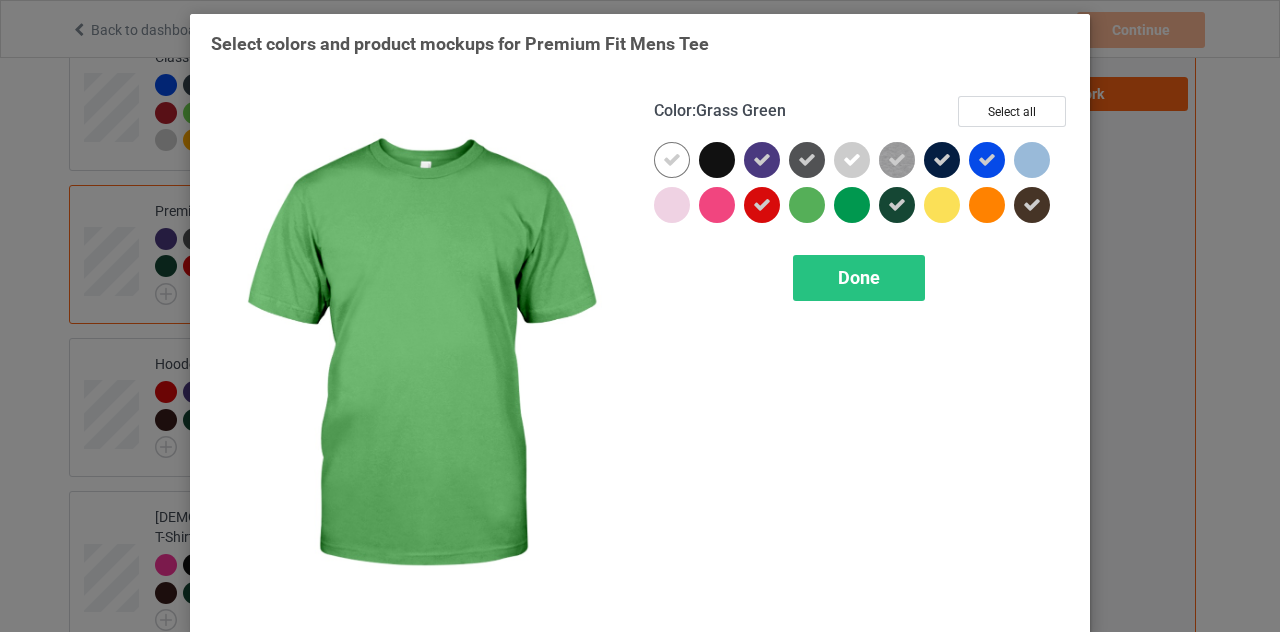click at bounding box center (807, 205) 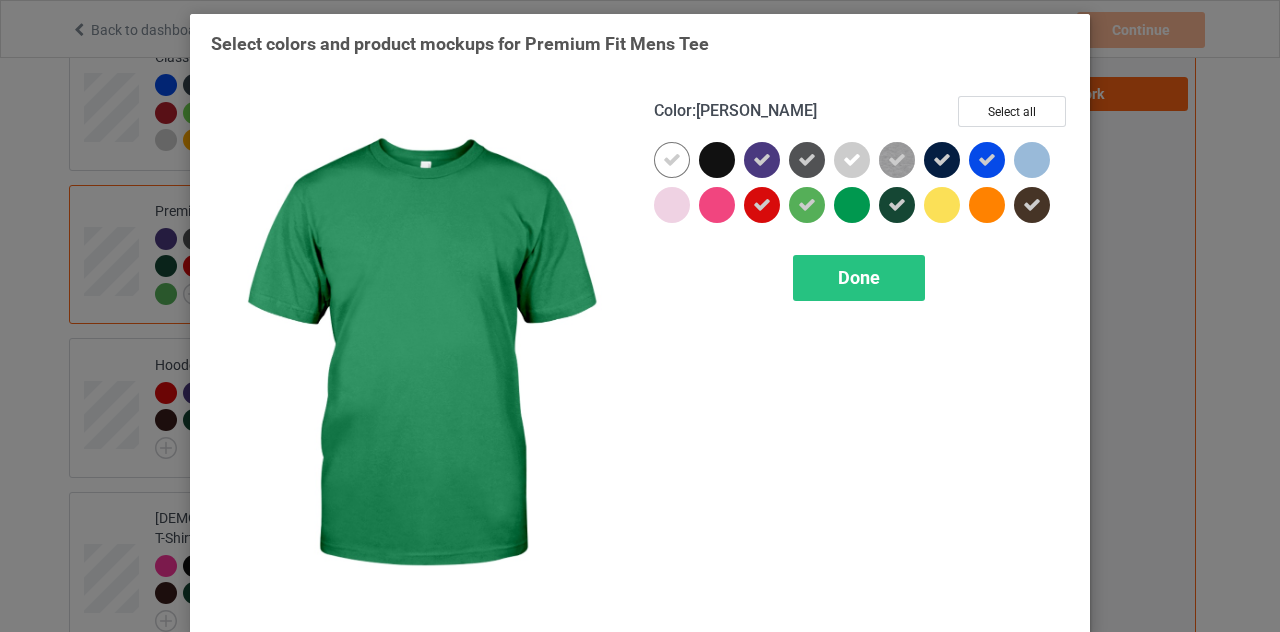 click at bounding box center [852, 205] 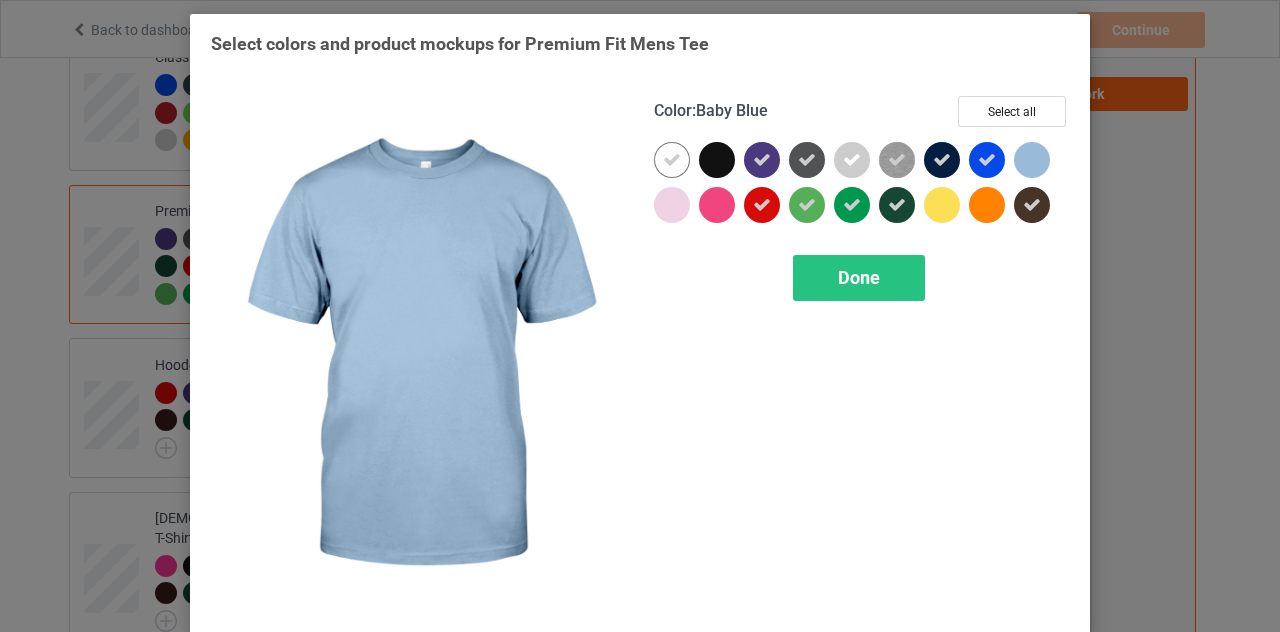 click at bounding box center (1032, 160) 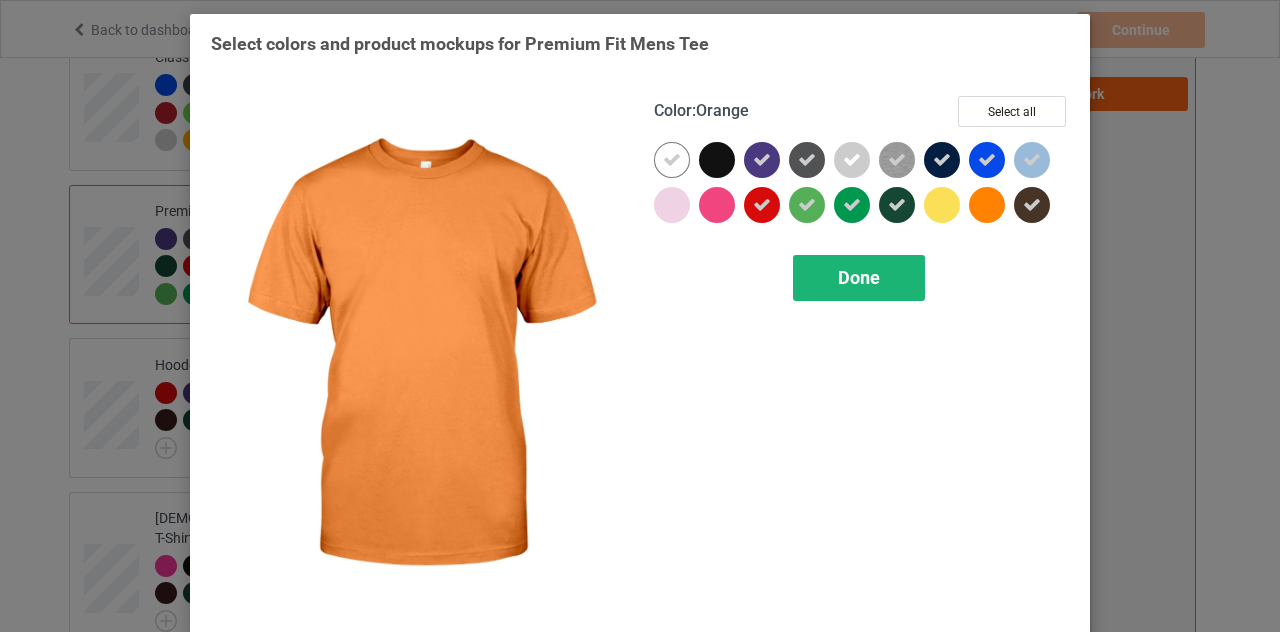 click on "Done" at bounding box center [859, 278] 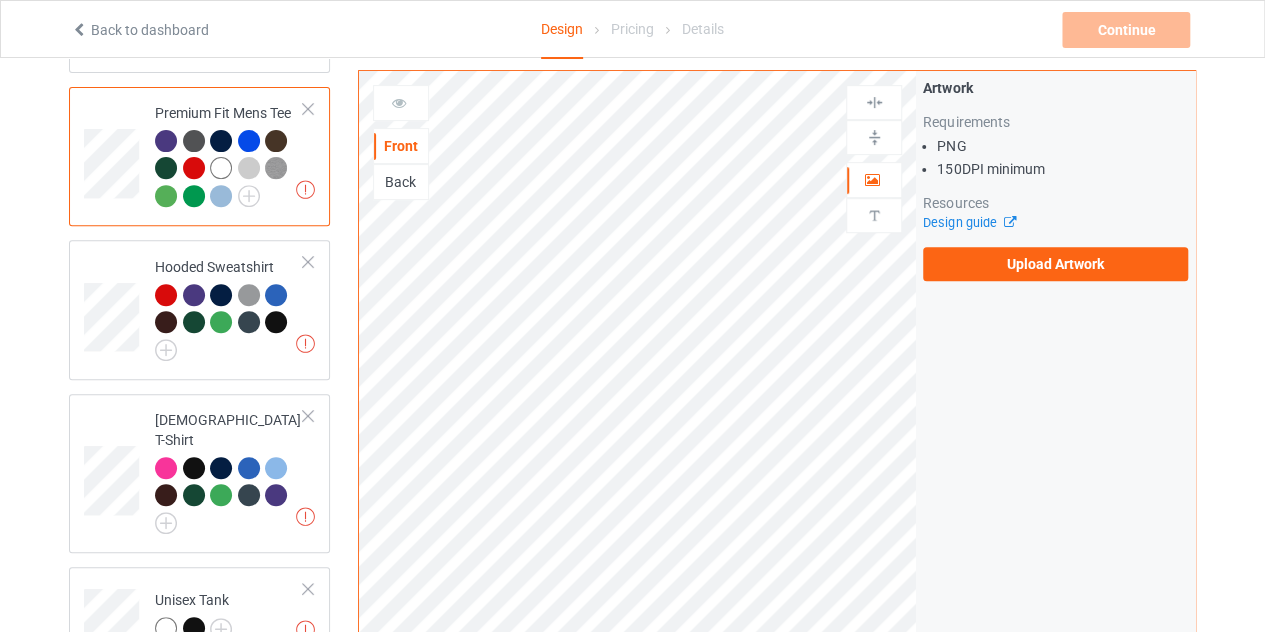 scroll, scrollTop: 300, scrollLeft: 0, axis: vertical 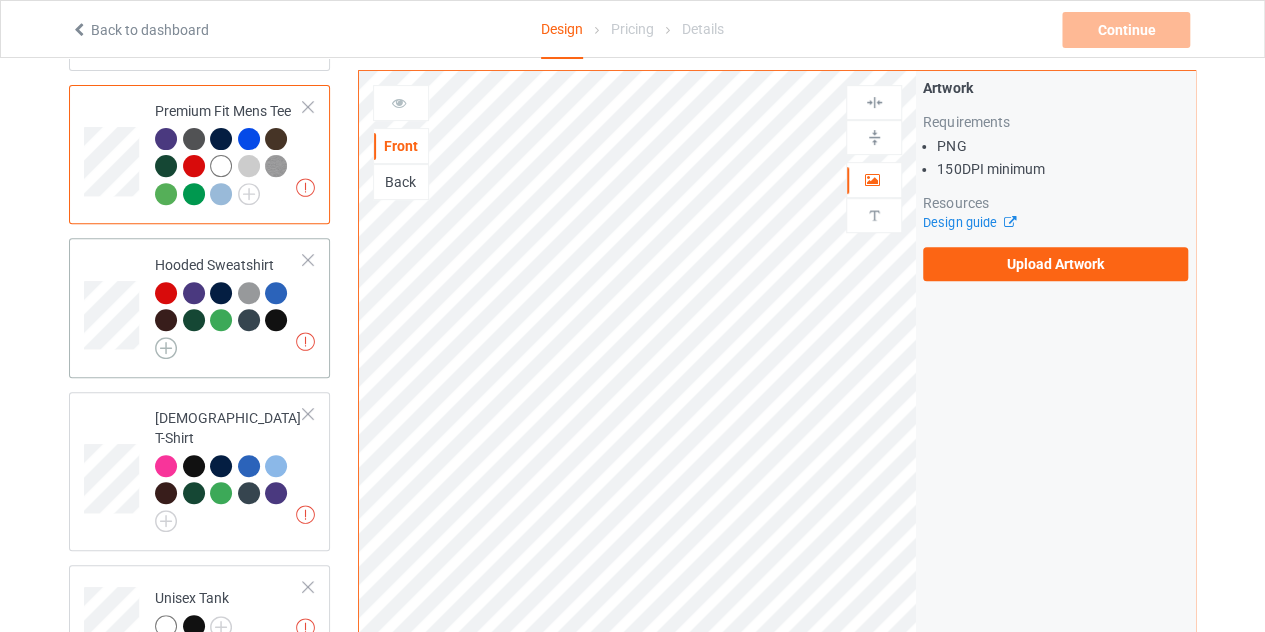 click at bounding box center (166, 348) 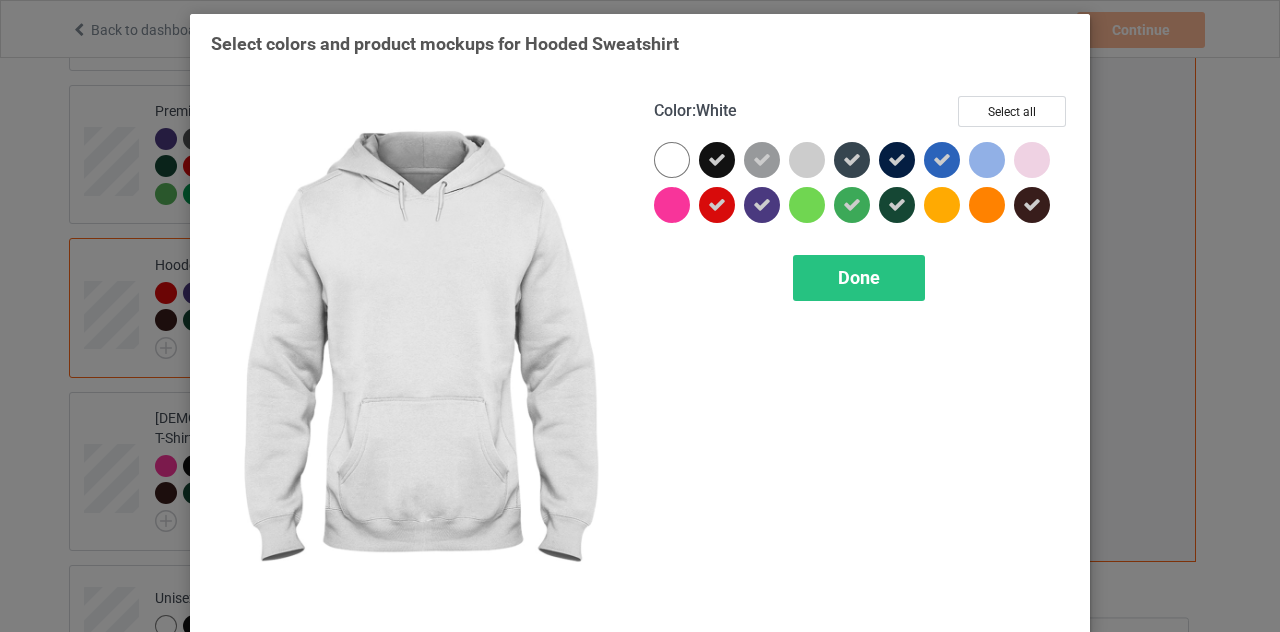 click at bounding box center (672, 160) 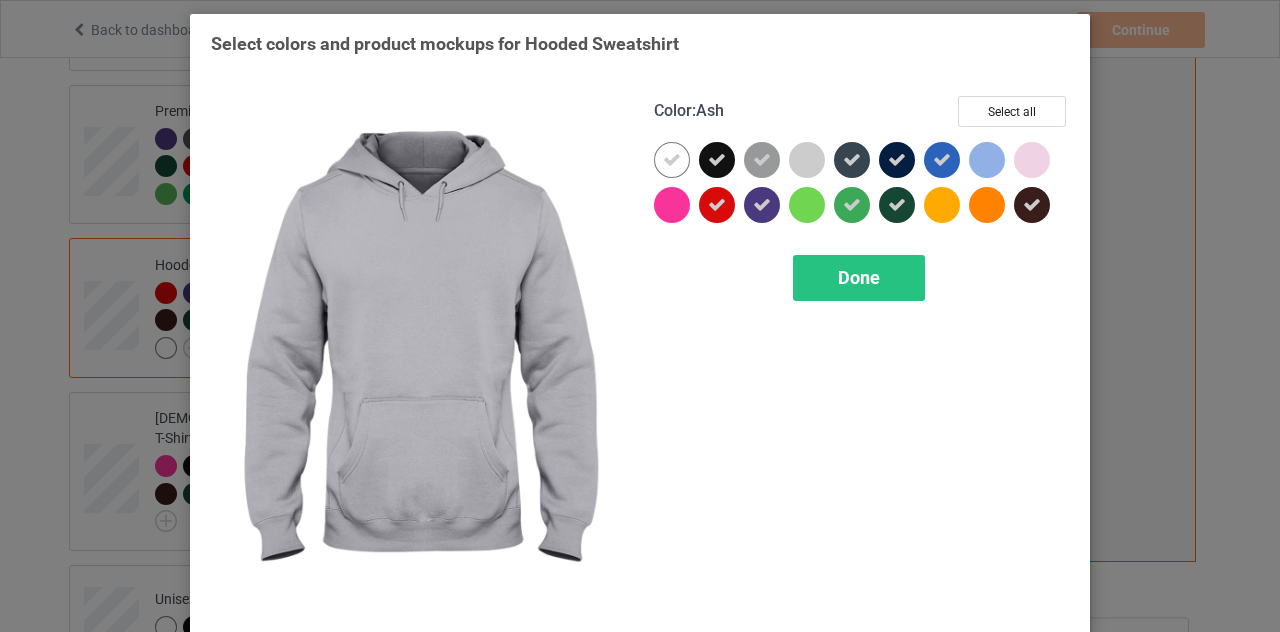 click at bounding box center [807, 160] 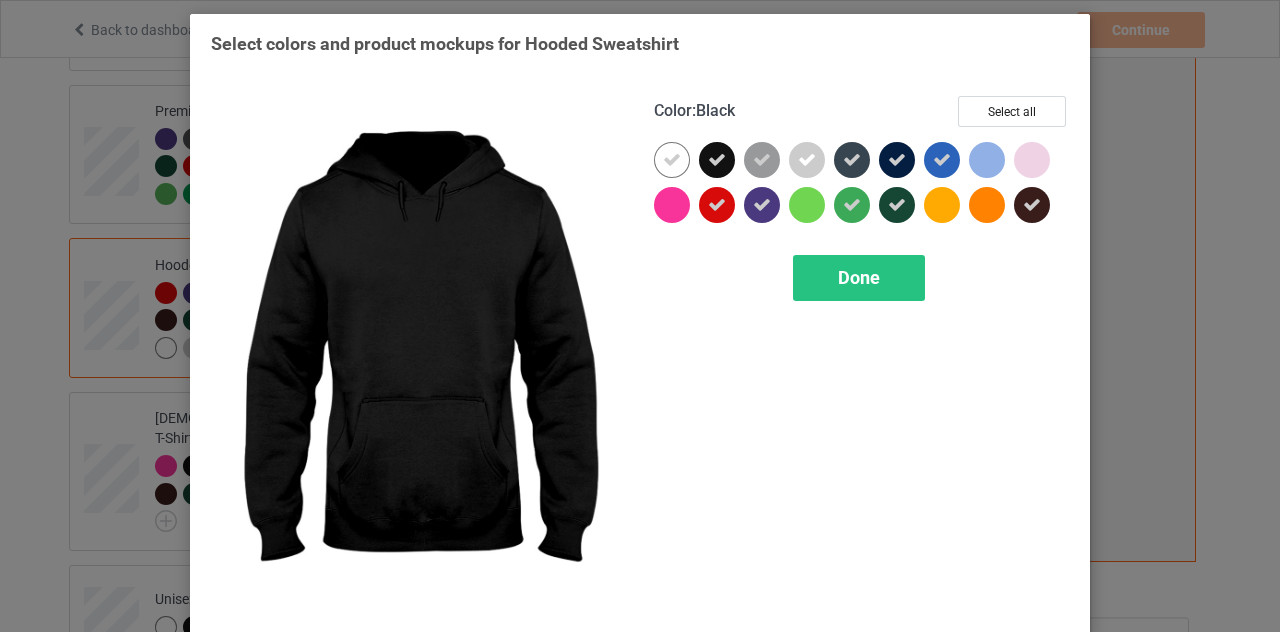 click at bounding box center (717, 160) 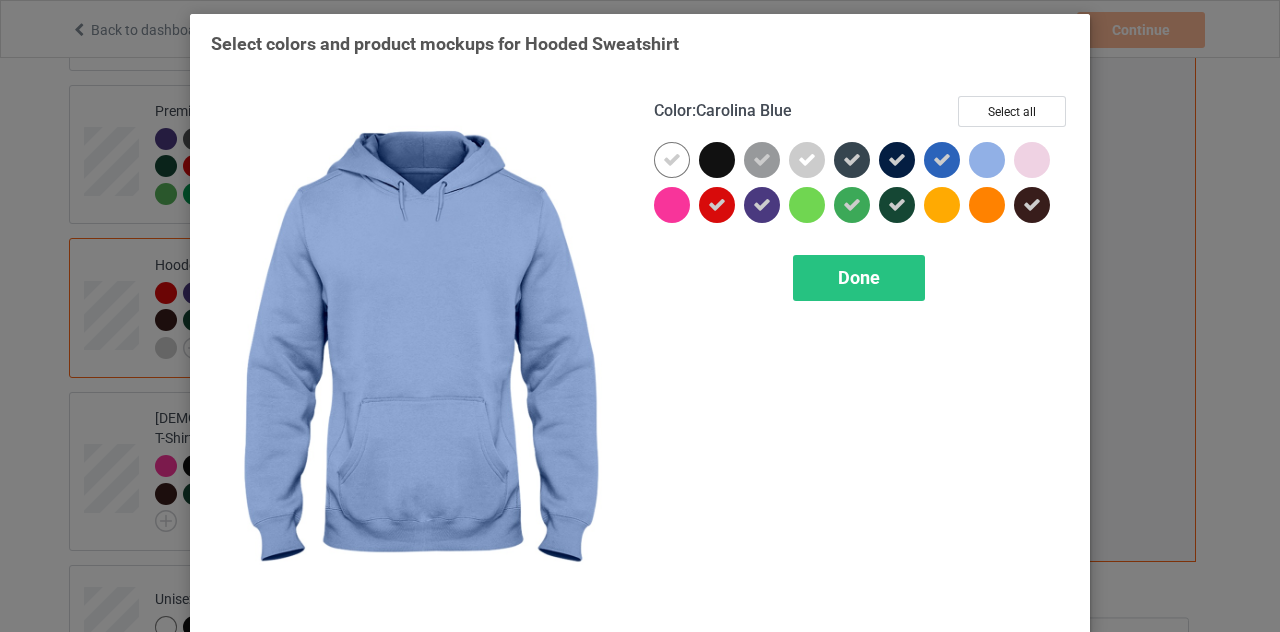 click at bounding box center (987, 160) 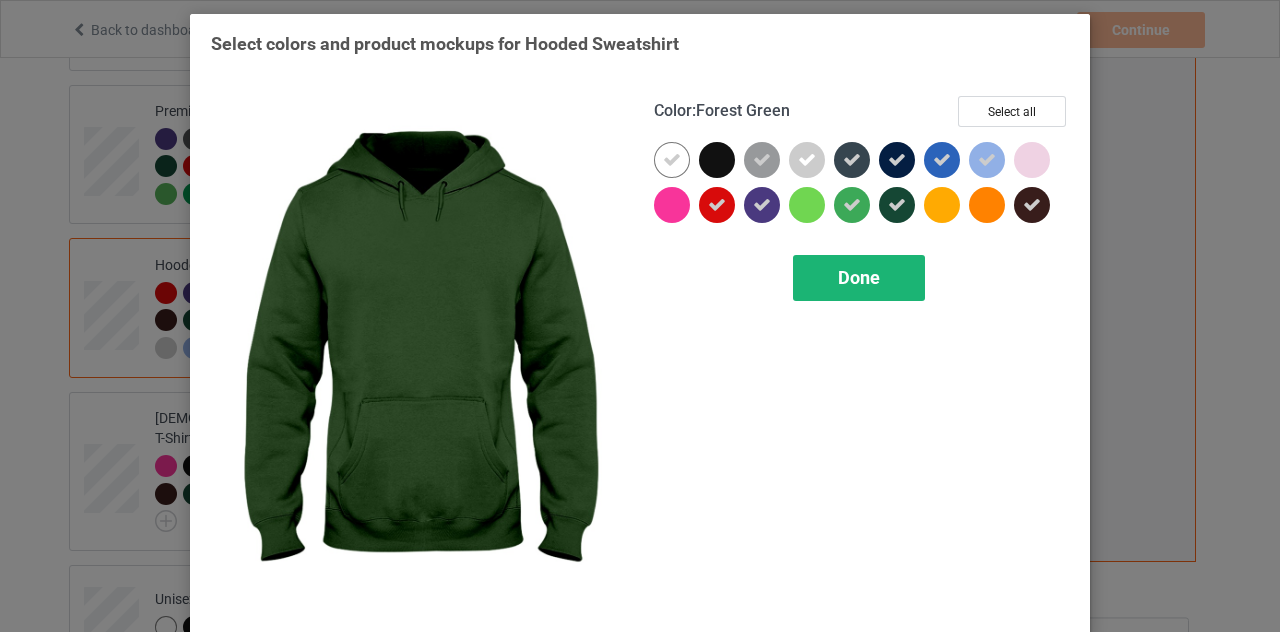 click on "Done" at bounding box center (859, 277) 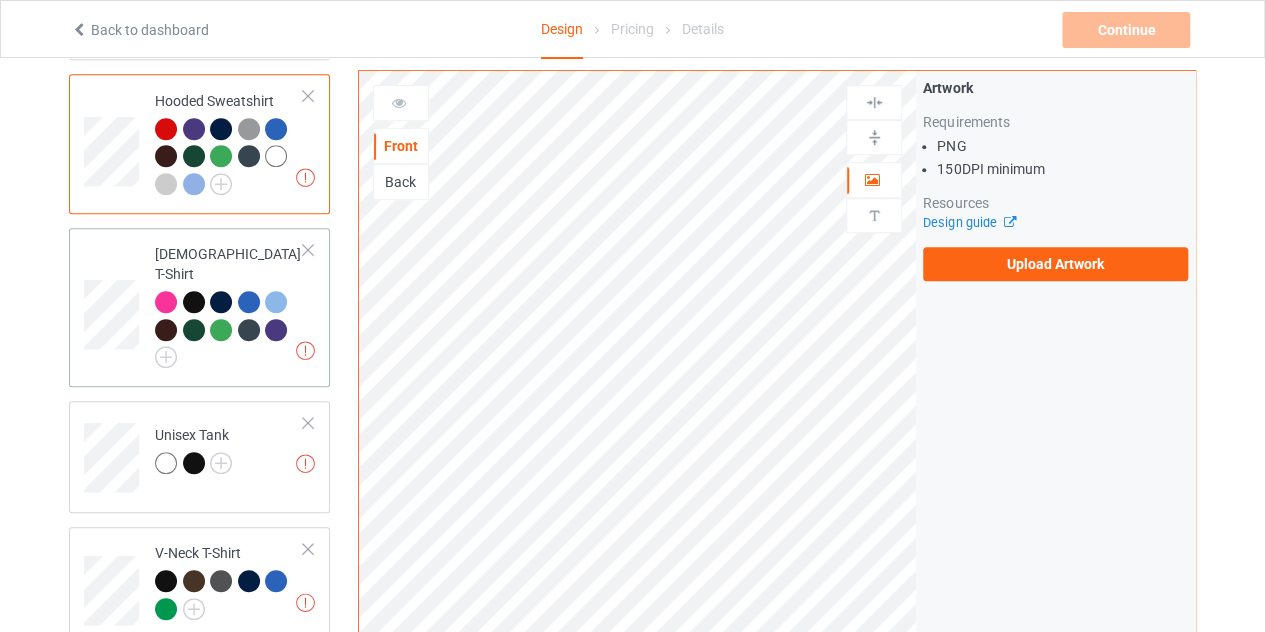 scroll, scrollTop: 500, scrollLeft: 0, axis: vertical 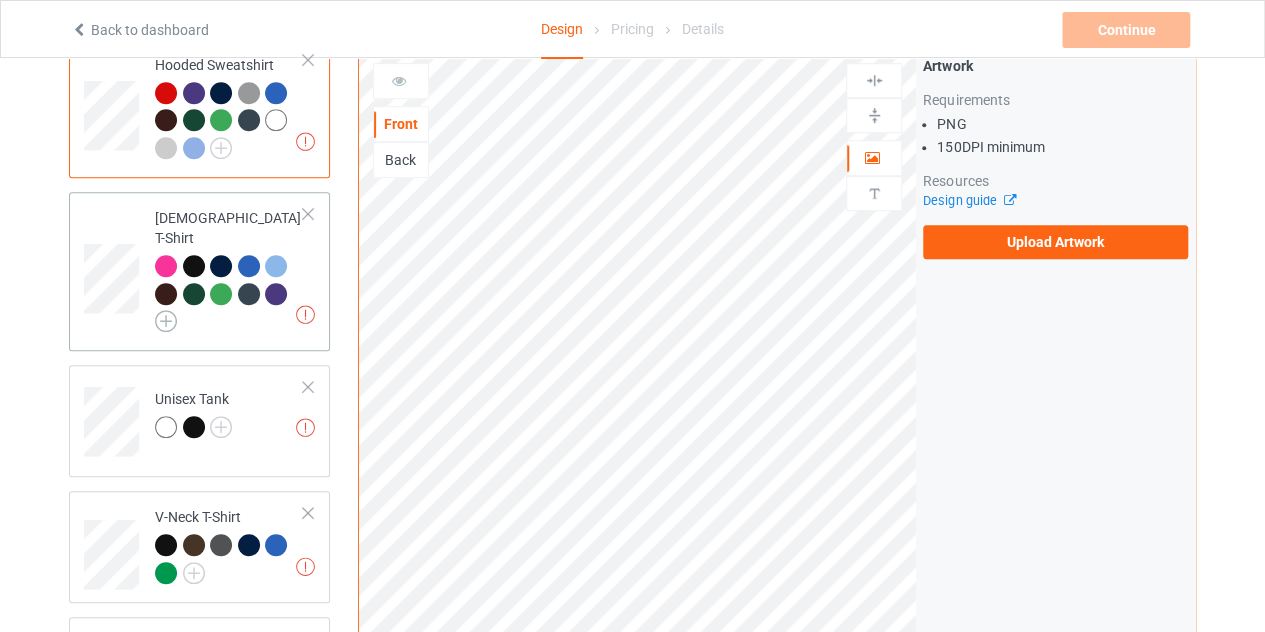 click at bounding box center [166, 321] 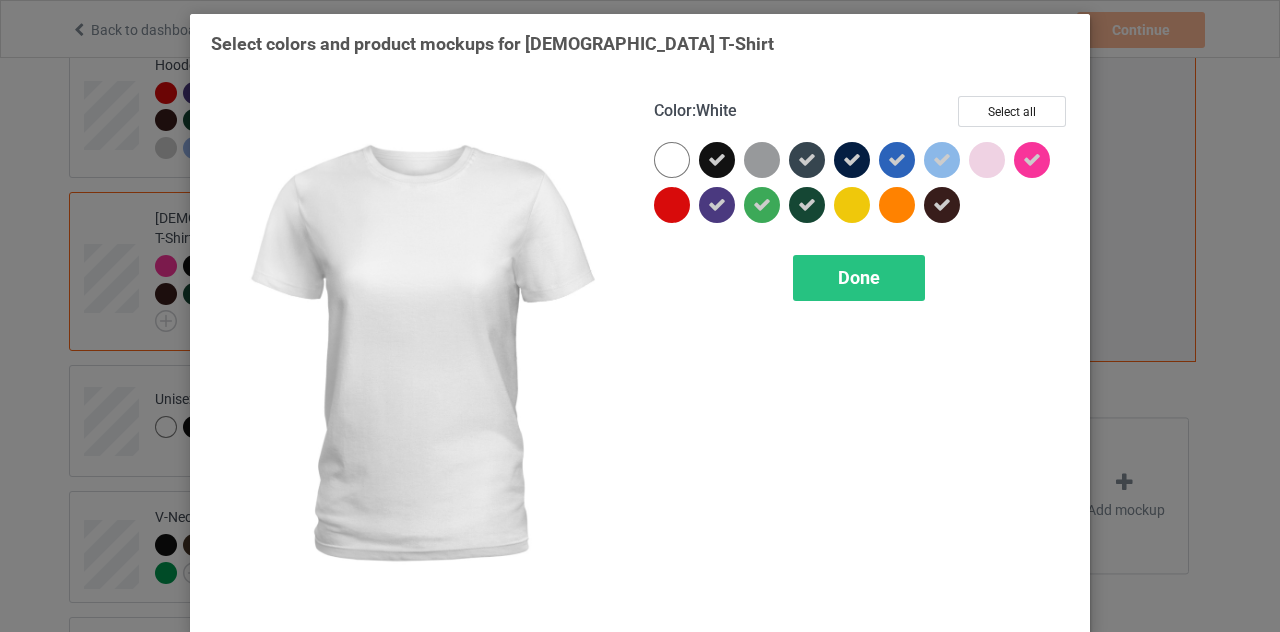 drag, startPoint x: 668, startPoint y: 160, endPoint x: 680, endPoint y: 160, distance: 12 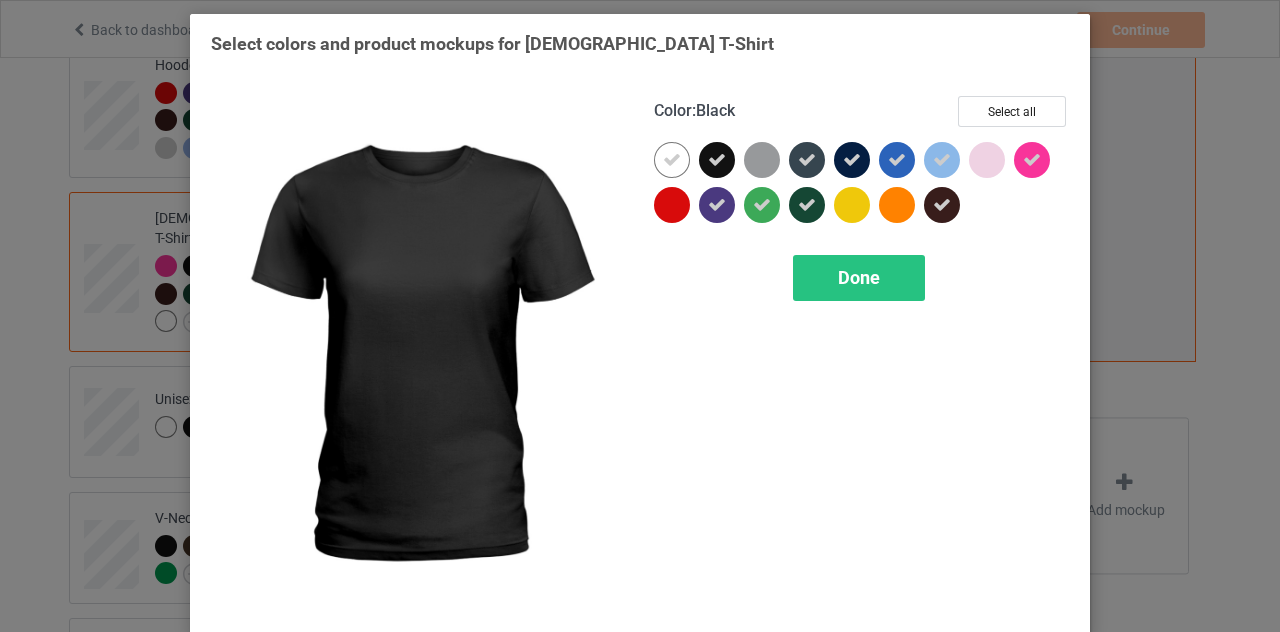 click at bounding box center (717, 160) 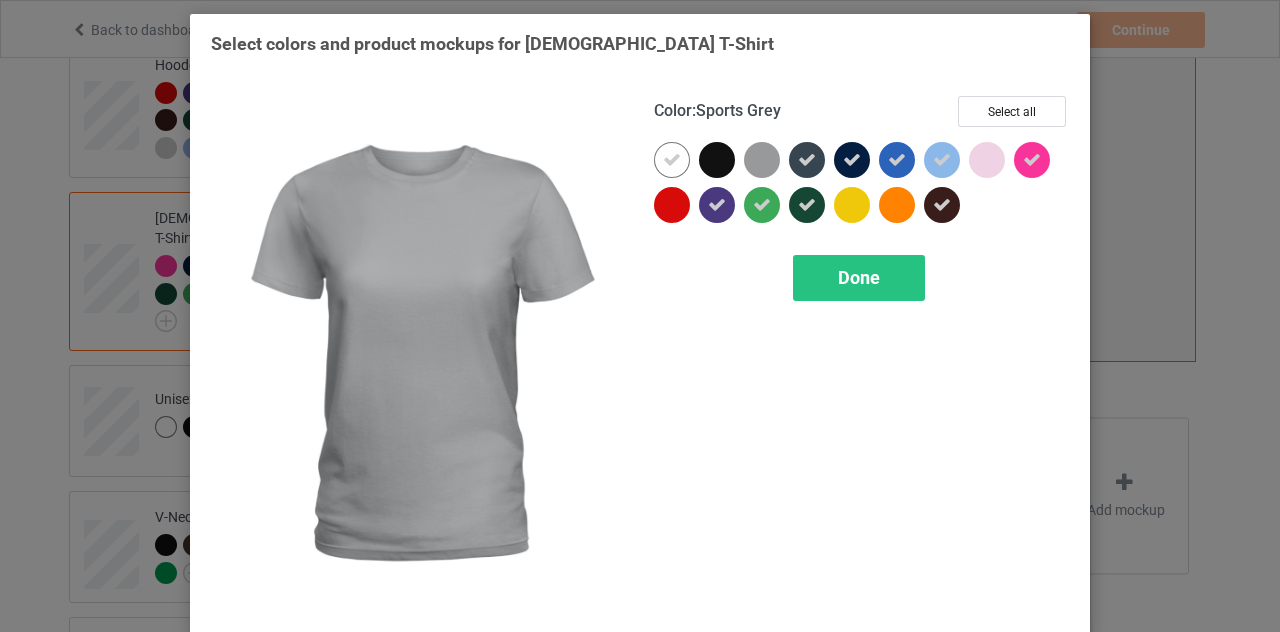 click at bounding box center (762, 160) 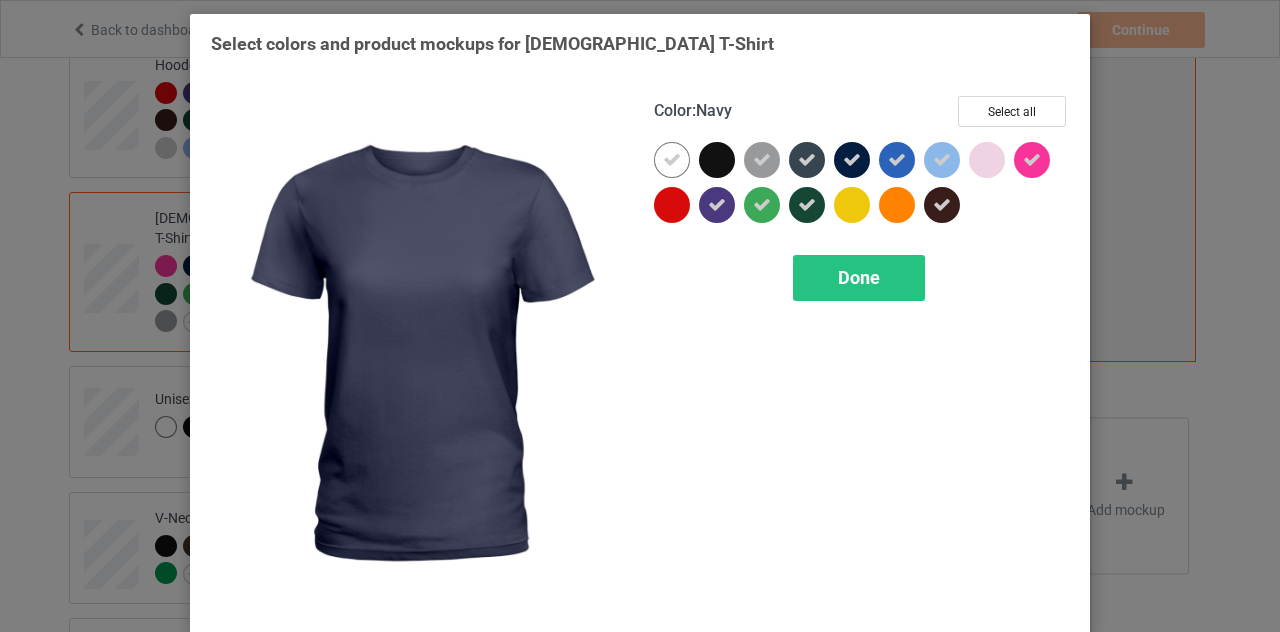click at bounding box center (852, 160) 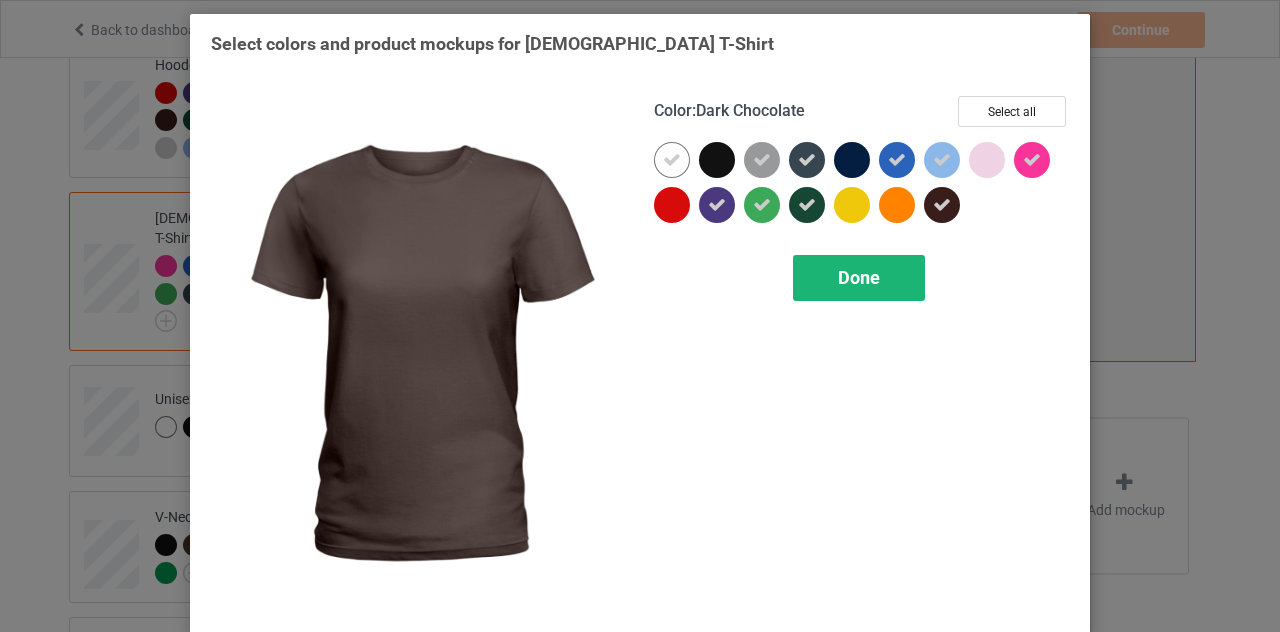 click on "Done" at bounding box center (859, 277) 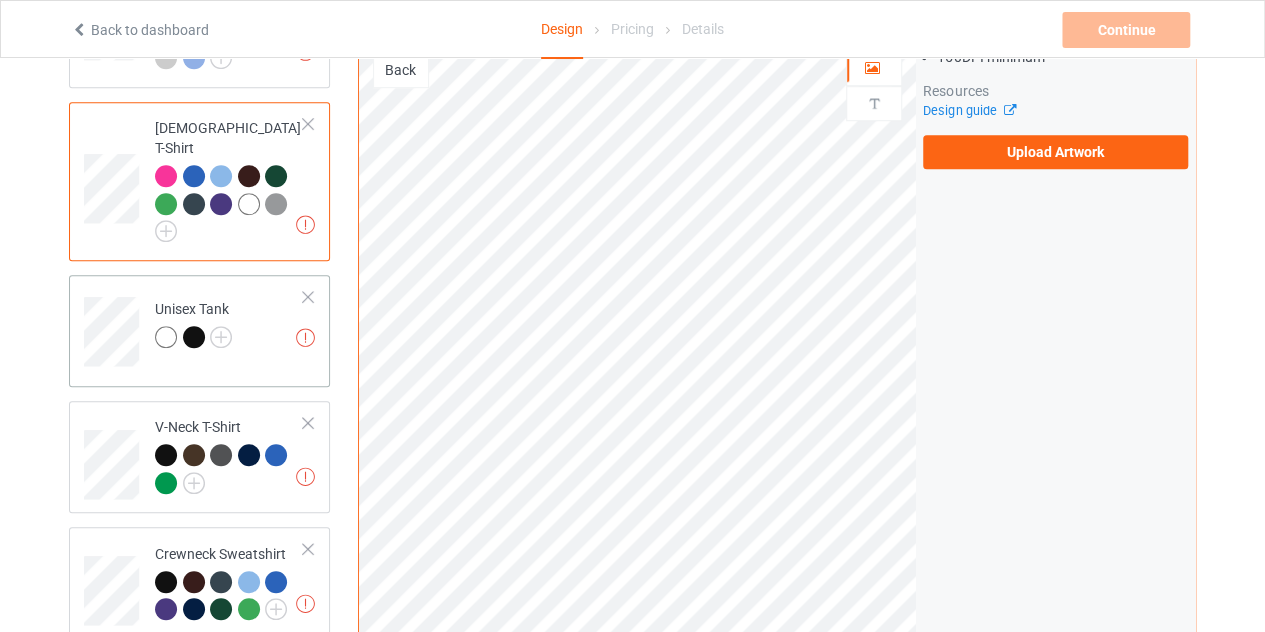 scroll, scrollTop: 600, scrollLeft: 0, axis: vertical 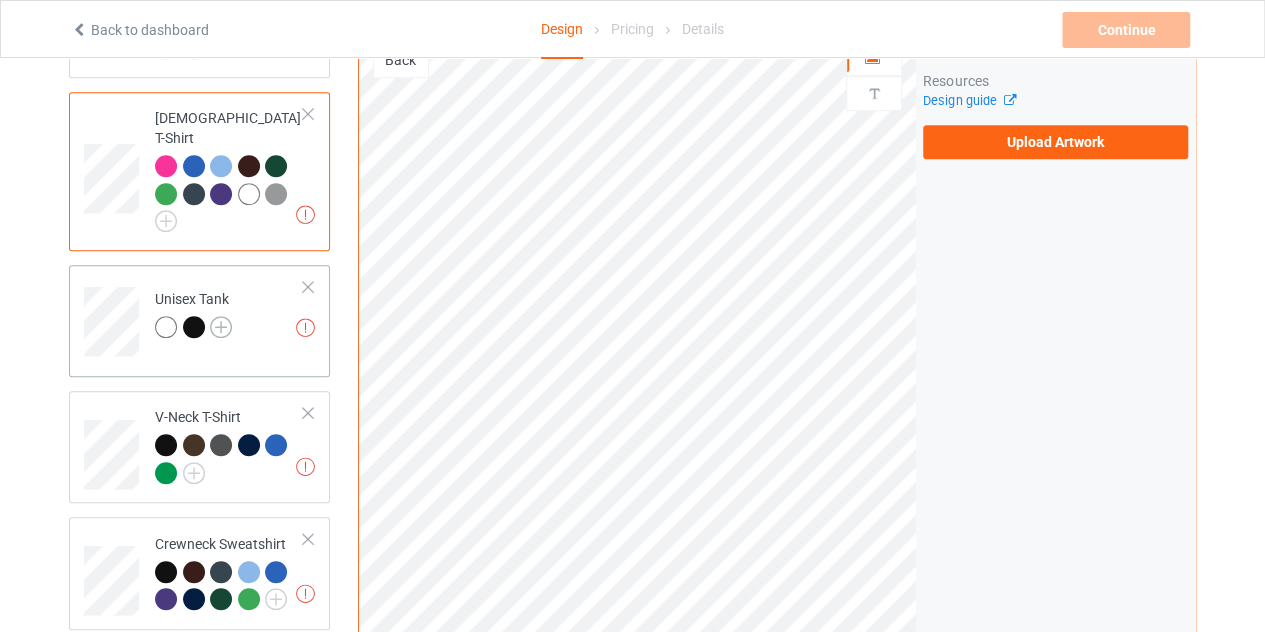 click at bounding box center [221, 327] 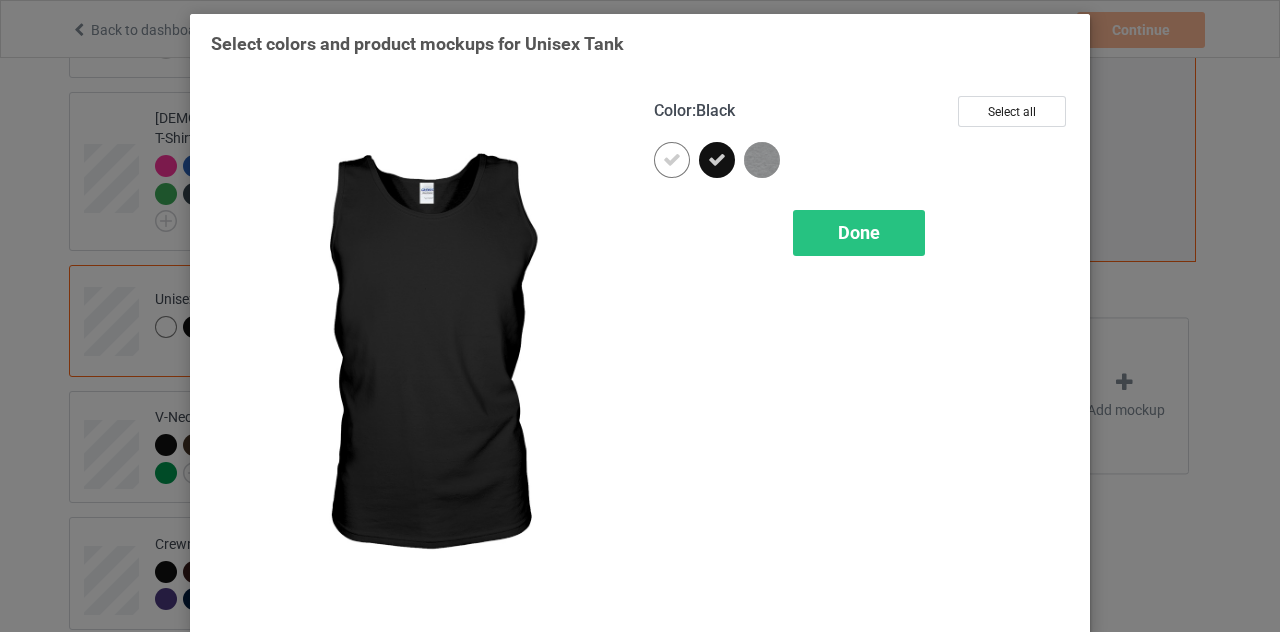 click at bounding box center (717, 160) 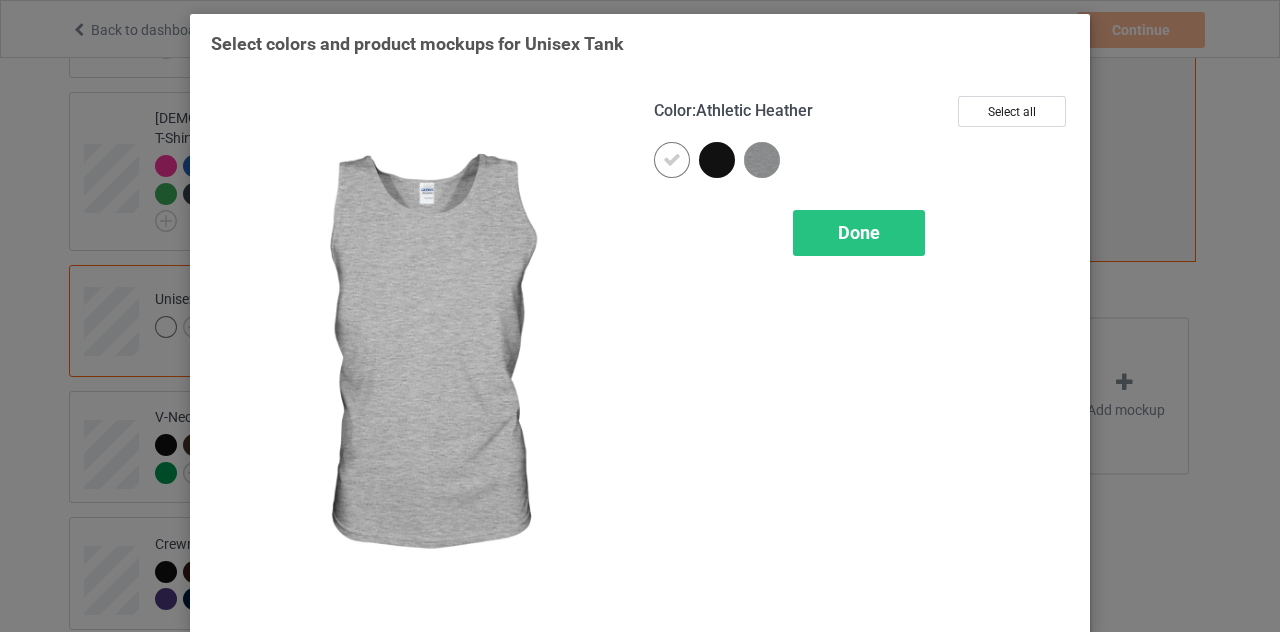 click at bounding box center (762, 160) 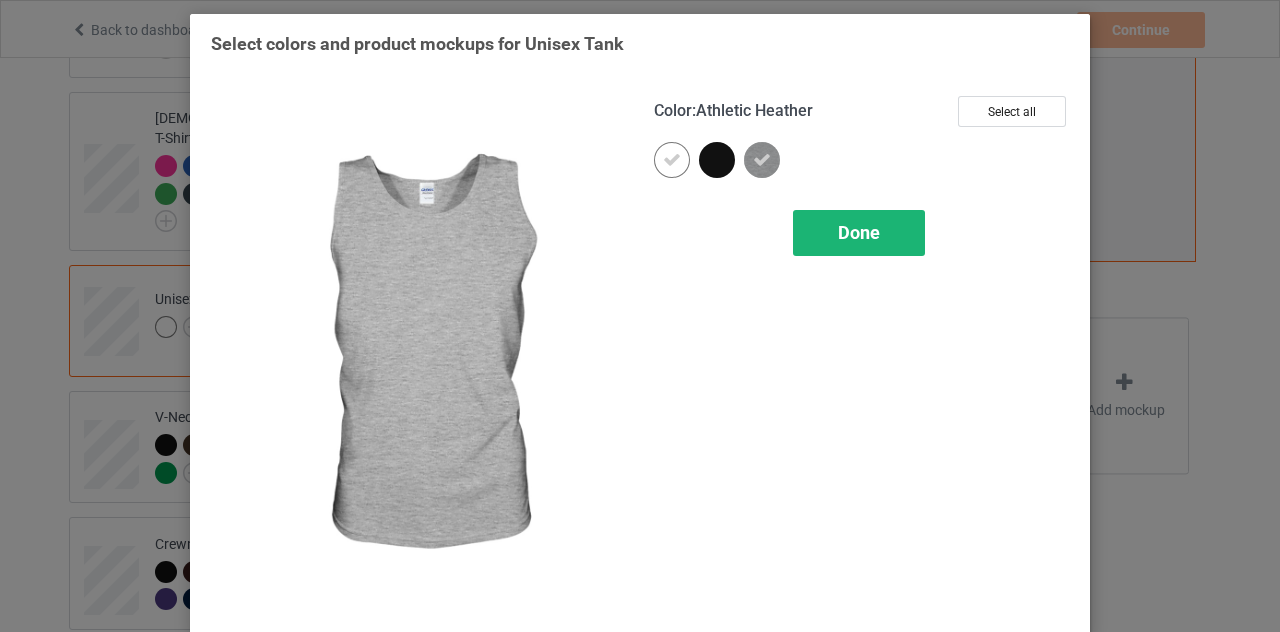 click on "Done" at bounding box center [859, 233] 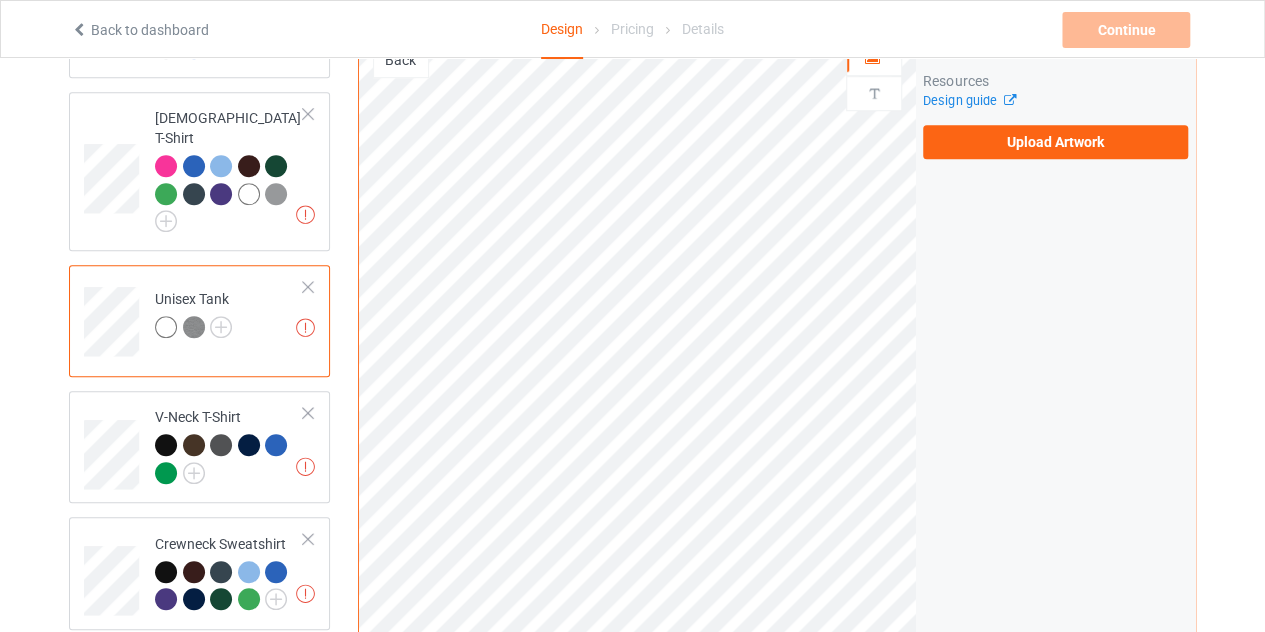 scroll, scrollTop: 700, scrollLeft: 0, axis: vertical 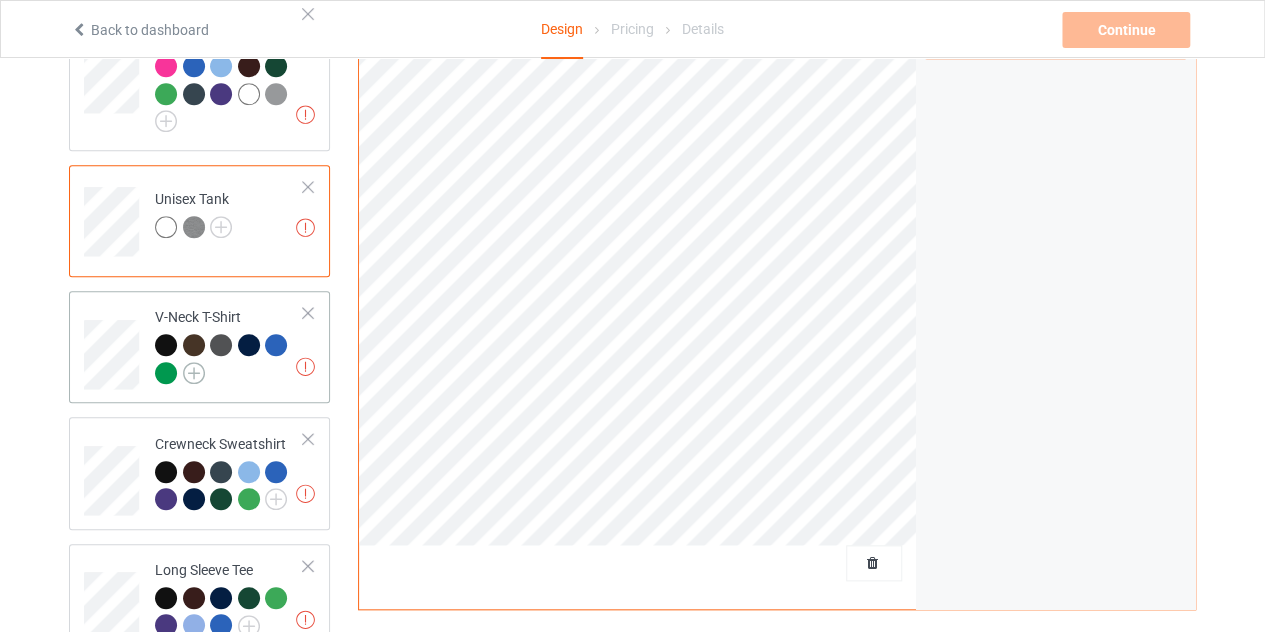 click at bounding box center (194, 373) 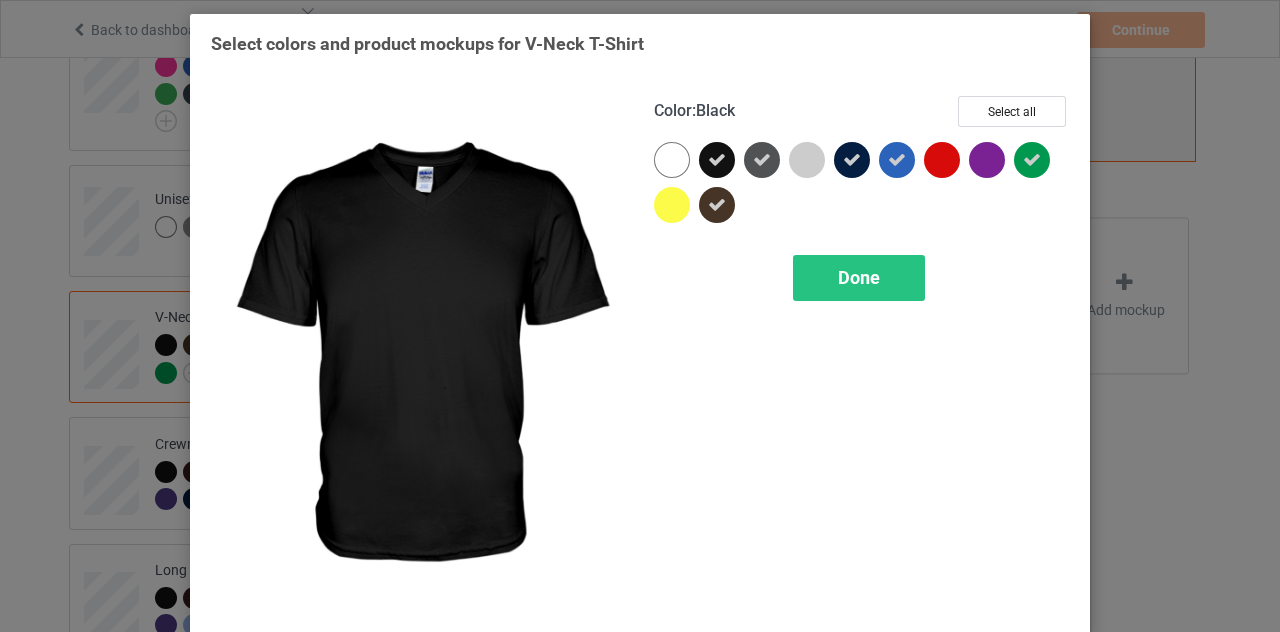 click at bounding box center (717, 160) 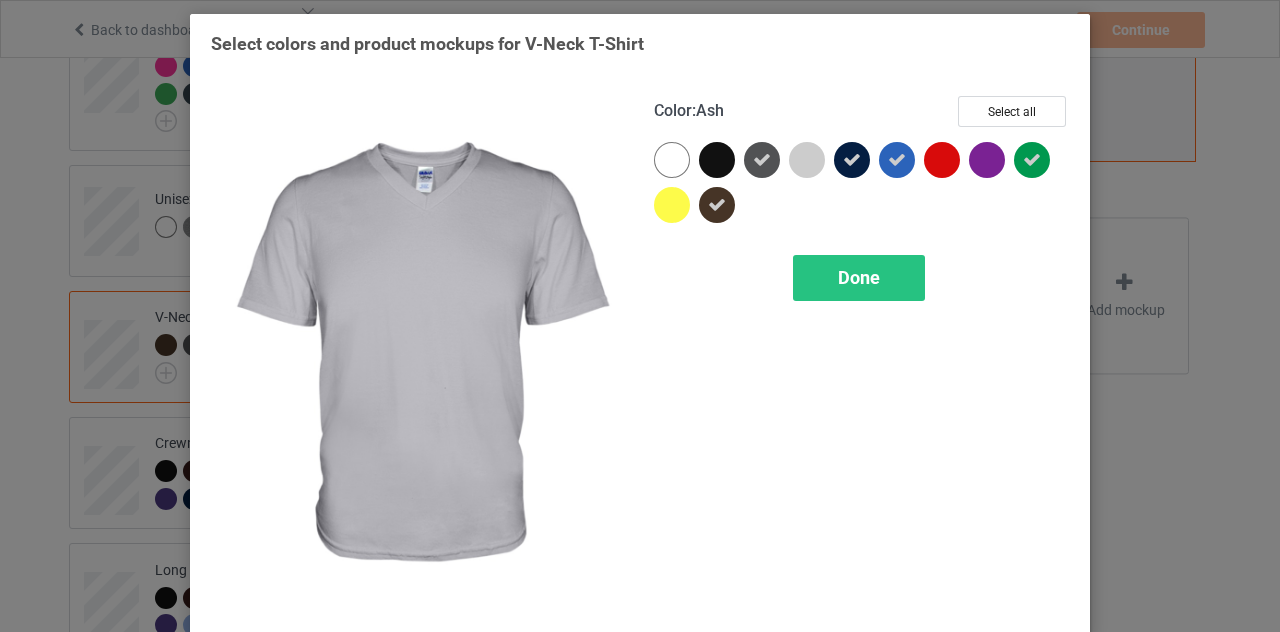 click at bounding box center (807, 160) 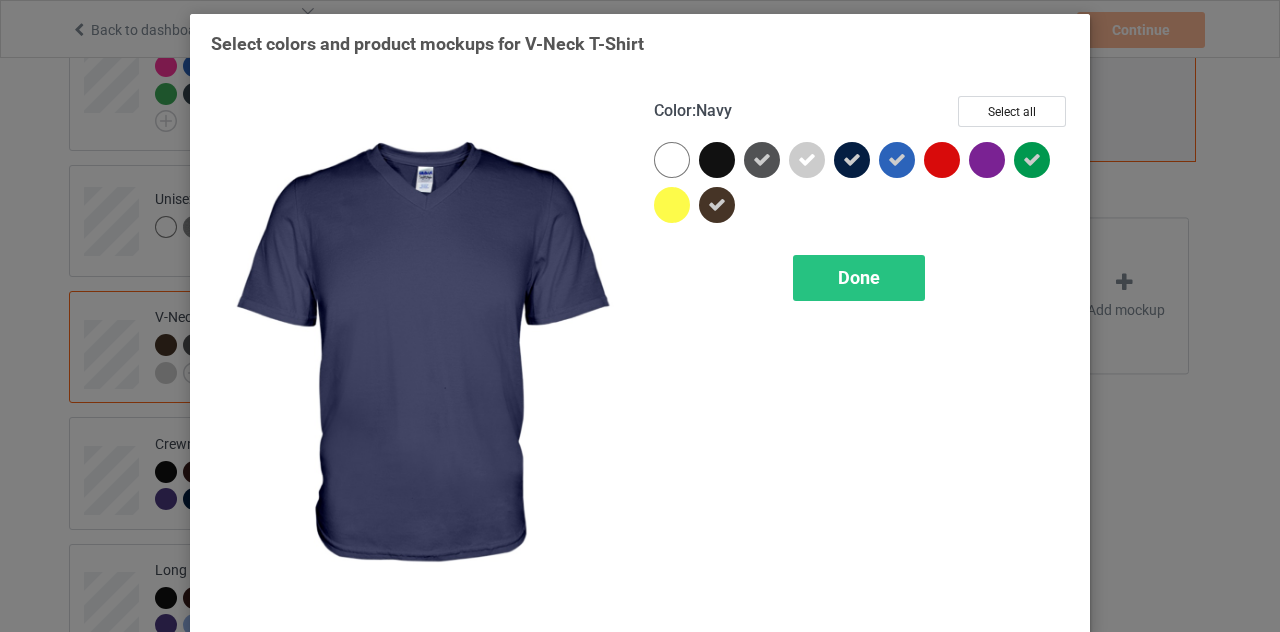 click at bounding box center (852, 160) 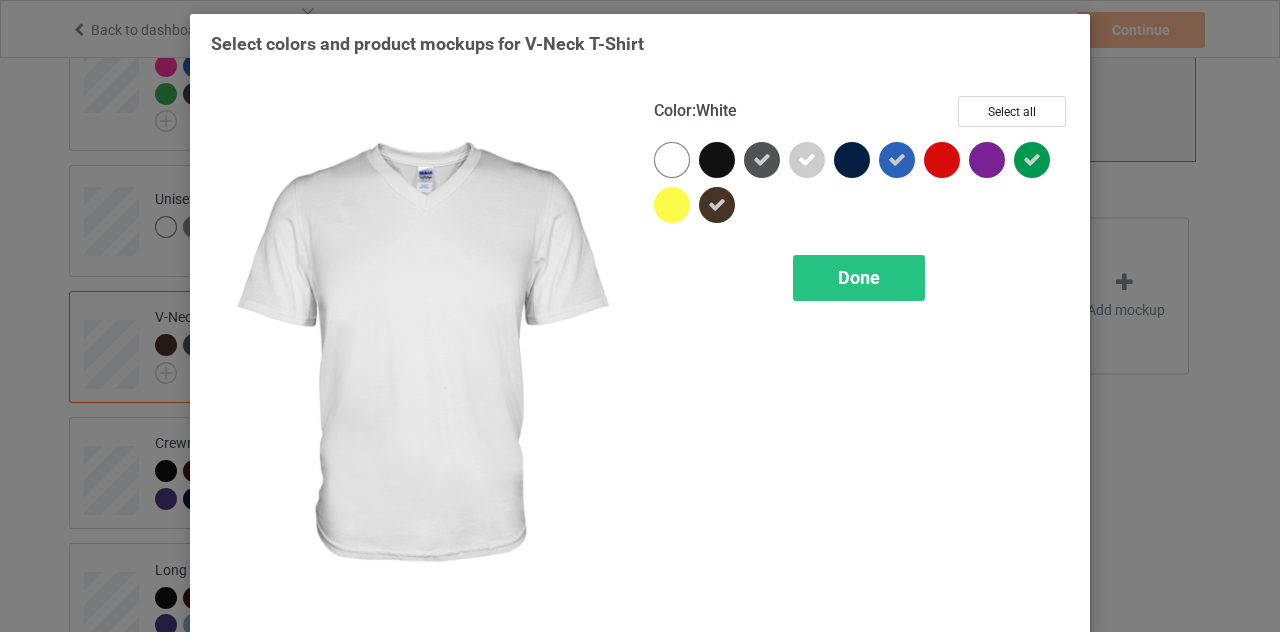 click at bounding box center (676, 164) 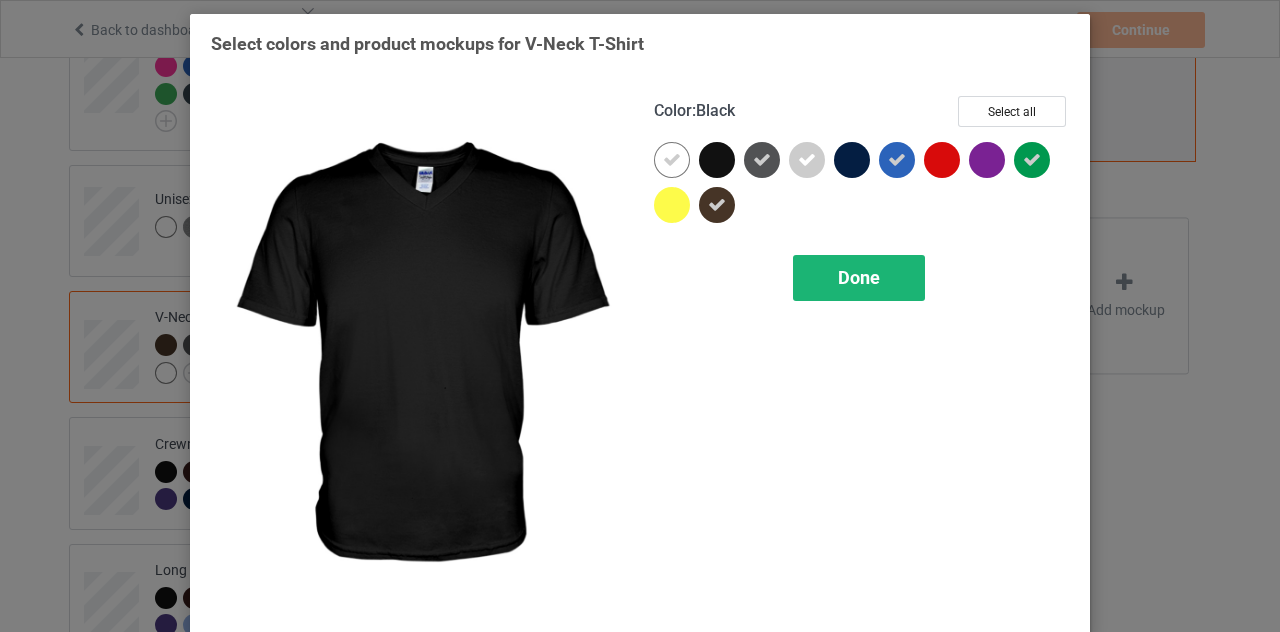 click on "Done" at bounding box center [859, 277] 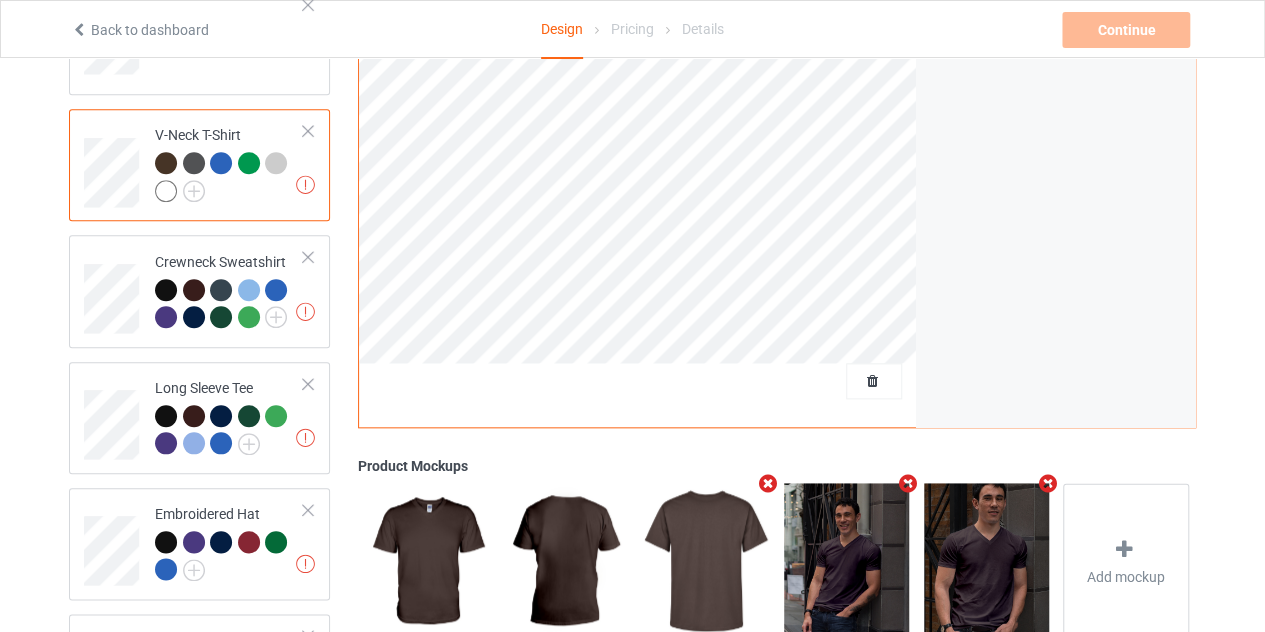 scroll, scrollTop: 900, scrollLeft: 0, axis: vertical 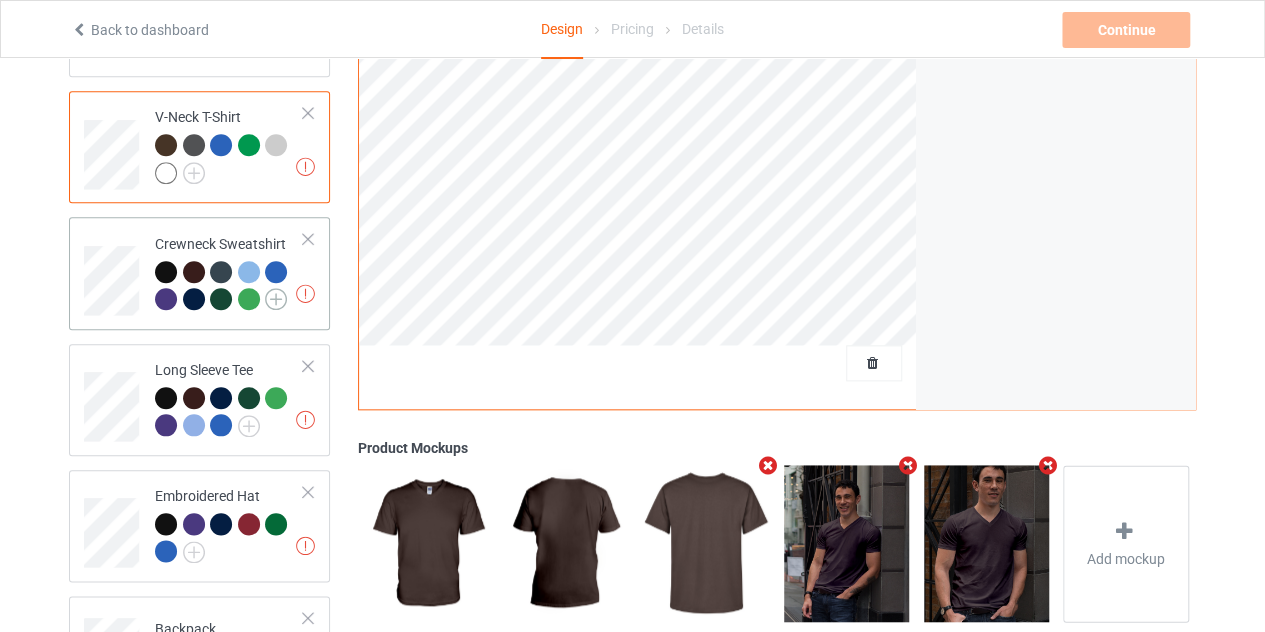 click at bounding box center (276, 299) 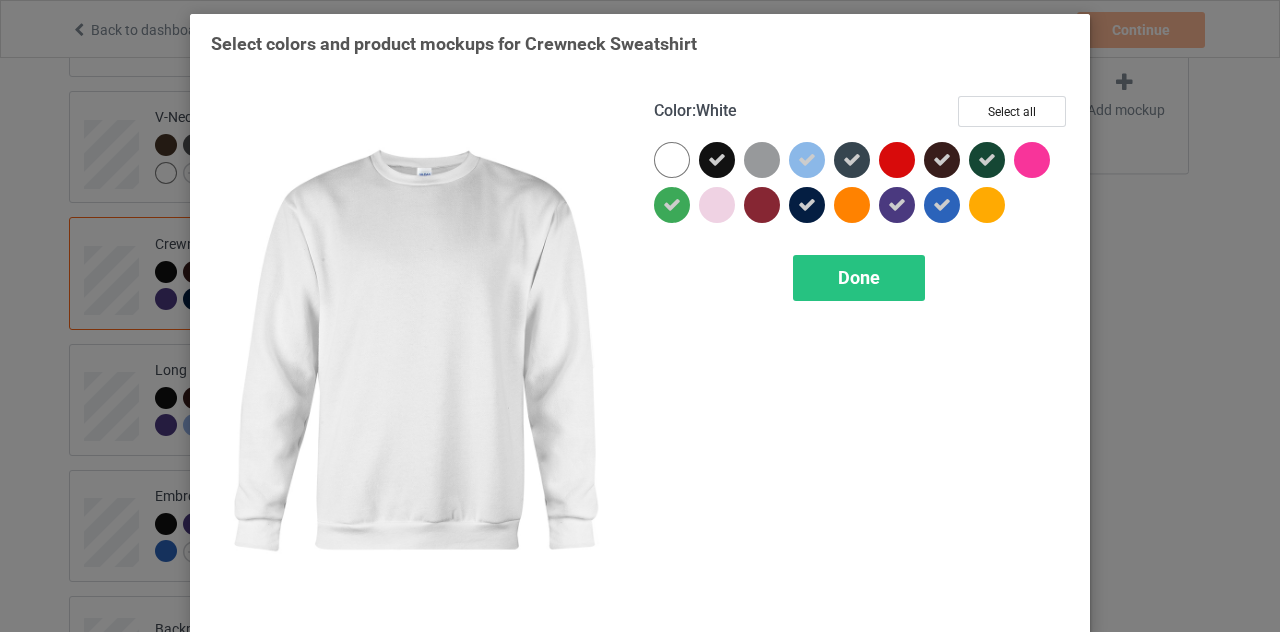 click at bounding box center [672, 160] 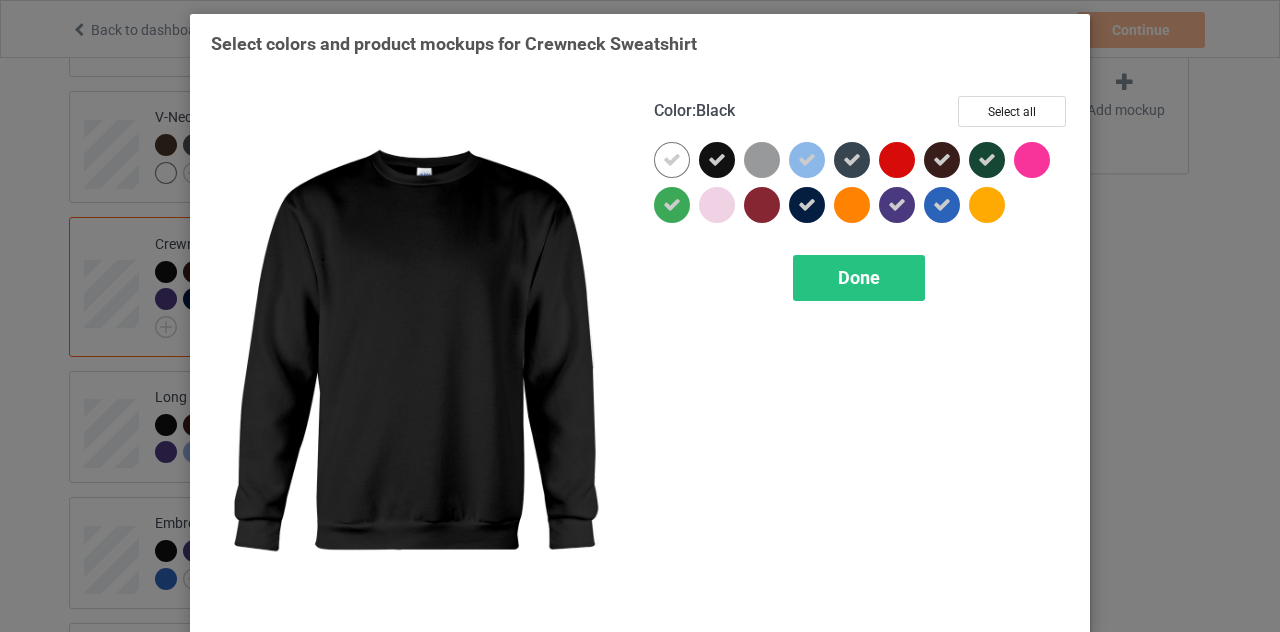 click at bounding box center [717, 160] 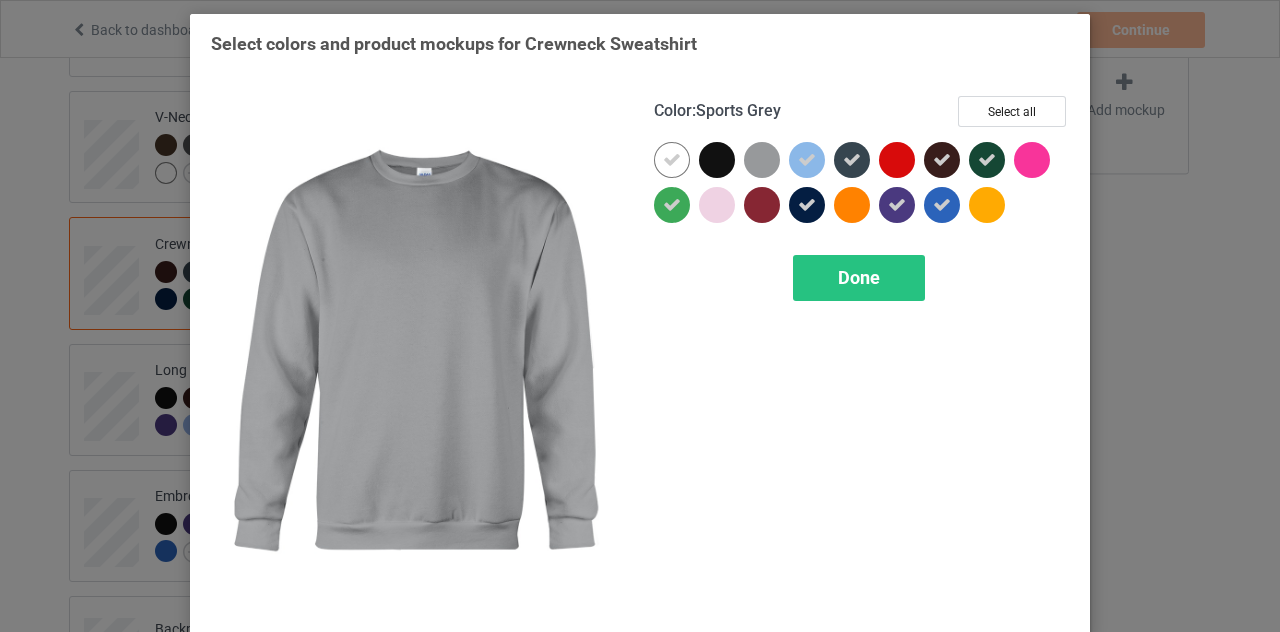 click at bounding box center (762, 160) 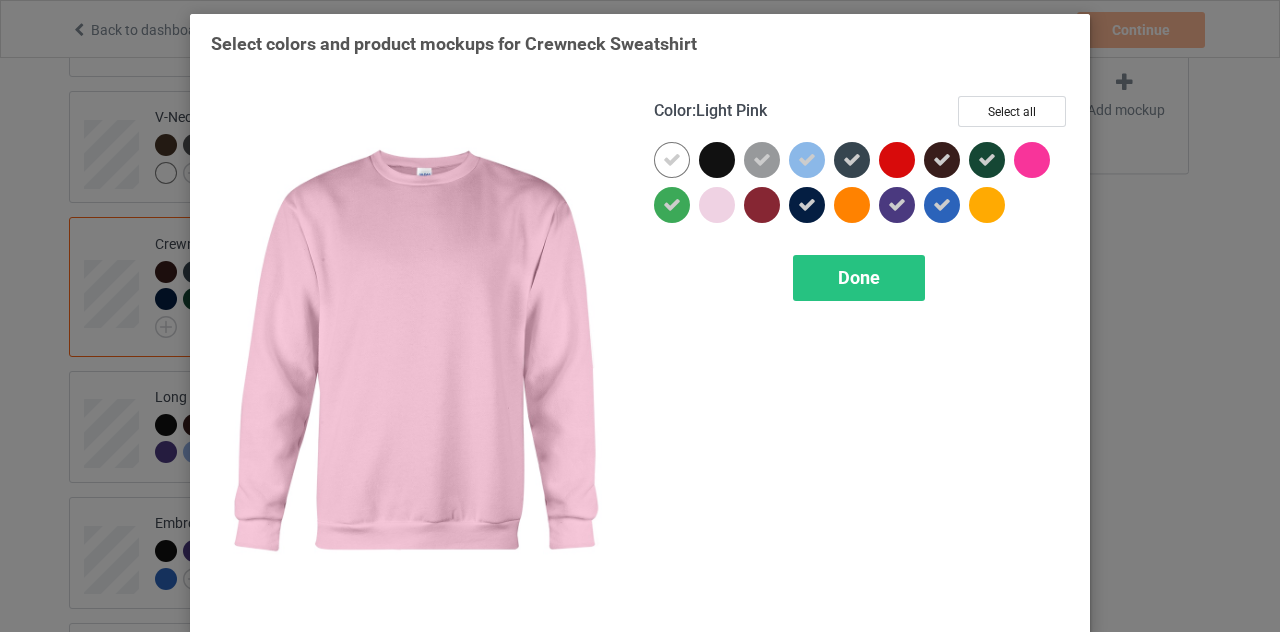 click at bounding box center (717, 205) 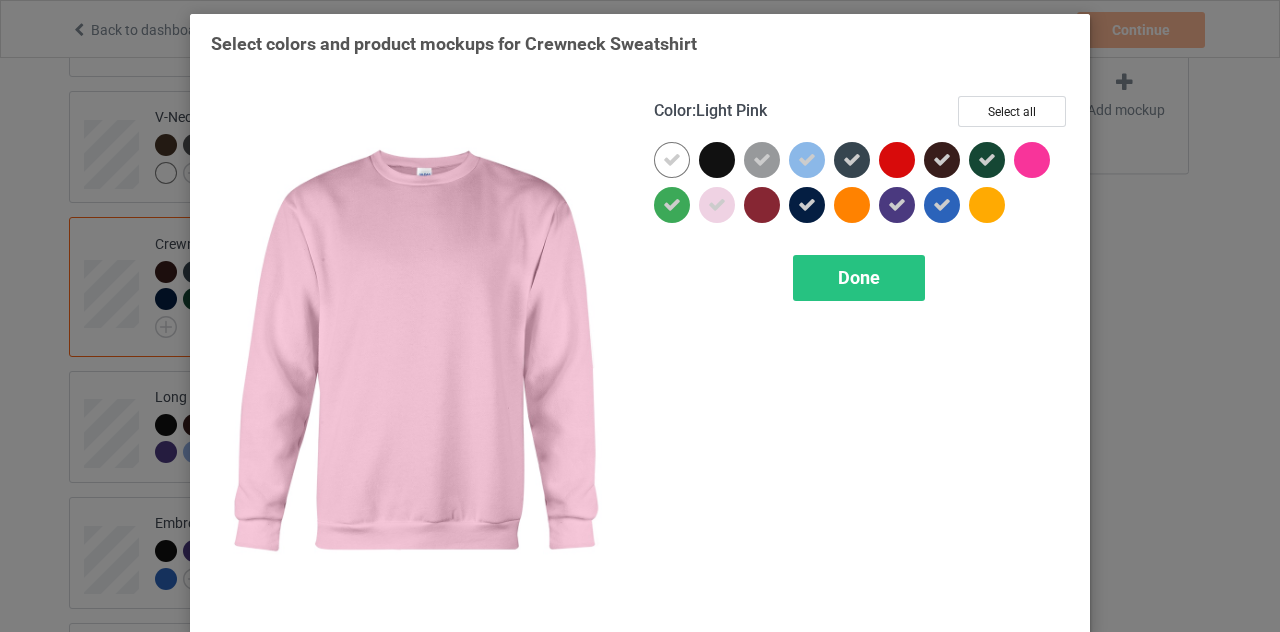 click at bounding box center (717, 205) 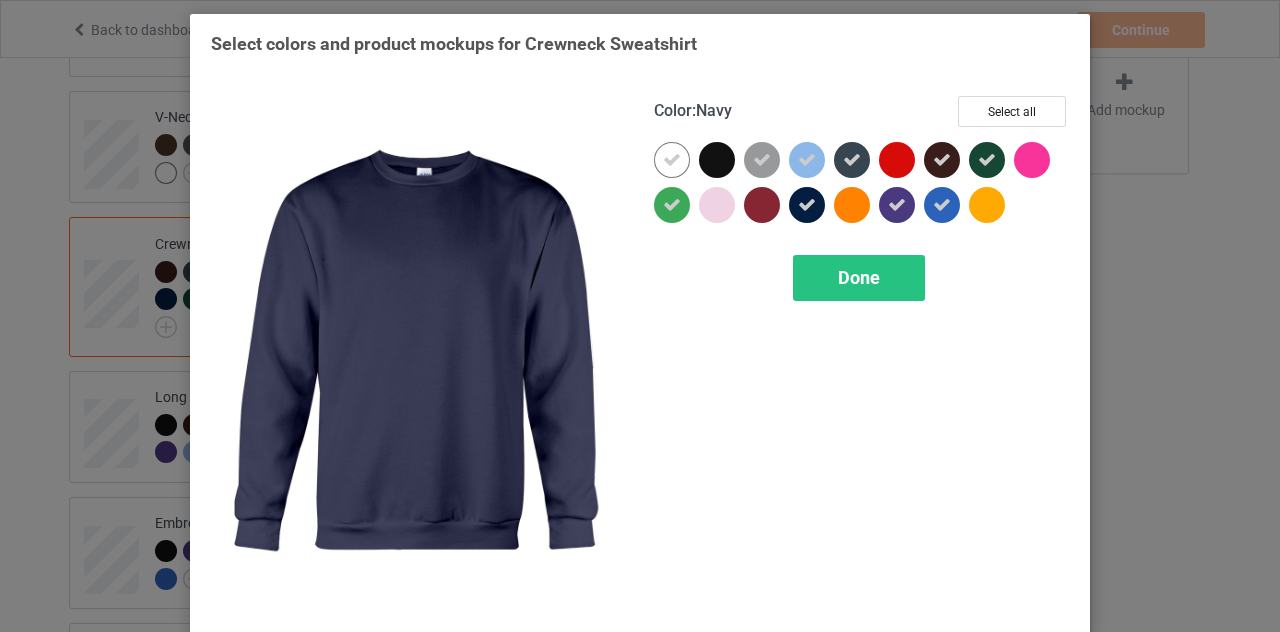 click at bounding box center [807, 205] 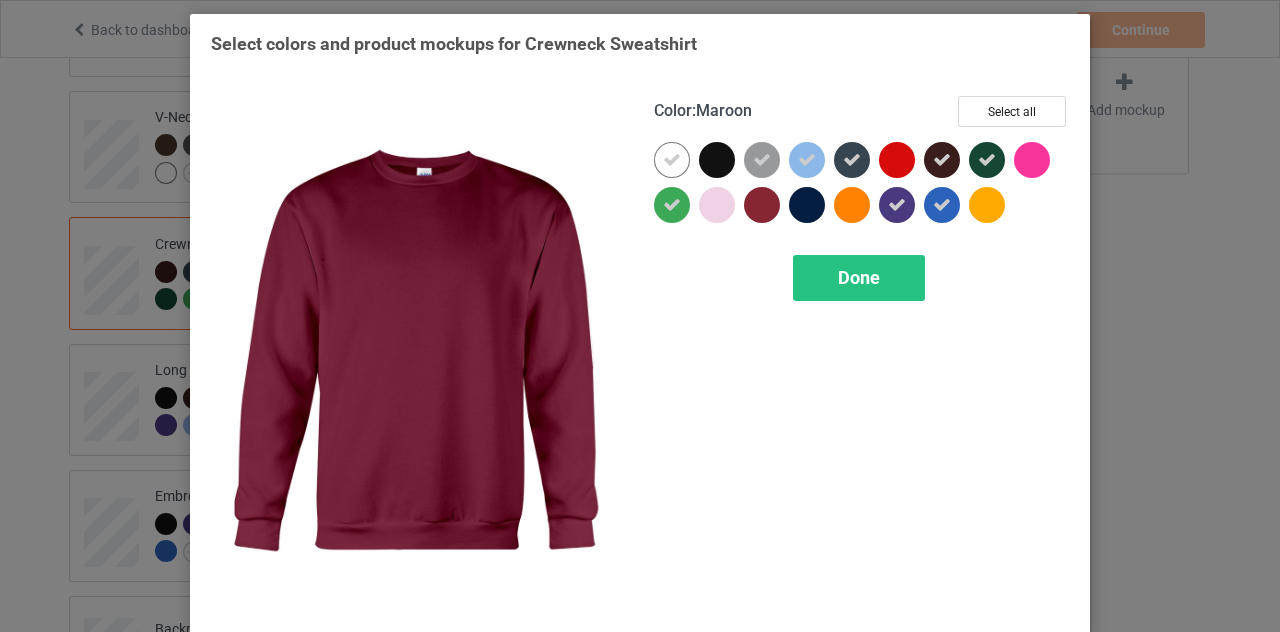 click at bounding box center (762, 205) 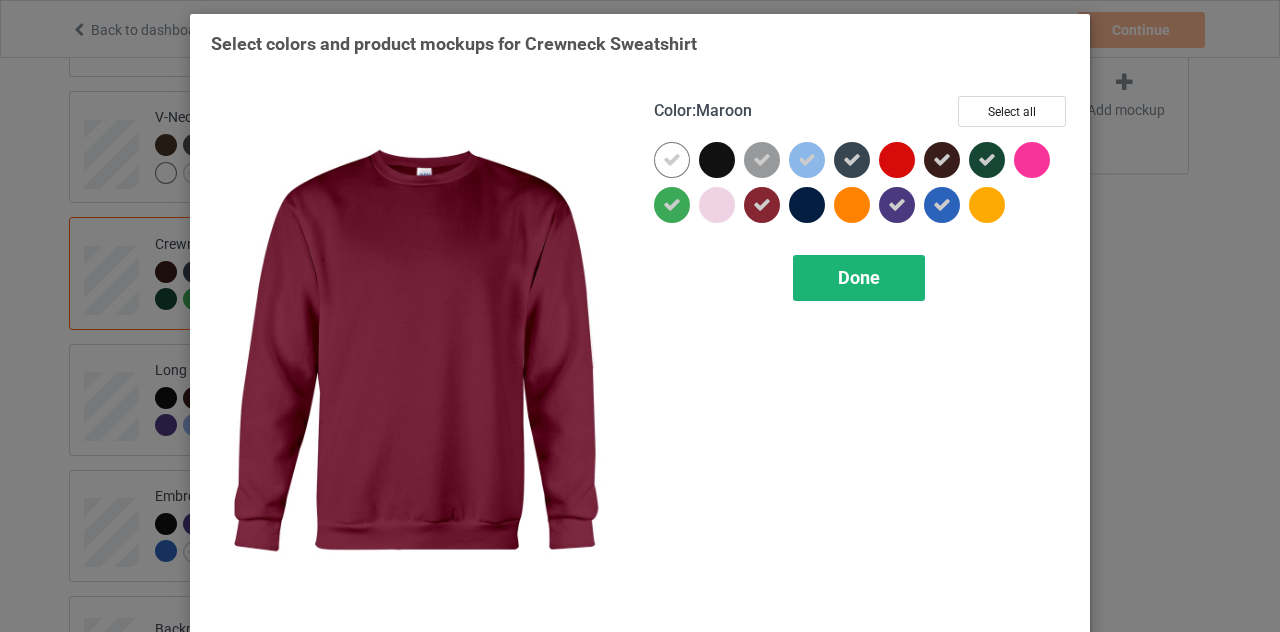 click on "Done" at bounding box center (859, 277) 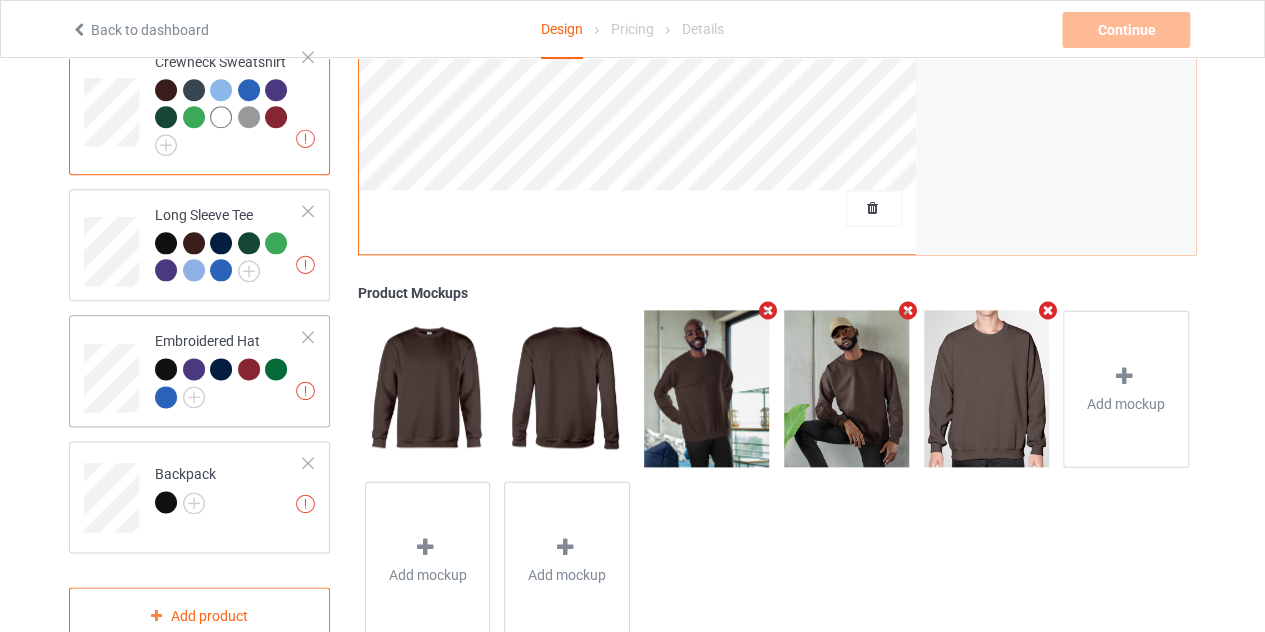 scroll, scrollTop: 1100, scrollLeft: 0, axis: vertical 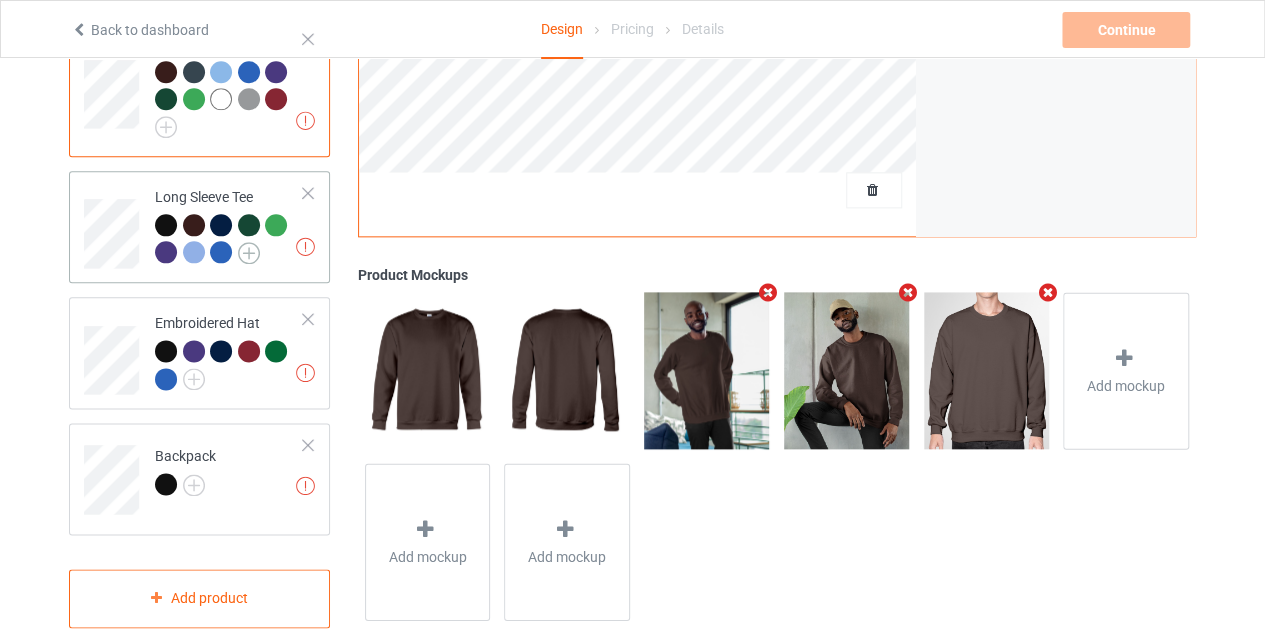 click at bounding box center (249, 253) 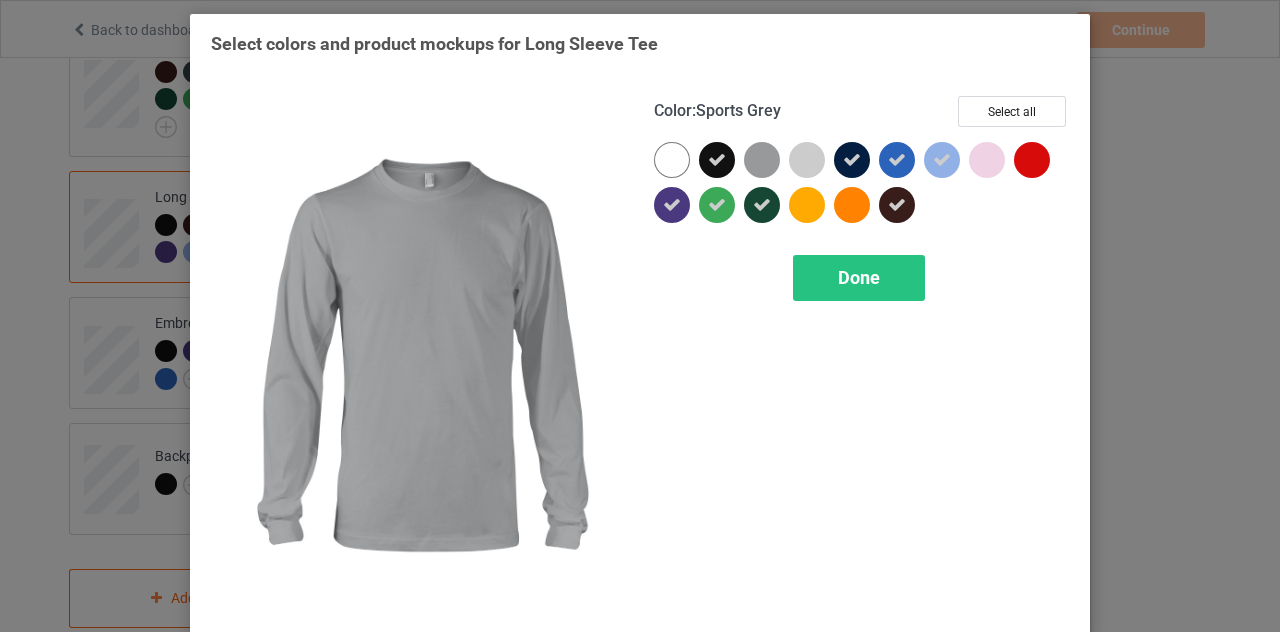 click at bounding box center [762, 160] 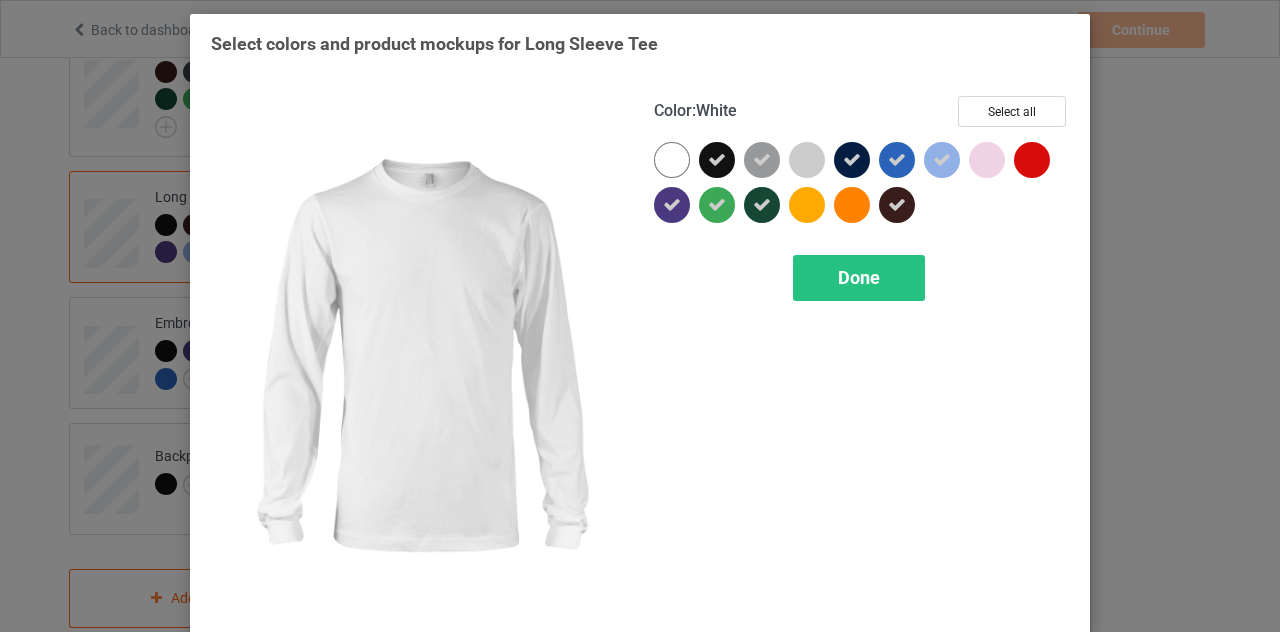 click at bounding box center (672, 160) 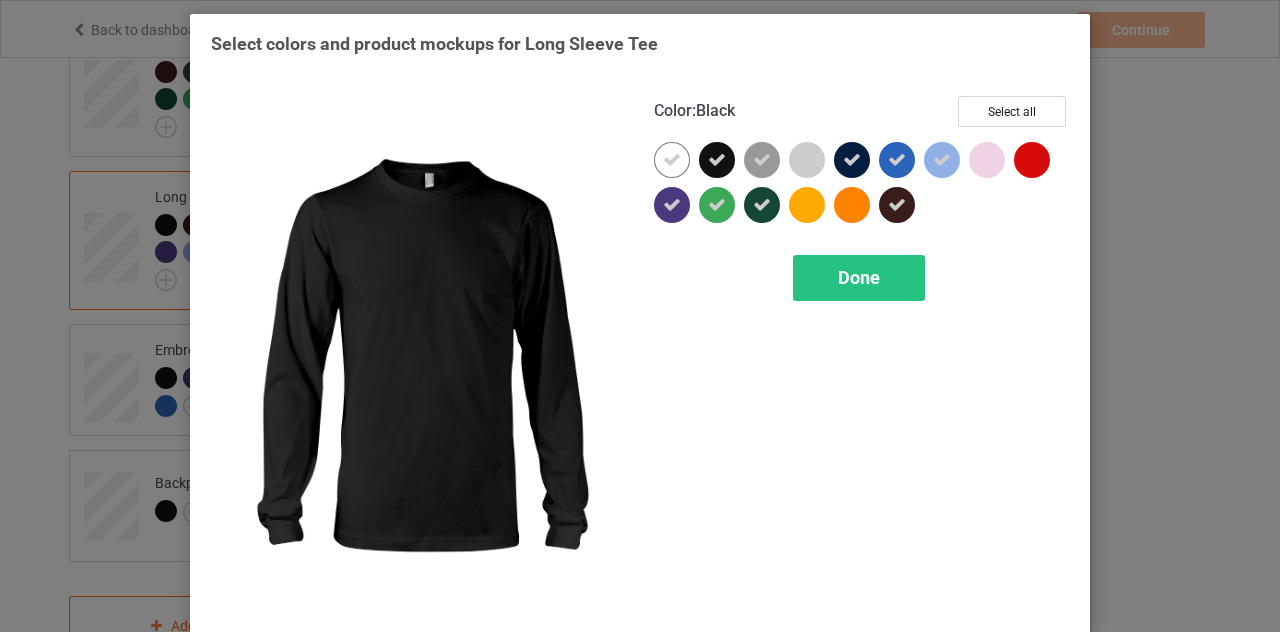 click at bounding box center [717, 160] 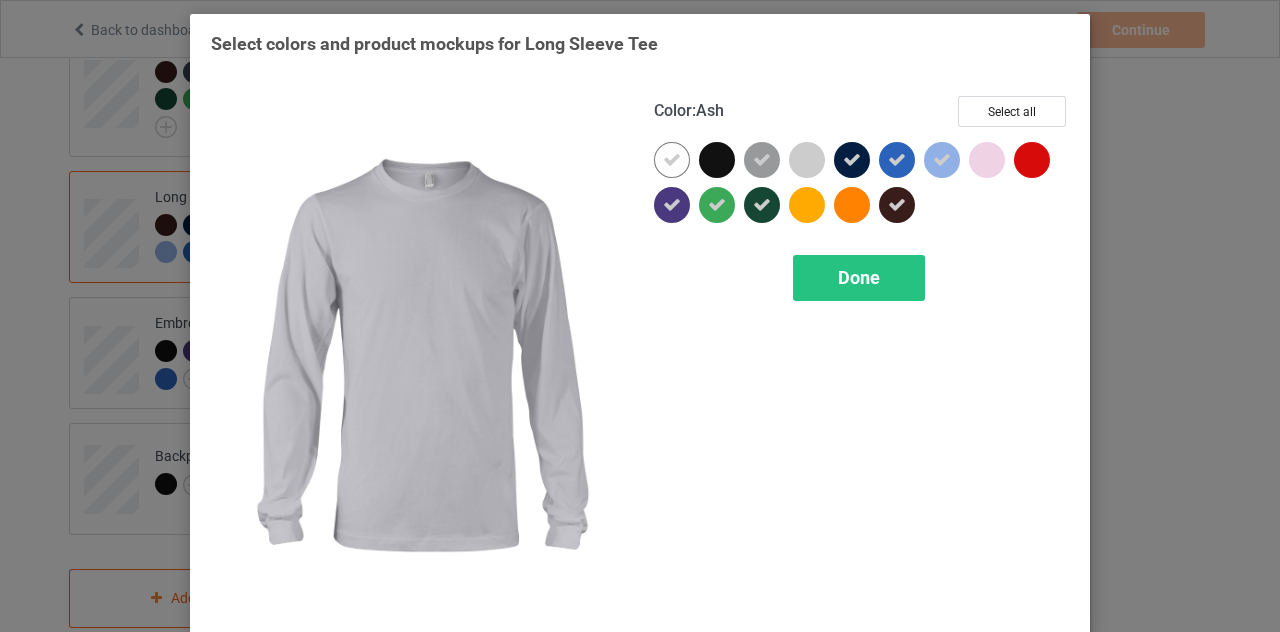 click at bounding box center (807, 160) 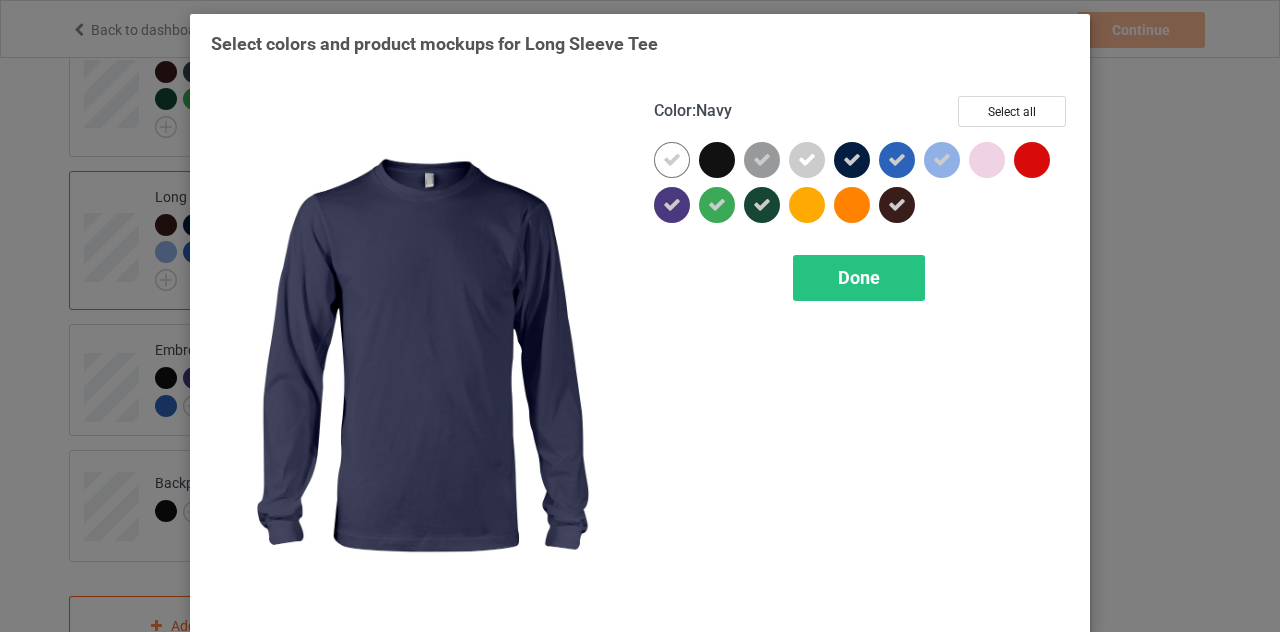click at bounding box center (852, 160) 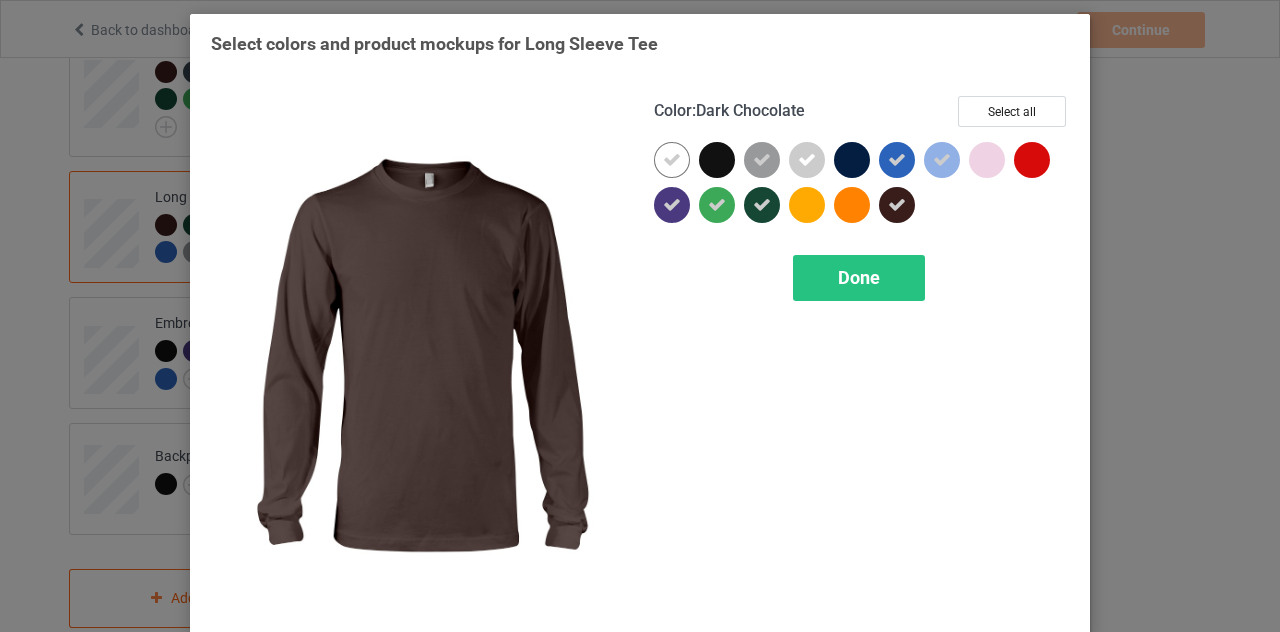 click at bounding box center [897, 205] 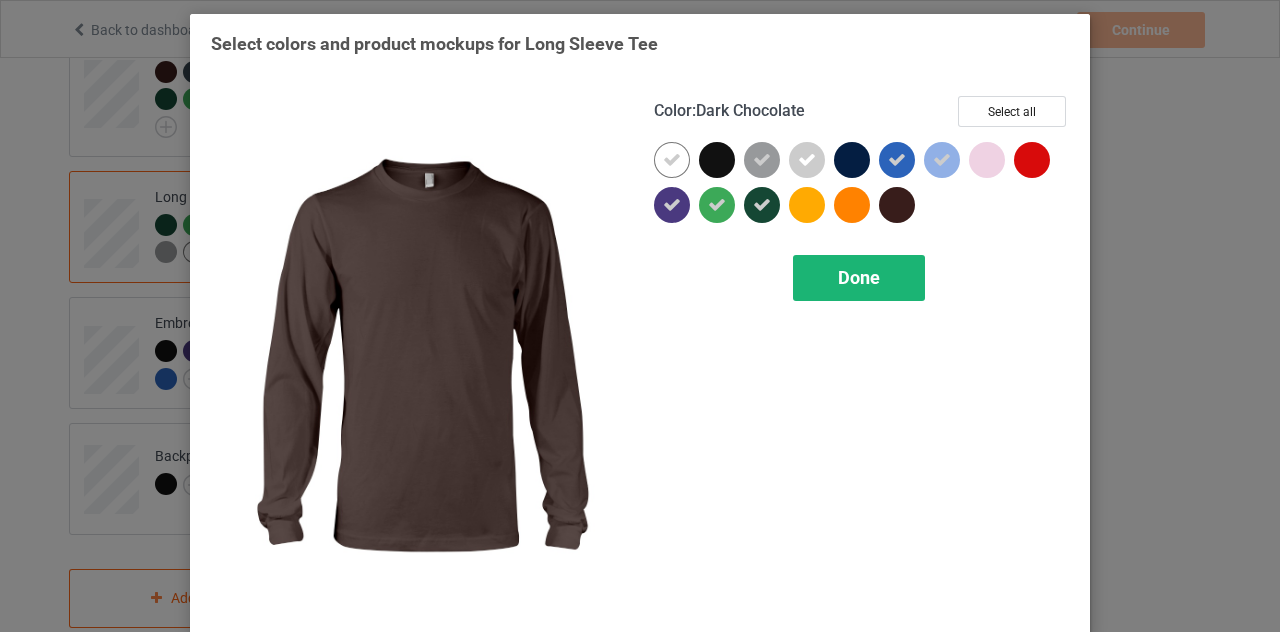 click on "Done" at bounding box center [859, 277] 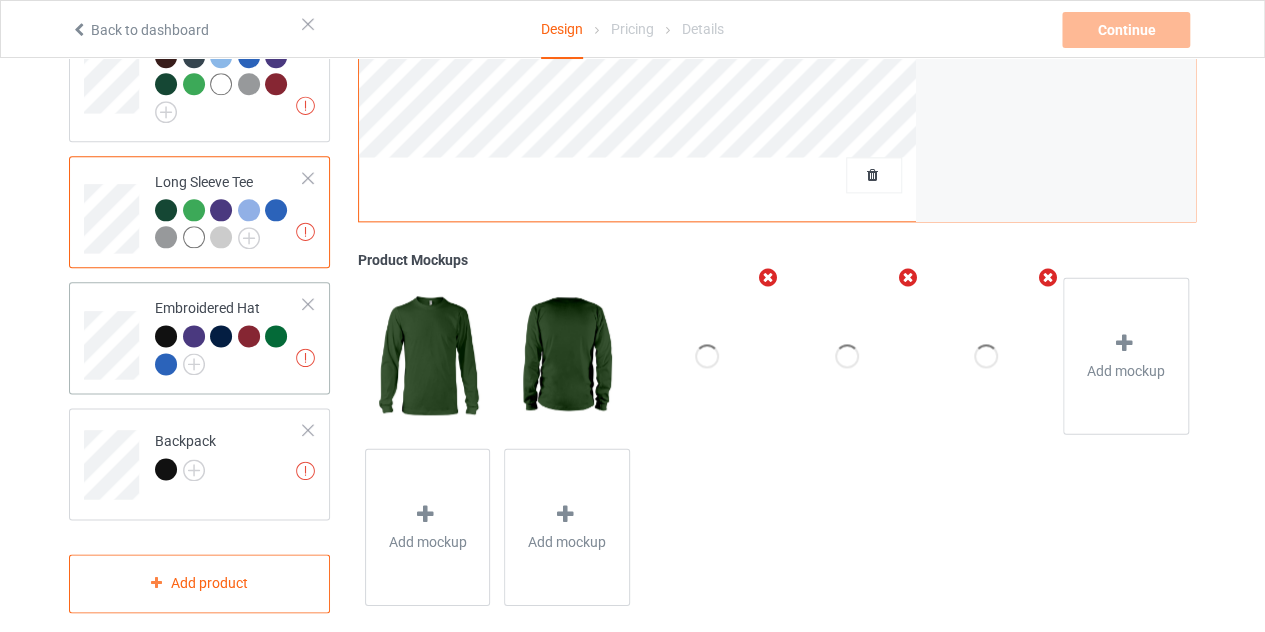 scroll, scrollTop: 1116, scrollLeft: 0, axis: vertical 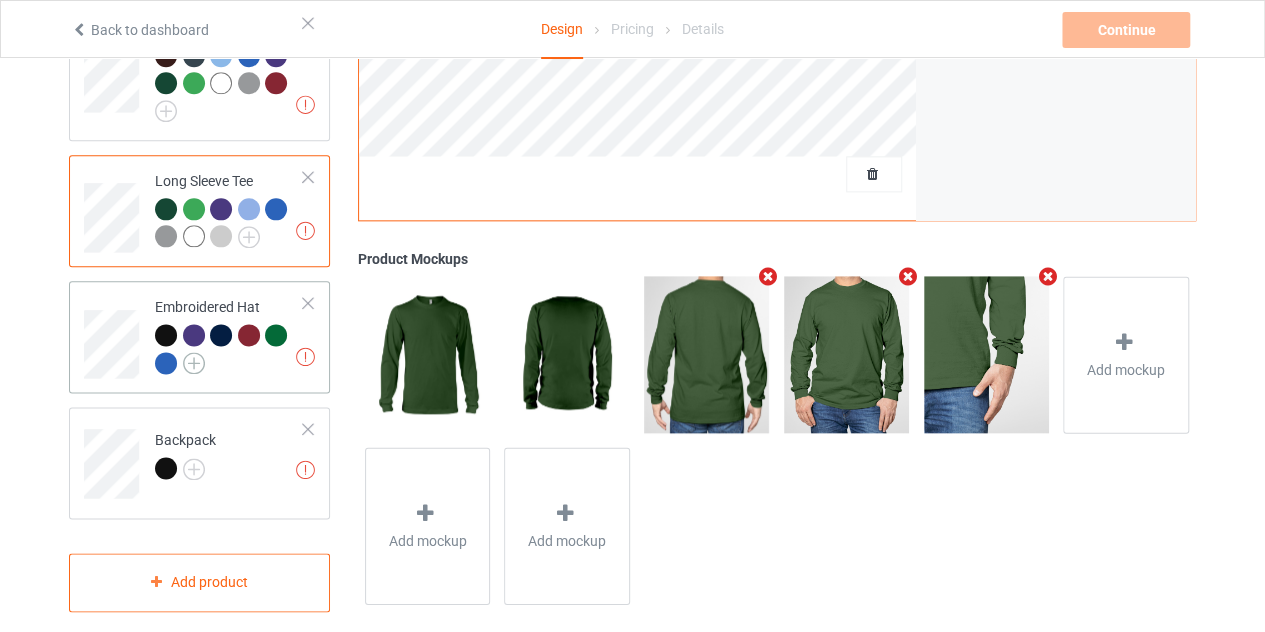 click at bounding box center (194, 363) 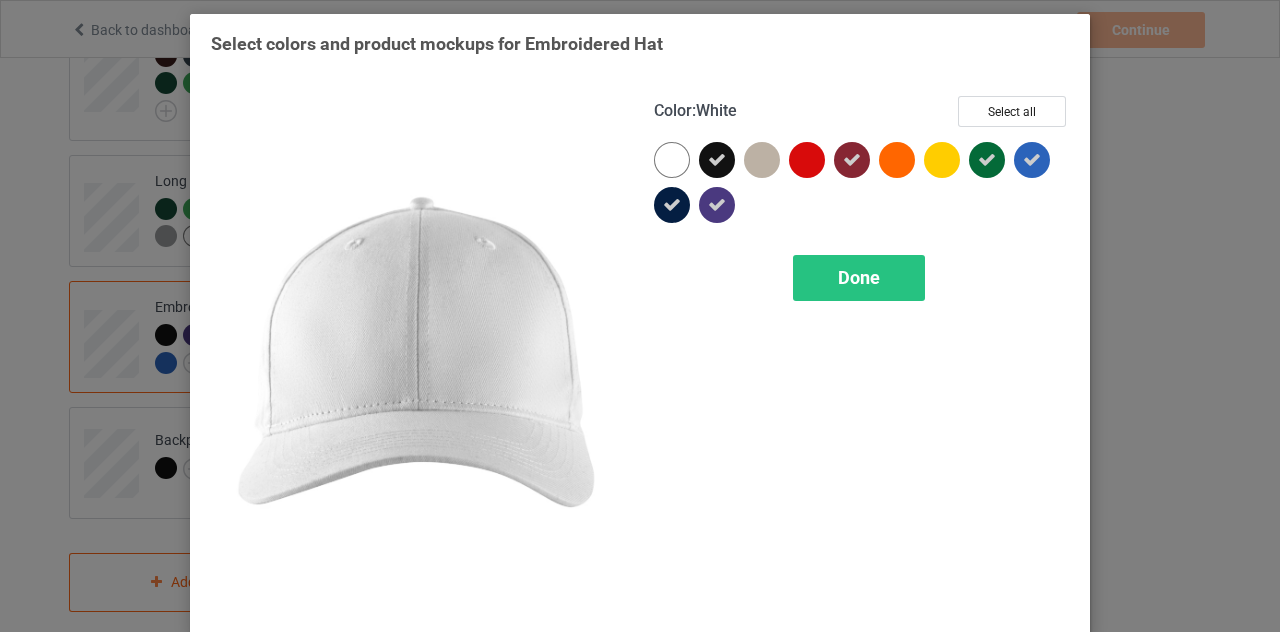 click at bounding box center [676, 164] 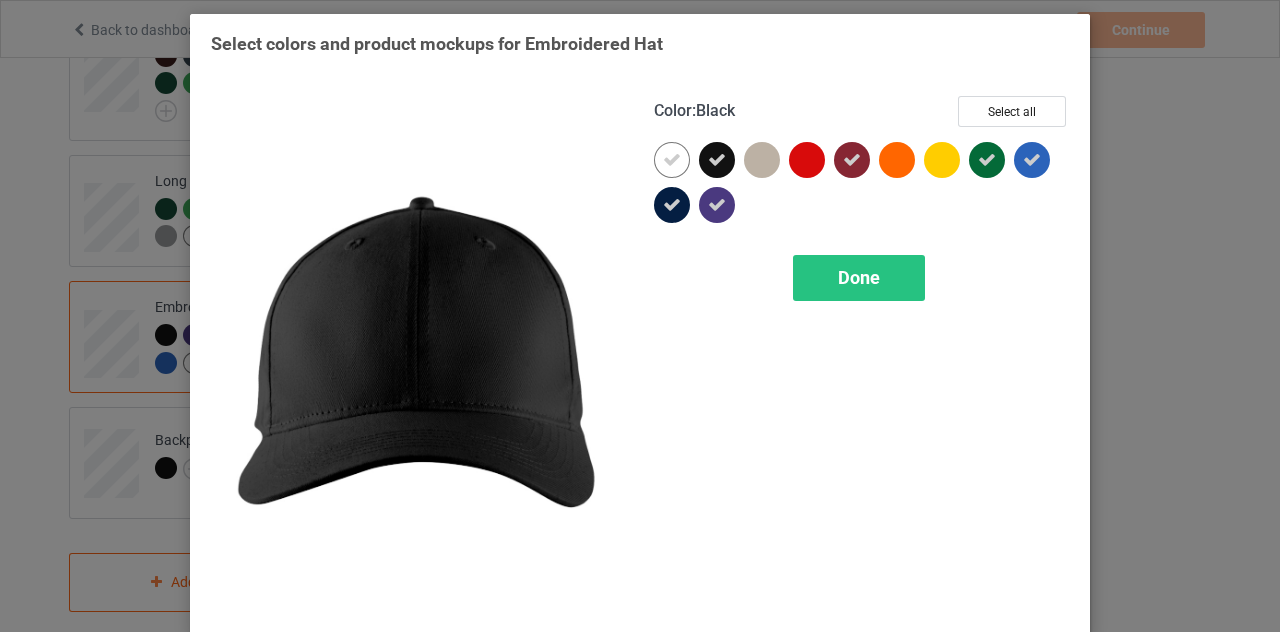 drag, startPoint x: 702, startPoint y: 157, endPoint x: 674, endPoint y: 192, distance: 44.82187 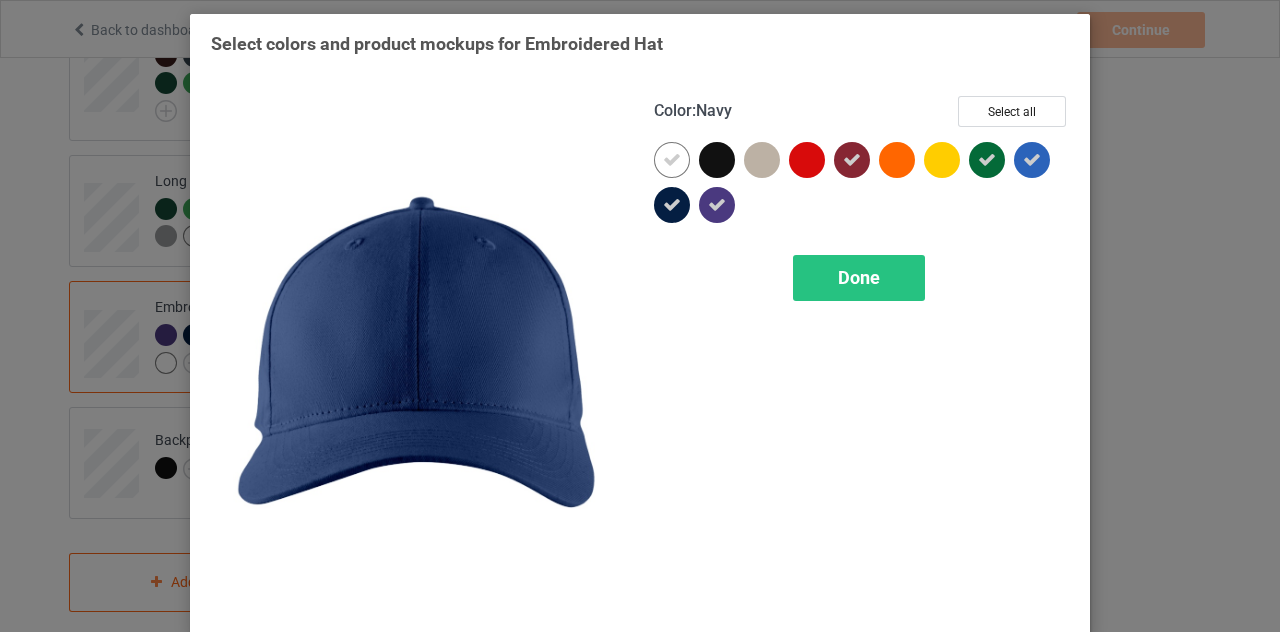 click at bounding box center (672, 205) 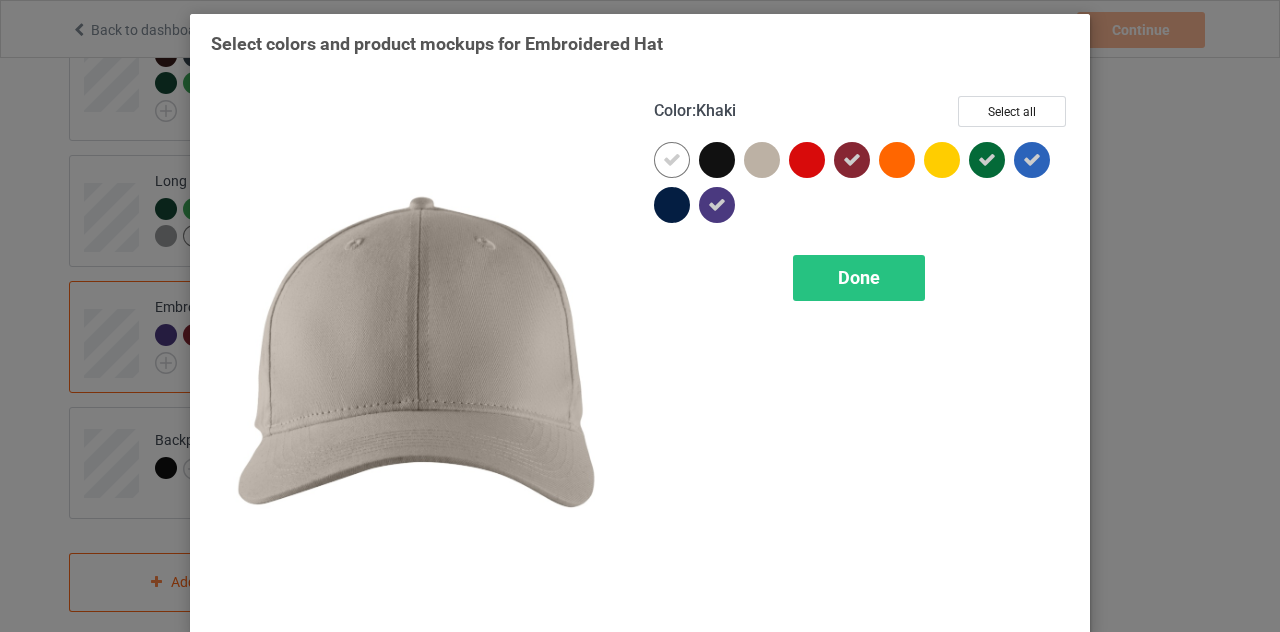 click at bounding box center (762, 160) 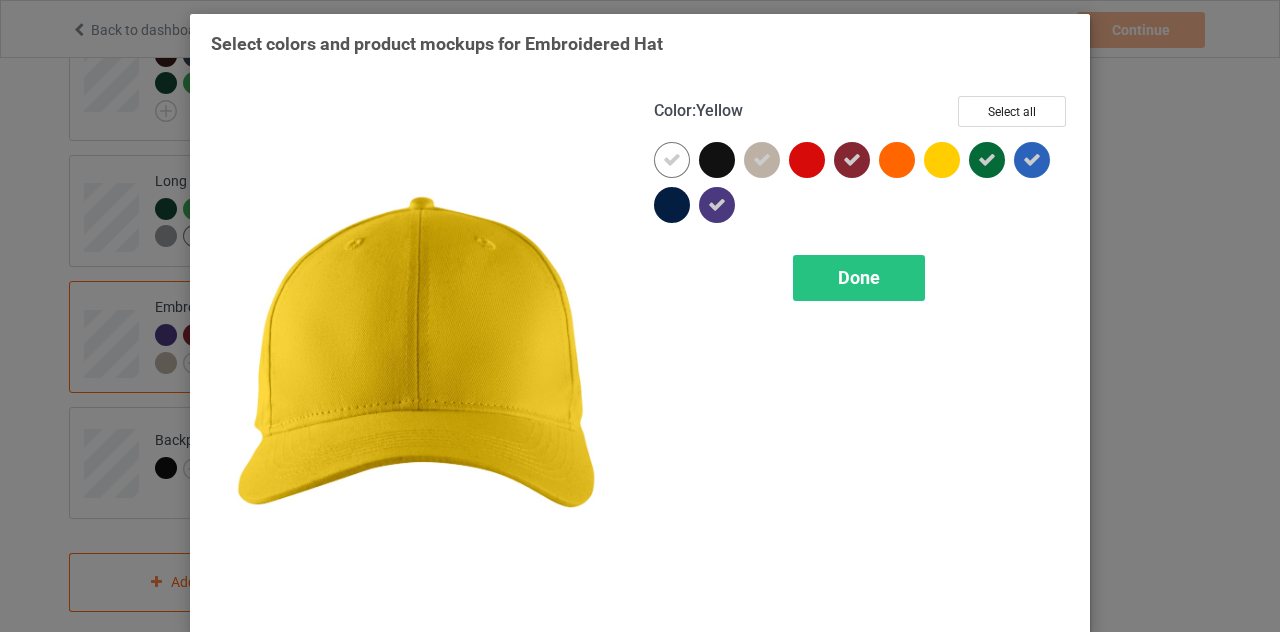 click on "Done" at bounding box center (859, 277) 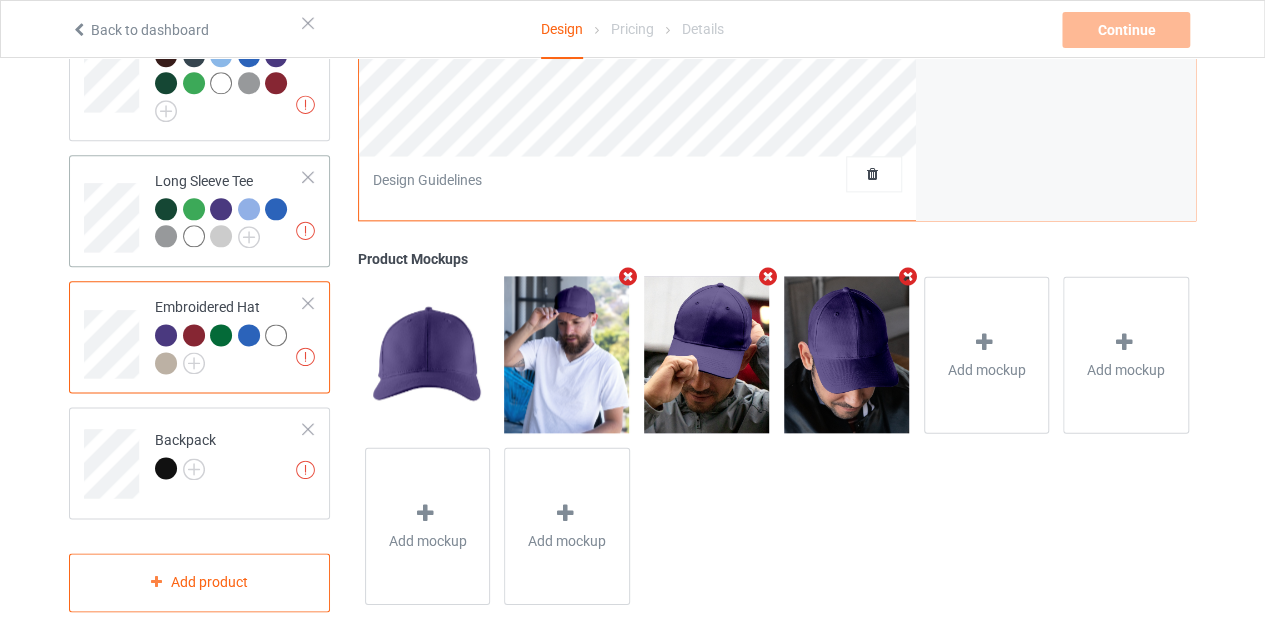 drag, startPoint x: 312, startPoint y: 286, endPoint x: 304, endPoint y: 338, distance: 52.611786 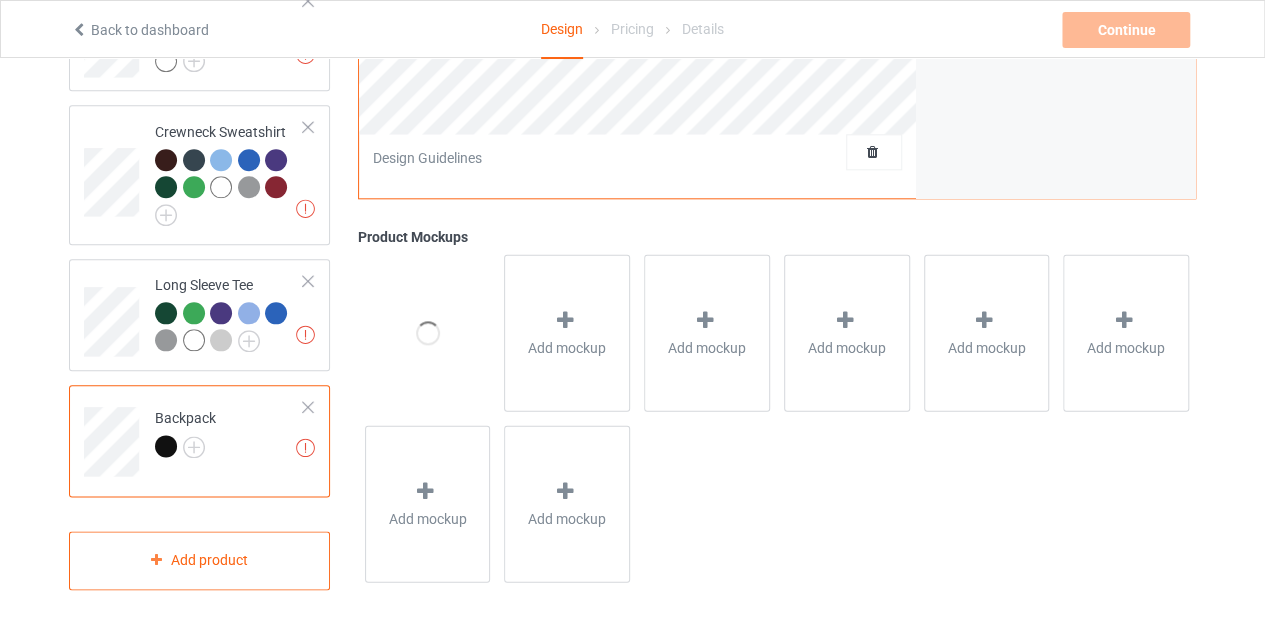scroll, scrollTop: 990, scrollLeft: 0, axis: vertical 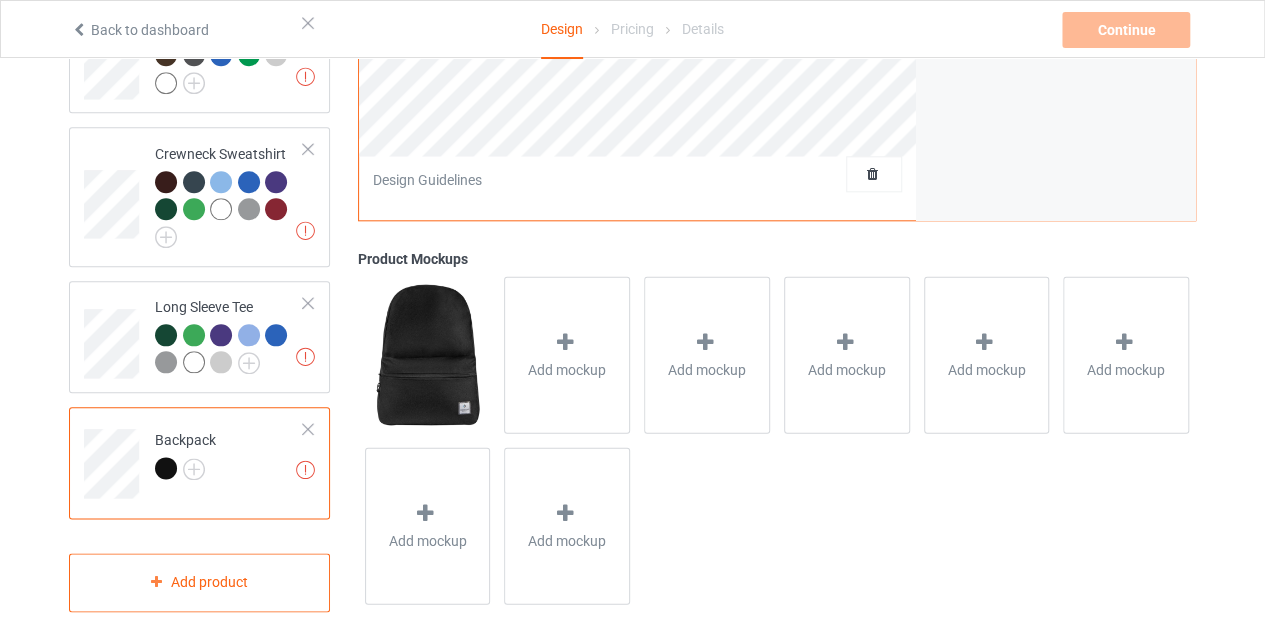 click at bounding box center (308, 429) 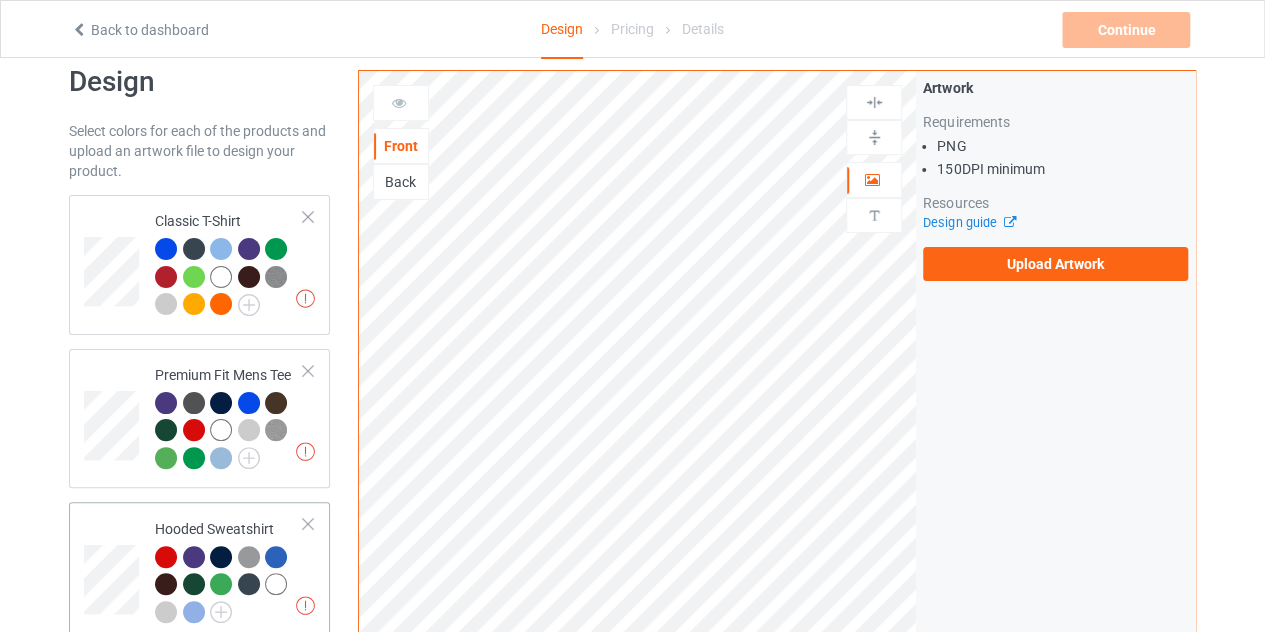 scroll, scrollTop: 0, scrollLeft: 0, axis: both 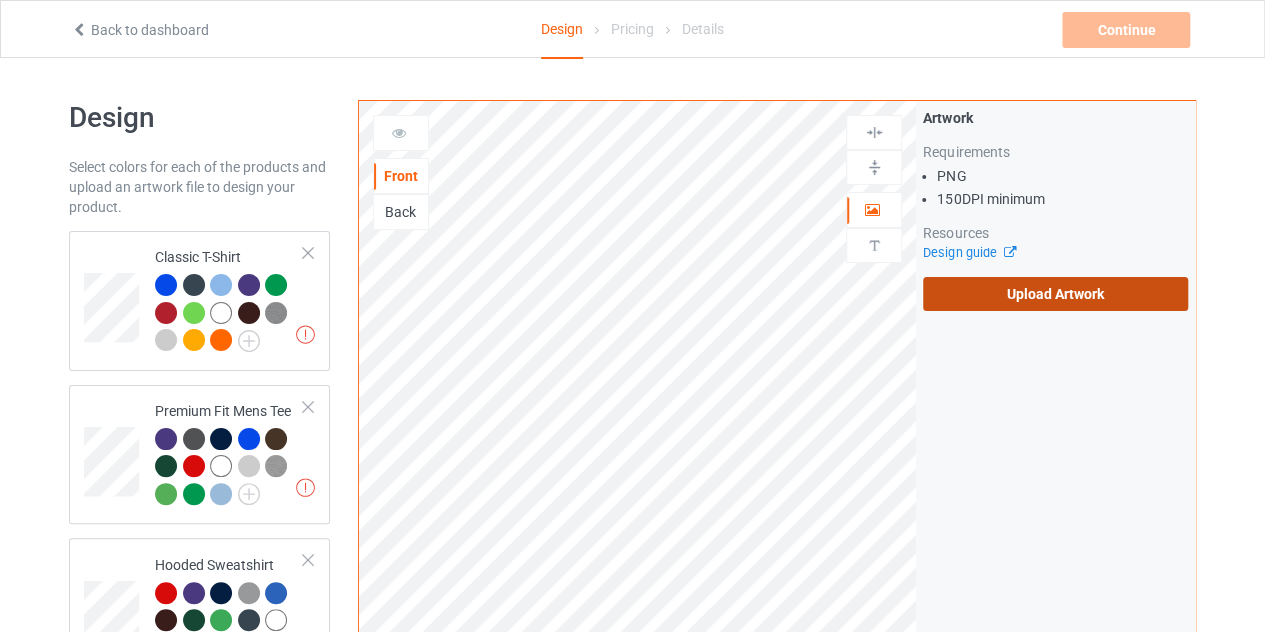 click on "Upload Artwork" at bounding box center [1055, 294] 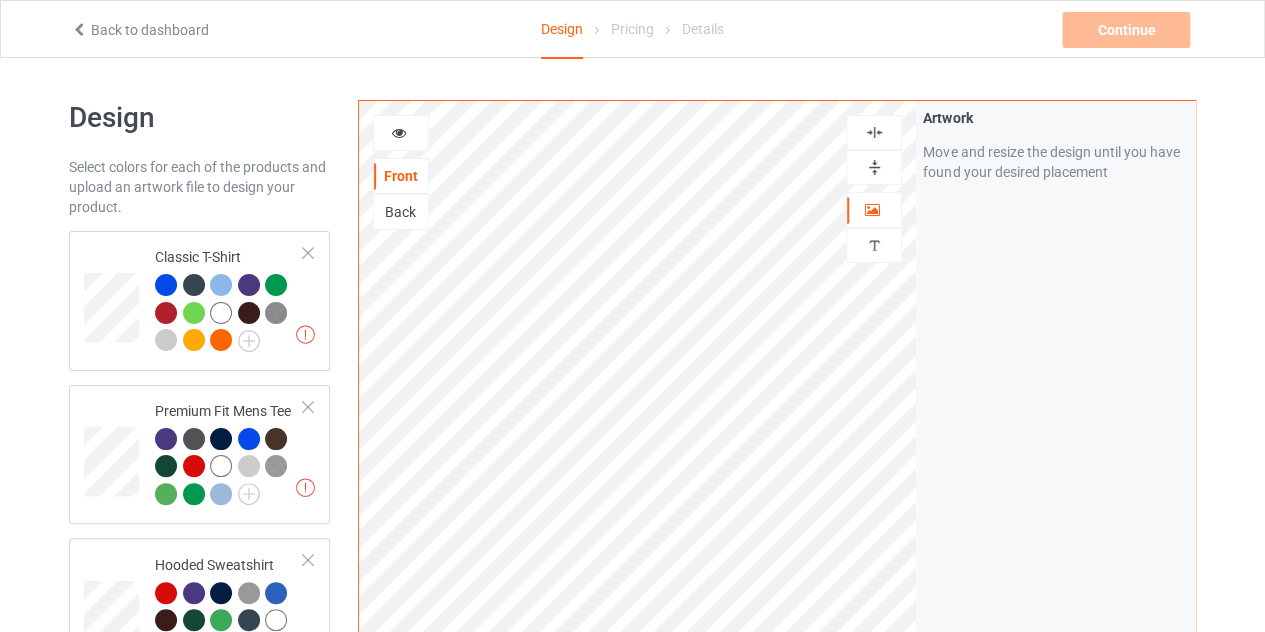 click at bounding box center (399, 130) 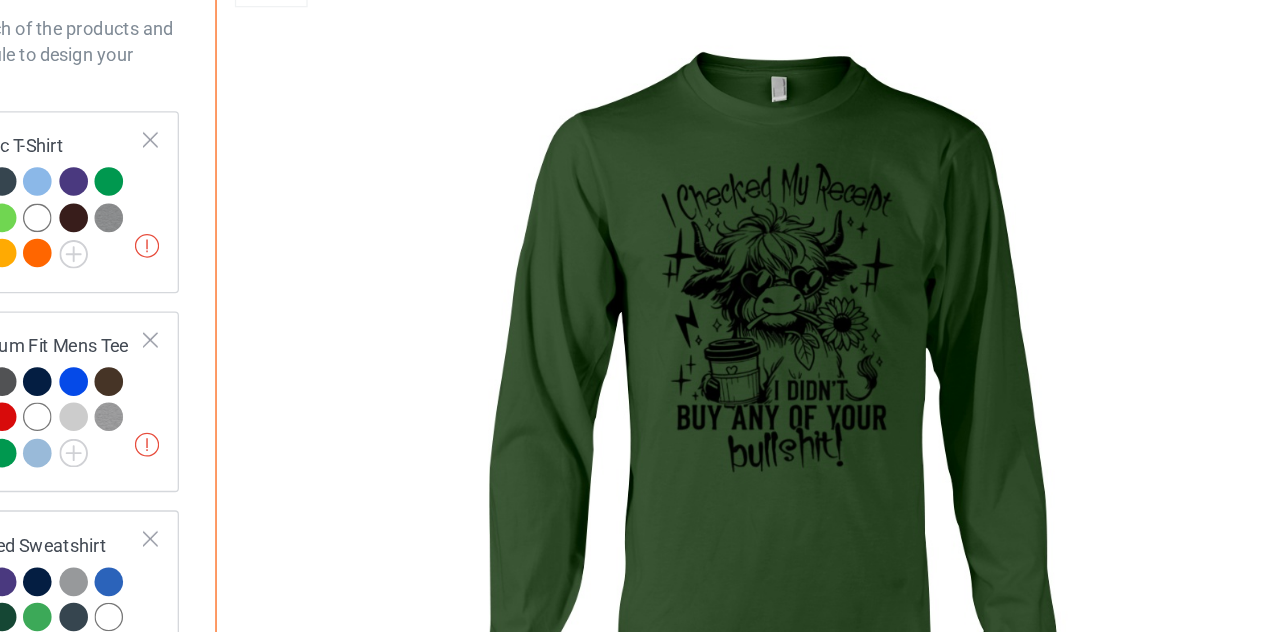 scroll, scrollTop: 0, scrollLeft: 0, axis: both 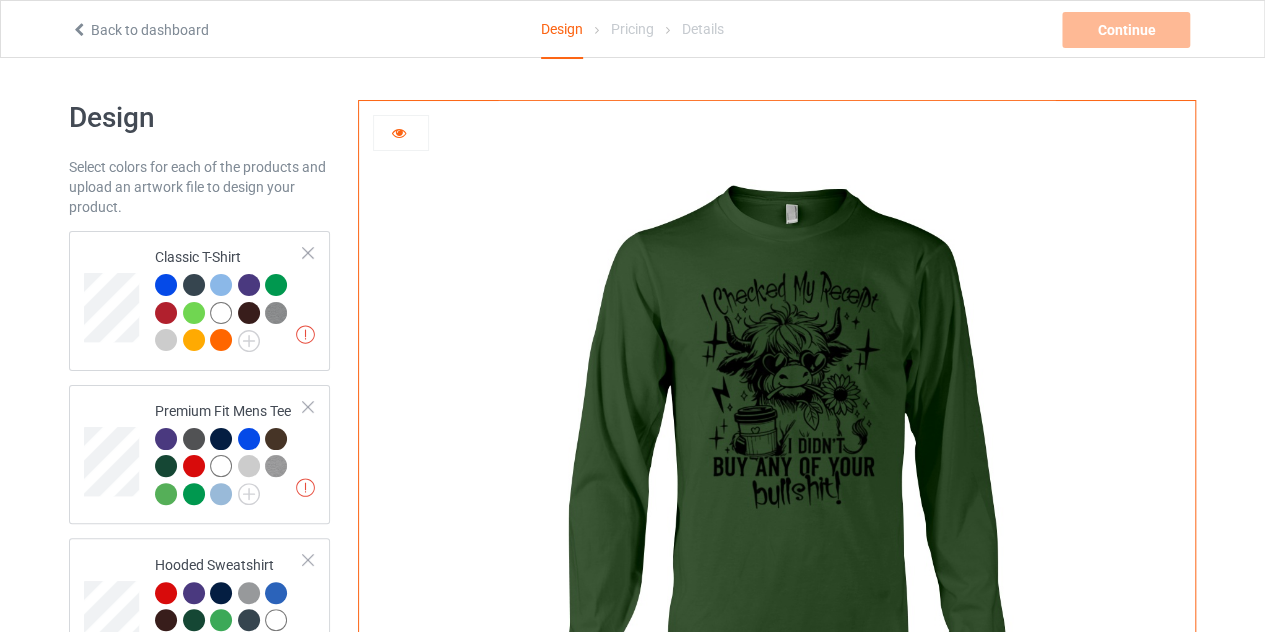 click at bounding box center [776, 449] 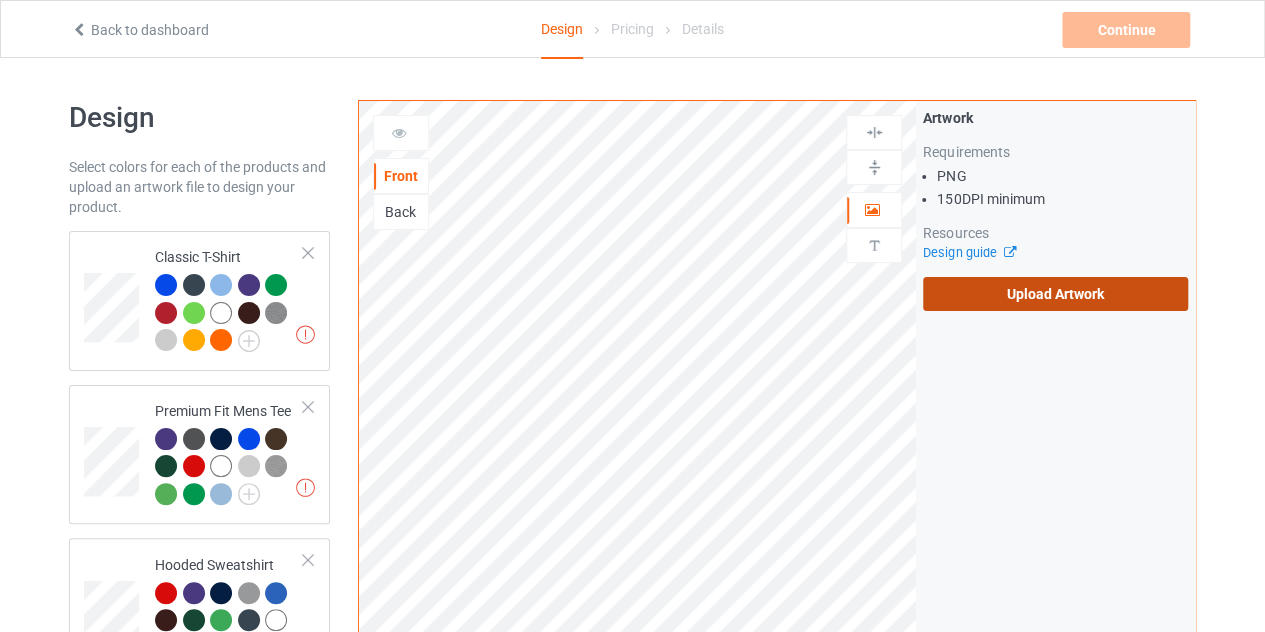 click on "Upload Artwork" at bounding box center [1055, 294] 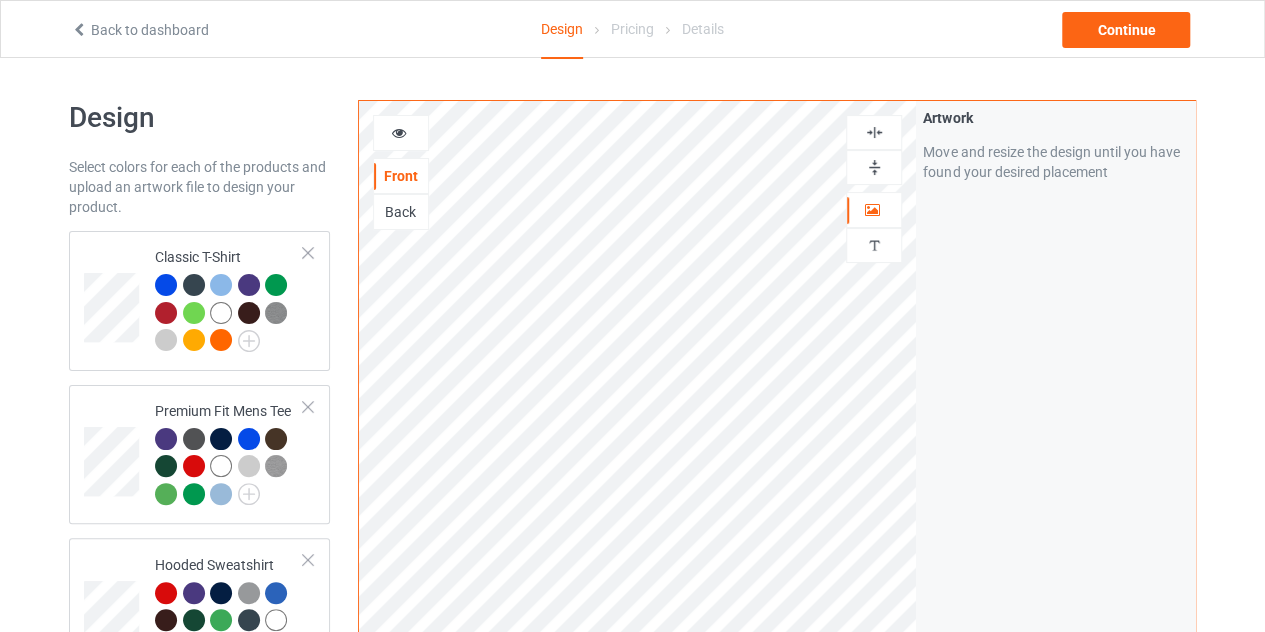 click at bounding box center [399, 130] 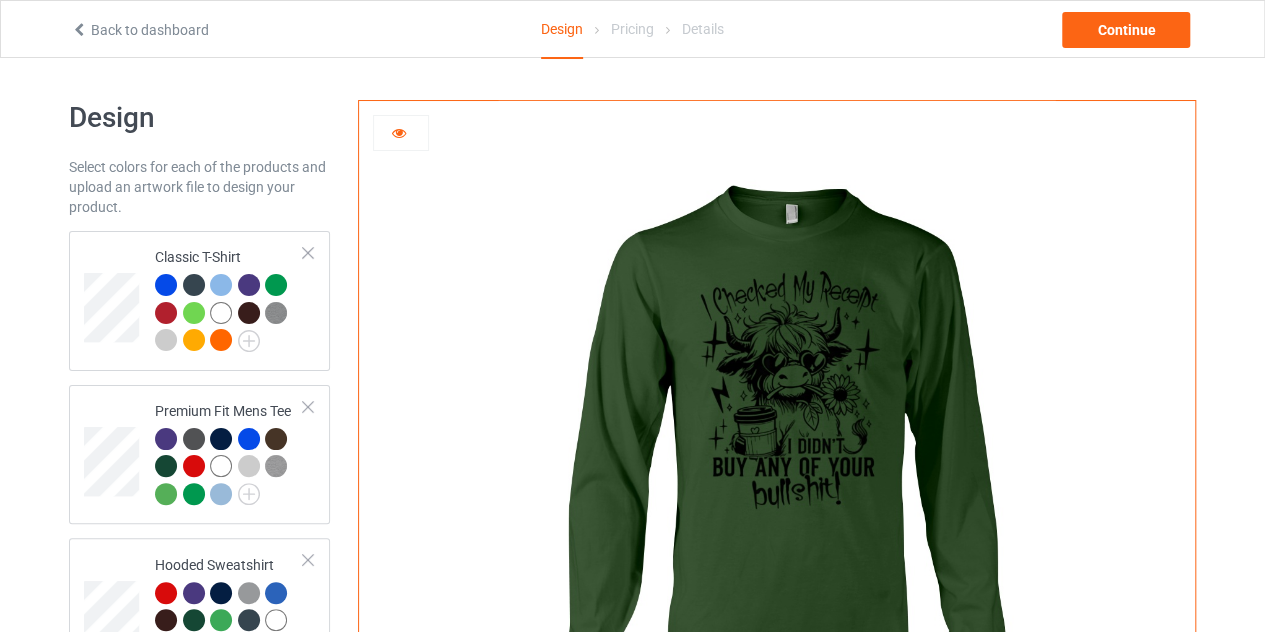 click at bounding box center [399, 130] 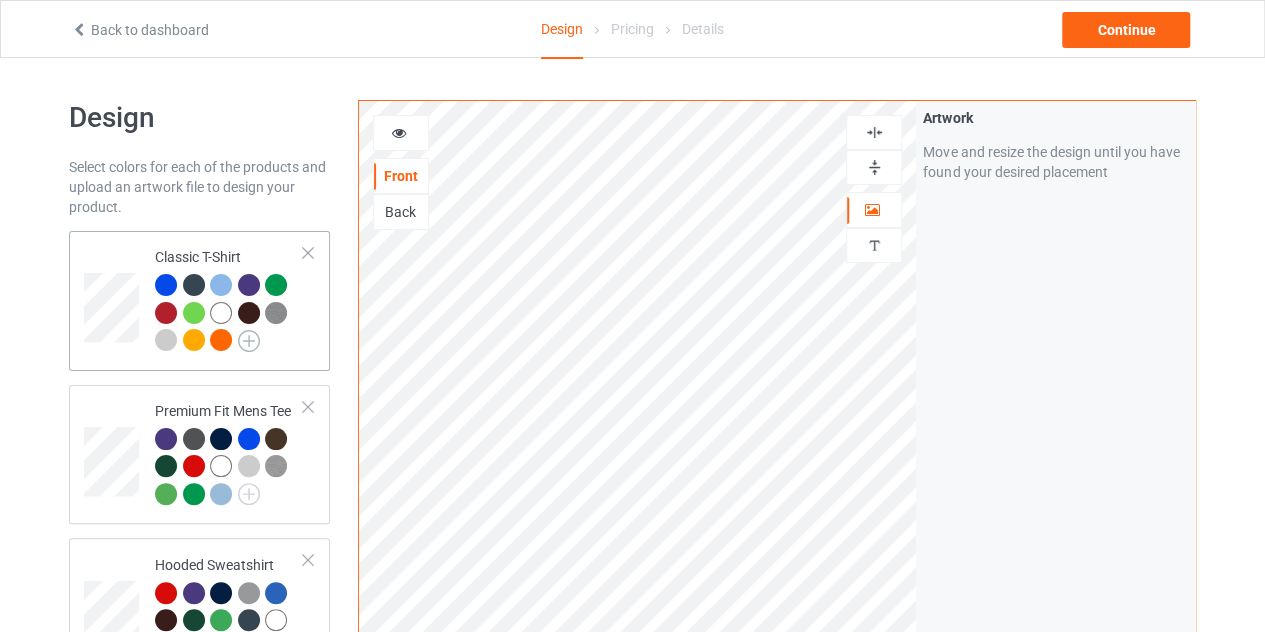 click at bounding box center [249, 341] 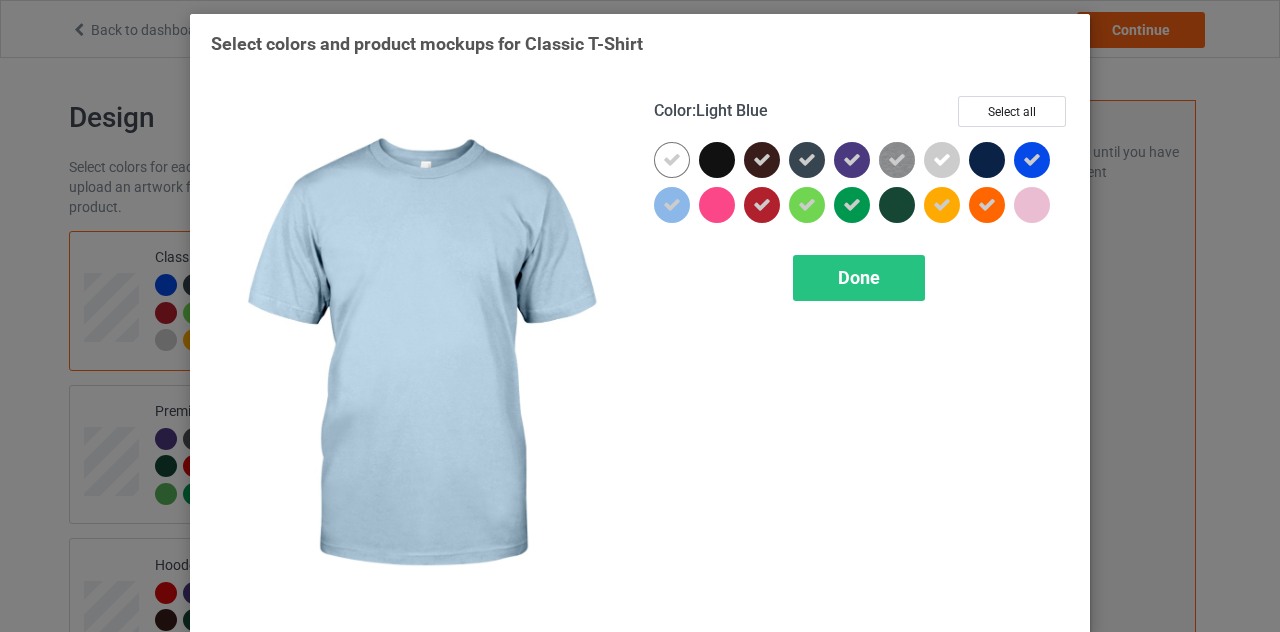 click at bounding box center (672, 205) 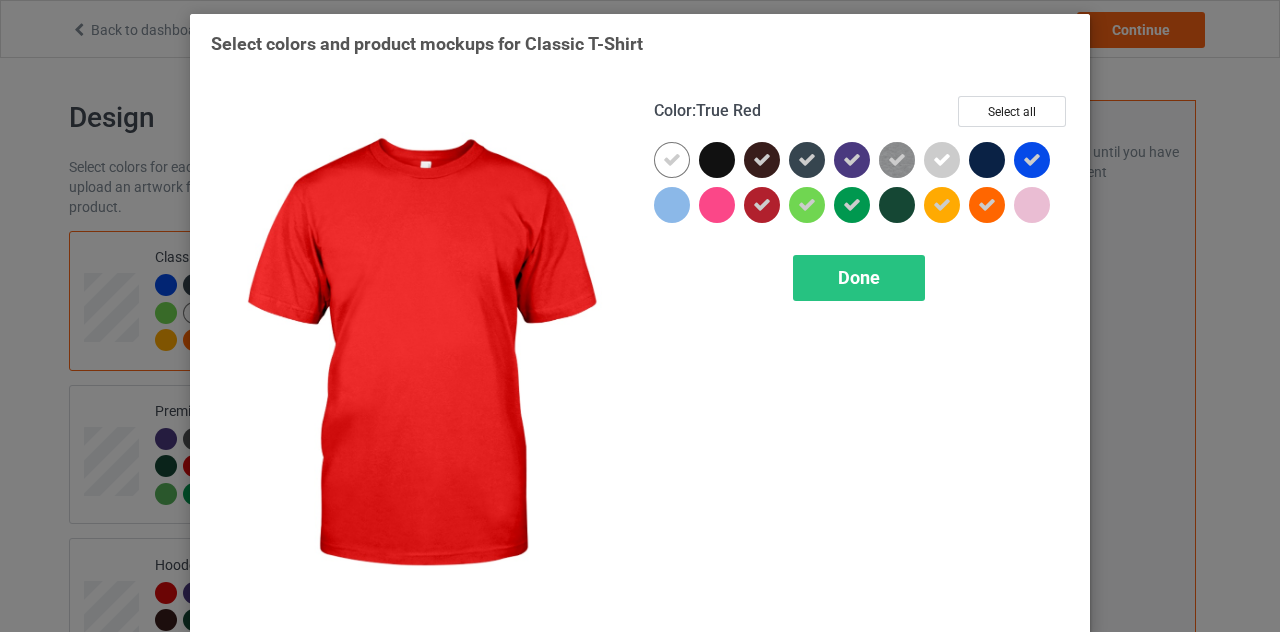 click at bounding box center (762, 205) 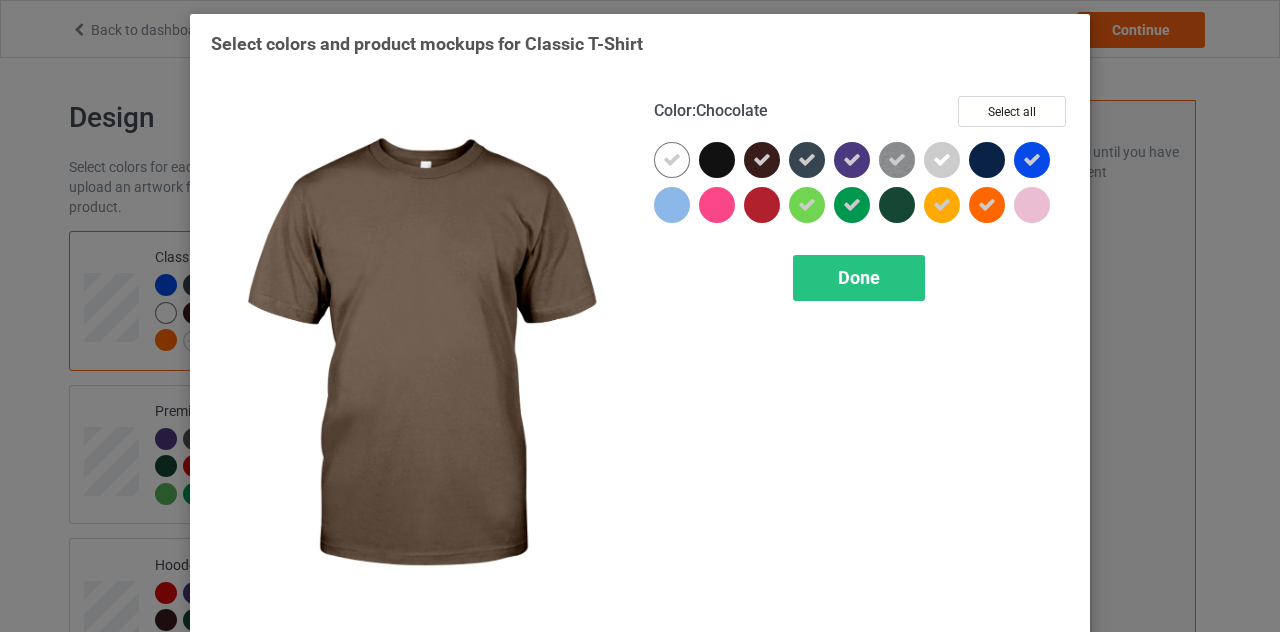 click at bounding box center [762, 160] 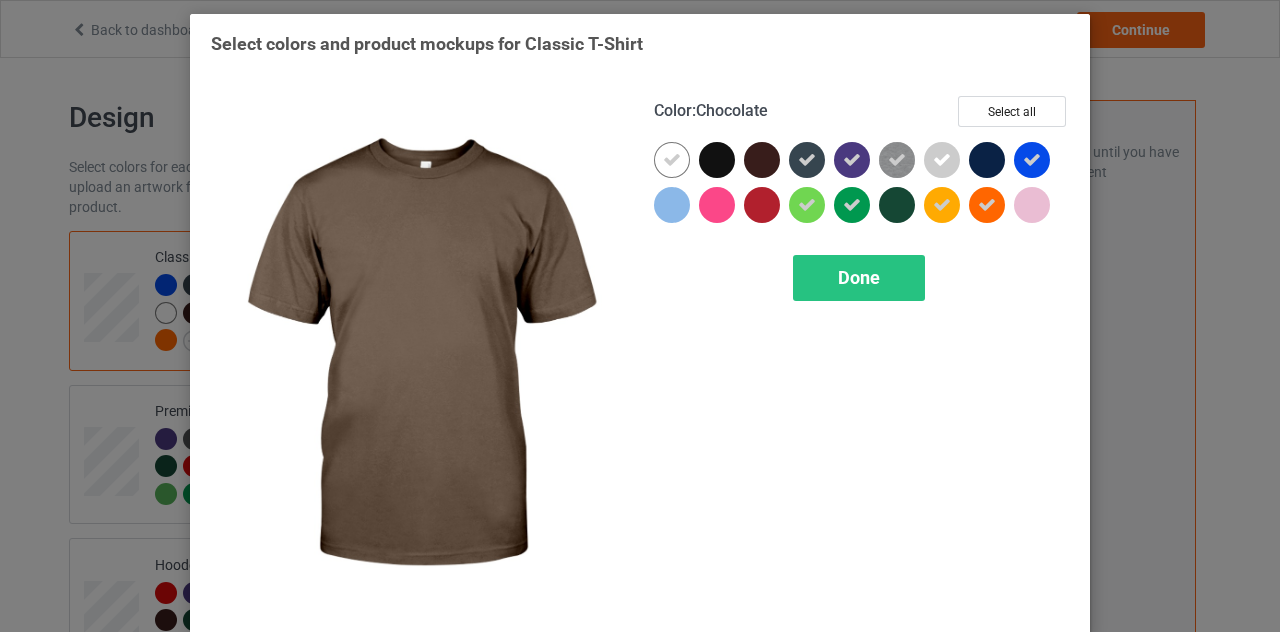 click at bounding box center [807, 160] 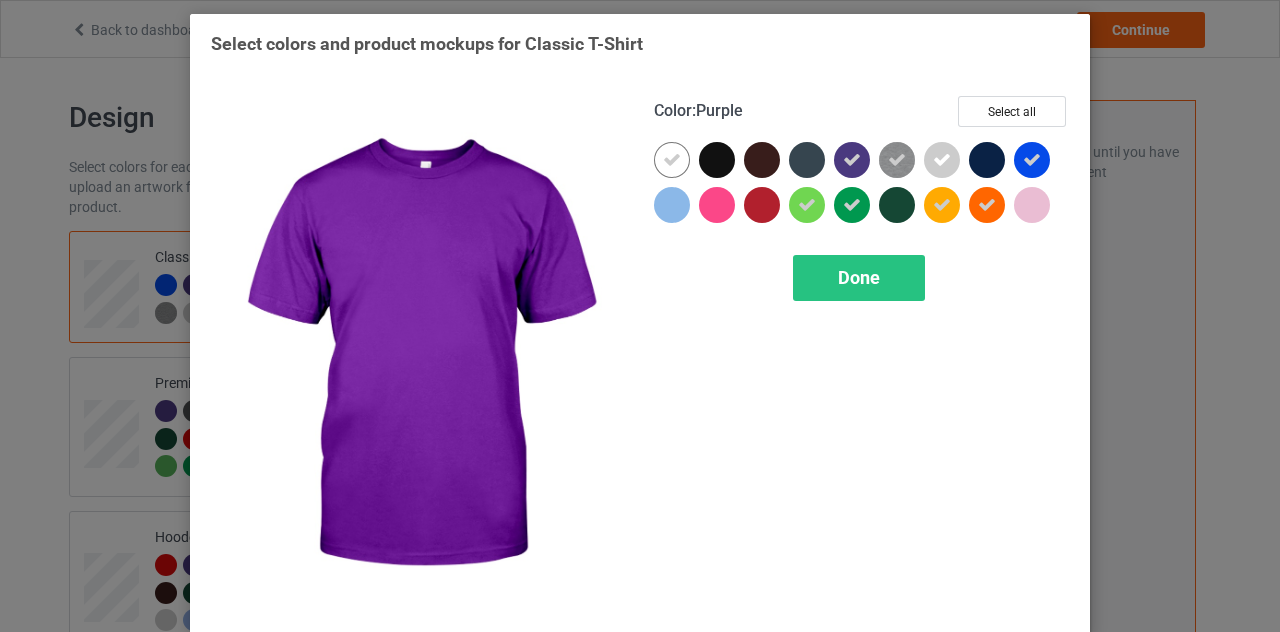 click at bounding box center (852, 160) 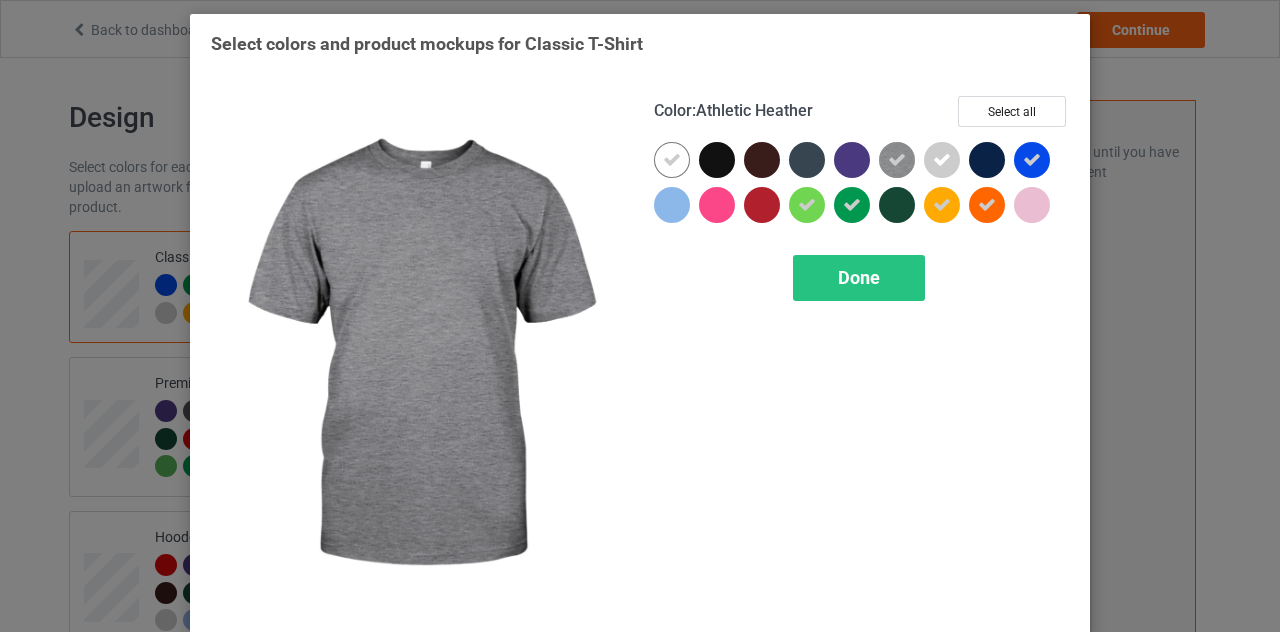 drag, startPoint x: 906, startPoint y: 154, endPoint x: 895, endPoint y: 169, distance: 18.601076 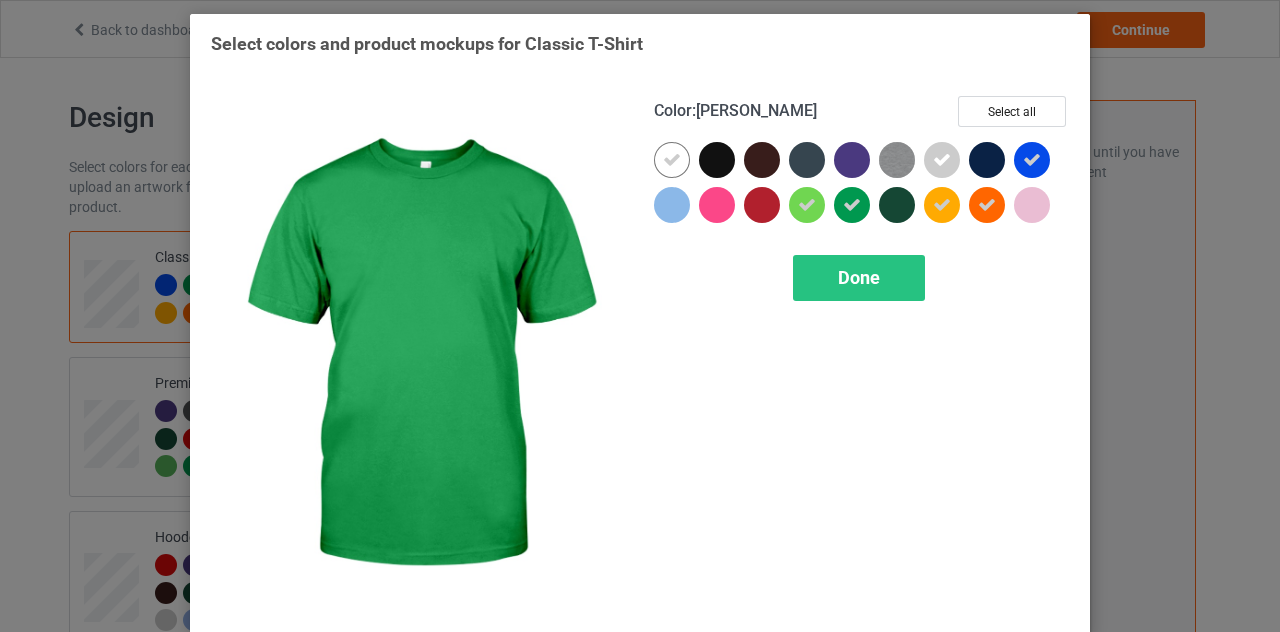 drag, startPoint x: 844, startPoint y: 214, endPoint x: 818, endPoint y: 214, distance: 26 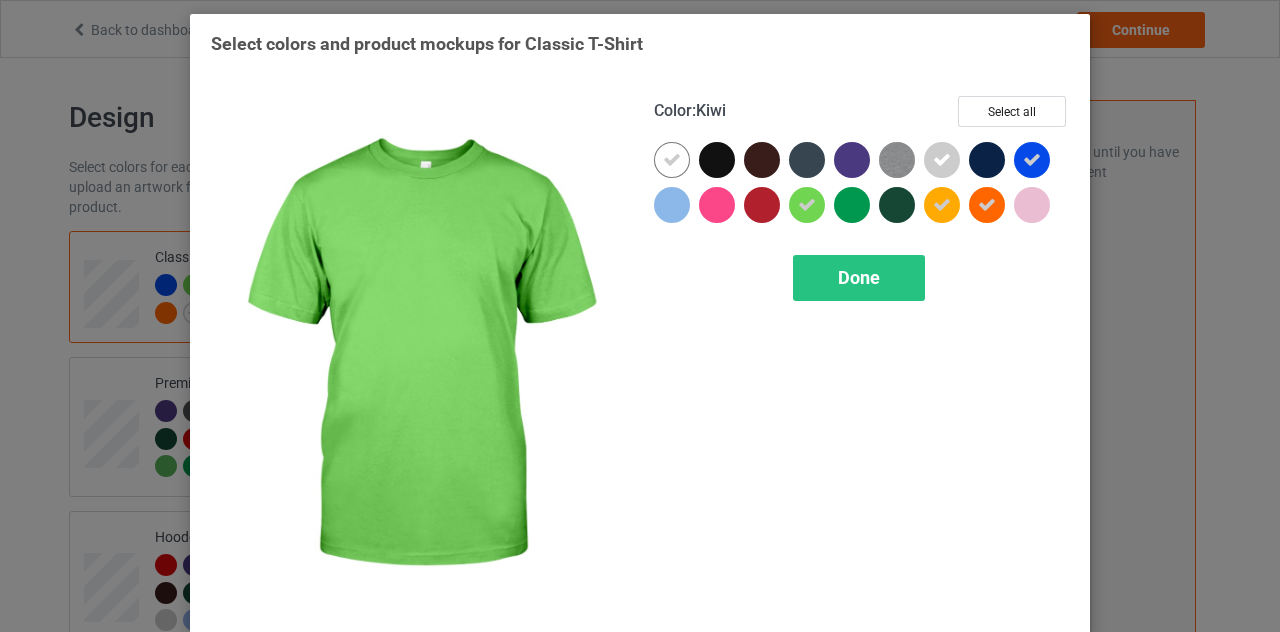 click at bounding box center (811, 209) 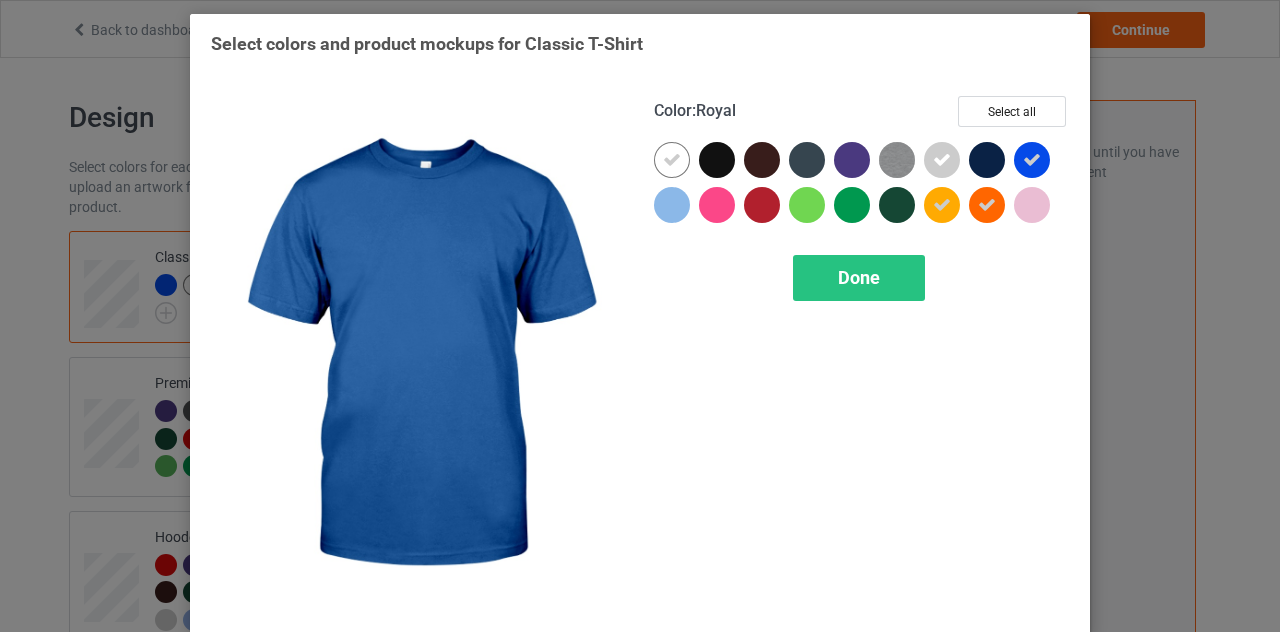 click at bounding box center (1032, 160) 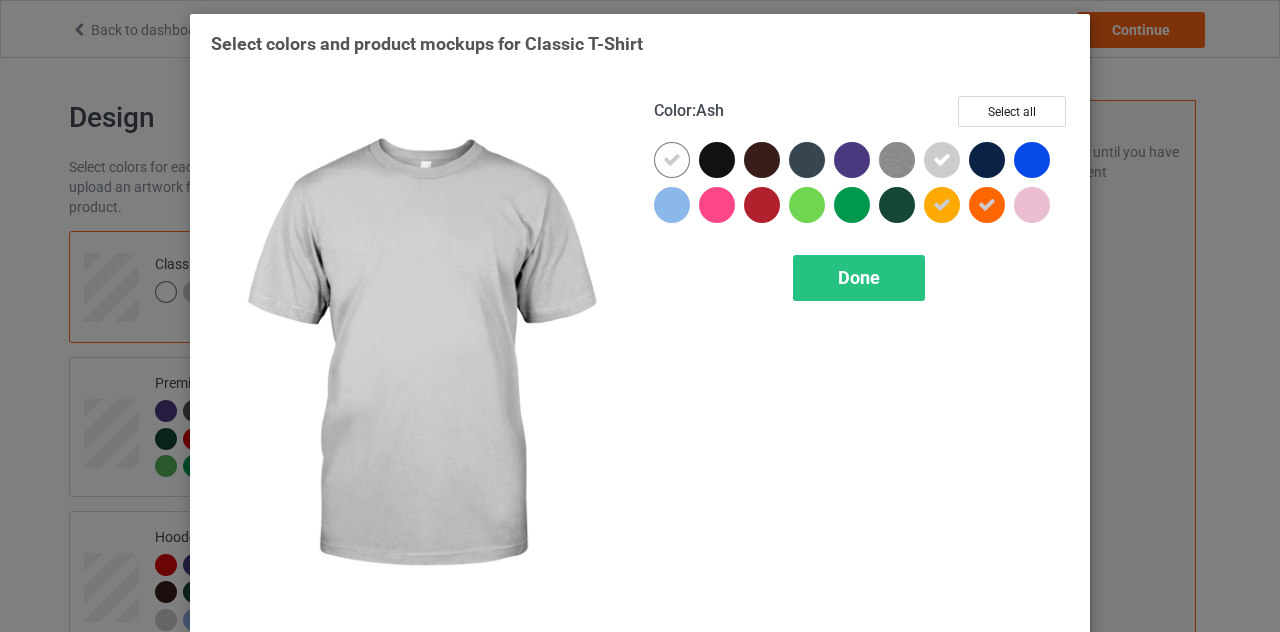 click at bounding box center [942, 160] 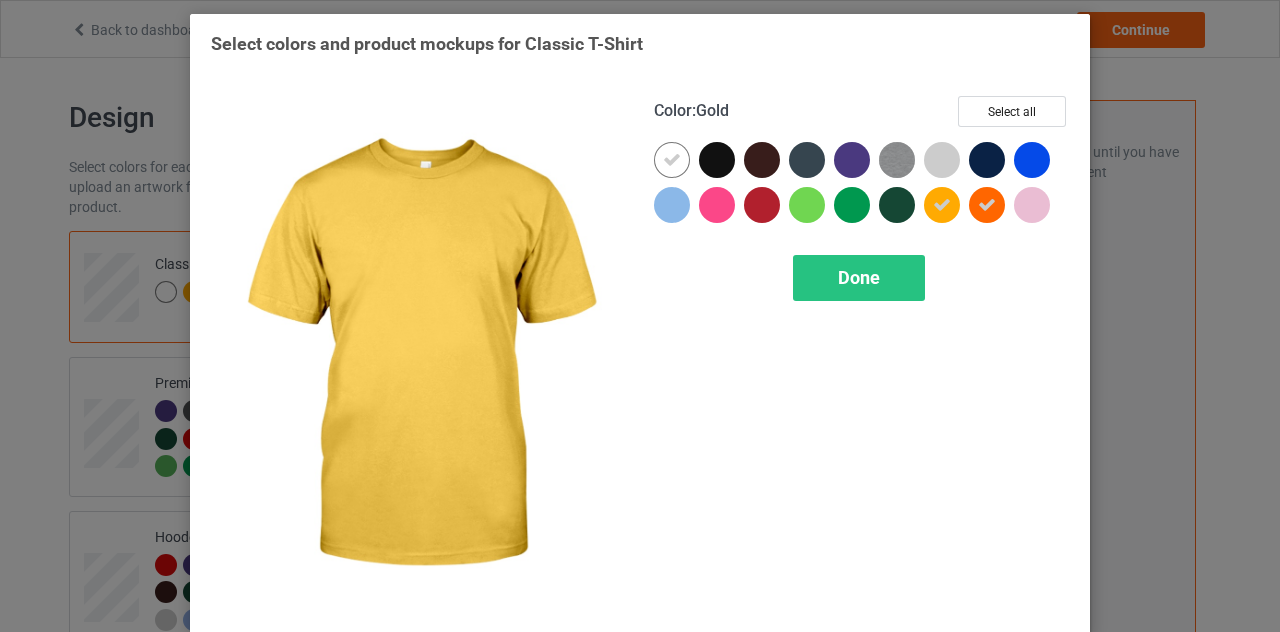 click at bounding box center (942, 205) 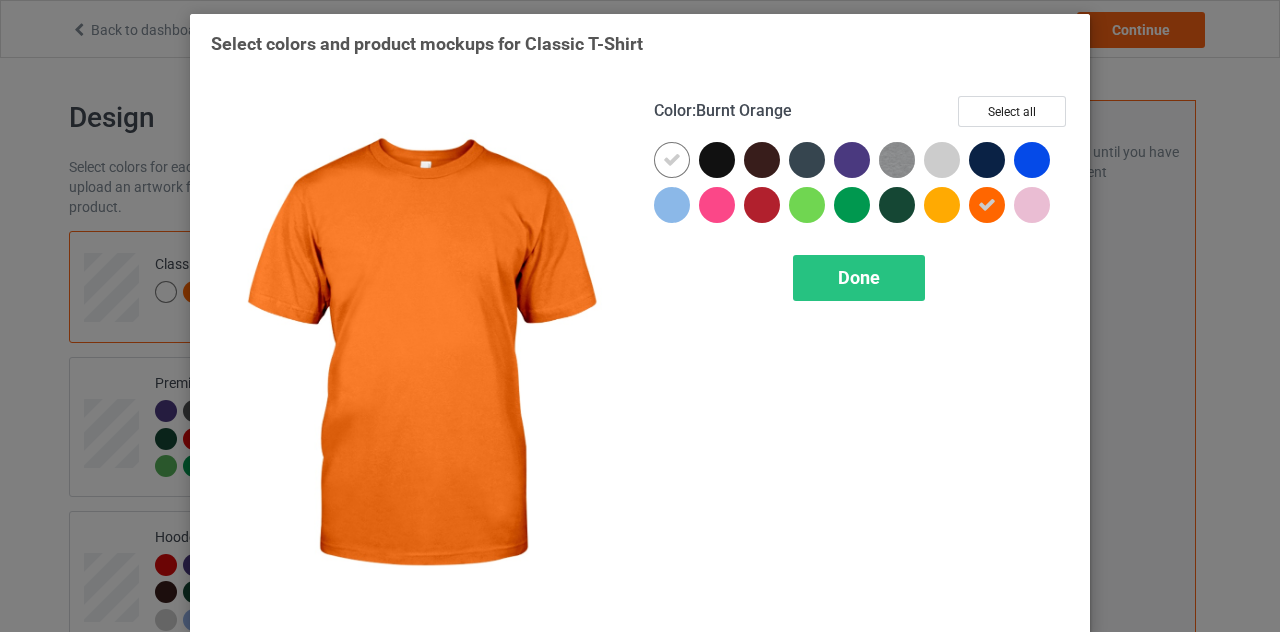 click at bounding box center (987, 205) 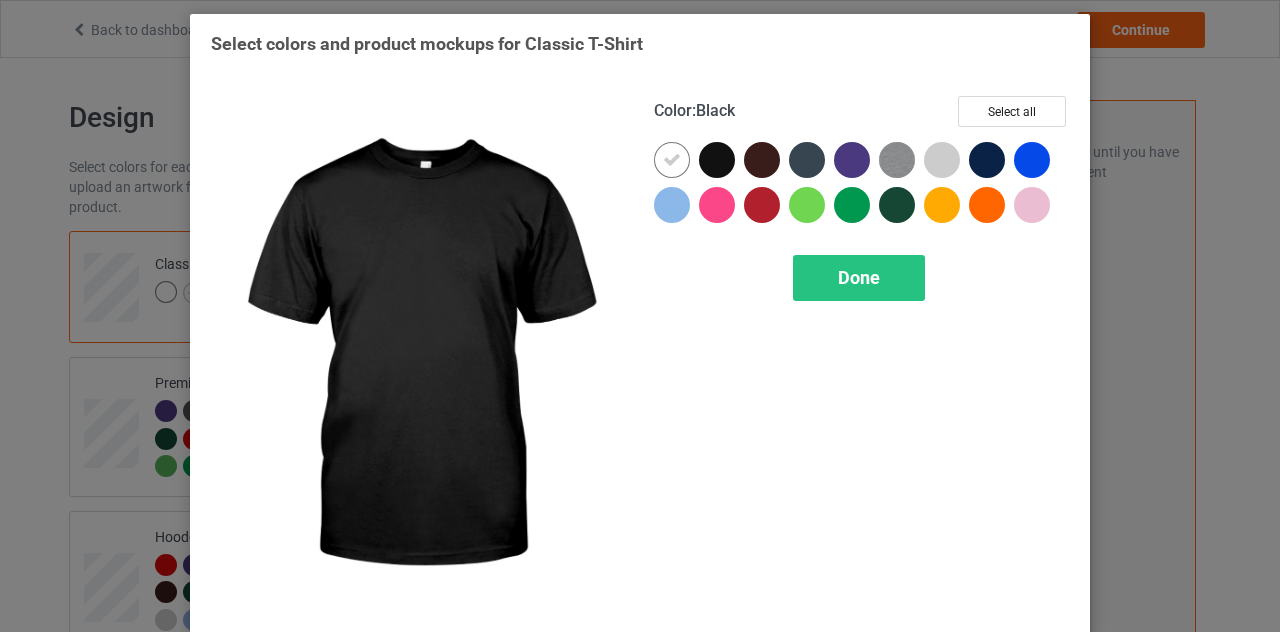 click at bounding box center (717, 160) 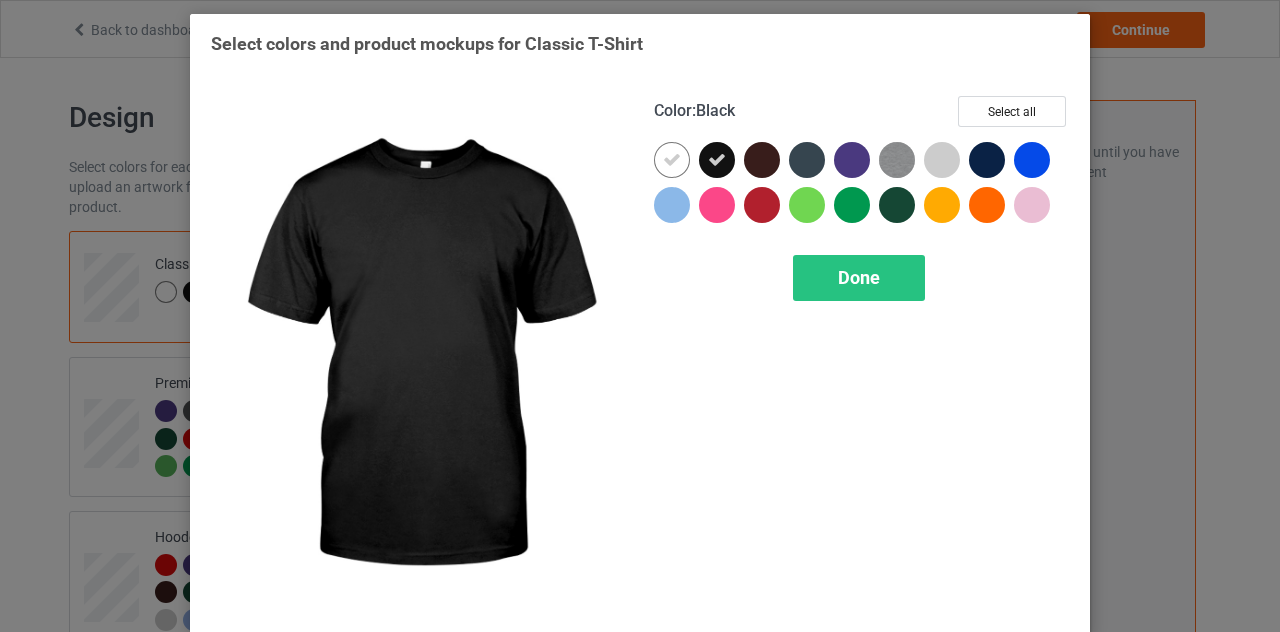 click at bounding box center (717, 160) 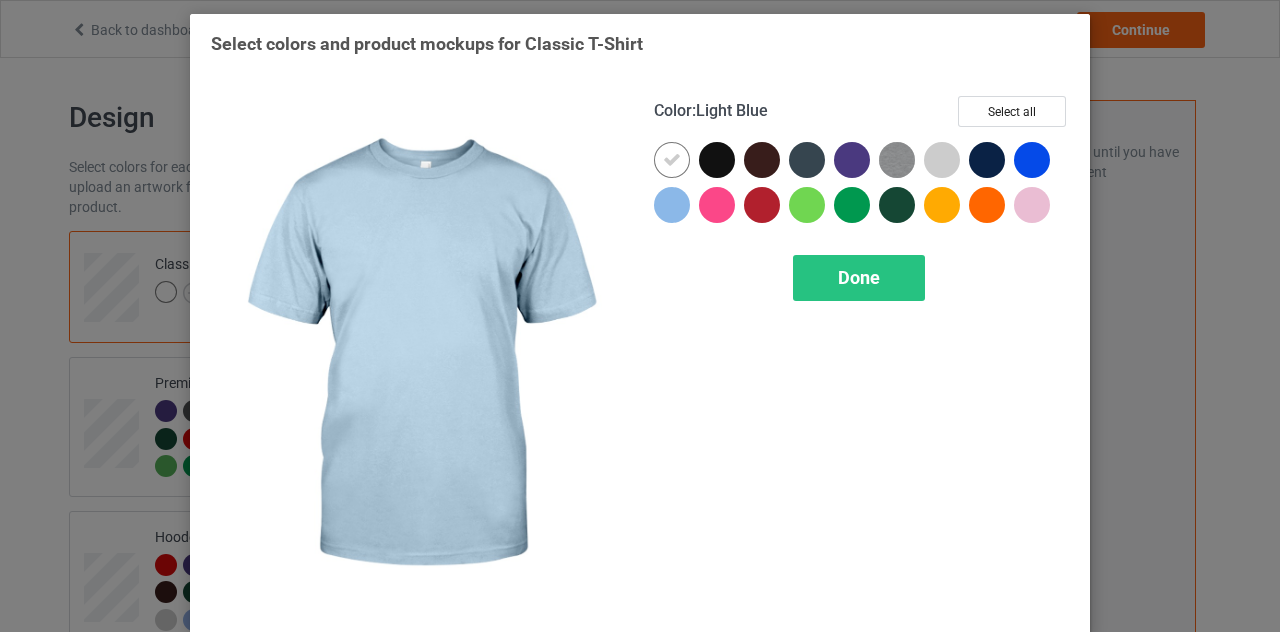 click at bounding box center (672, 205) 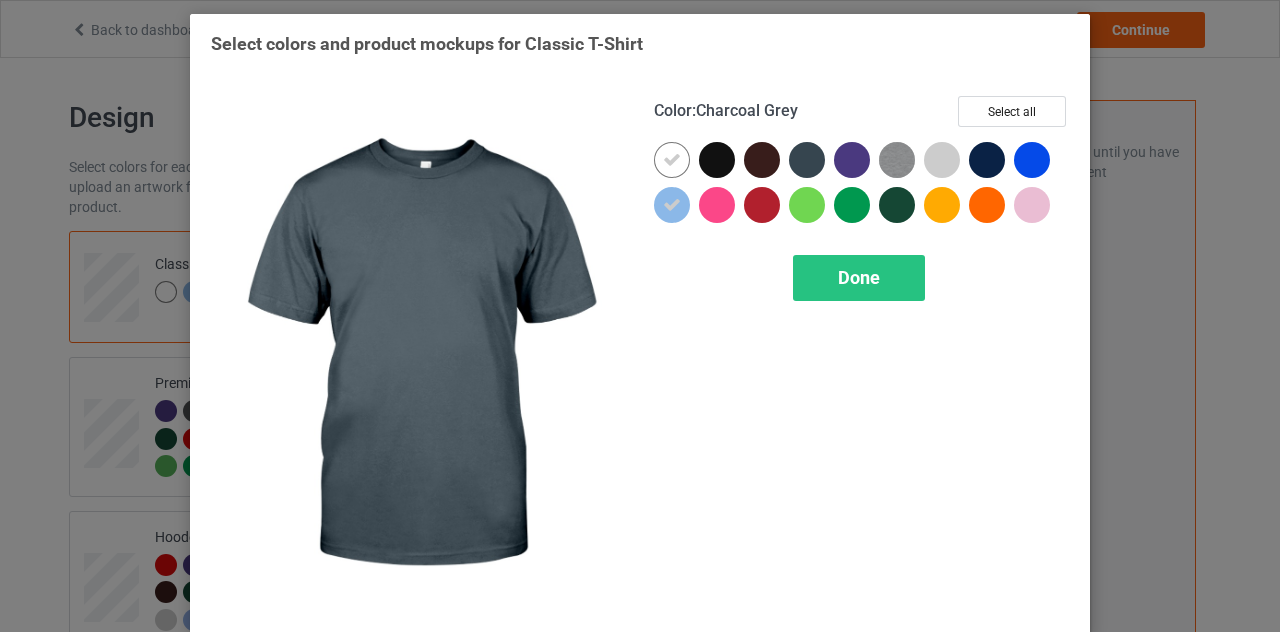 click at bounding box center [807, 160] 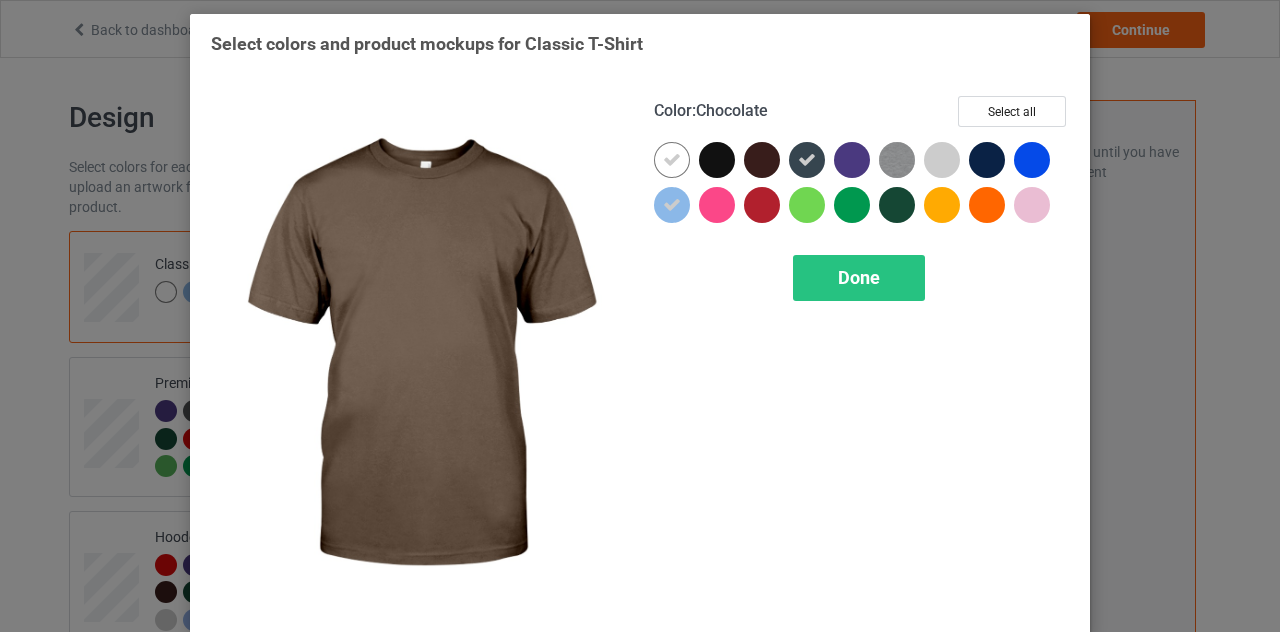 click at bounding box center [762, 160] 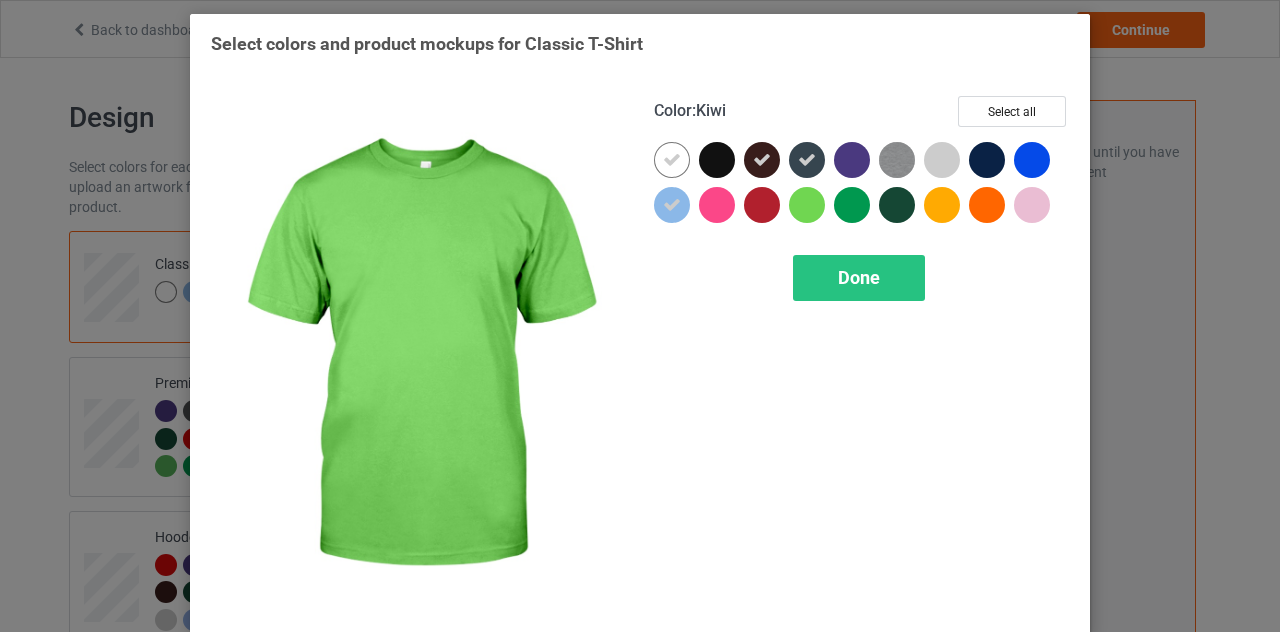 click at bounding box center (807, 205) 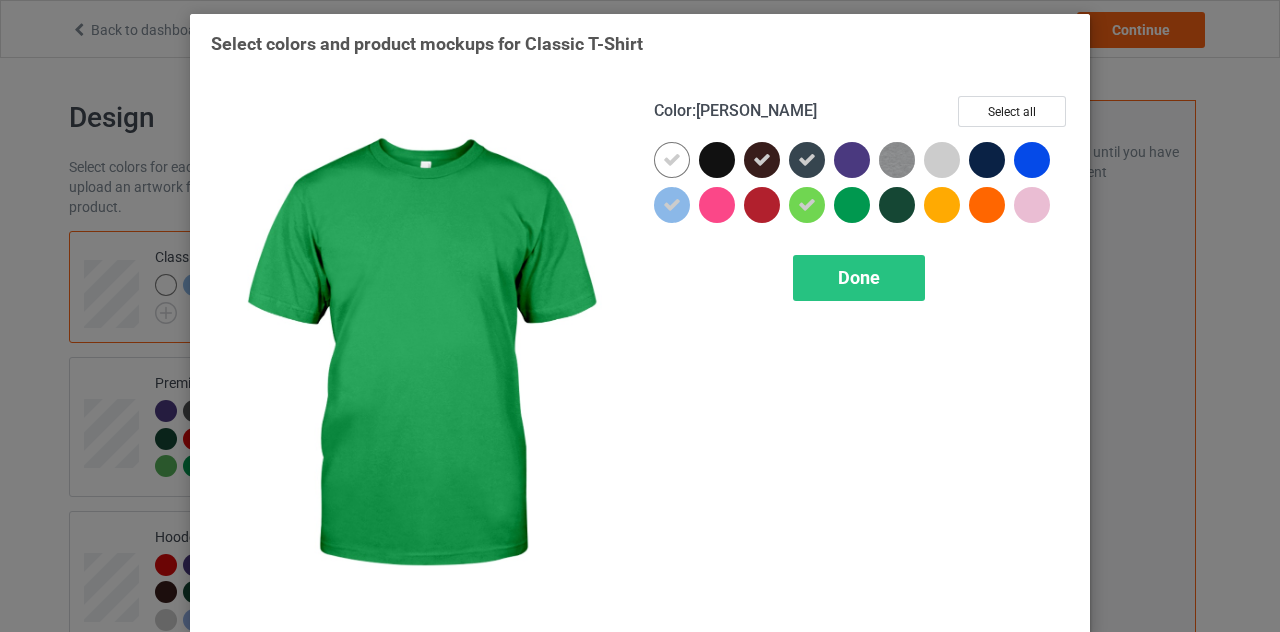 click at bounding box center (852, 205) 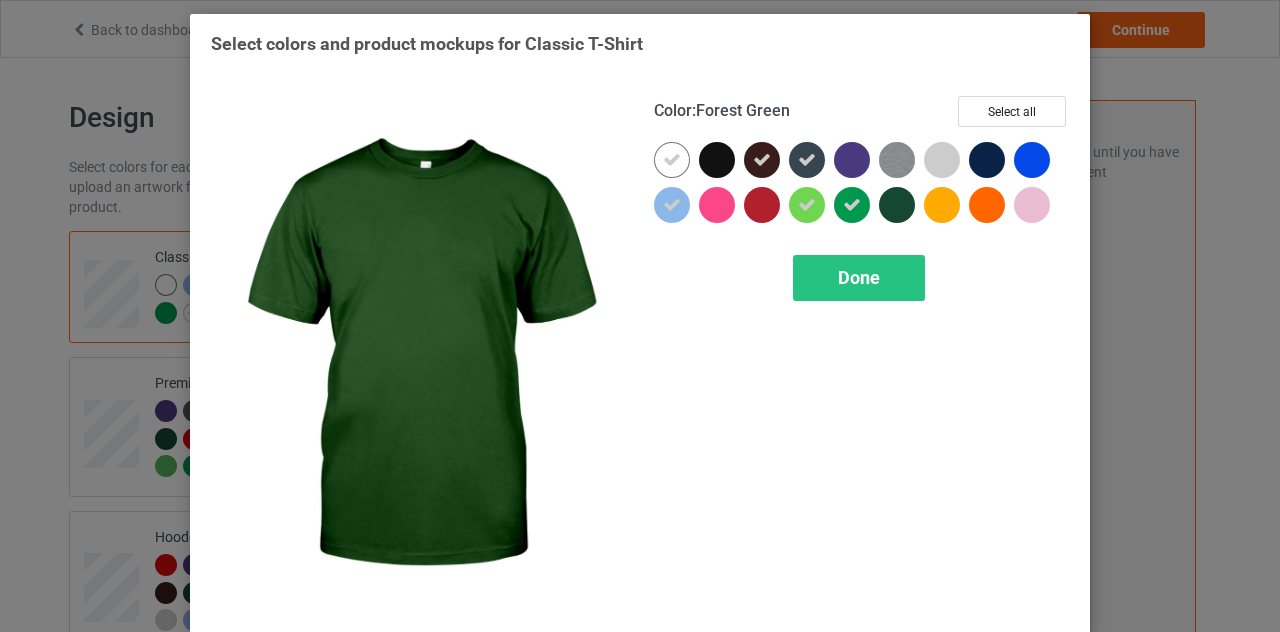 click at bounding box center (897, 205) 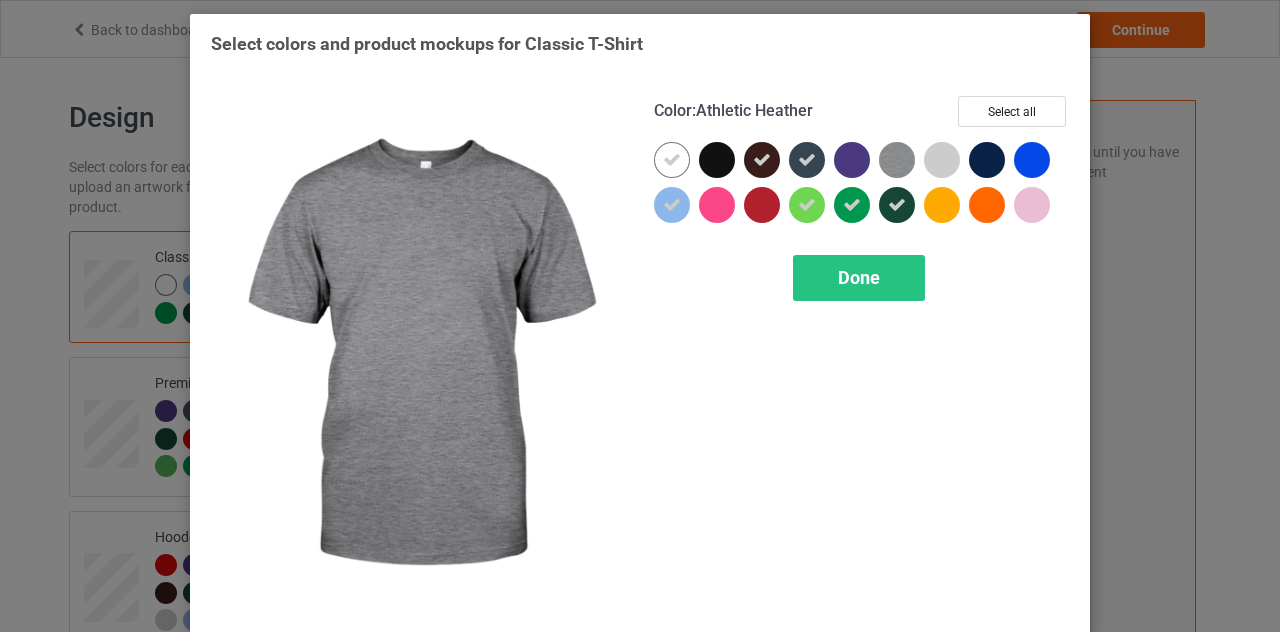 click at bounding box center (897, 160) 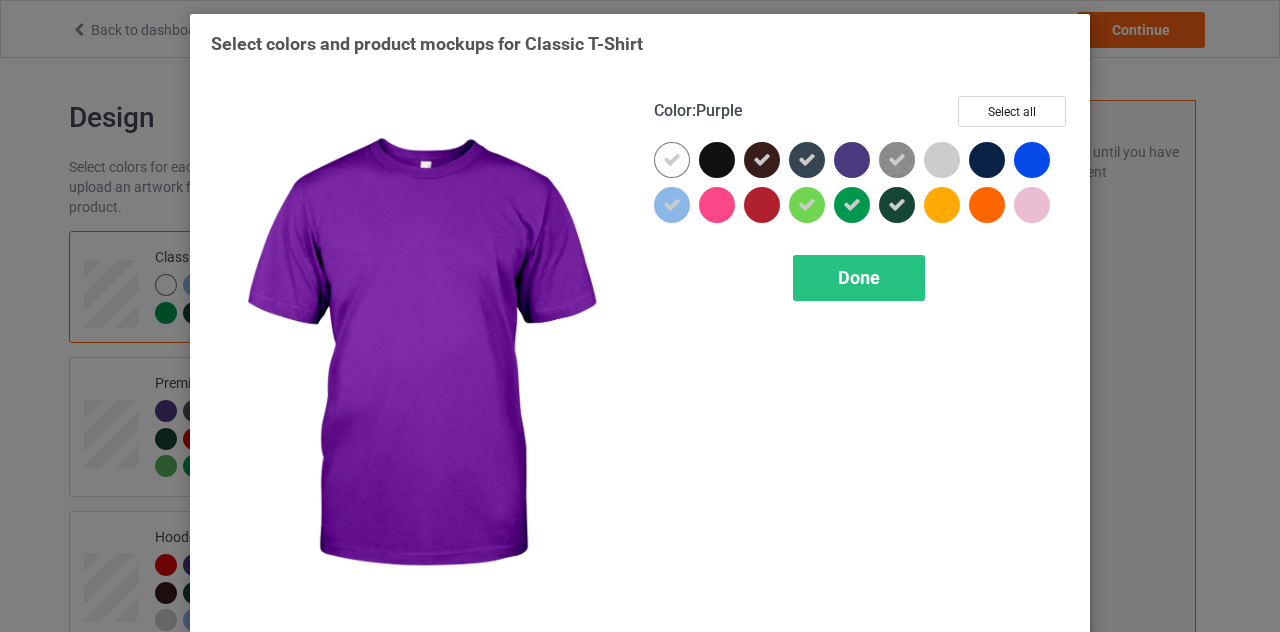 drag, startPoint x: 840, startPoint y: 161, endPoint x: 866, endPoint y: 162, distance: 26.019224 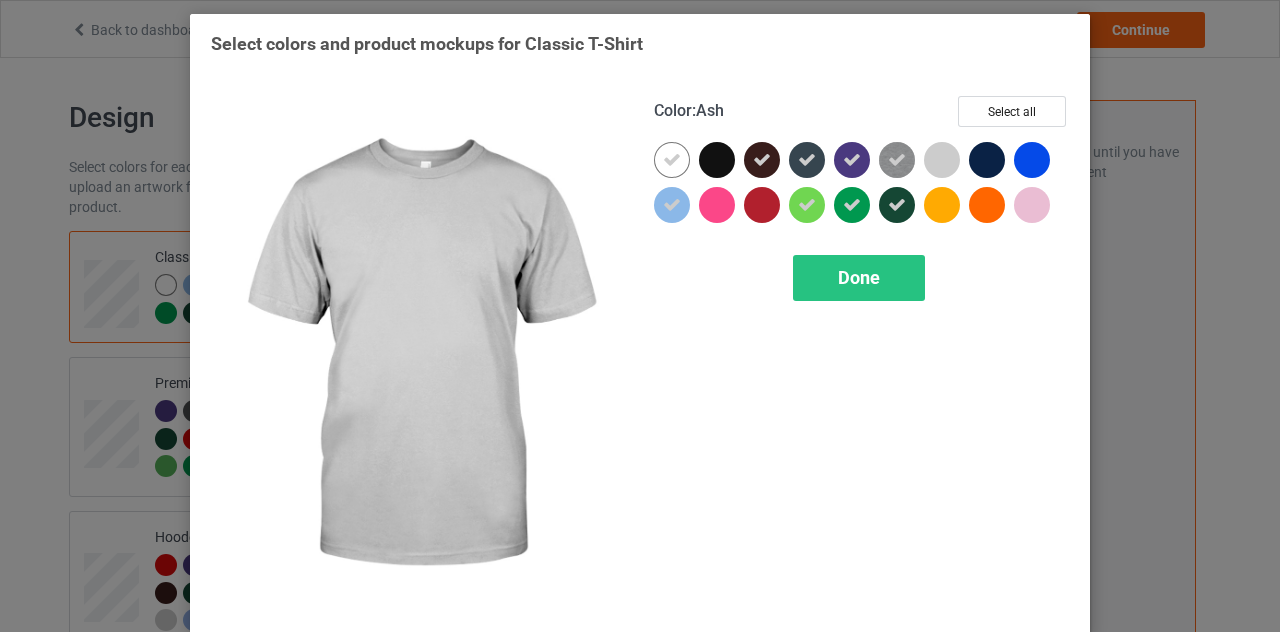 click at bounding box center (942, 160) 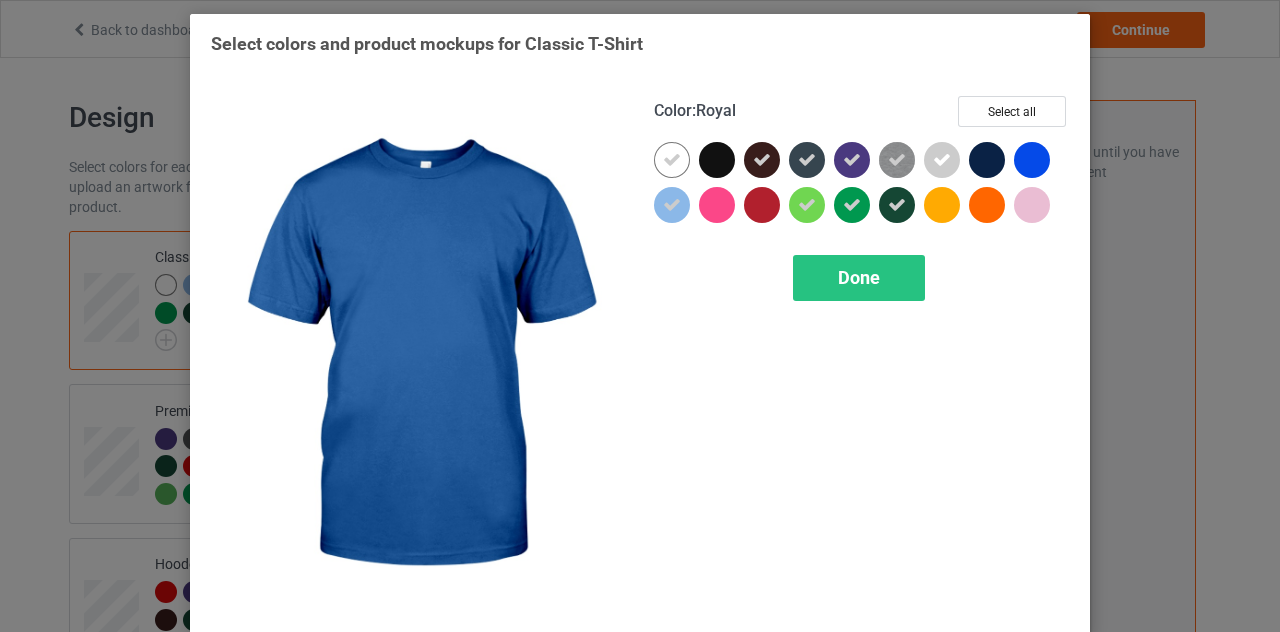 click at bounding box center (1032, 160) 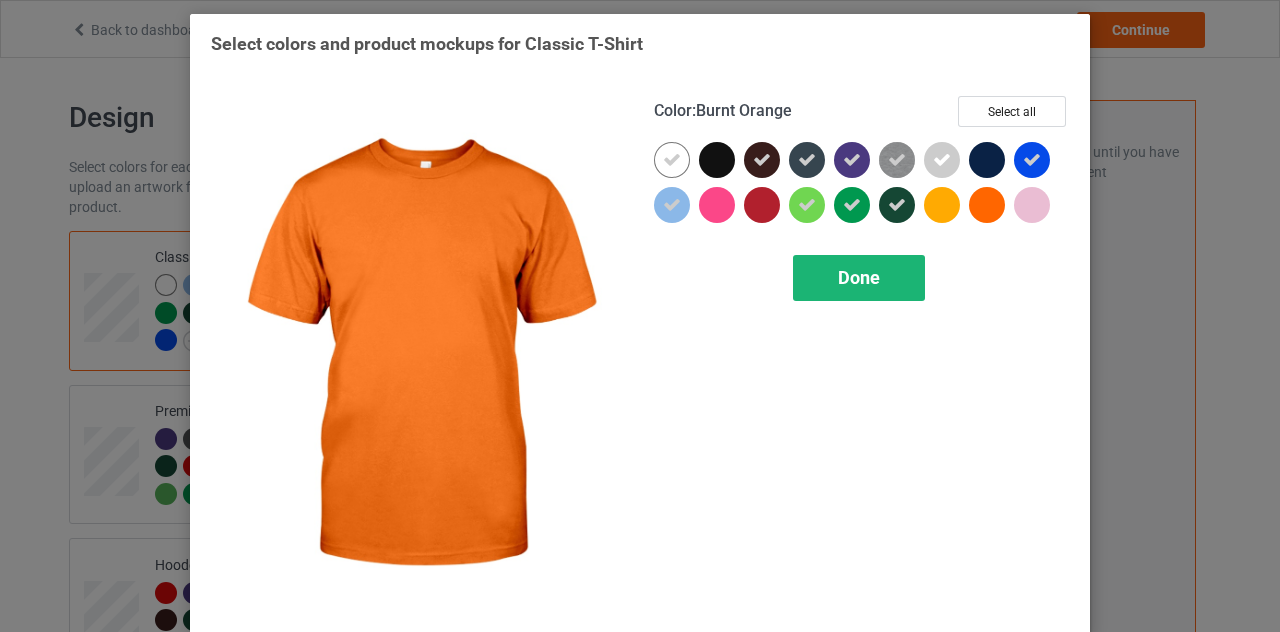 click on "Done" at bounding box center [859, 278] 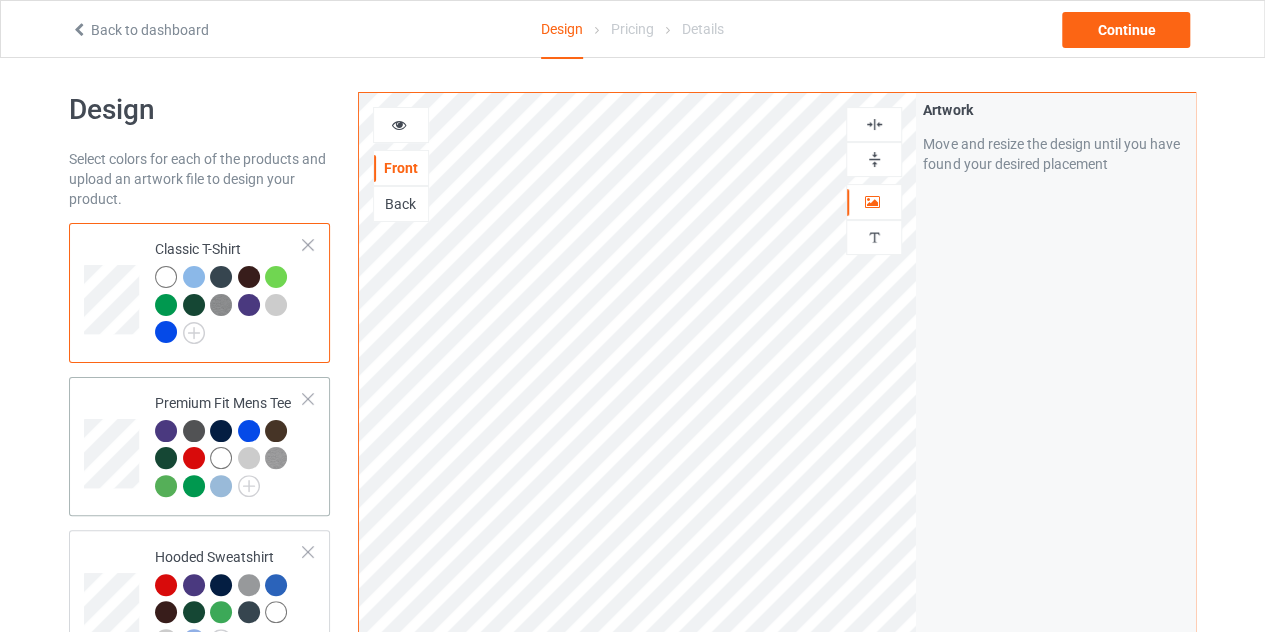 scroll, scrollTop: 100, scrollLeft: 0, axis: vertical 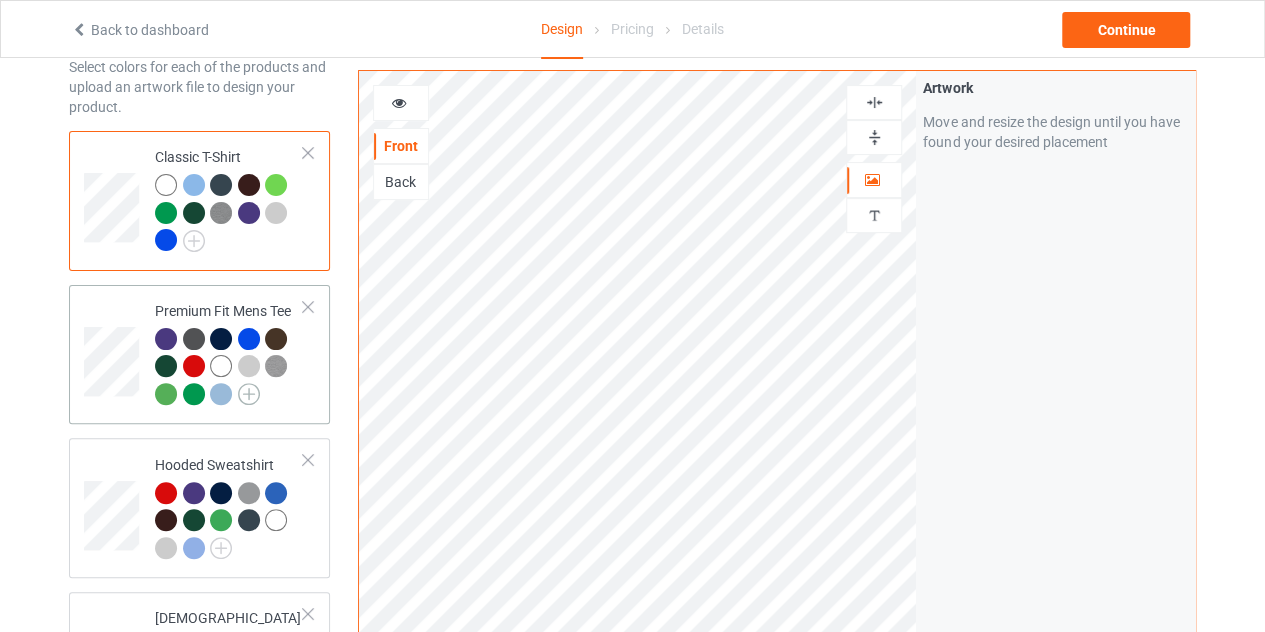 click at bounding box center (249, 394) 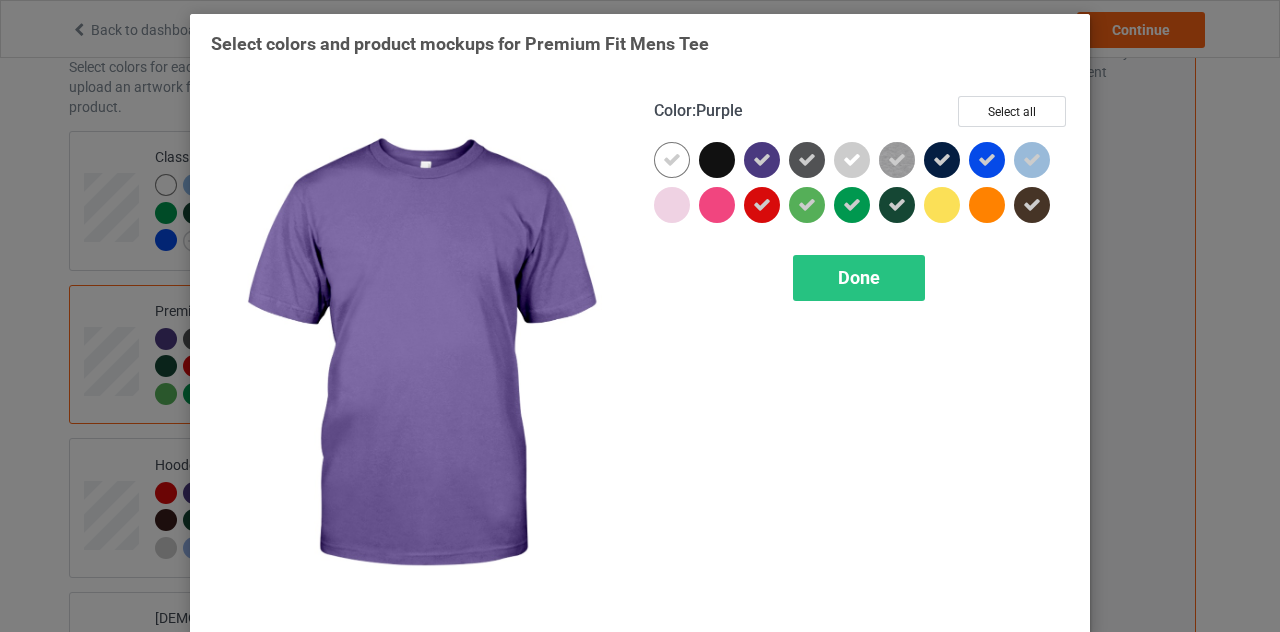 click at bounding box center [762, 160] 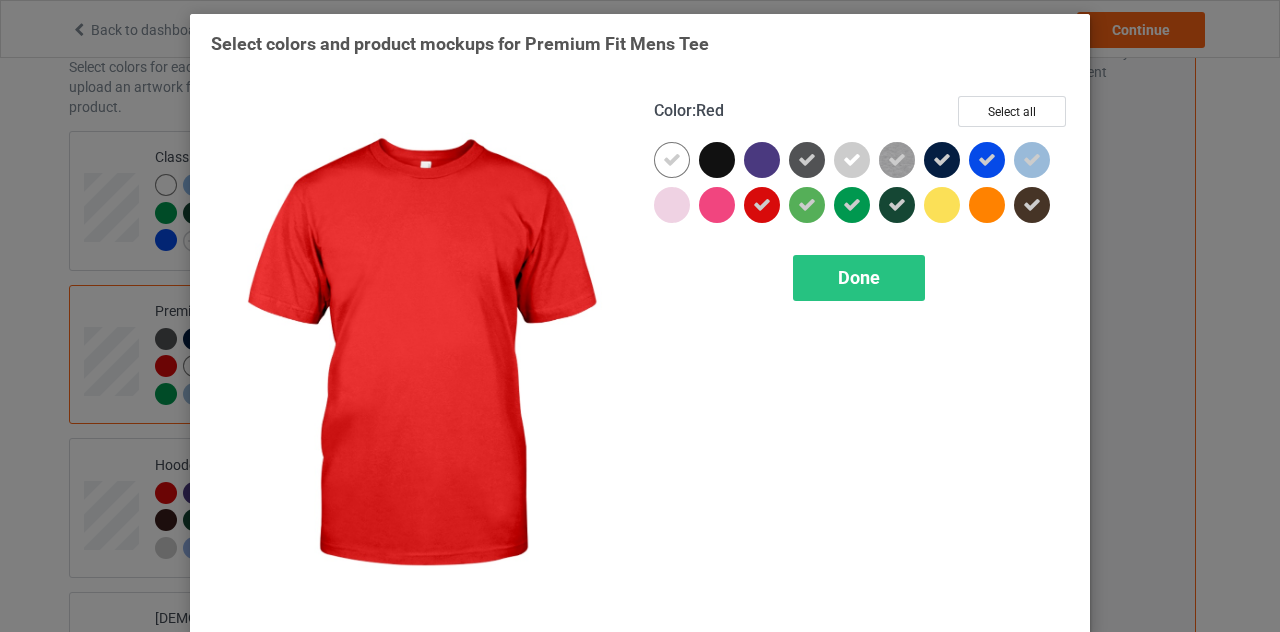 click at bounding box center (762, 205) 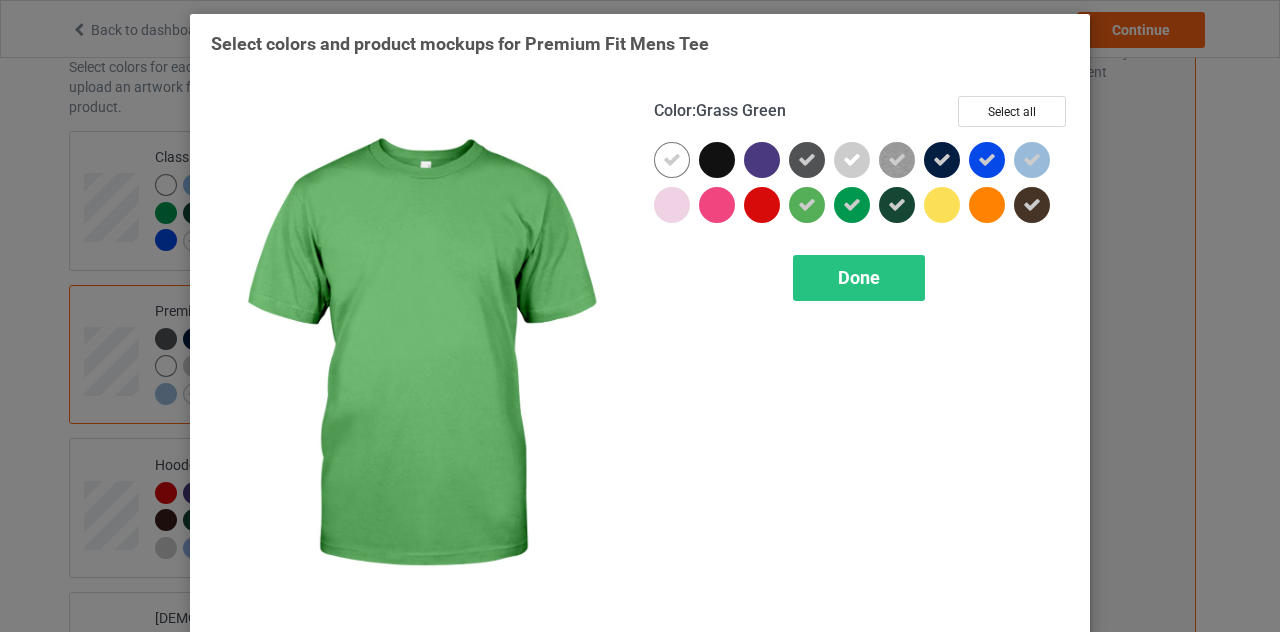drag, startPoint x: 799, startPoint y: 198, endPoint x: 796, endPoint y: 164, distance: 34.132095 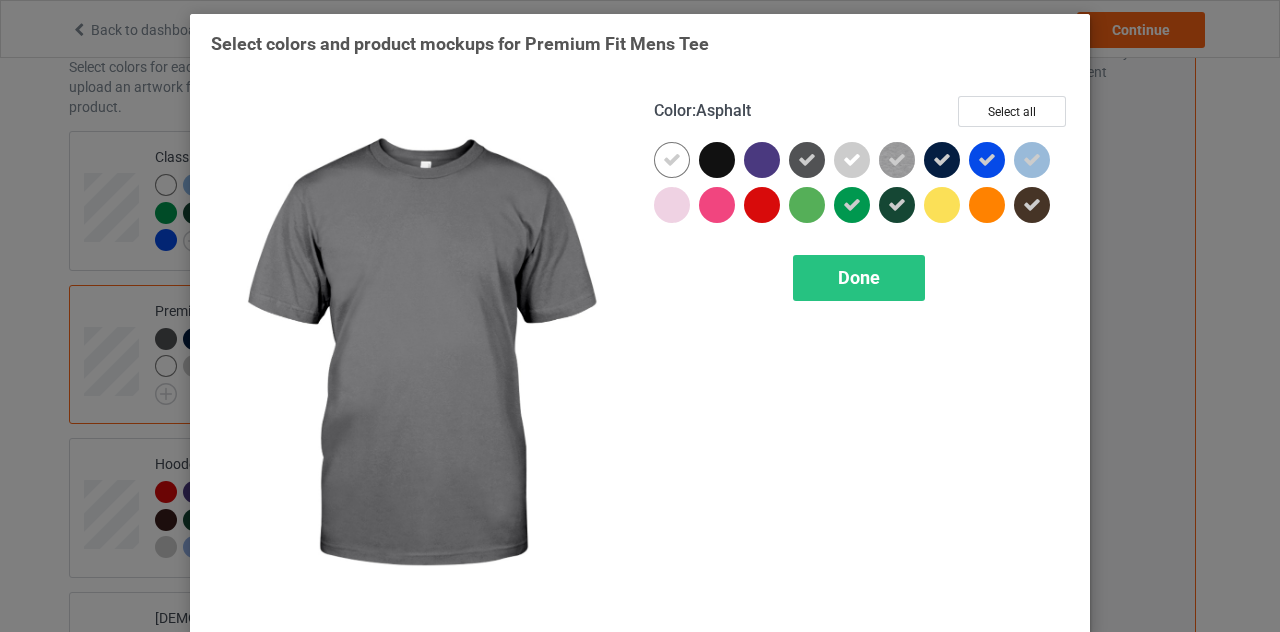 drag, startPoint x: 798, startPoint y: 151, endPoint x: 834, endPoint y: 158, distance: 36.67424 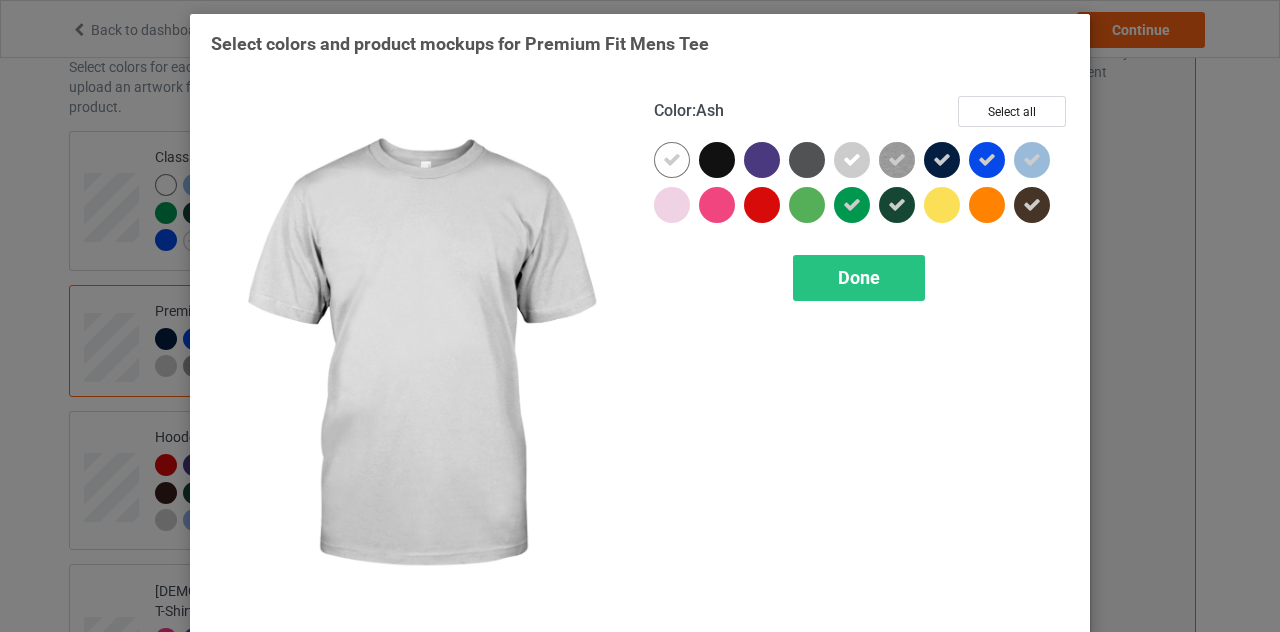 click at bounding box center (852, 160) 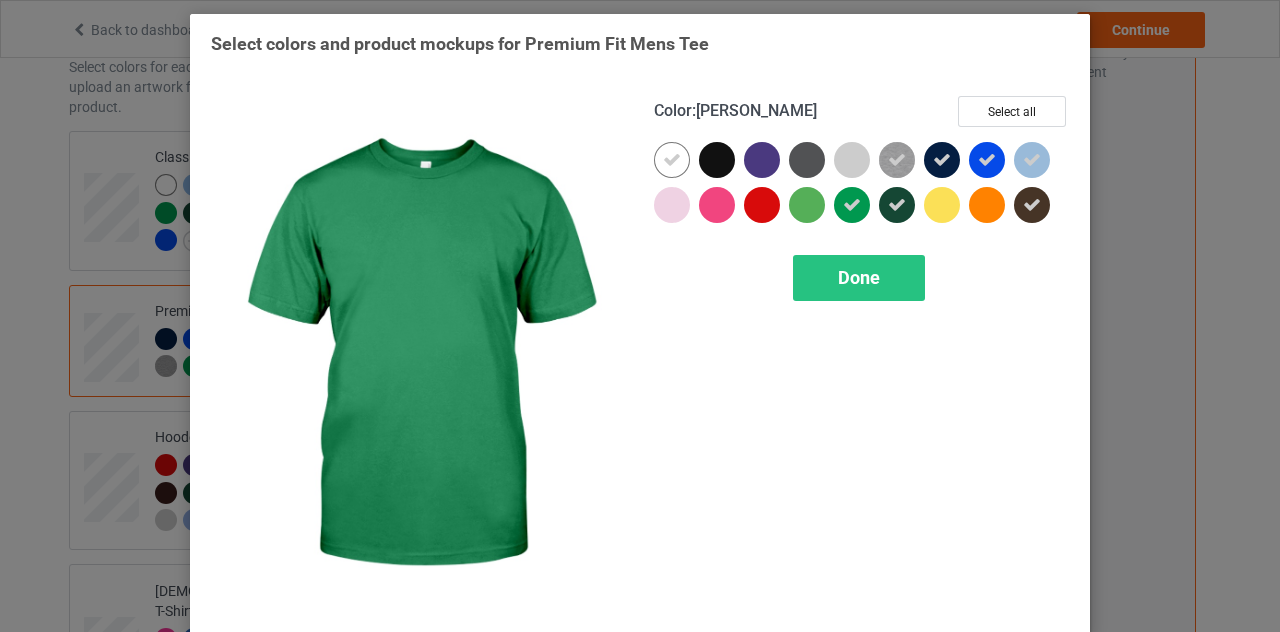 drag, startPoint x: 847, startPoint y: 199, endPoint x: 887, endPoint y: 205, distance: 40.4475 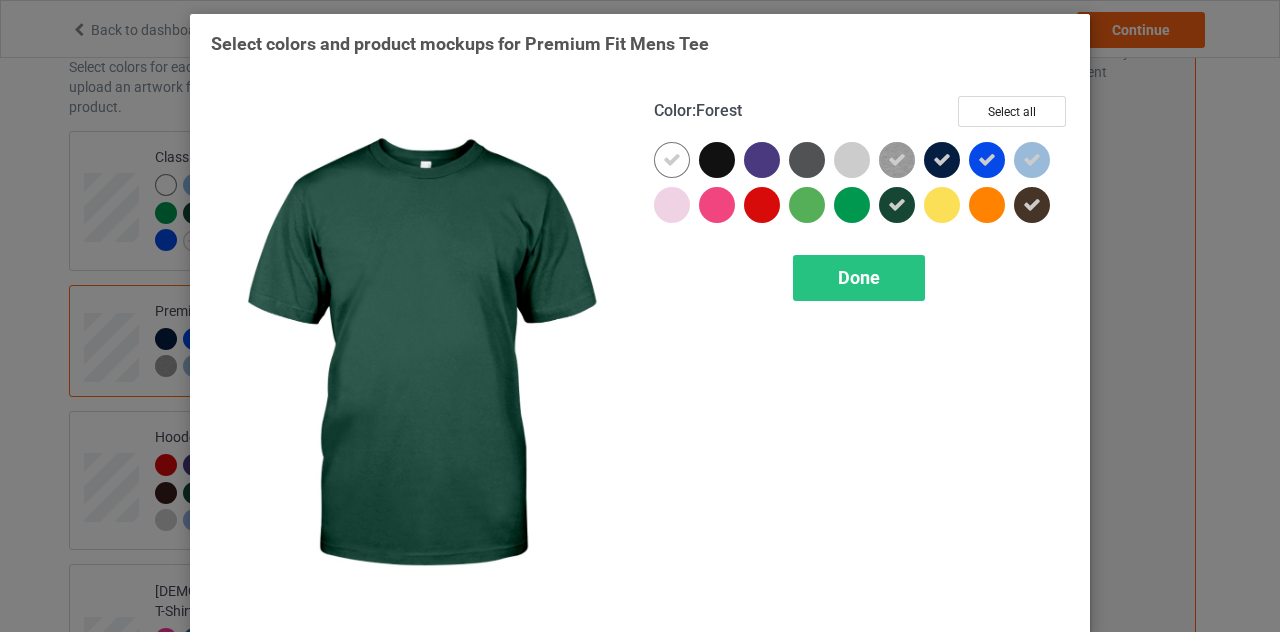 click at bounding box center (897, 205) 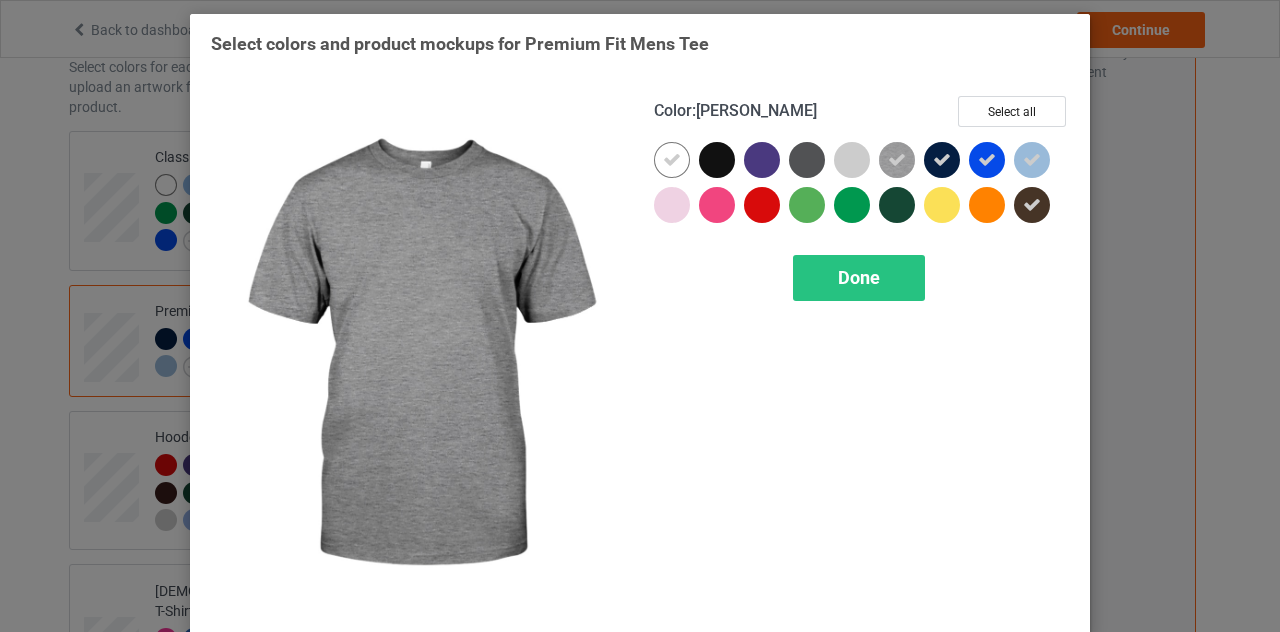 drag, startPoint x: 891, startPoint y: 161, endPoint x: 908, endPoint y: 161, distance: 17 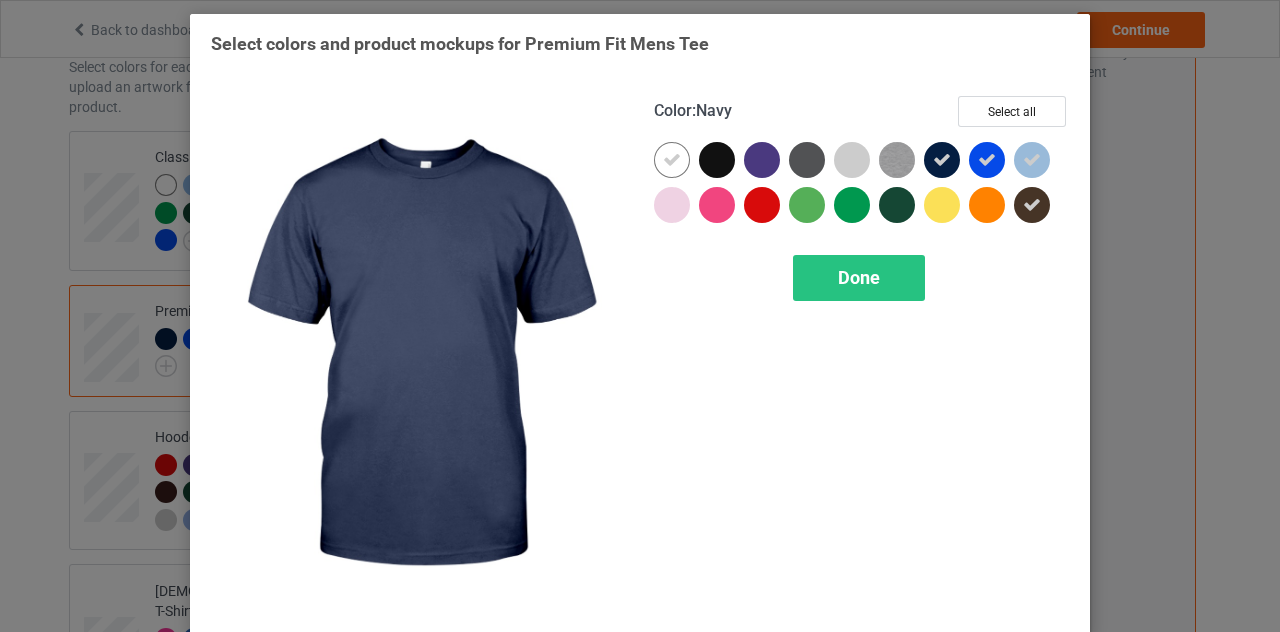 click at bounding box center (942, 160) 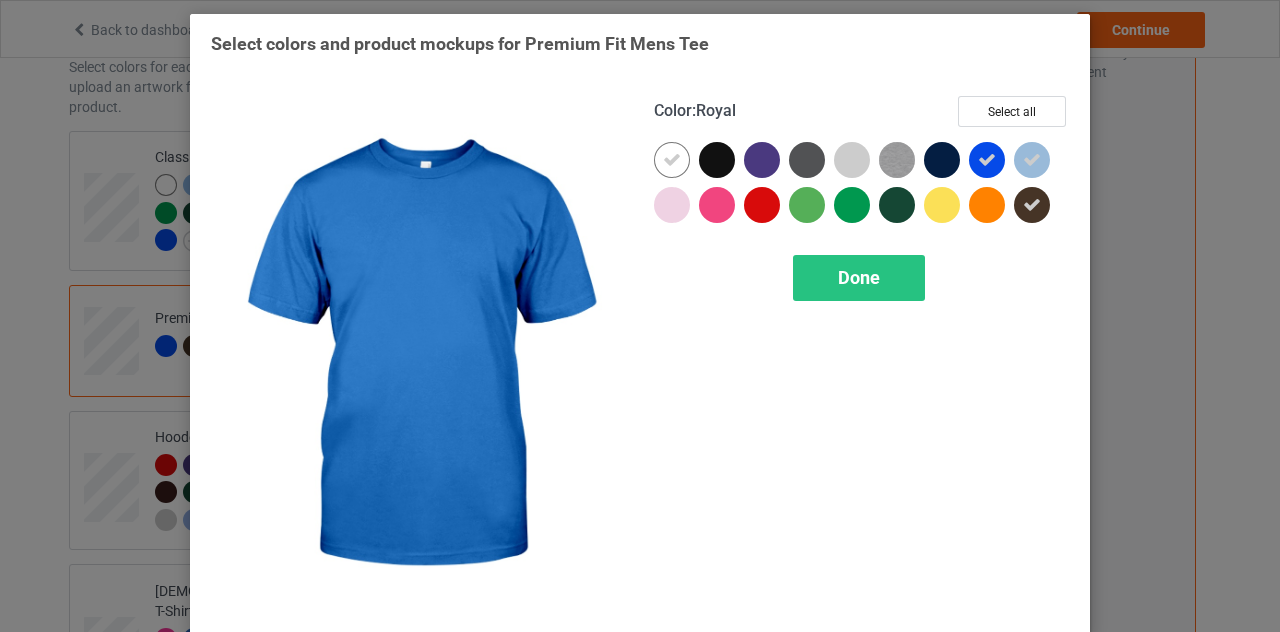 click at bounding box center (987, 160) 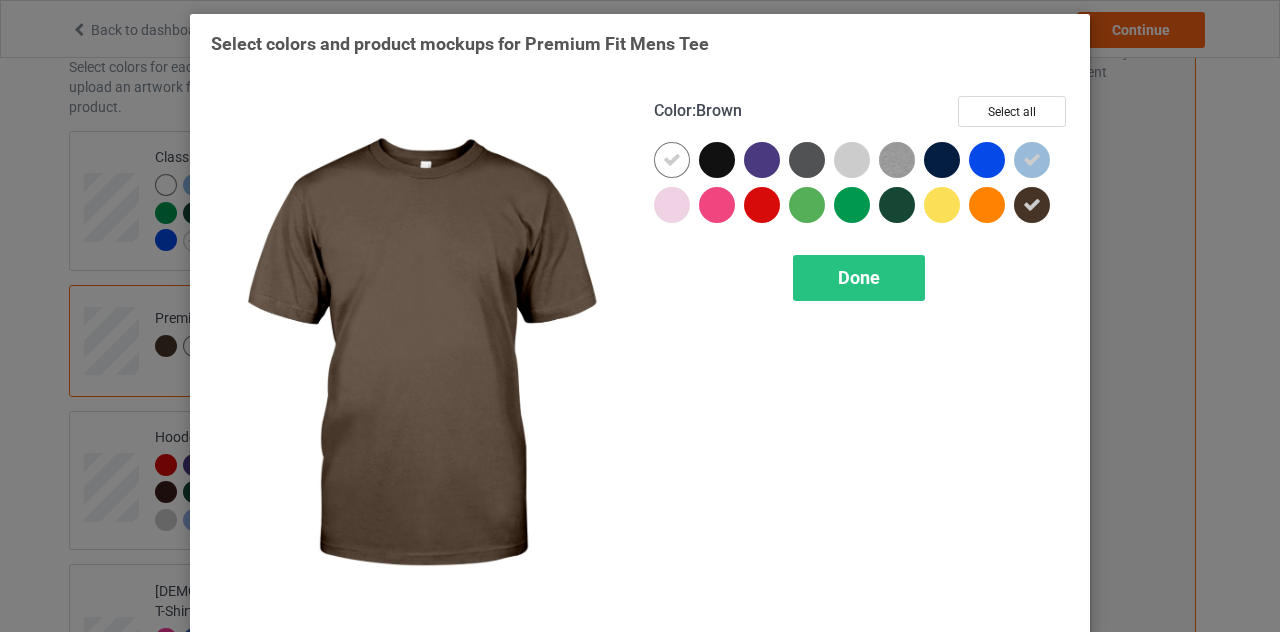 click at bounding box center [1032, 205] 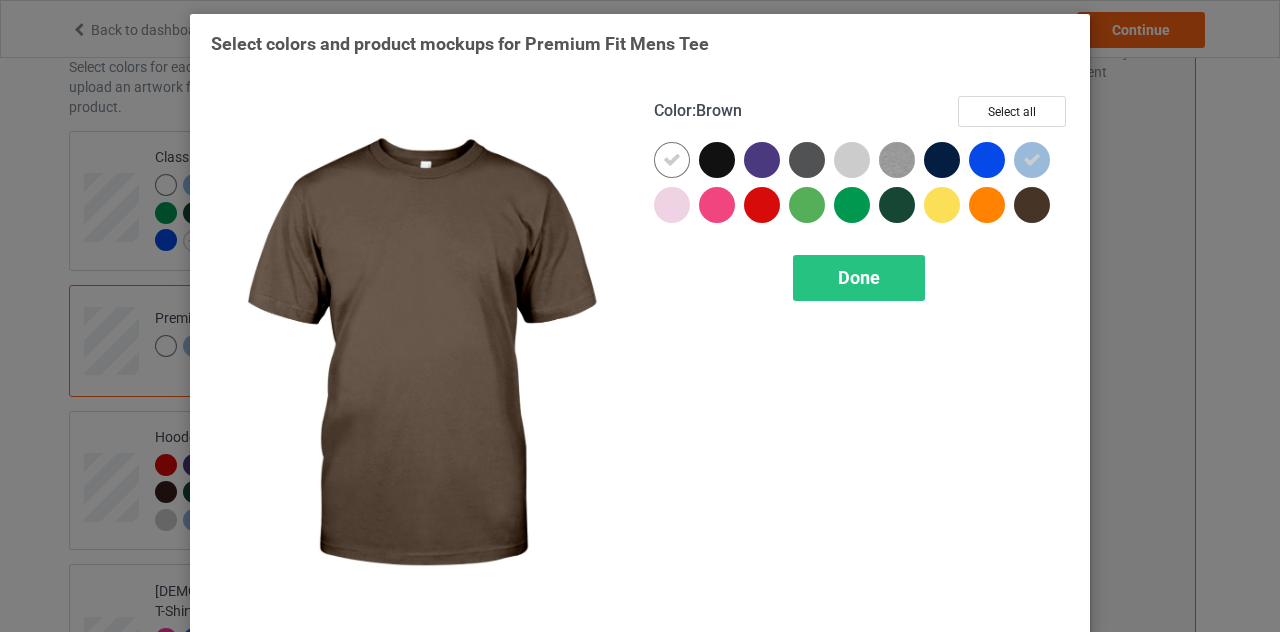 click at bounding box center [1032, 205] 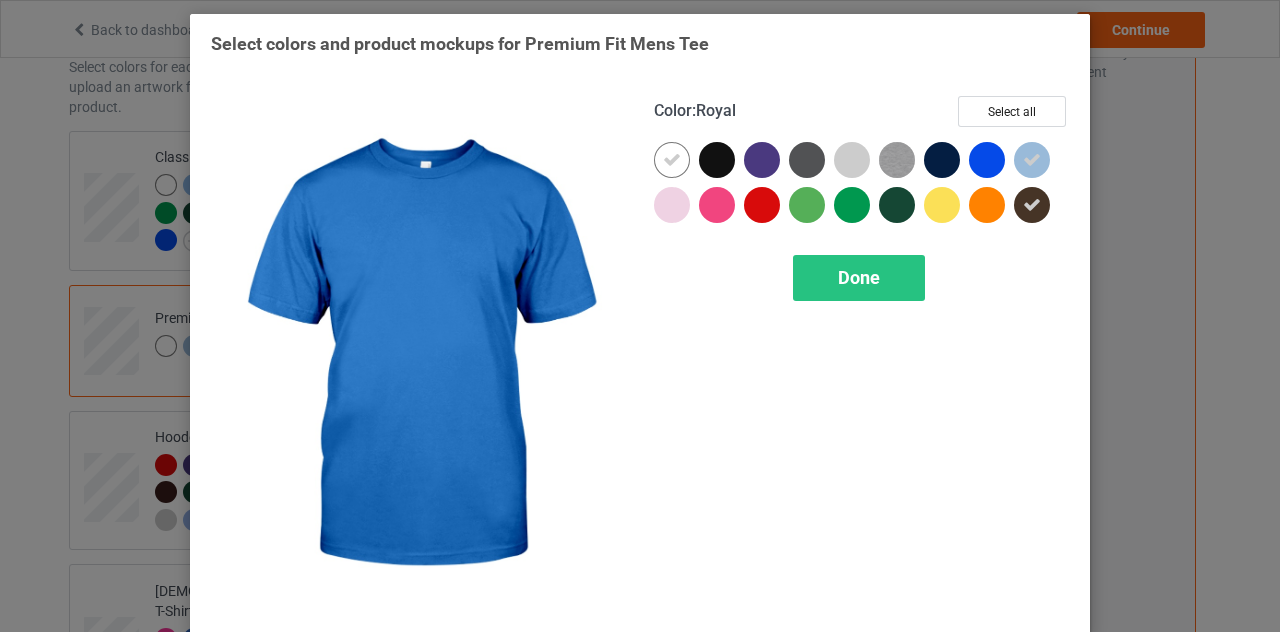 click at bounding box center [987, 160] 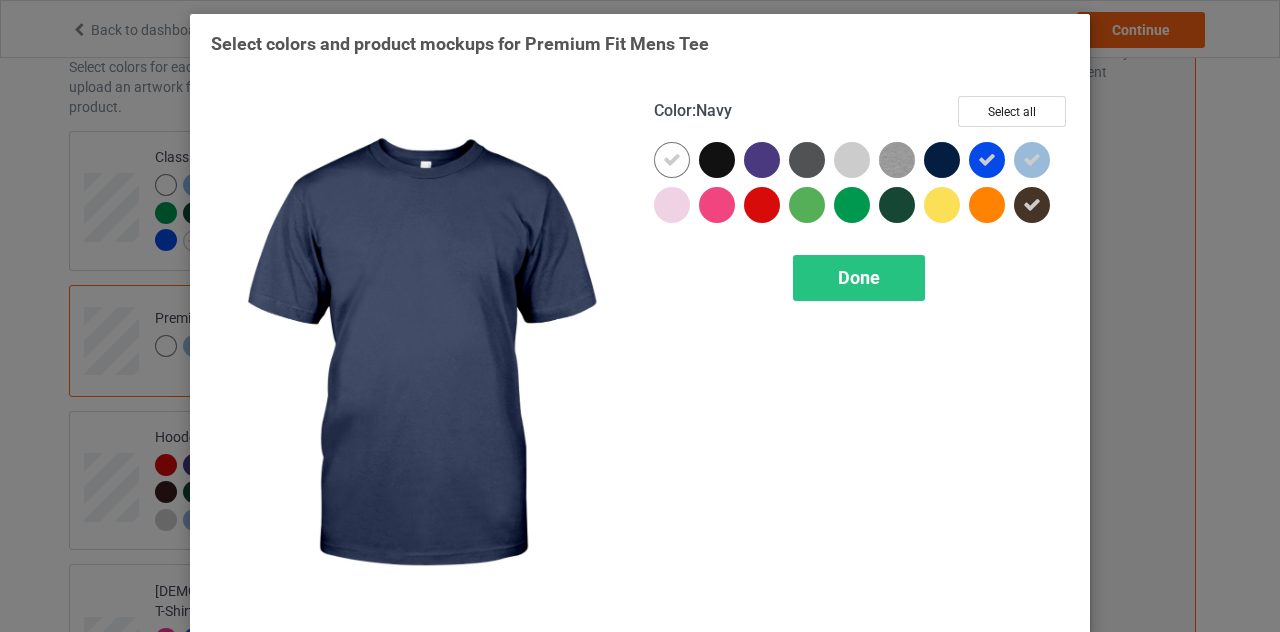 click at bounding box center [942, 160] 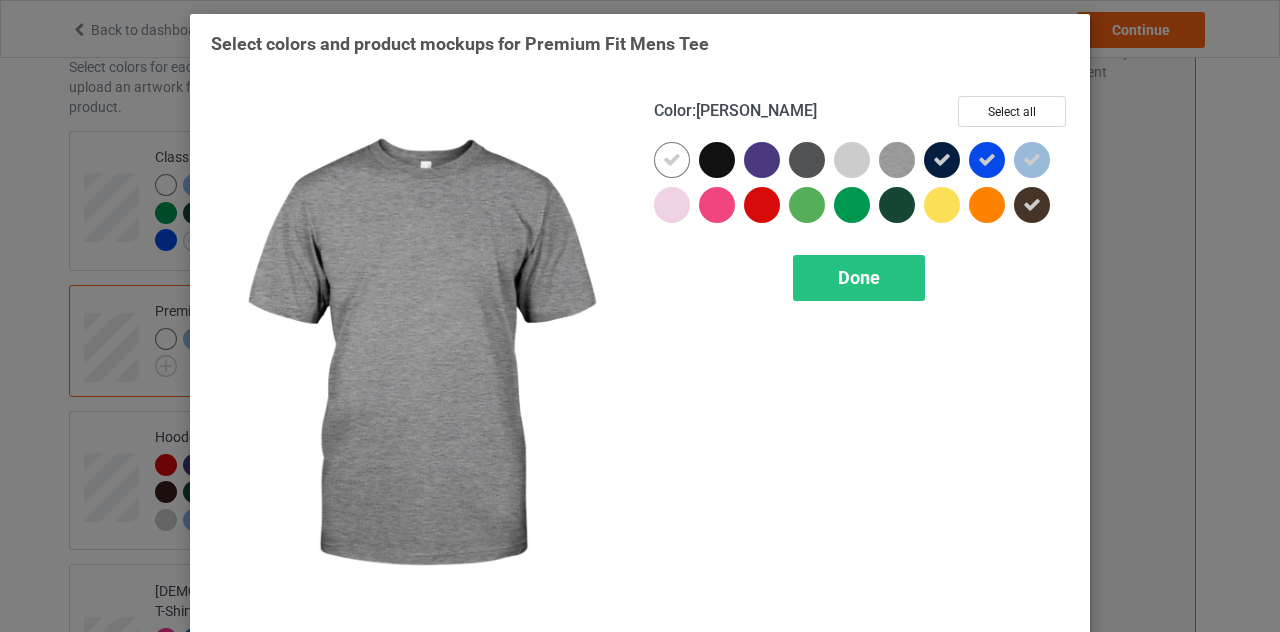 click at bounding box center [897, 160] 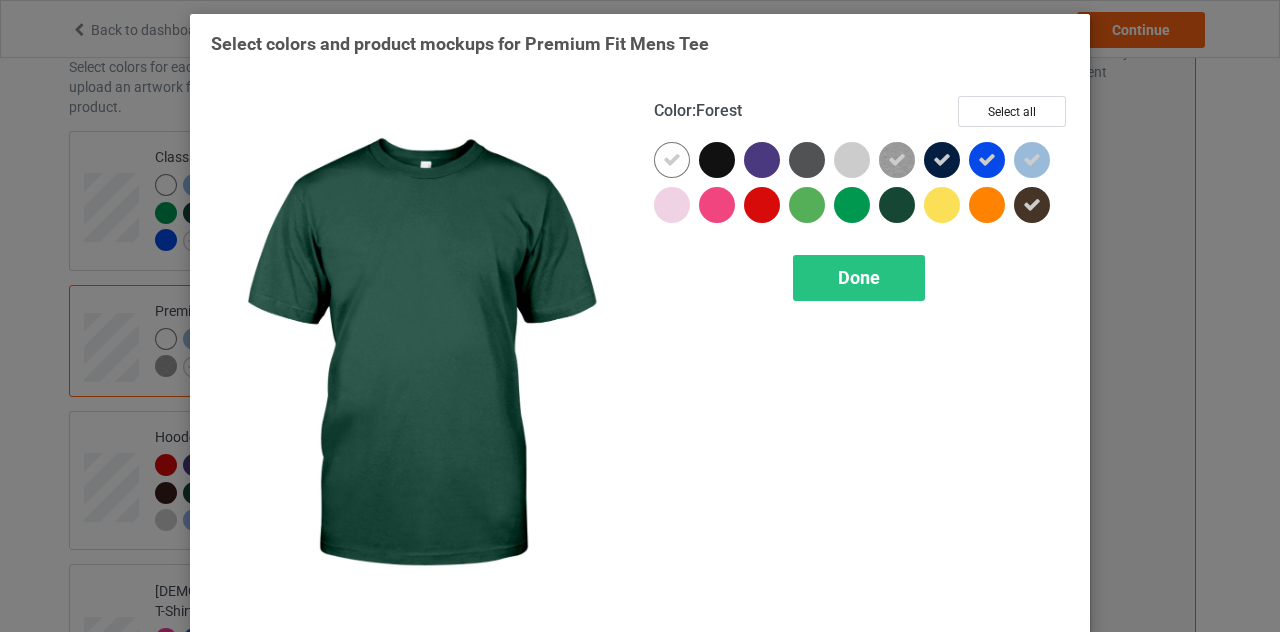 click at bounding box center (897, 205) 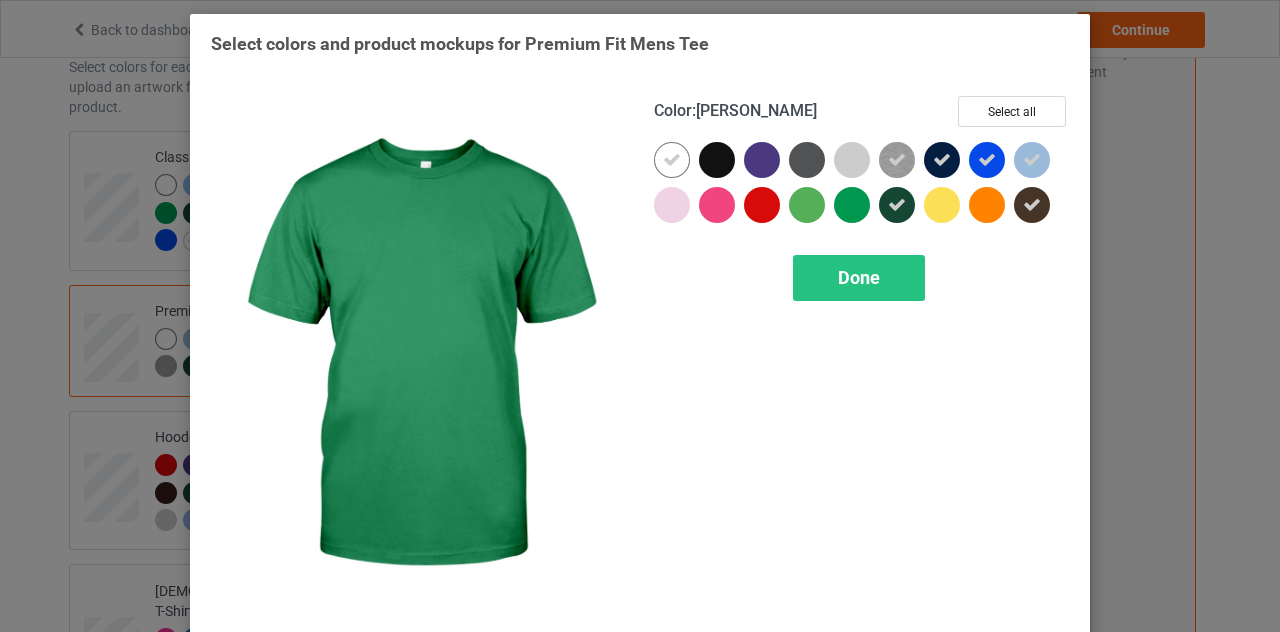 click at bounding box center (852, 205) 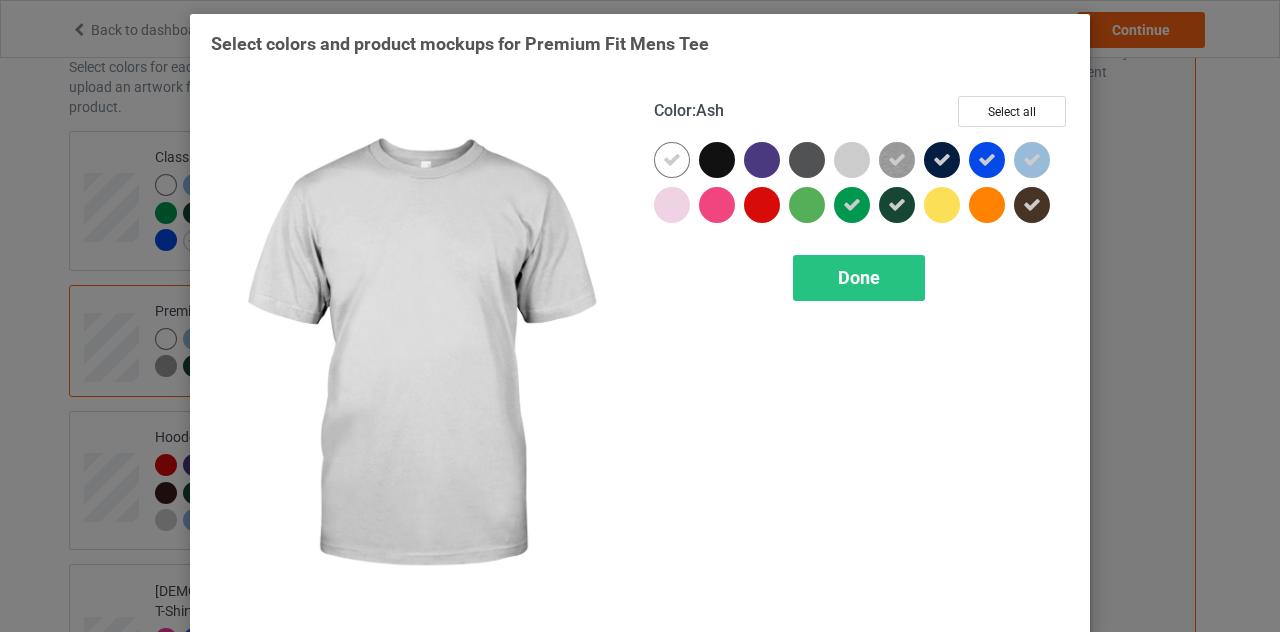 click at bounding box center (852, 160) 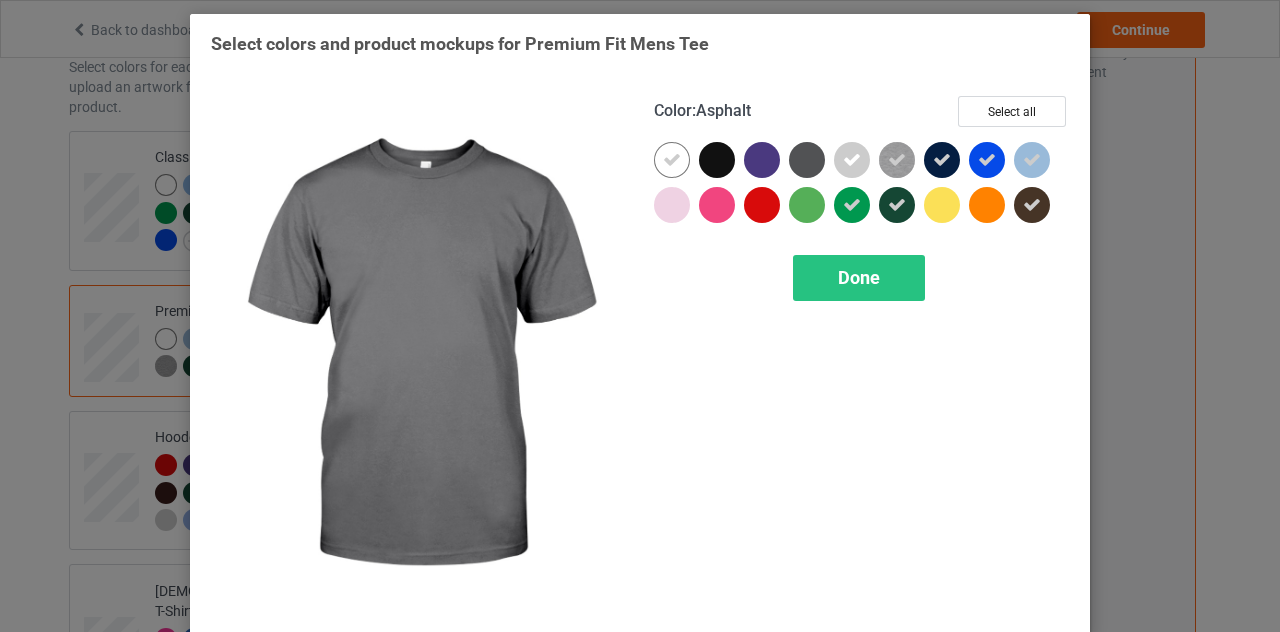 click at bounding box center (807, 160) 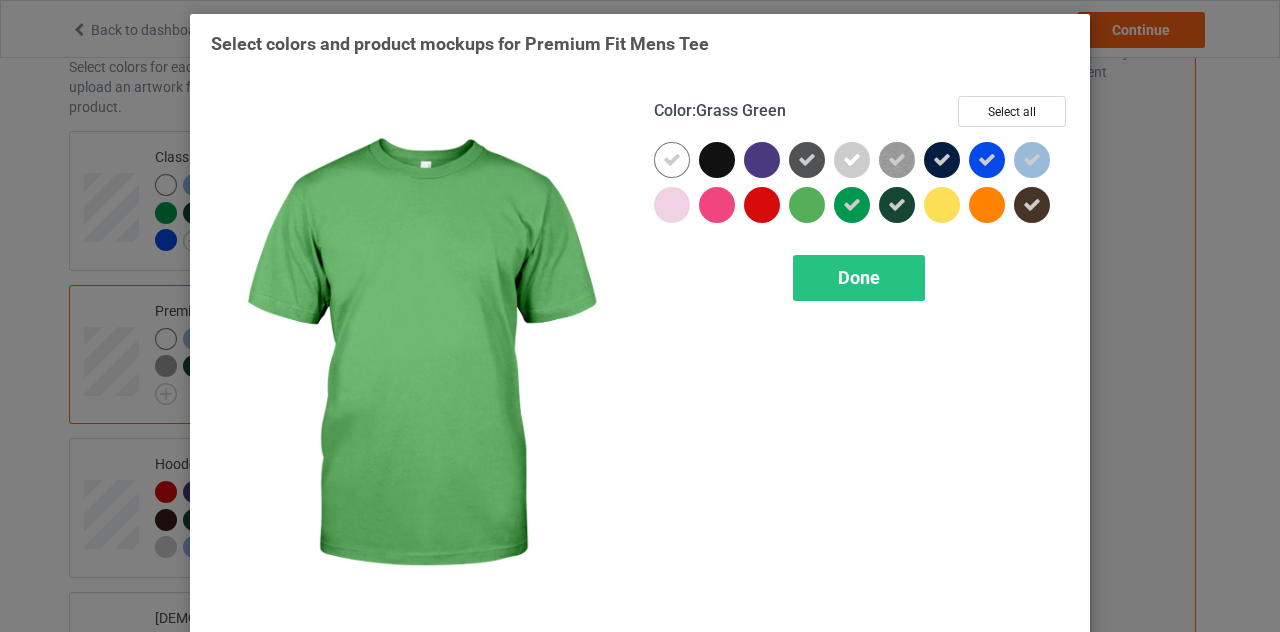 click at bounding box center [807, 205] 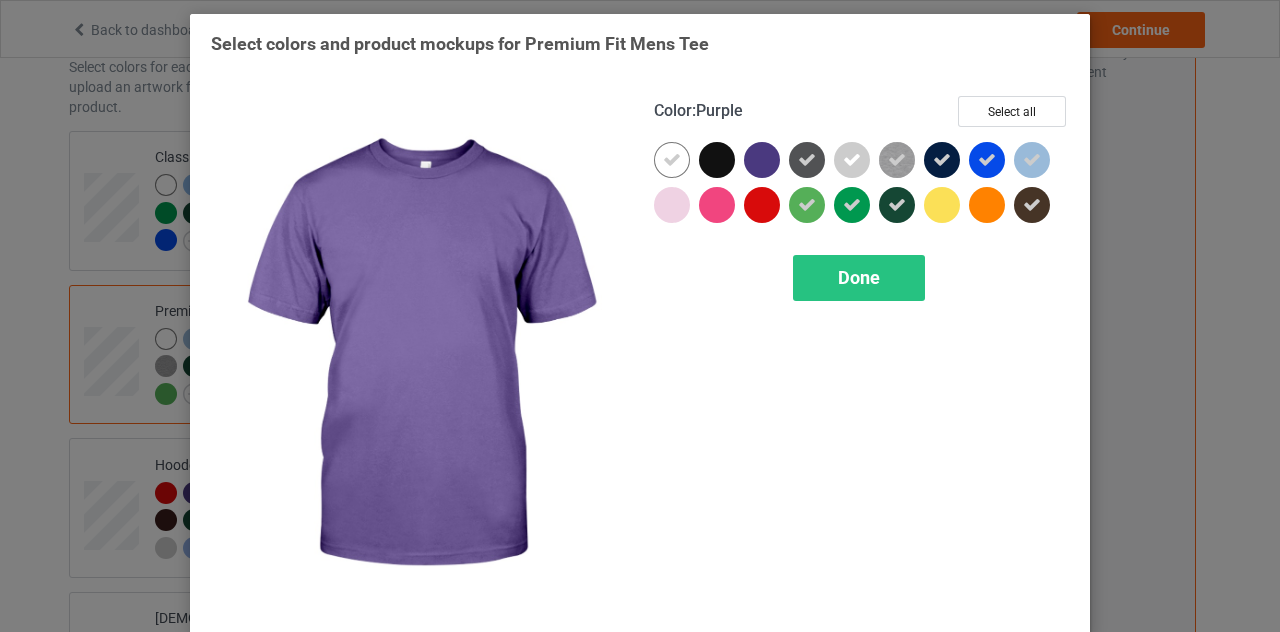 click at bounding box center (762, 160) 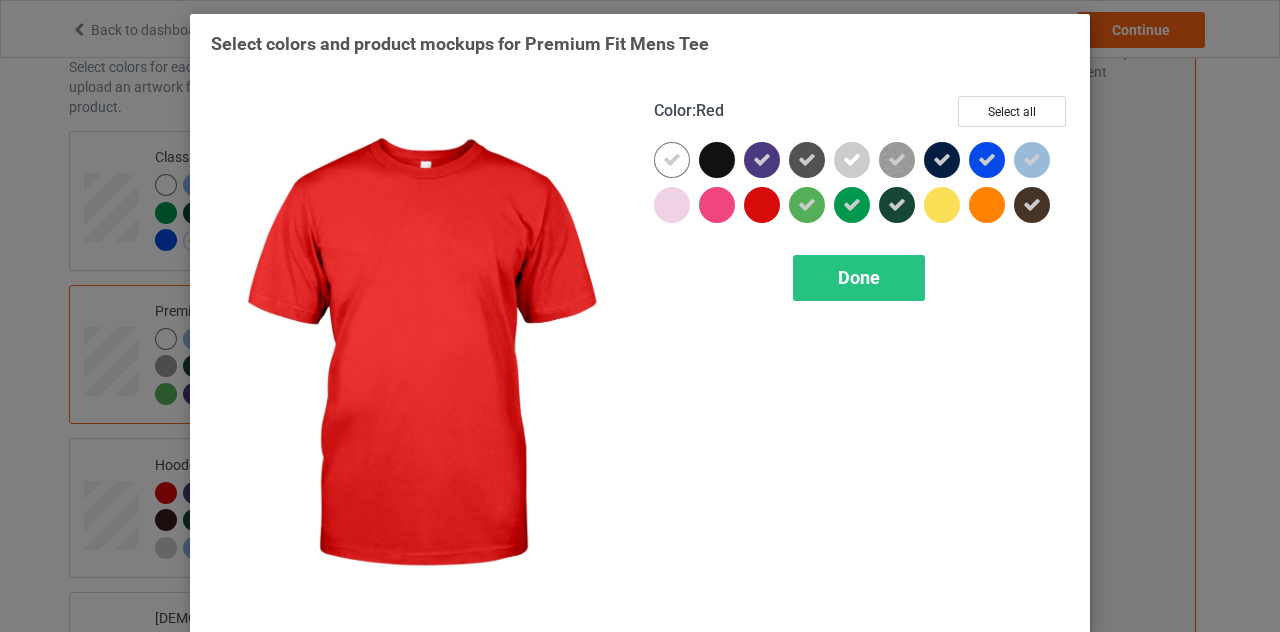 click at bounding box center [762, 205] 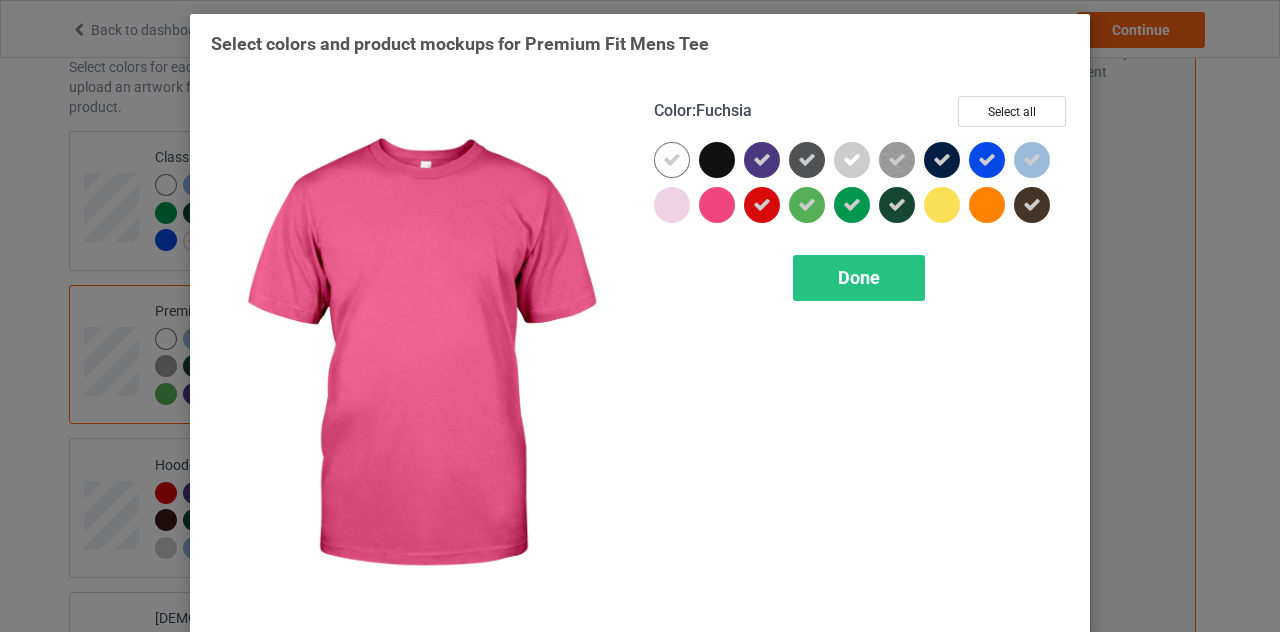 click at bounding box center [717, 205] 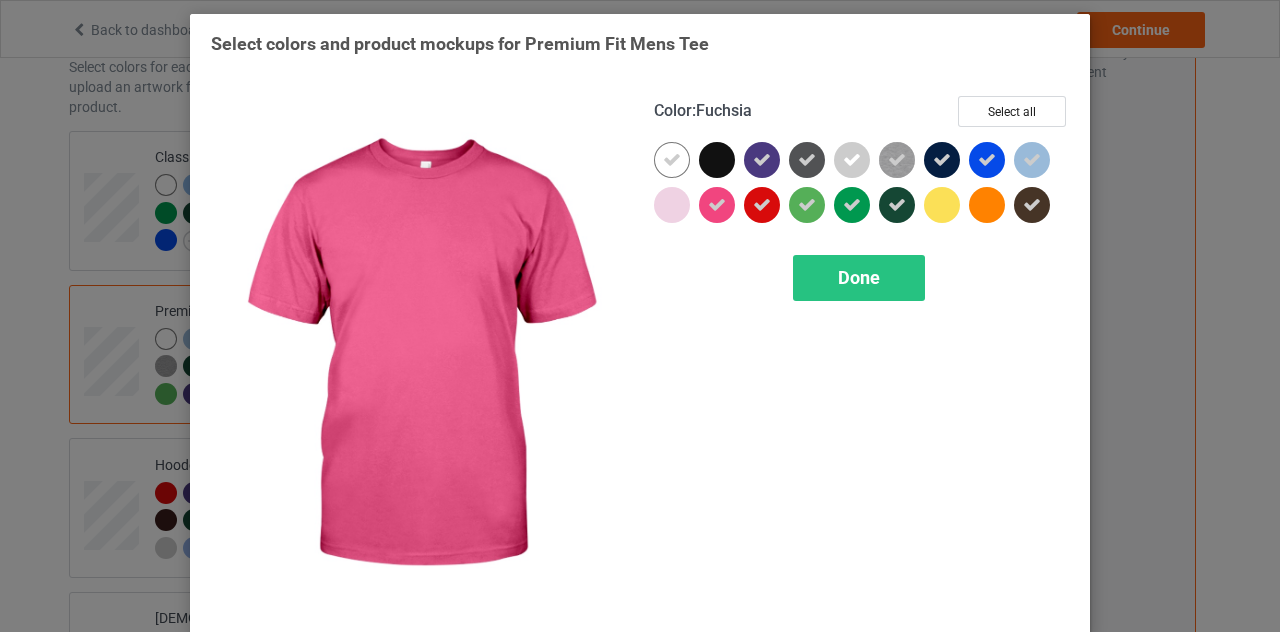drag, startPoint x: 721, startPoint y: 202, endPoint x: 776, endPoint y: 213, distance: 56.089214 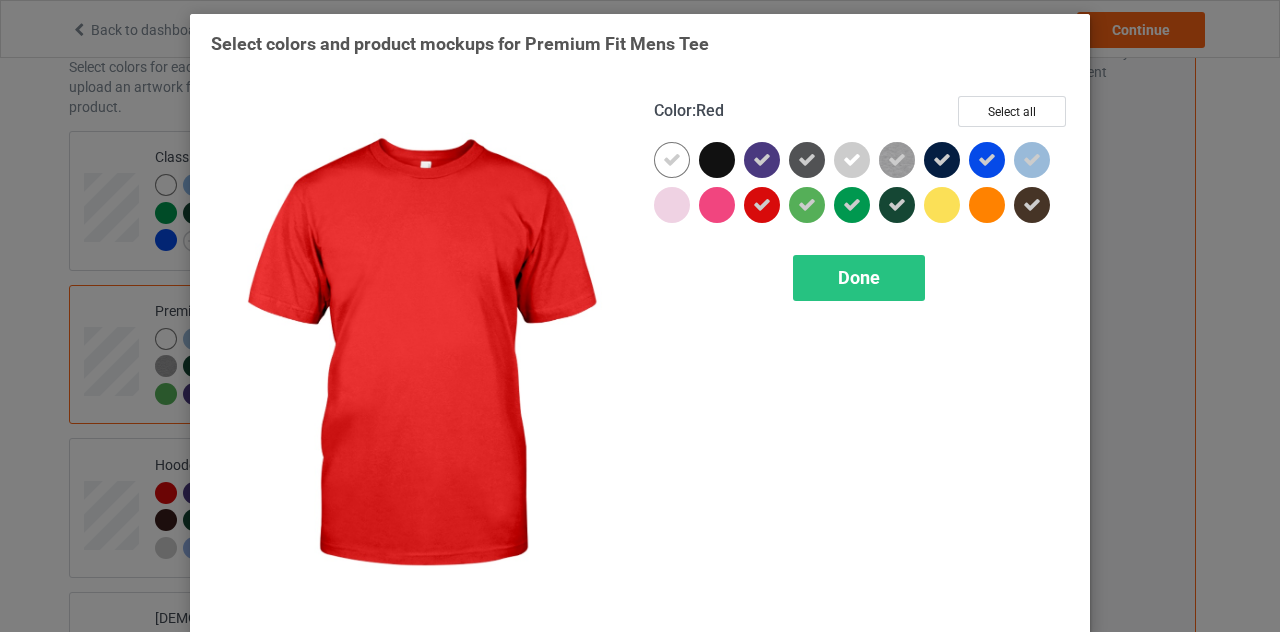 click at bounding box center (762, 205) 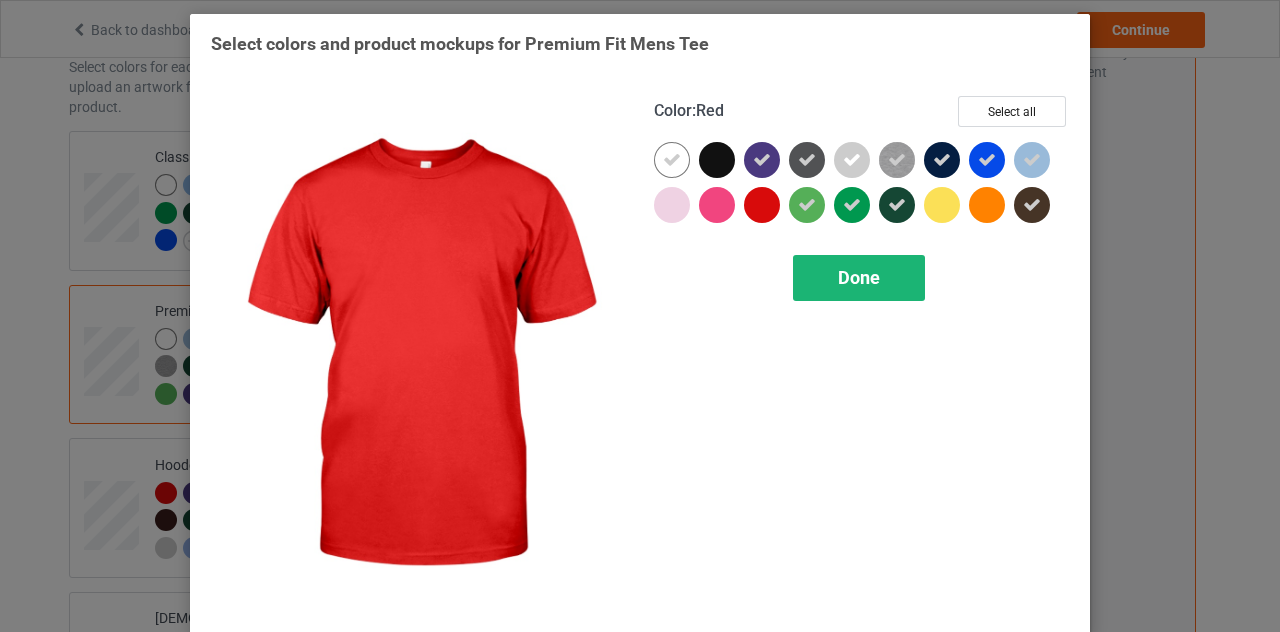 click on "Done" at bounding box center (859, 277) 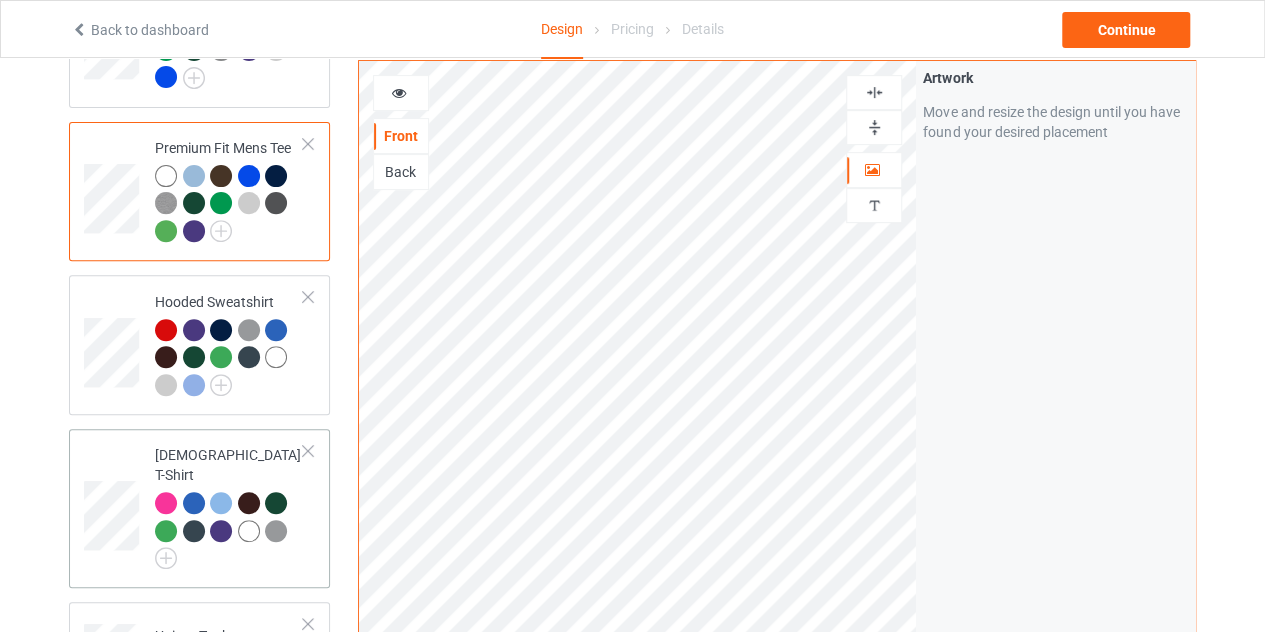 scroll, scrollTop: 300, scrollLeft: 0, axis: vertical 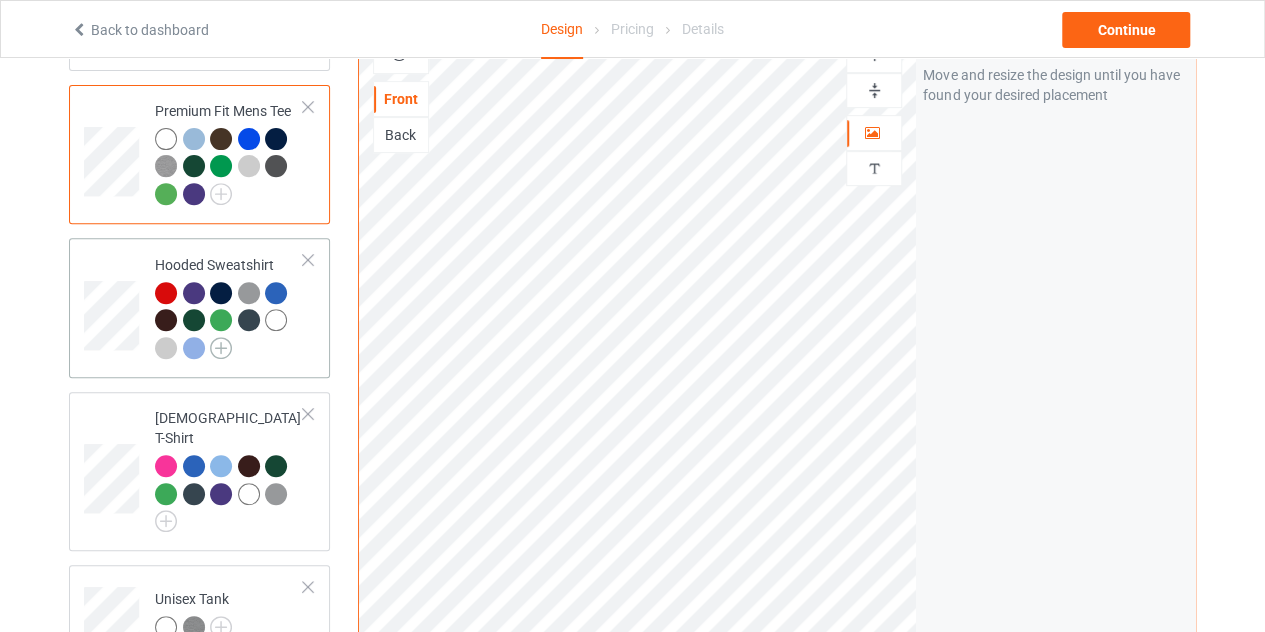 click at bounding box center [221, 348] 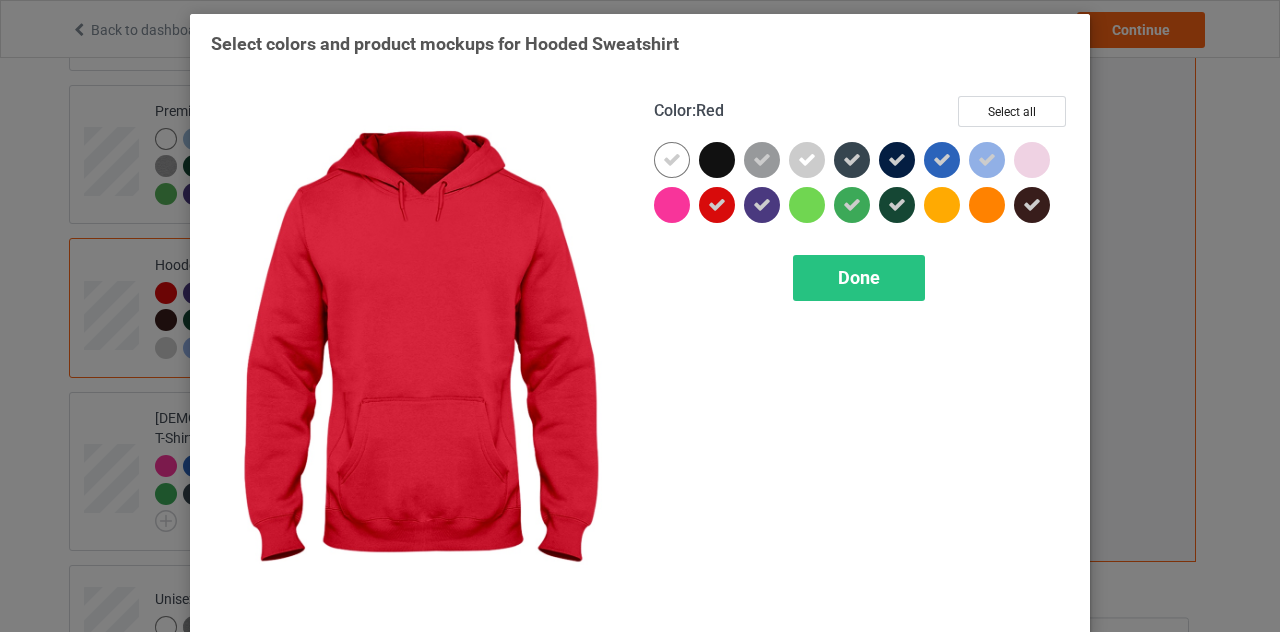 click at bounding box center [717, 205] 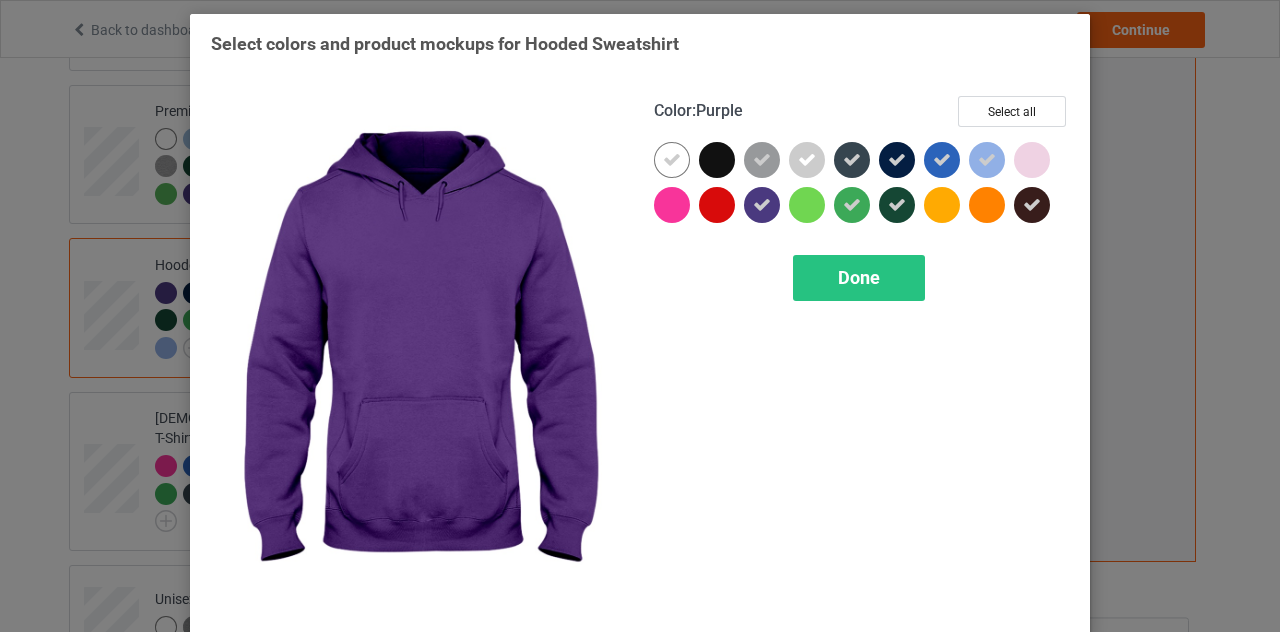 click at bounding box center [762, 205] 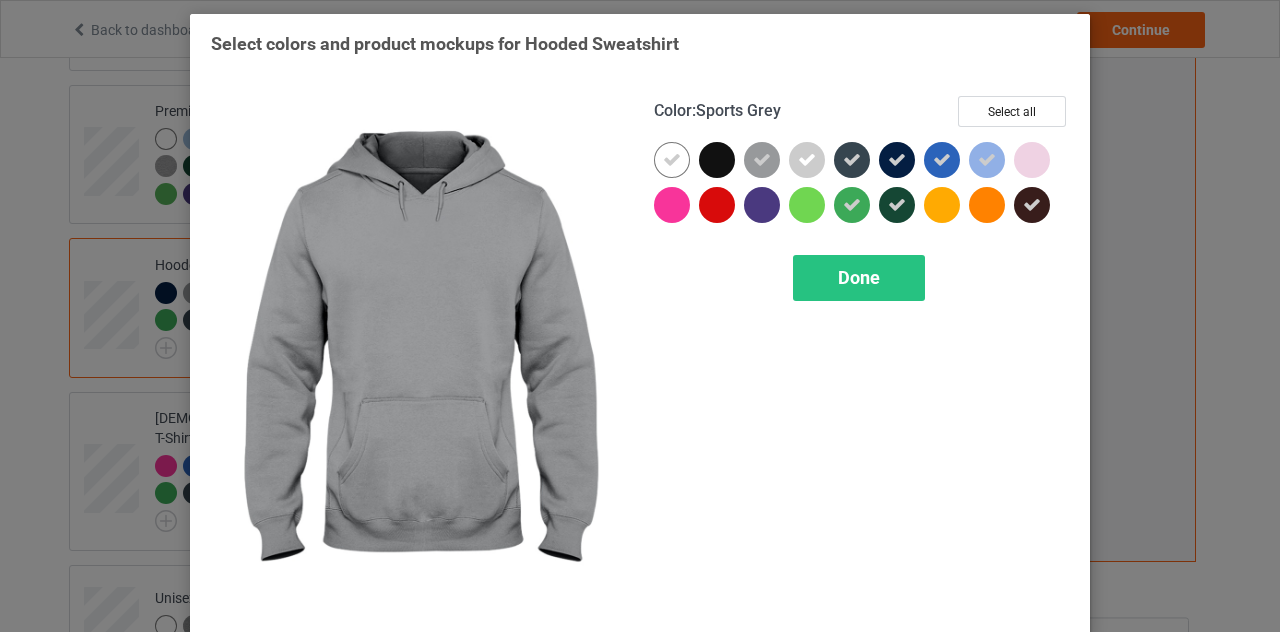 click at bounding box center [762, 160] 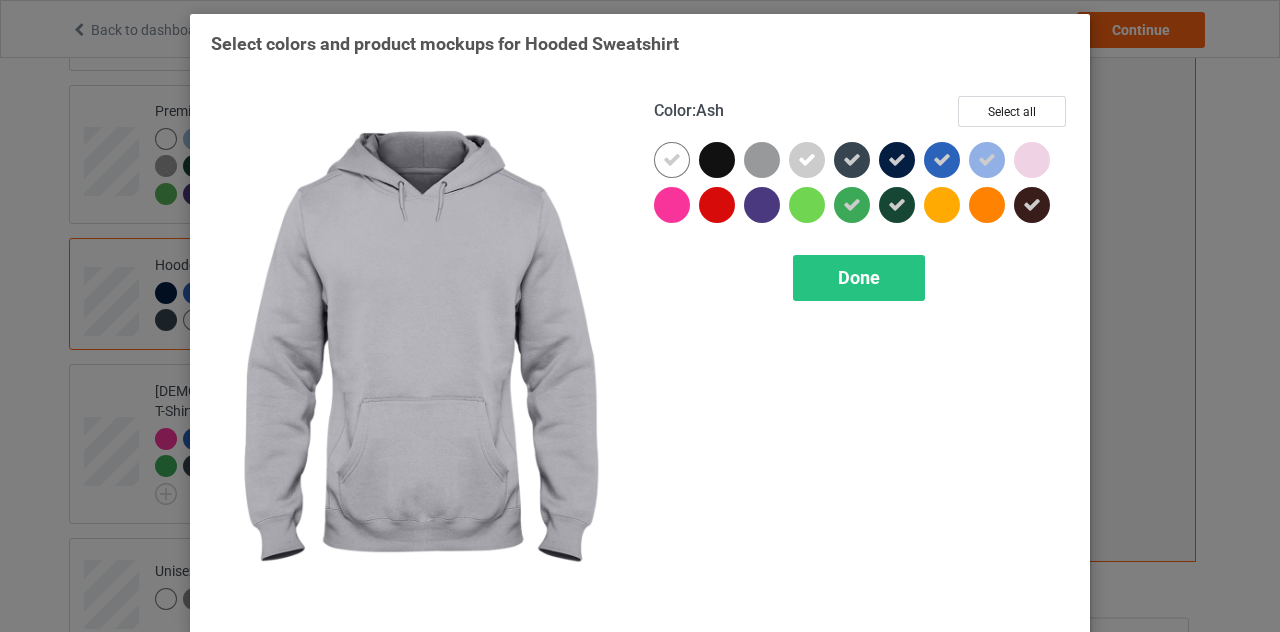 click at bounding box center (807, 160) 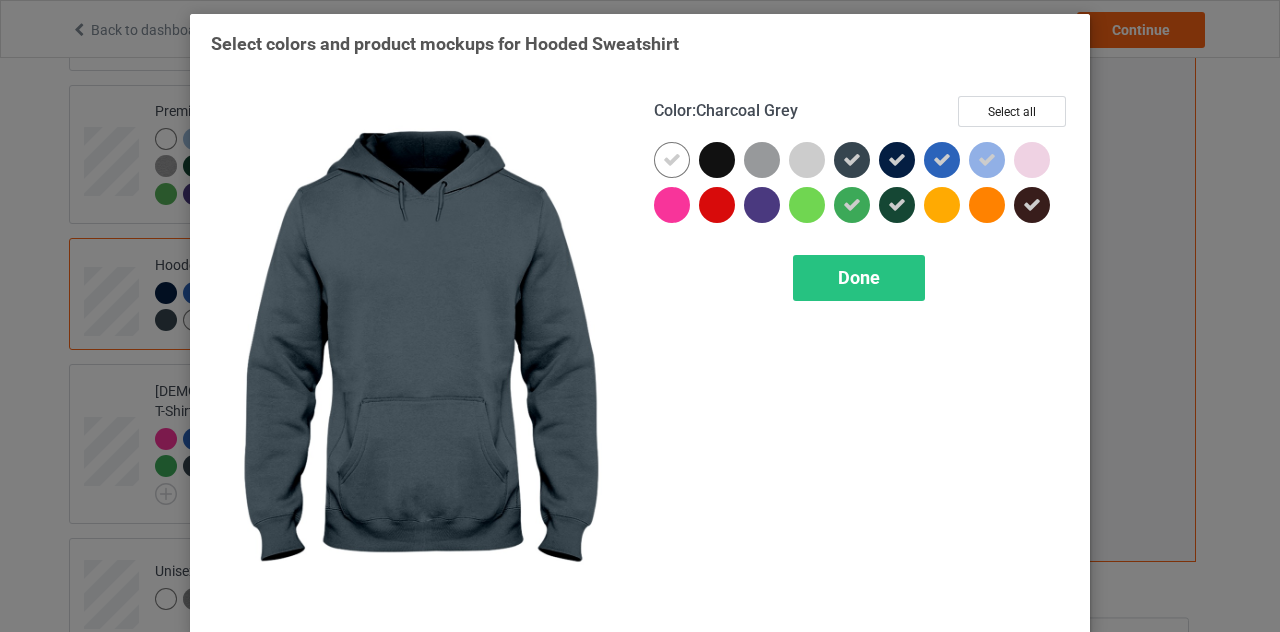 click at bounding box center (852, 160) 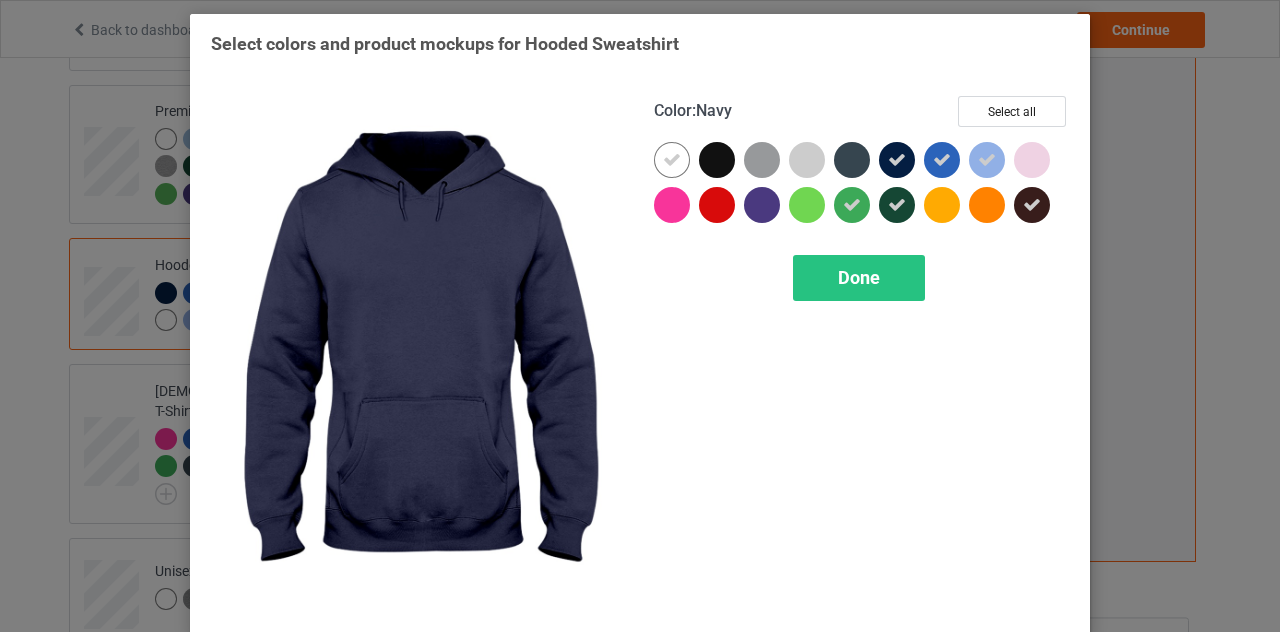 click at bounding box center [897, 160] 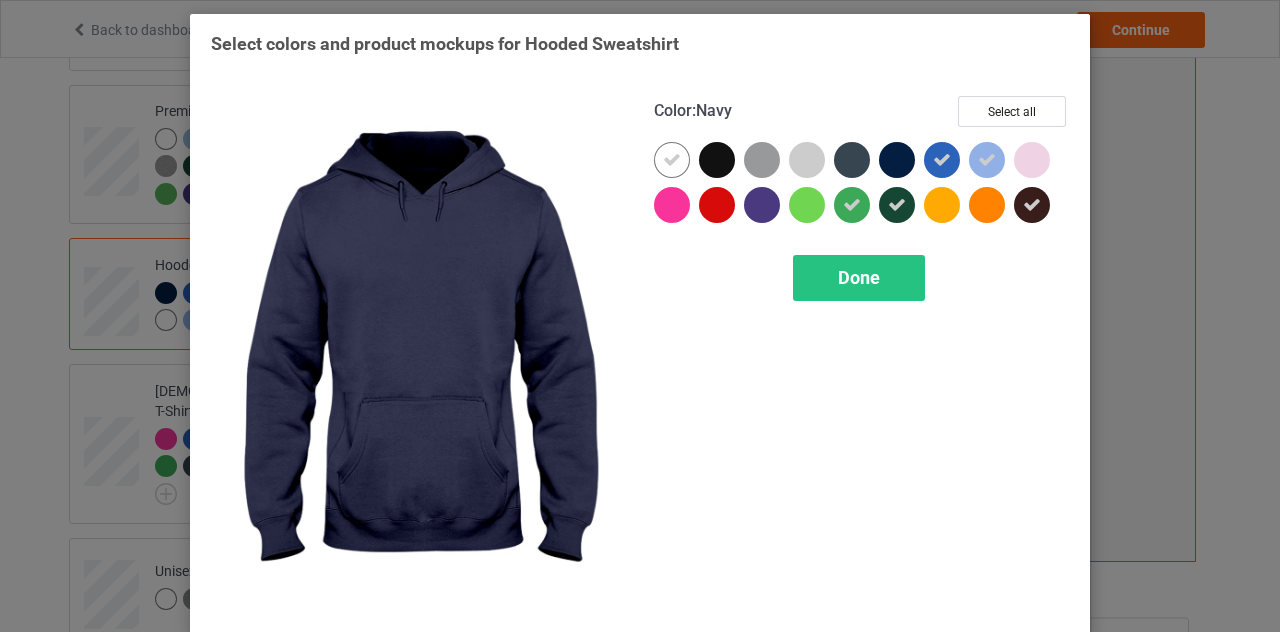 drag, startPoint x: 892, startPoint y: 200, endPoint x: 874, endPoint y: 196, distance: 18.439089 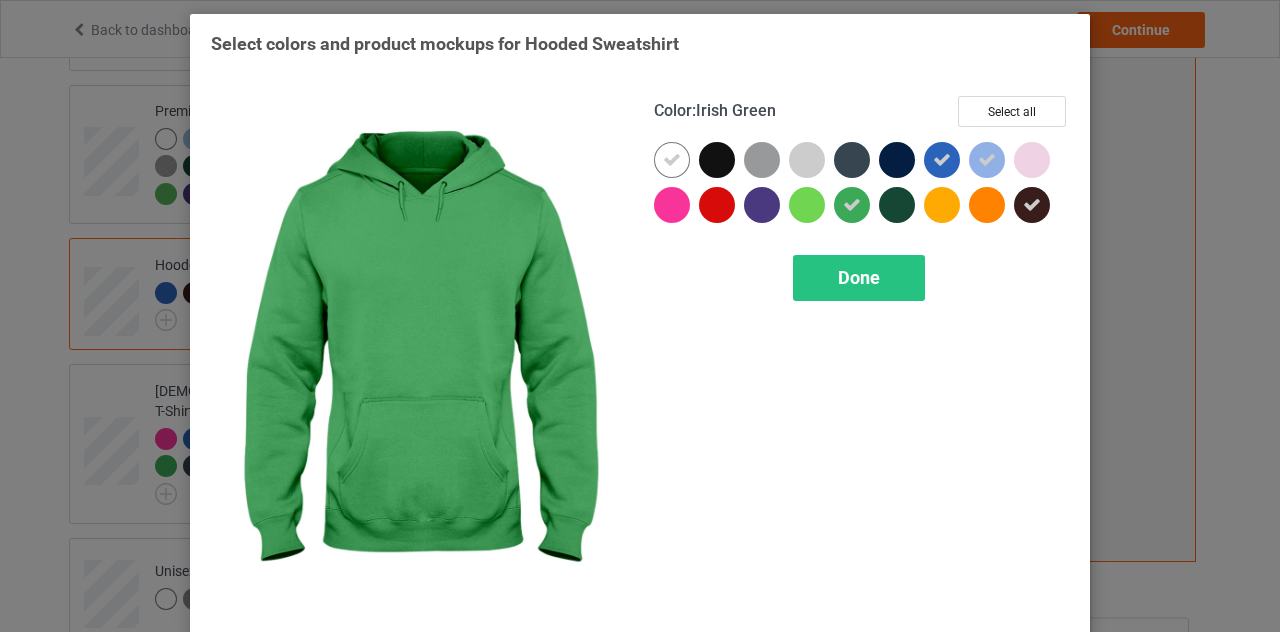 click at bounding box center [852, 205] 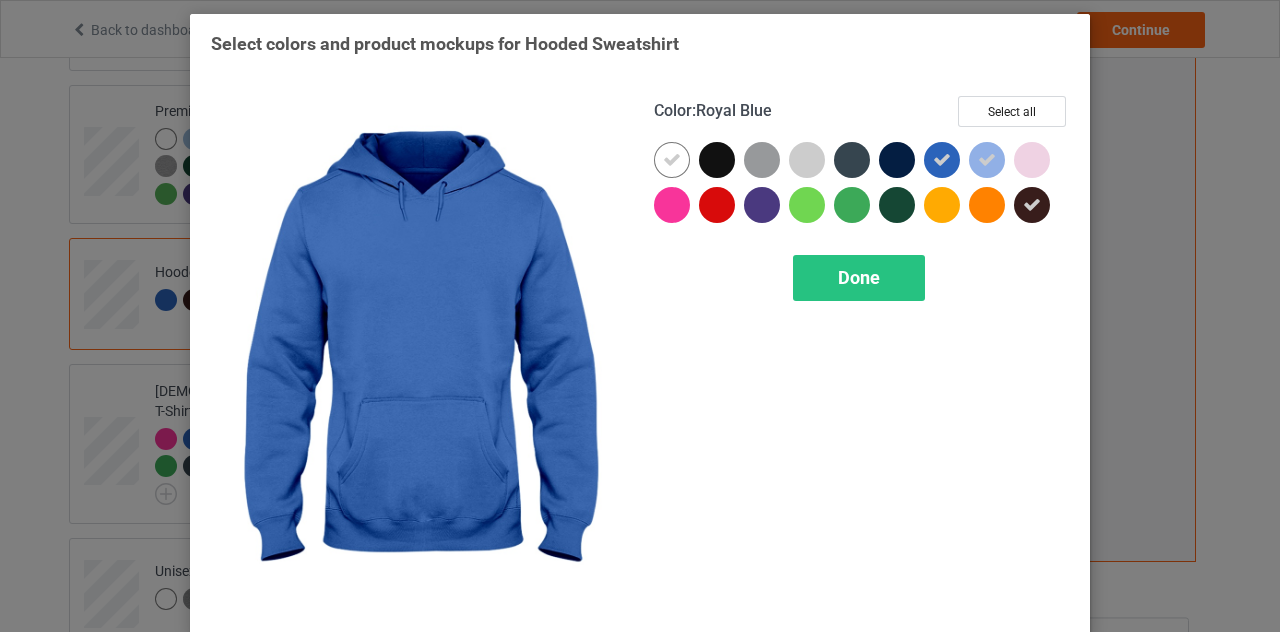click at bounding box center [942, 160] 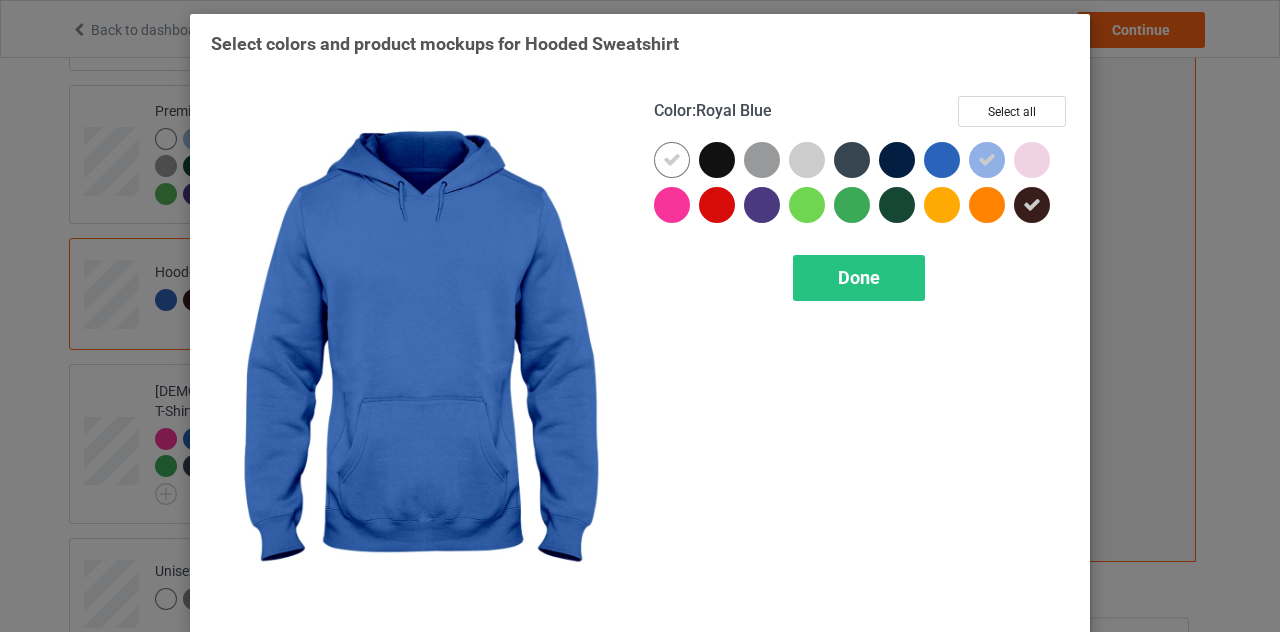 click at bounding box center (987, 160) 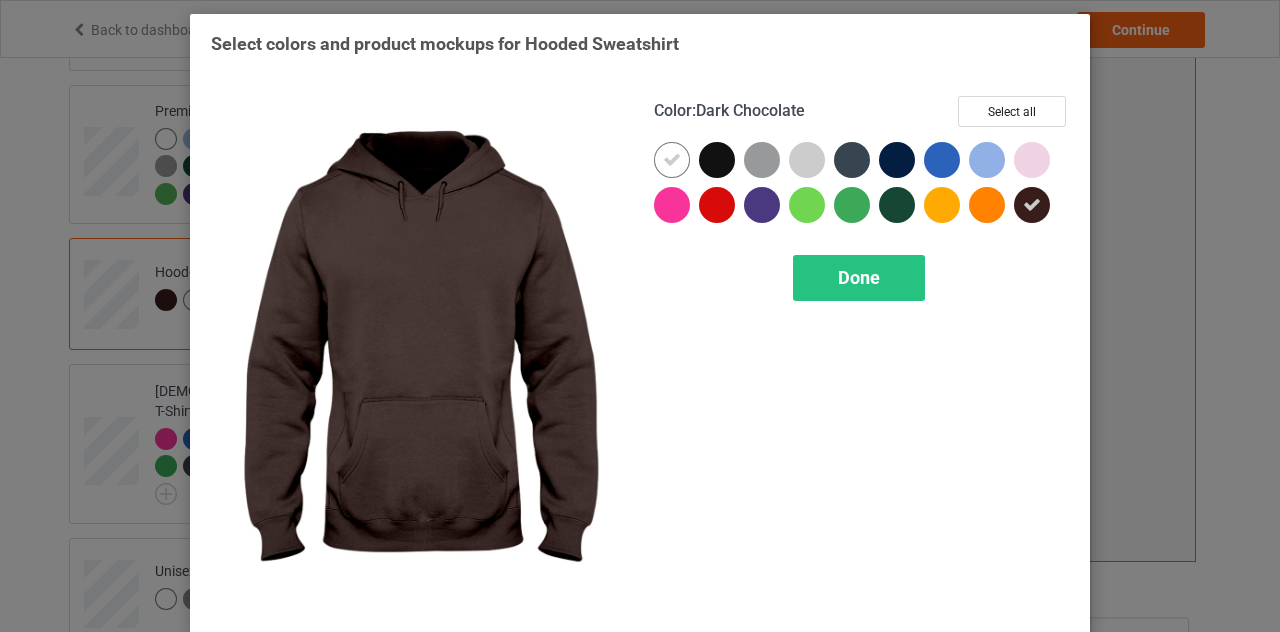 click at bounding box center [1032, 205] 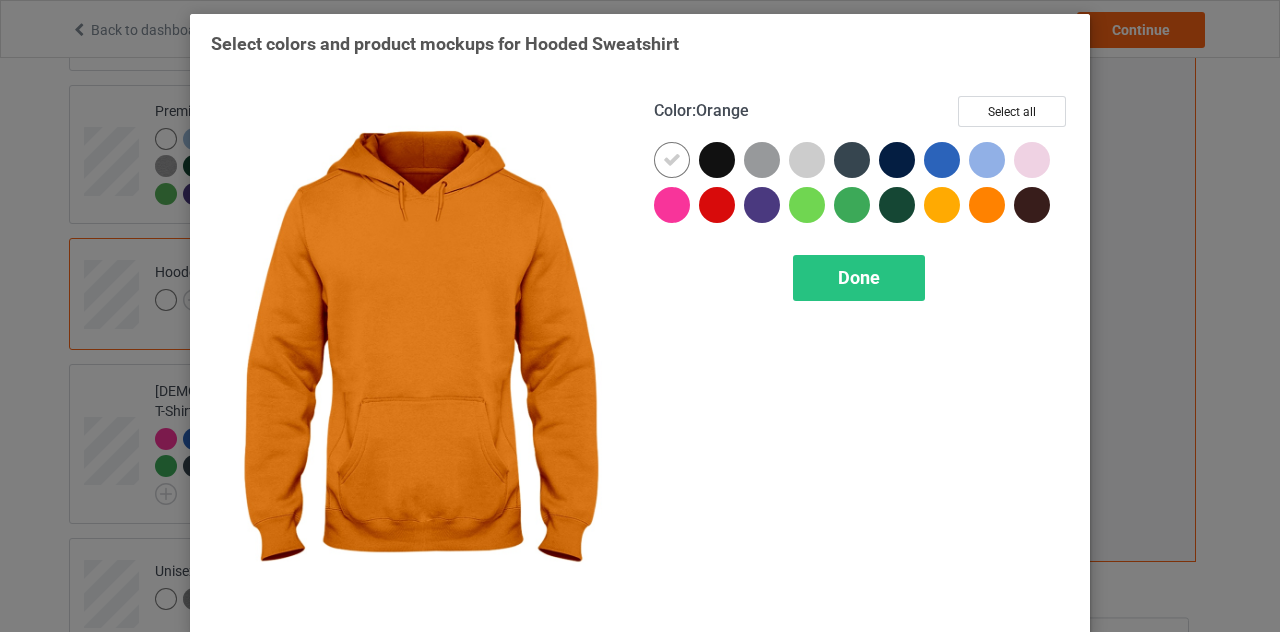 drag, startPoint x: 978, startPoint y: 205, endPoint x: 995, endPoint y: 208, distance: 17.262676 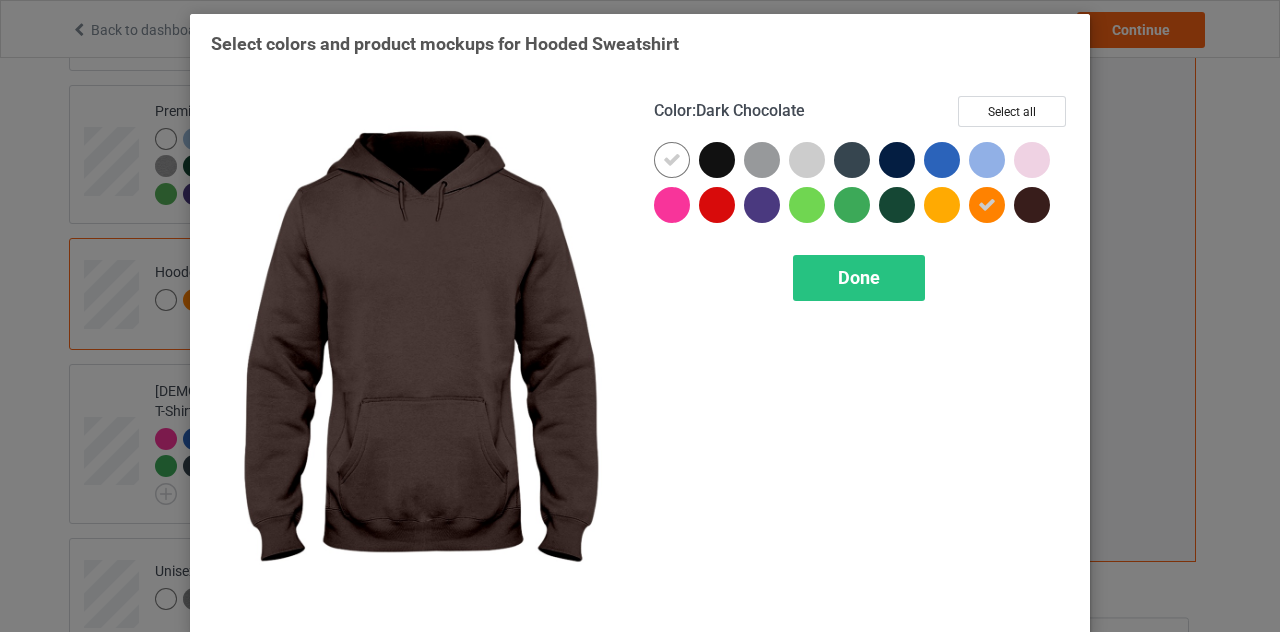click at bounding box center [1032, 205] 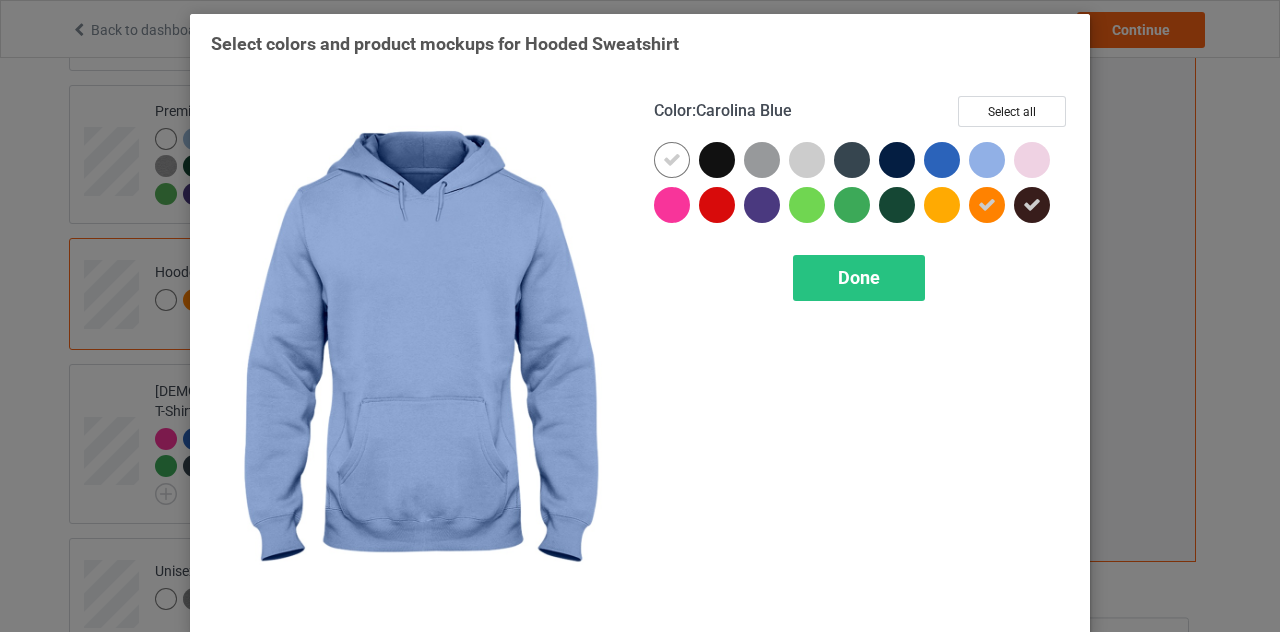 click at bounding box center (987, 160) 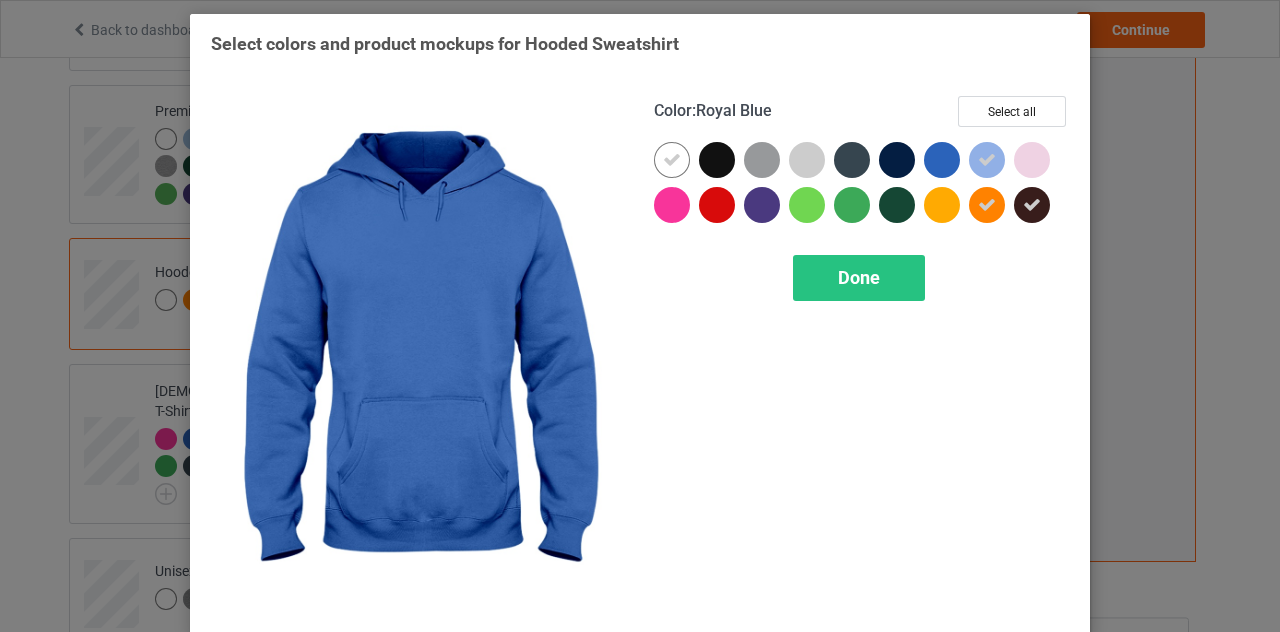 click at bounding box center (942, 160) 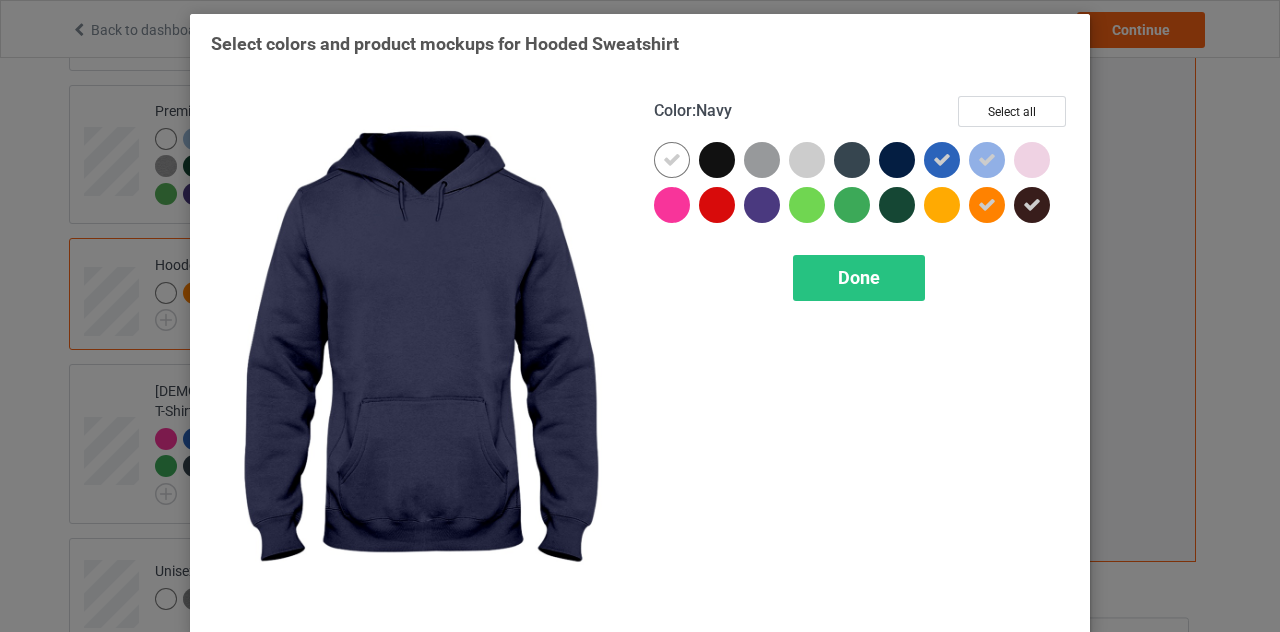 click at bounding box center (897, 160) 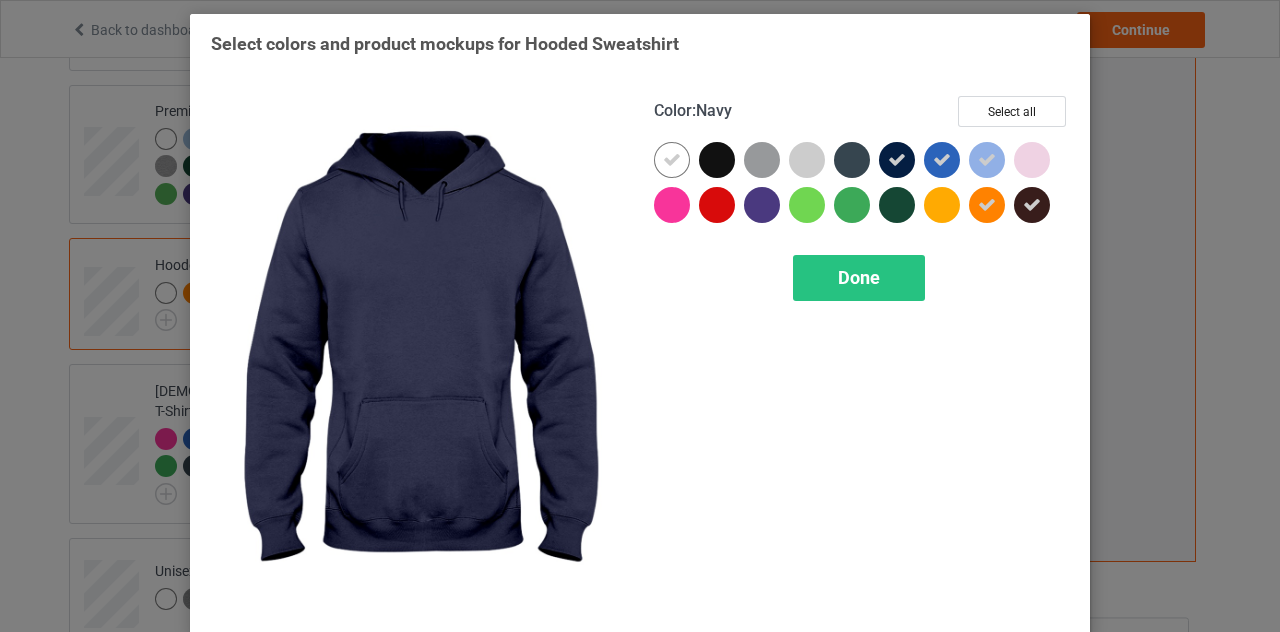 click at bounding box center (897, 160) 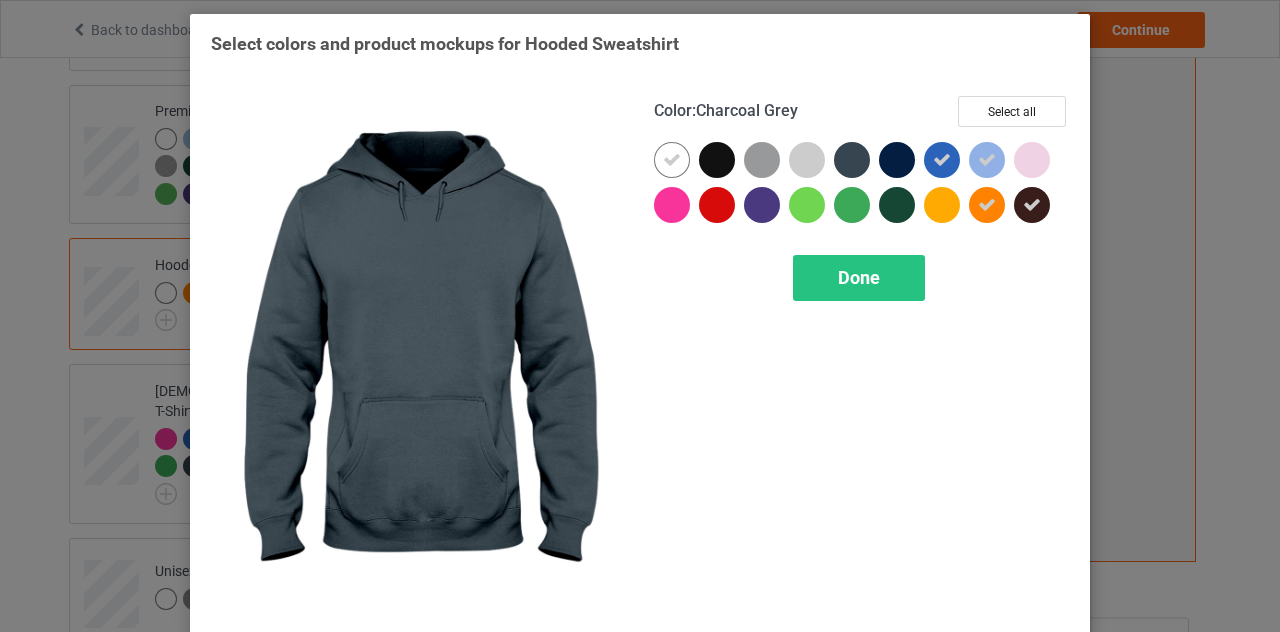 click at bounding box center (856, 164) 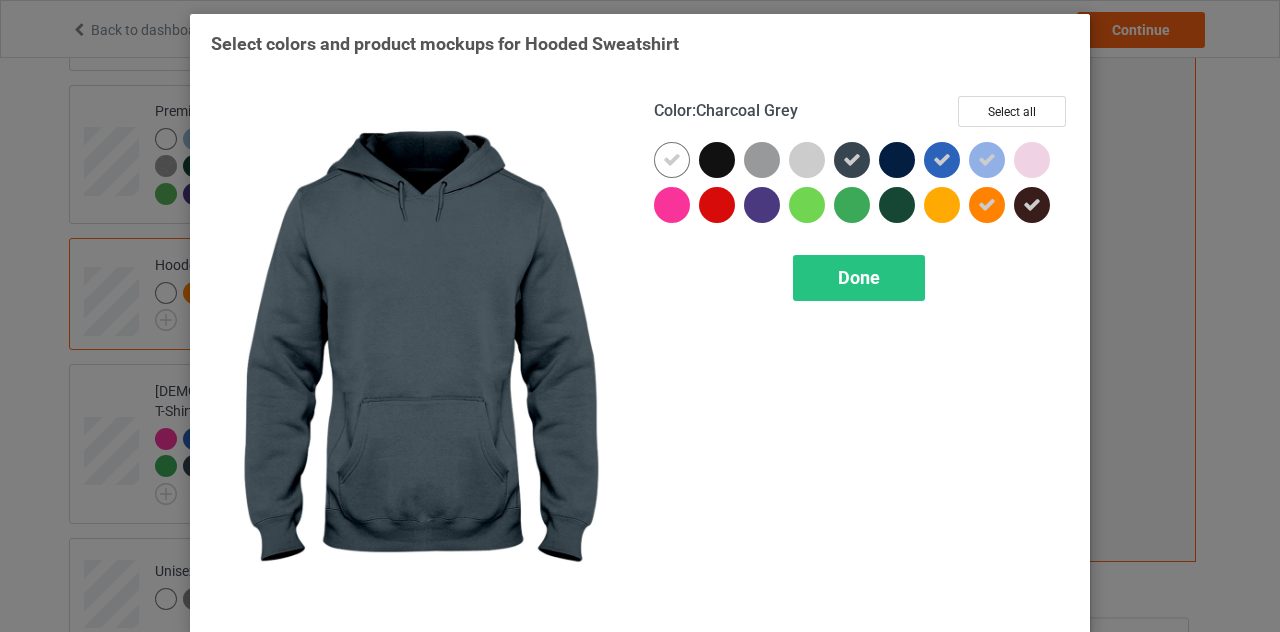 click at bounding box center (852, 160) 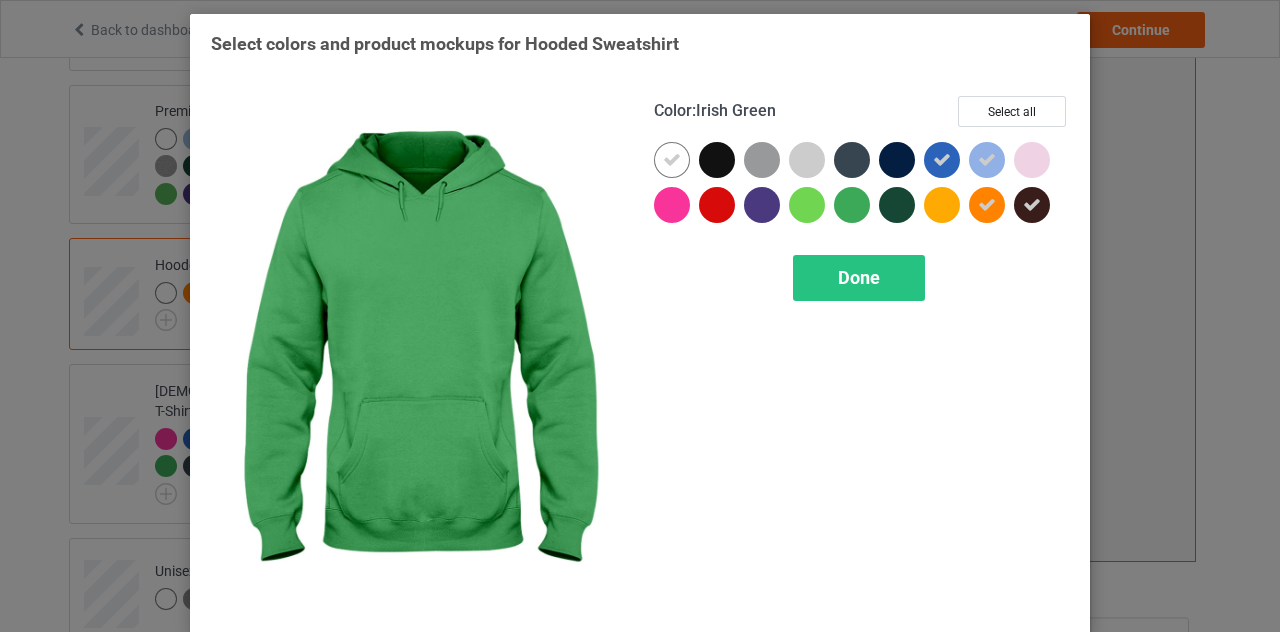click at bounding box center [852, 205] 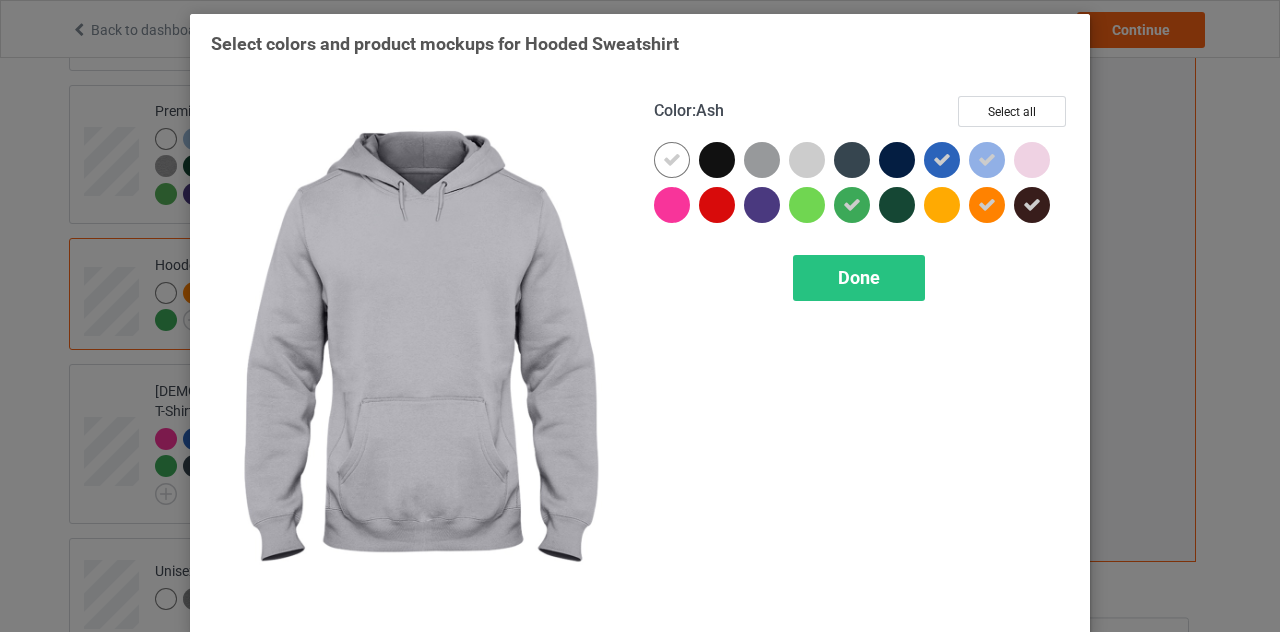 click at bounding box center (807, 160) 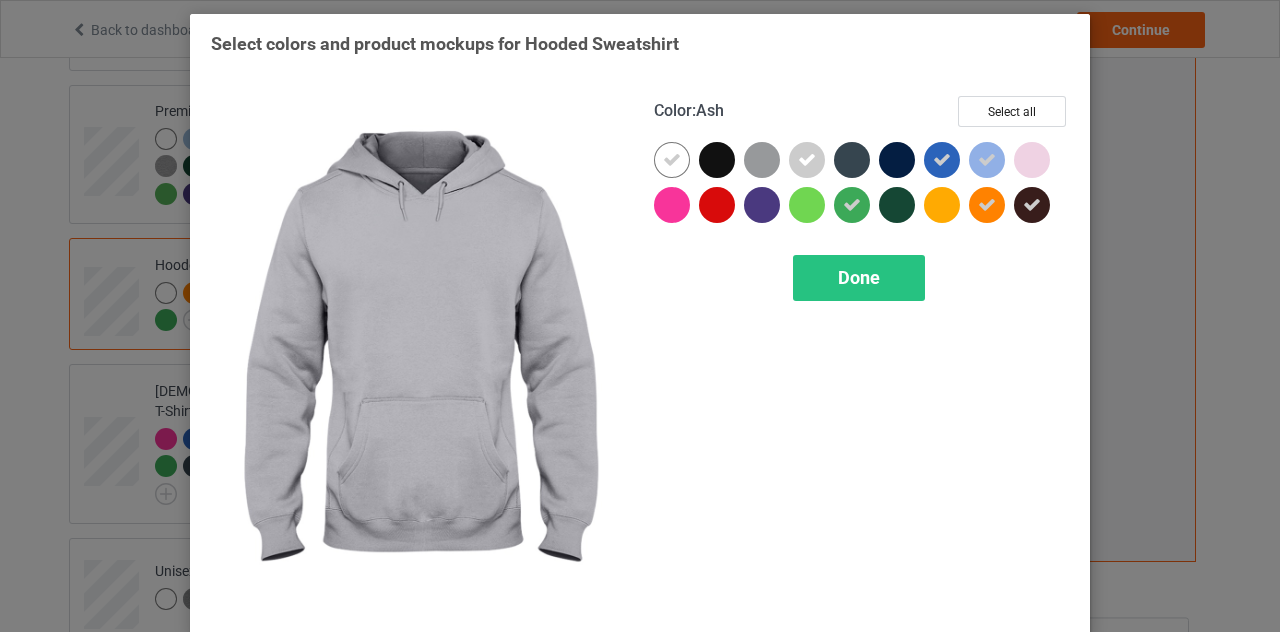 click at bounding box center [807, 205] 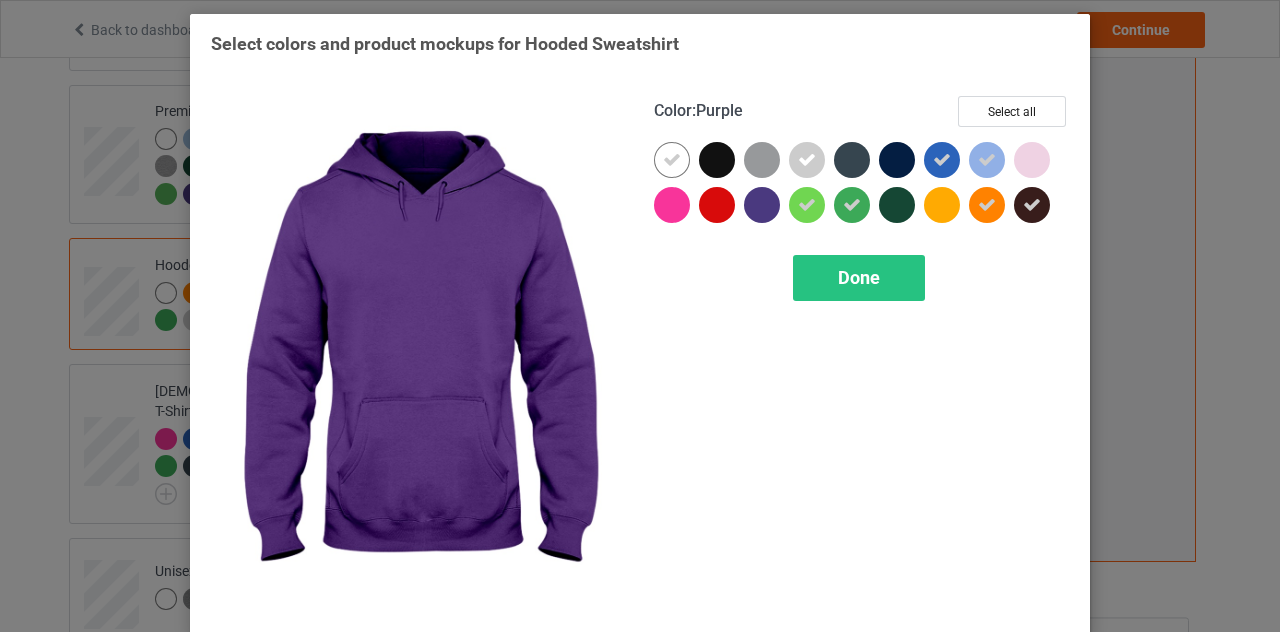 click at bounding box center (766, 209) 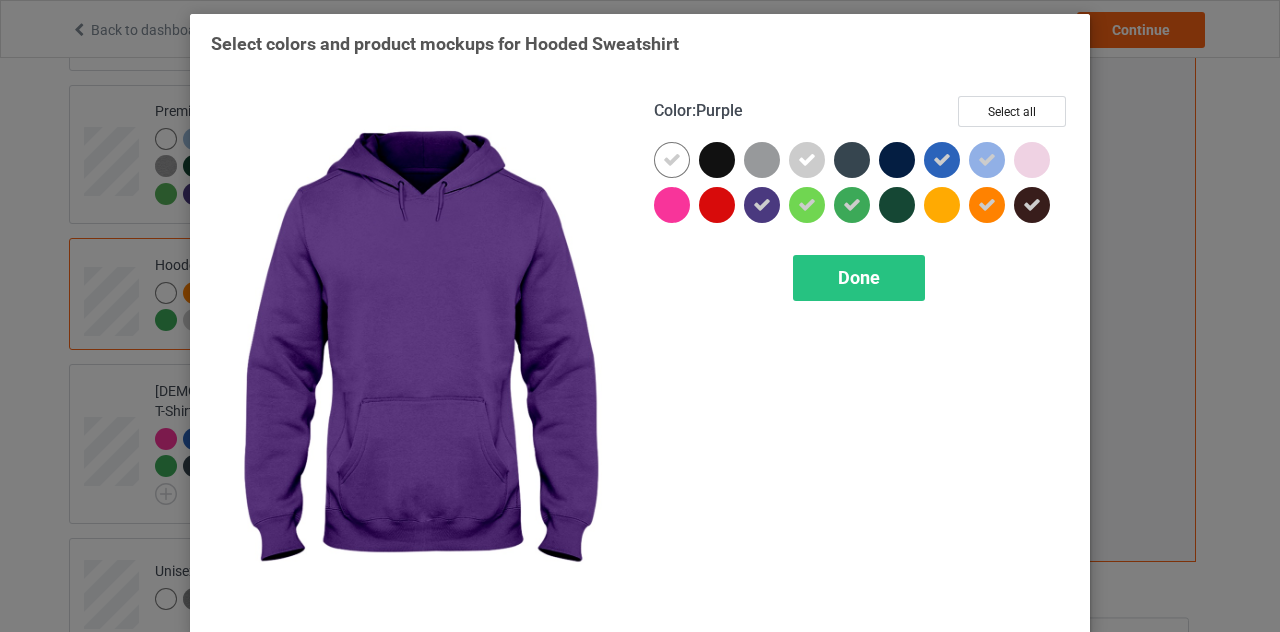 click at bounding box center [762, 205] 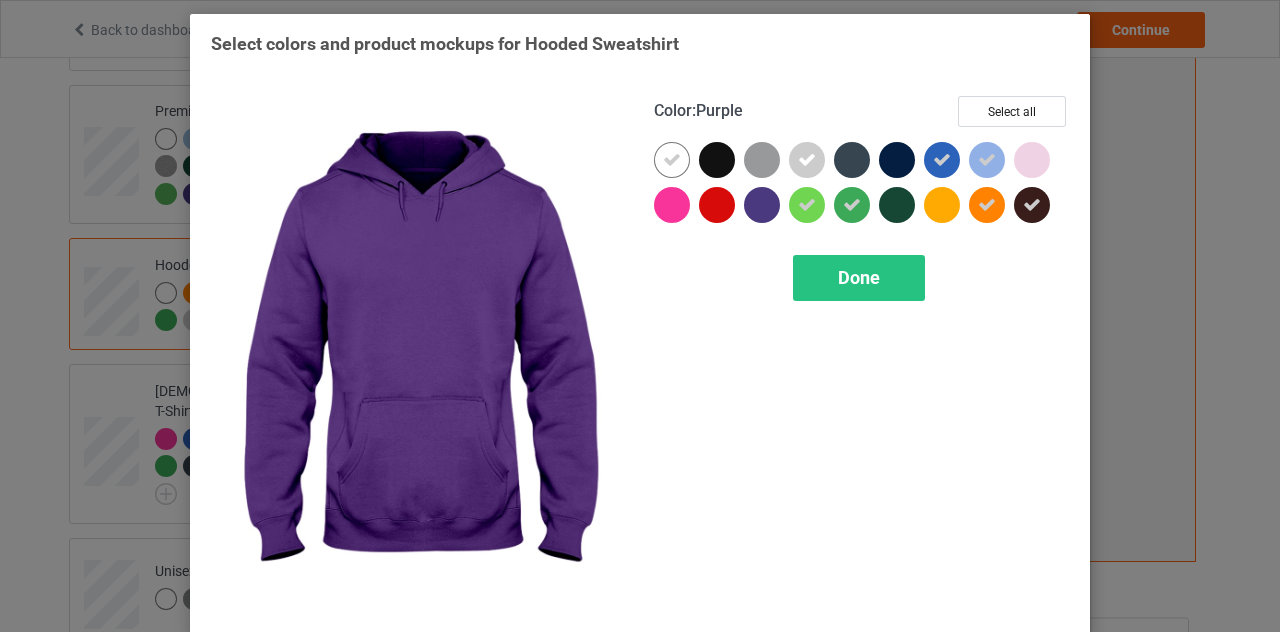 drag, startPoint x: 758, startPoint y: 197, endPoint x: 754, endPoint y: 155, distance: 42.190044 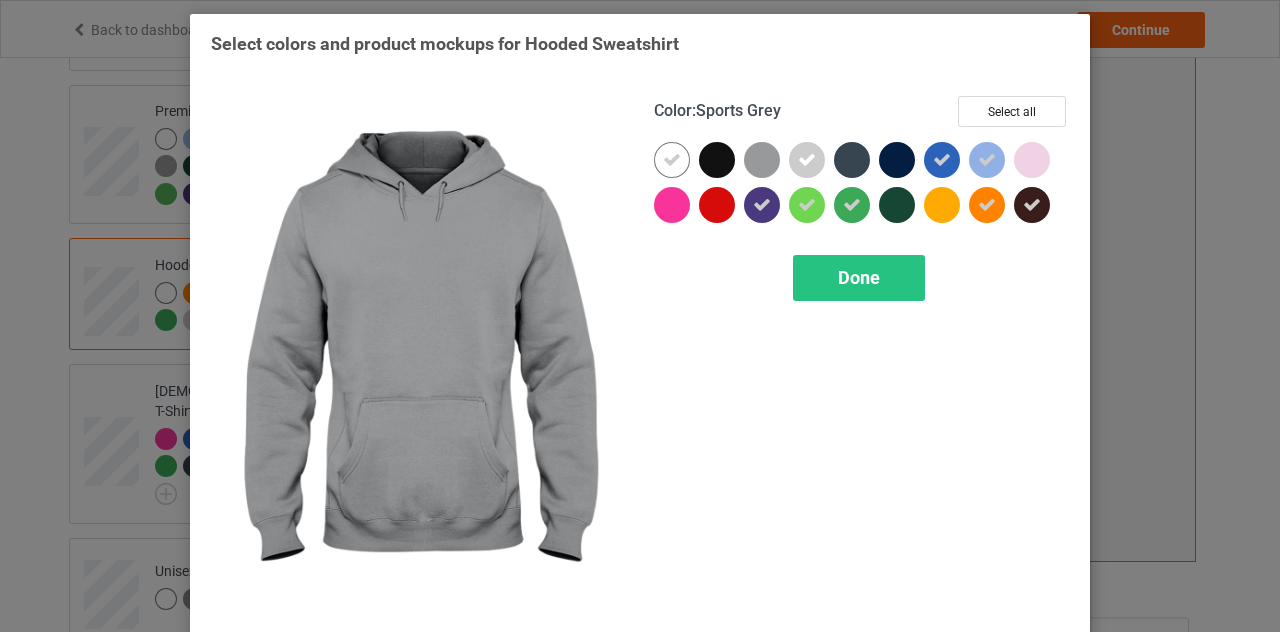 click at bounding box center (762, 160) 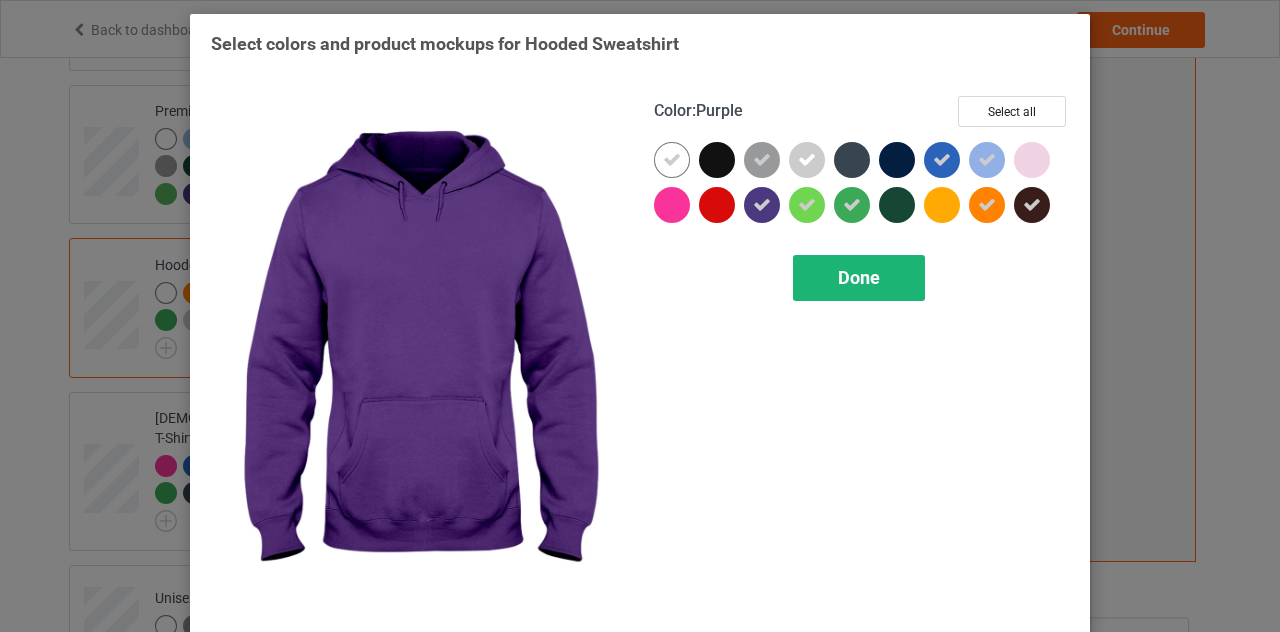 click on "Done" at bounding box center [859, 278] 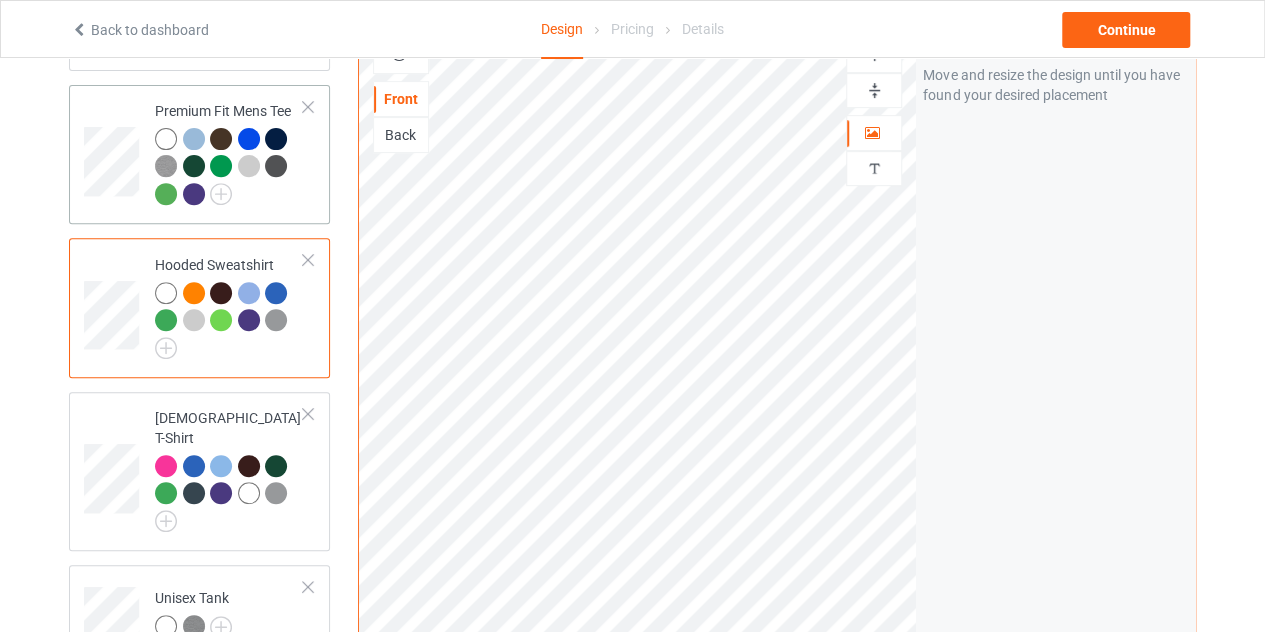 click at bounding box center [276, 139] 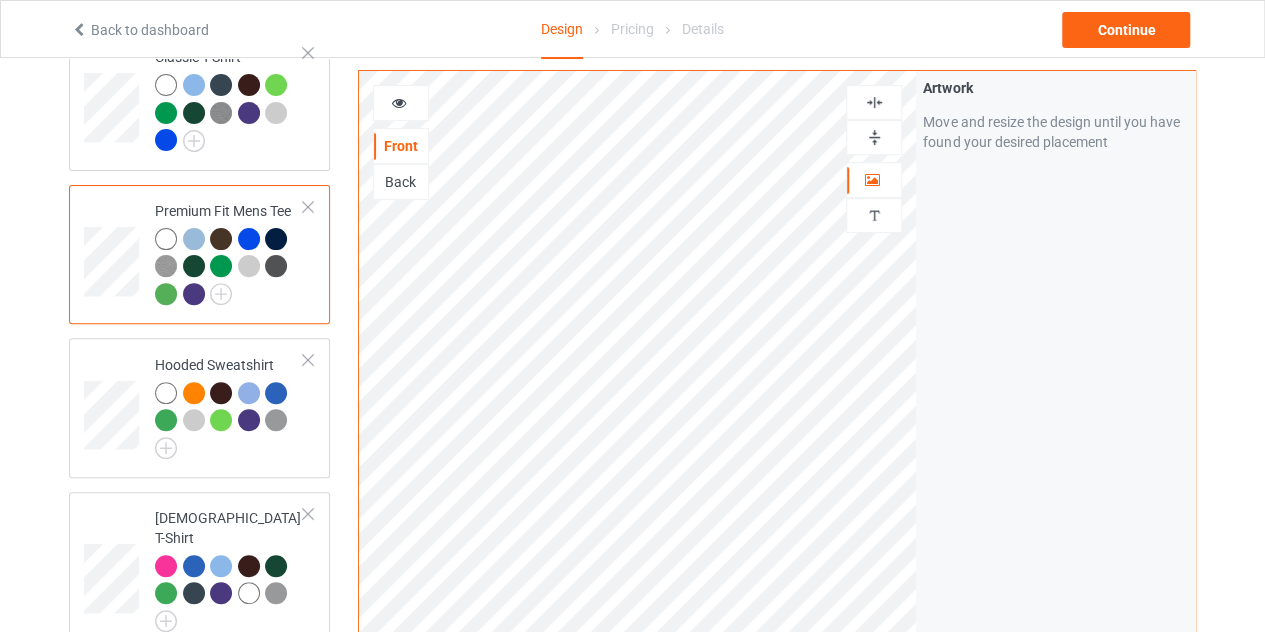 scroll, scrollTop: 200, scrollLeft: 0, axis: vertical 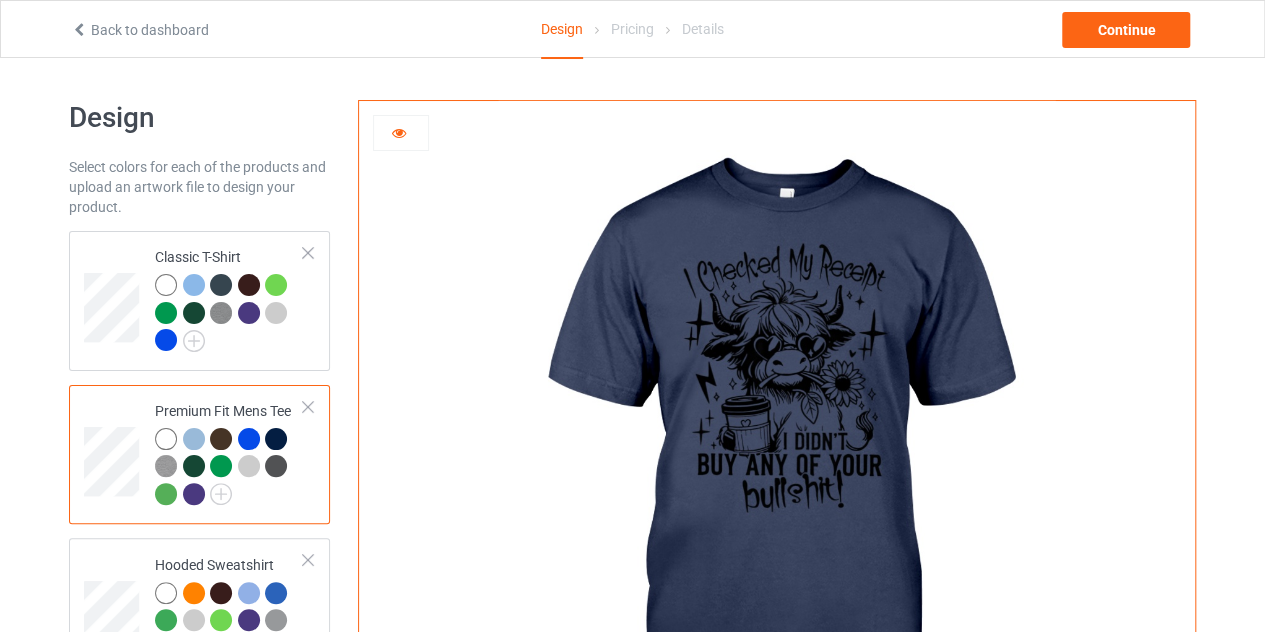 click at bounding box center [399, 130] 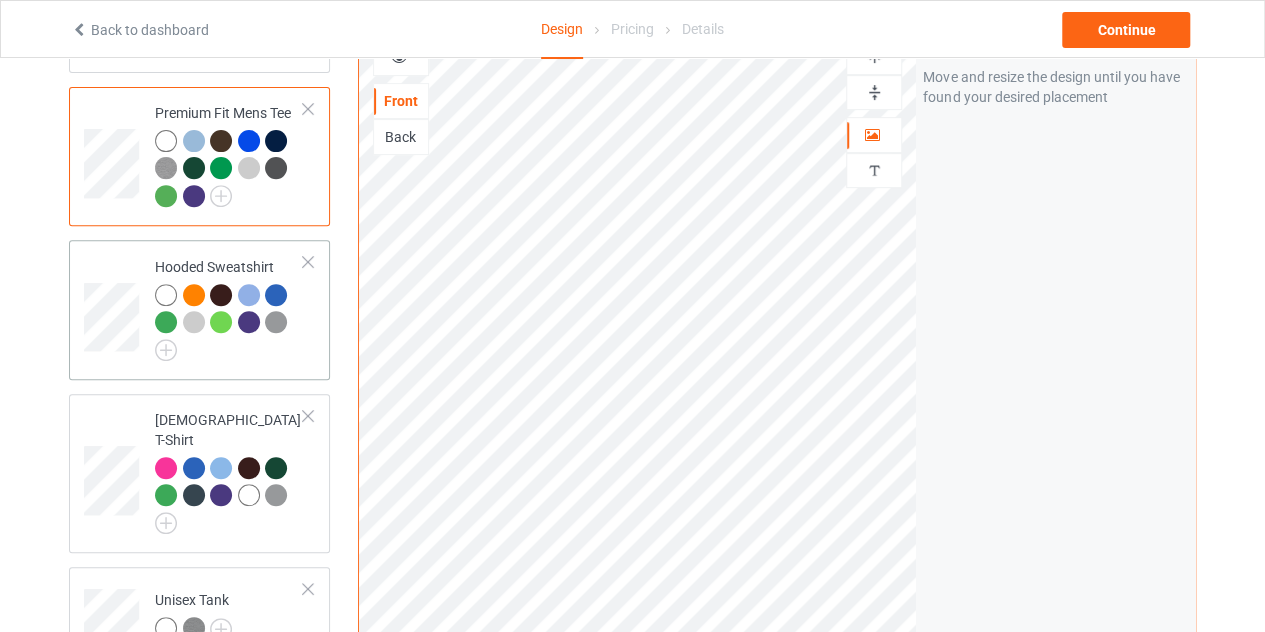 scroll, scrollTop: 300, scrollLeft: 0, axis: vertical 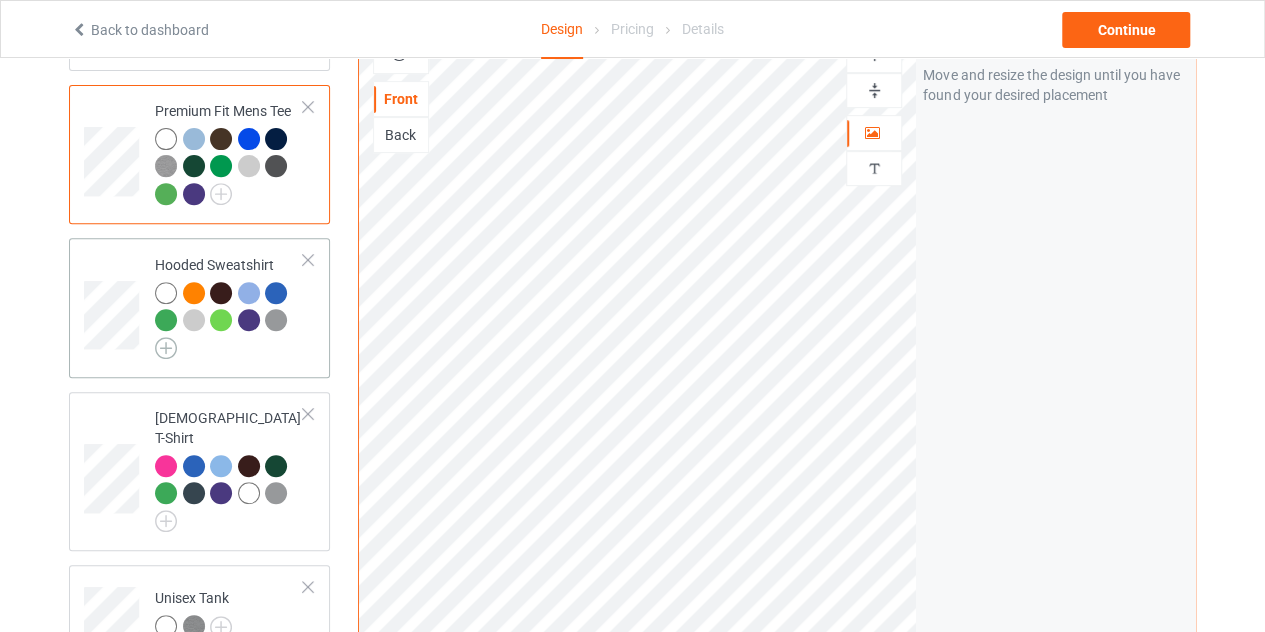 click at bounding box center (166, 348) 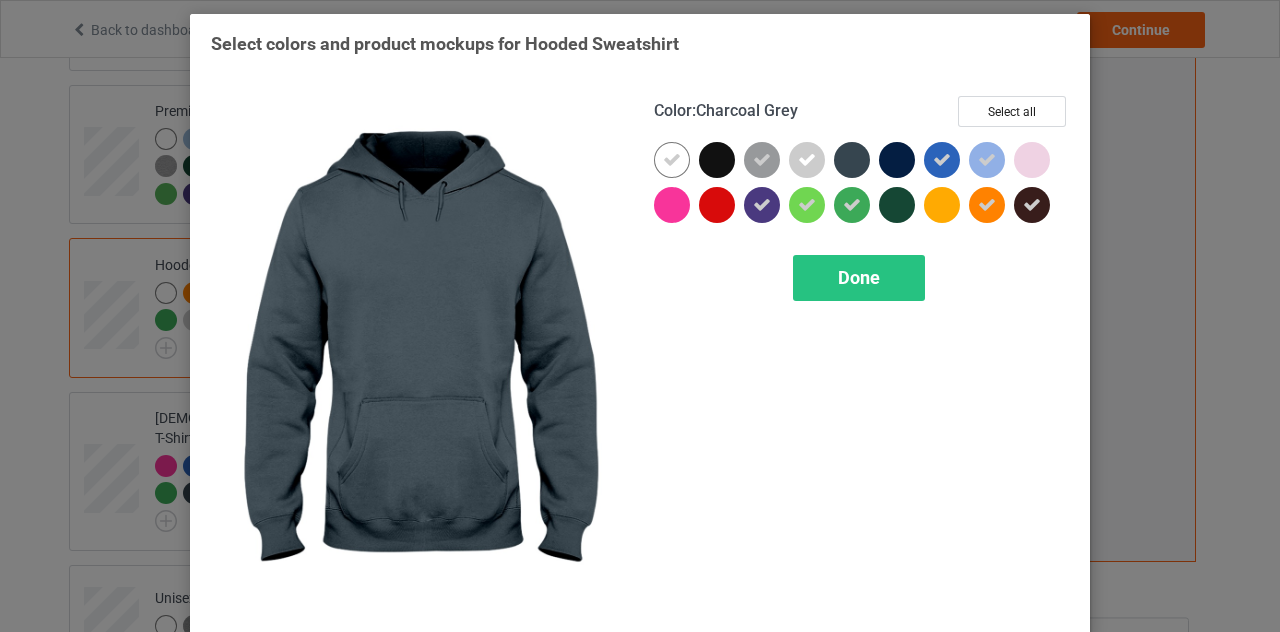 click at bounding box center [852, 160] 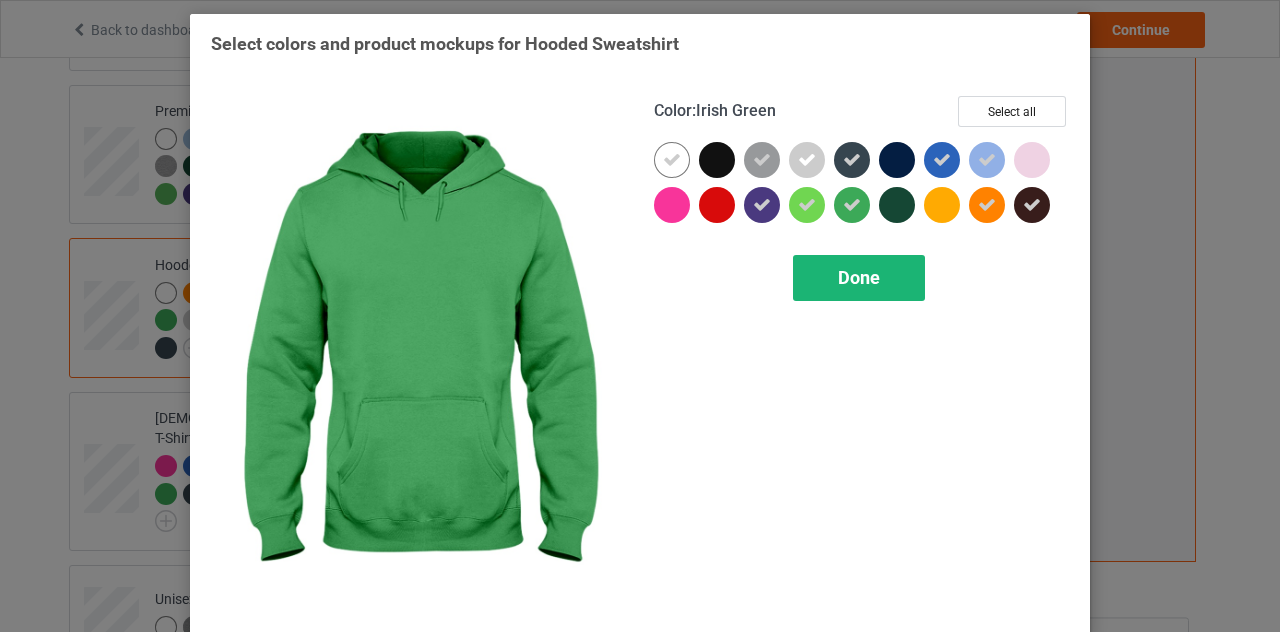 click on "Done" at bounding box center (859, 278) 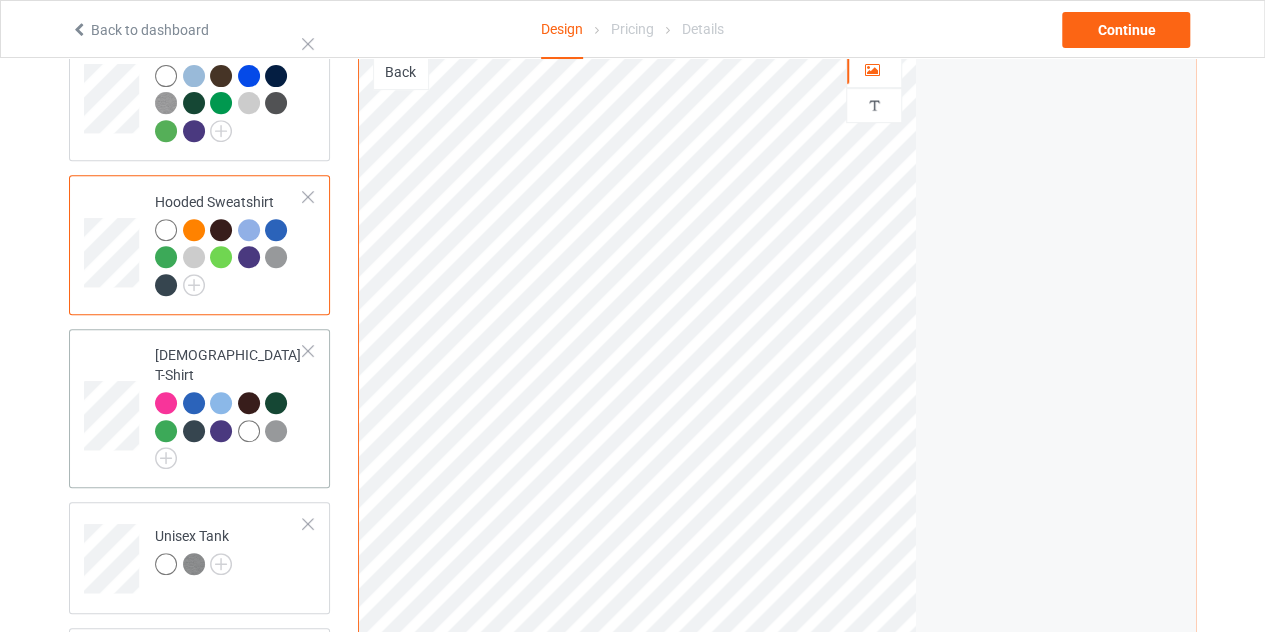 scroll, scrollTop: 400, scrollLeft: 0, axis: vertical 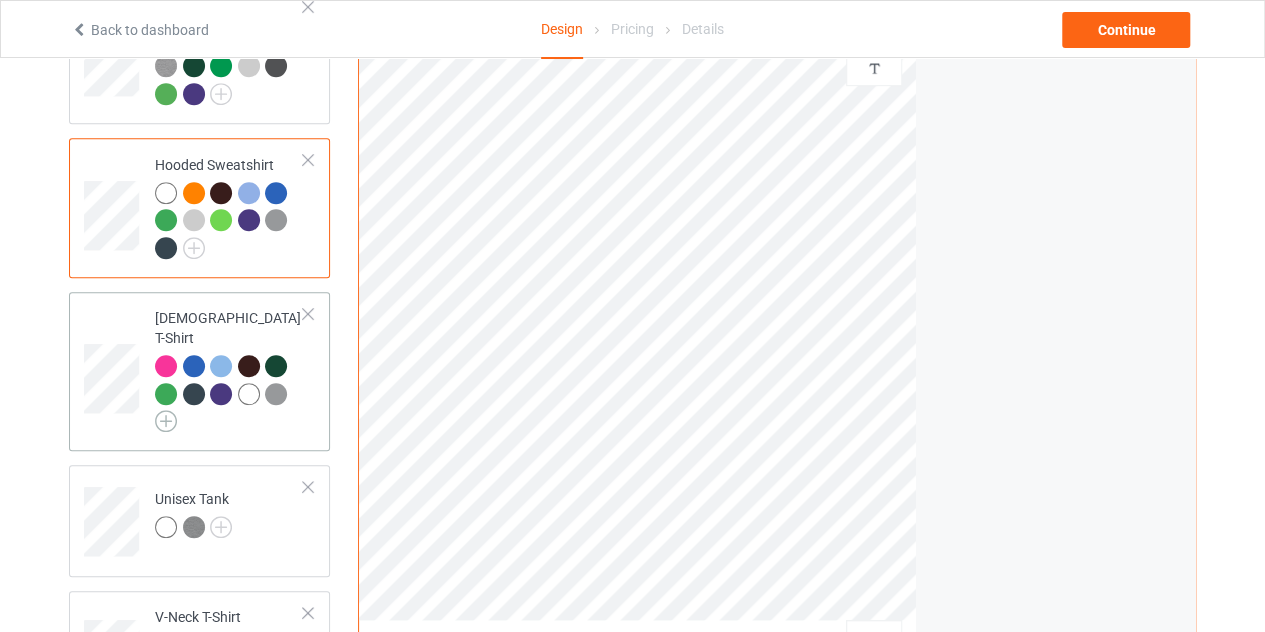 click at bounding box center [166, 421] 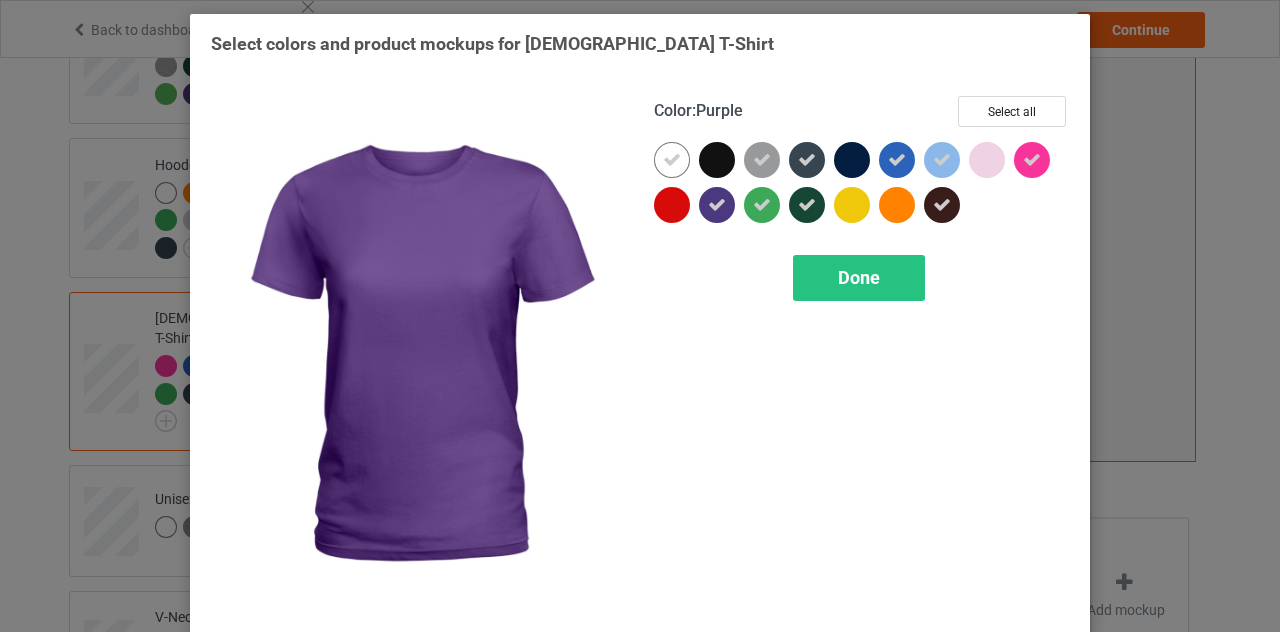 click at bounding box center (717, 205) 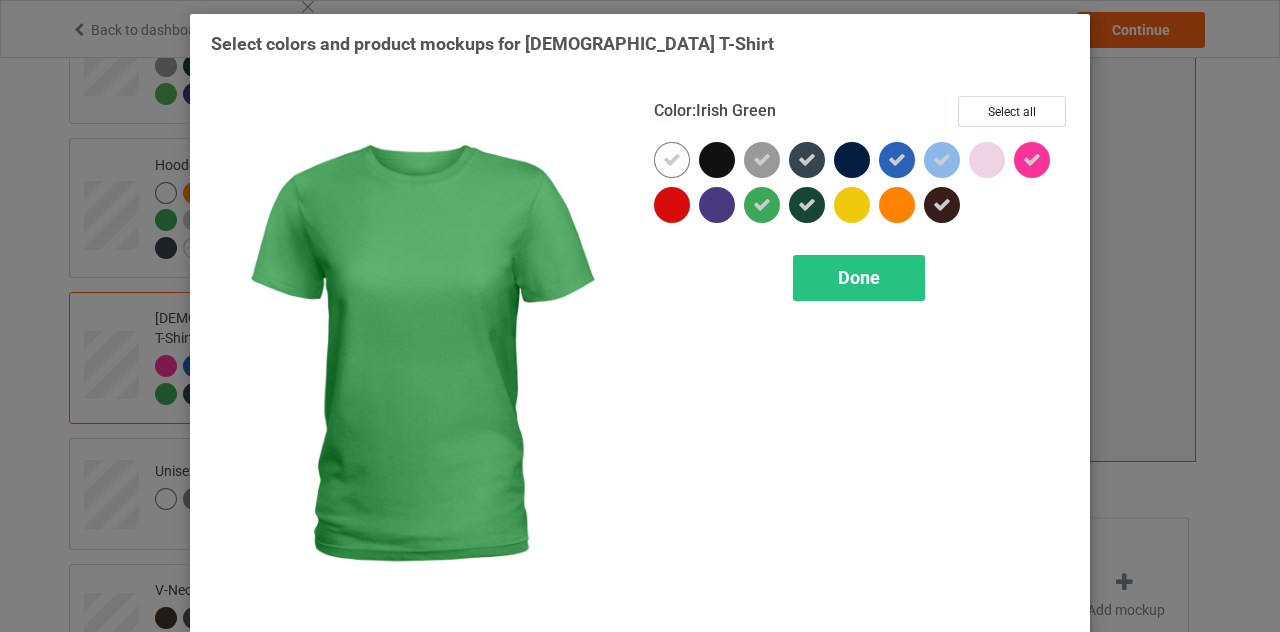 click at bounding box center [762, 205] 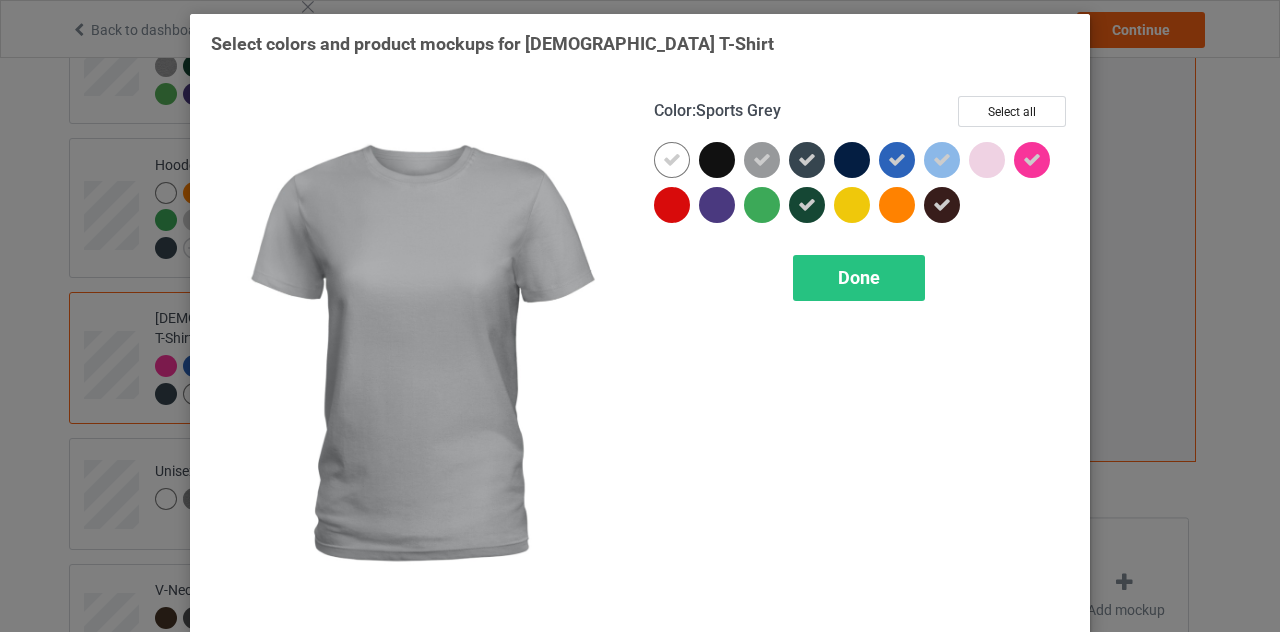 drag, startPoint x: 753, startPoint y: 151, endPoint x: 789, endPoint y: 154, distance: 36.124783 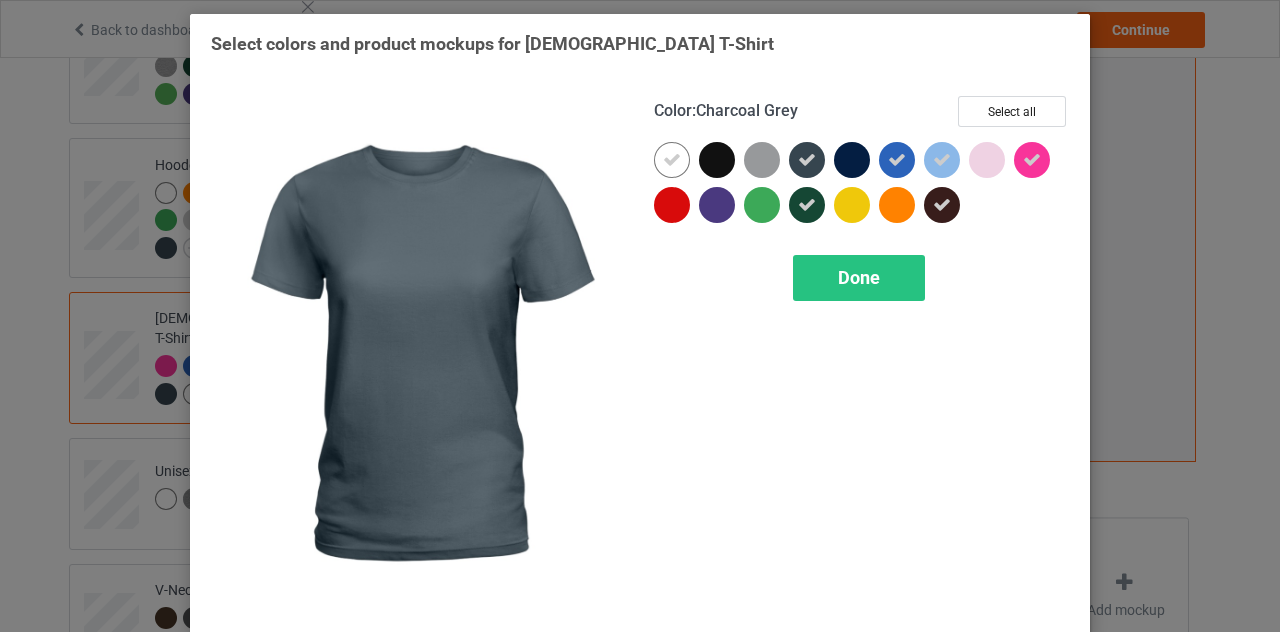click at bounding box center [807, 160] 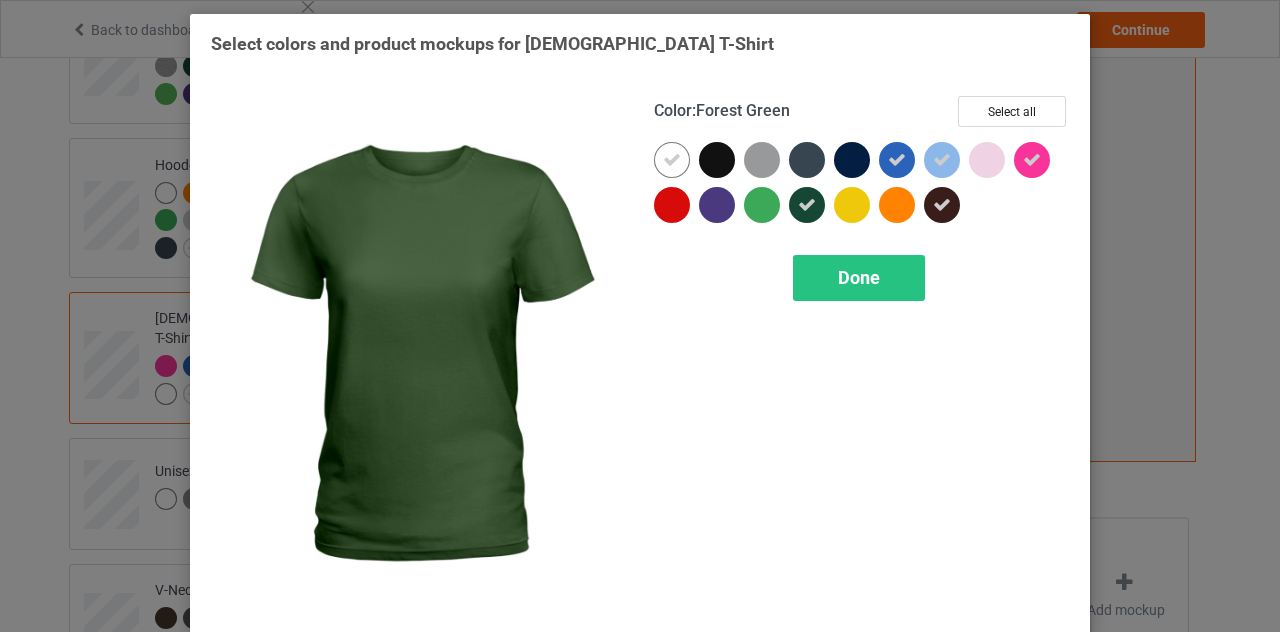 drag, startPoint x: 796, startPoint y: 202, endPoint x: 912, endPoint y: 202, distance: 116 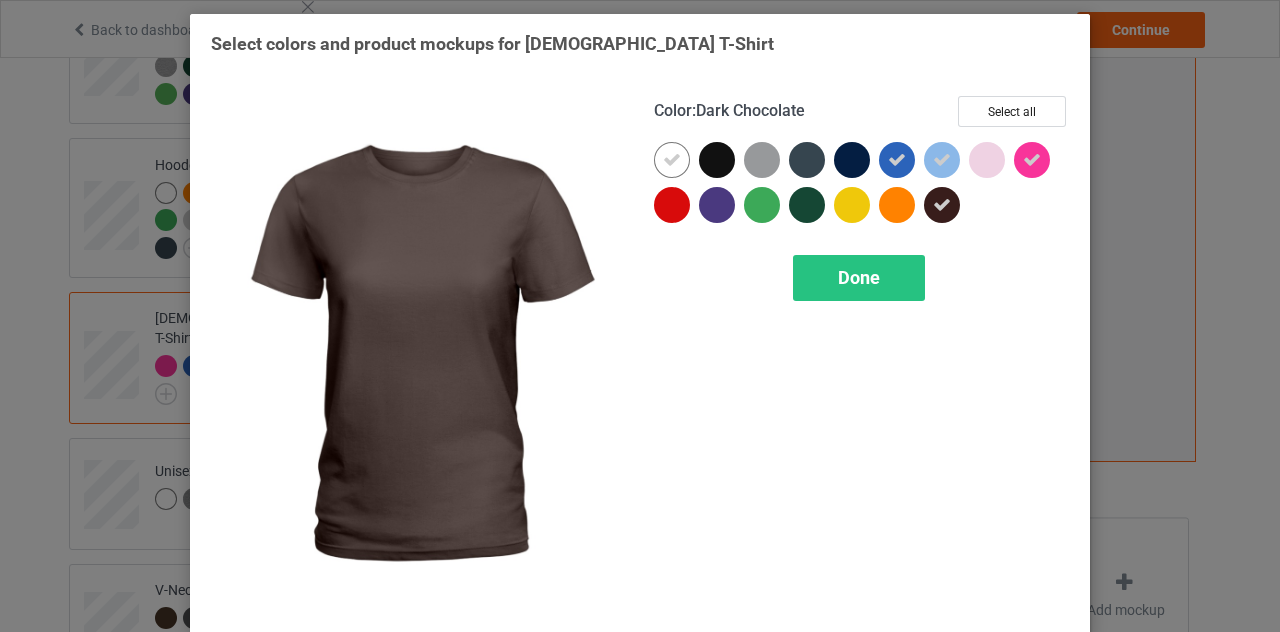 click at bounding box center [942, 205] 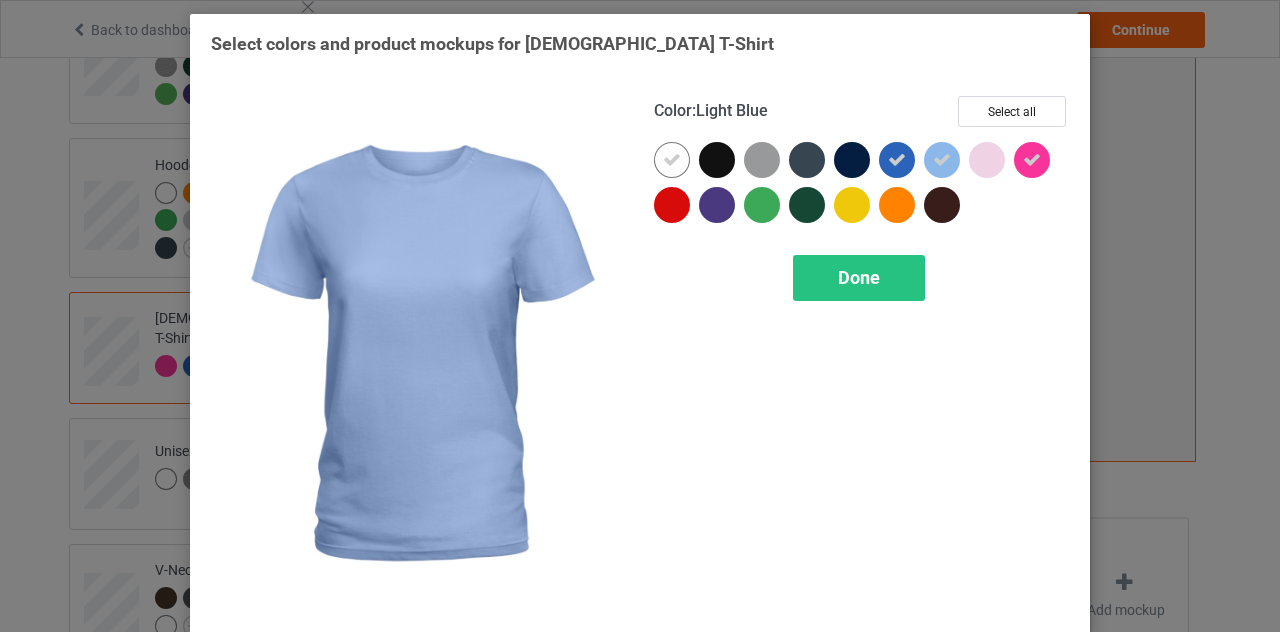 drag, startPoint x: 934, startPoint y: 160, endPoint x: 916, endPoint y: 161, distance: 18.027756 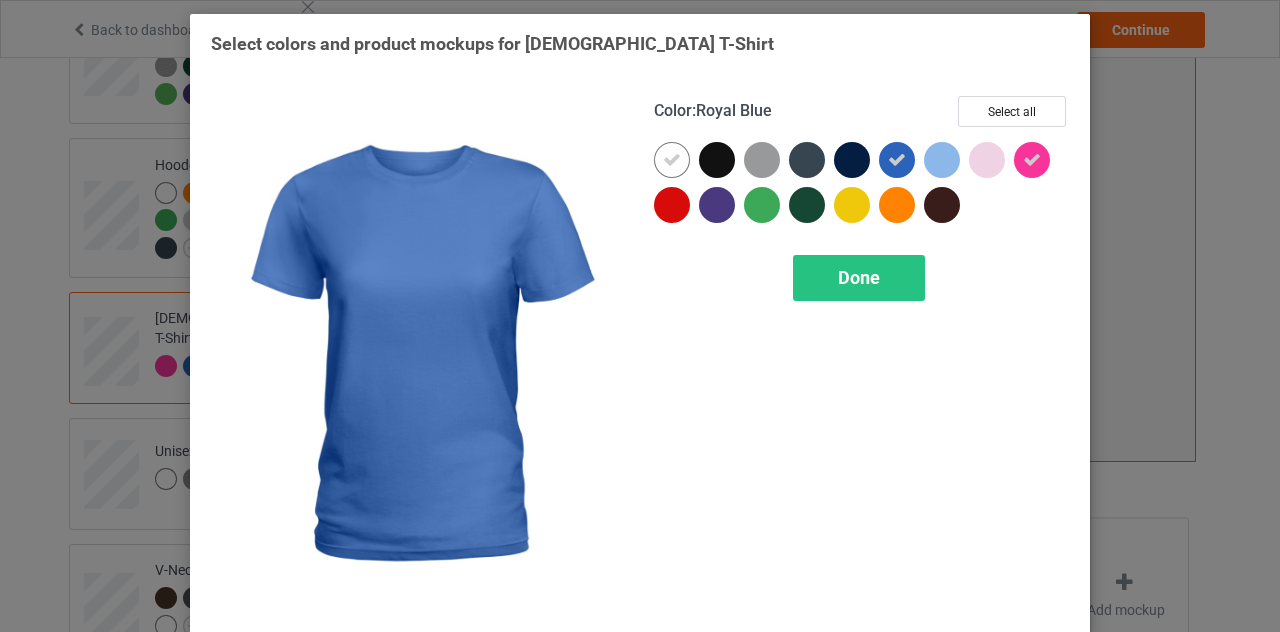 drag, startPoint x: 898, startPoint y: 161, endPoint x: 955, endPoint y: 161, distance: 57 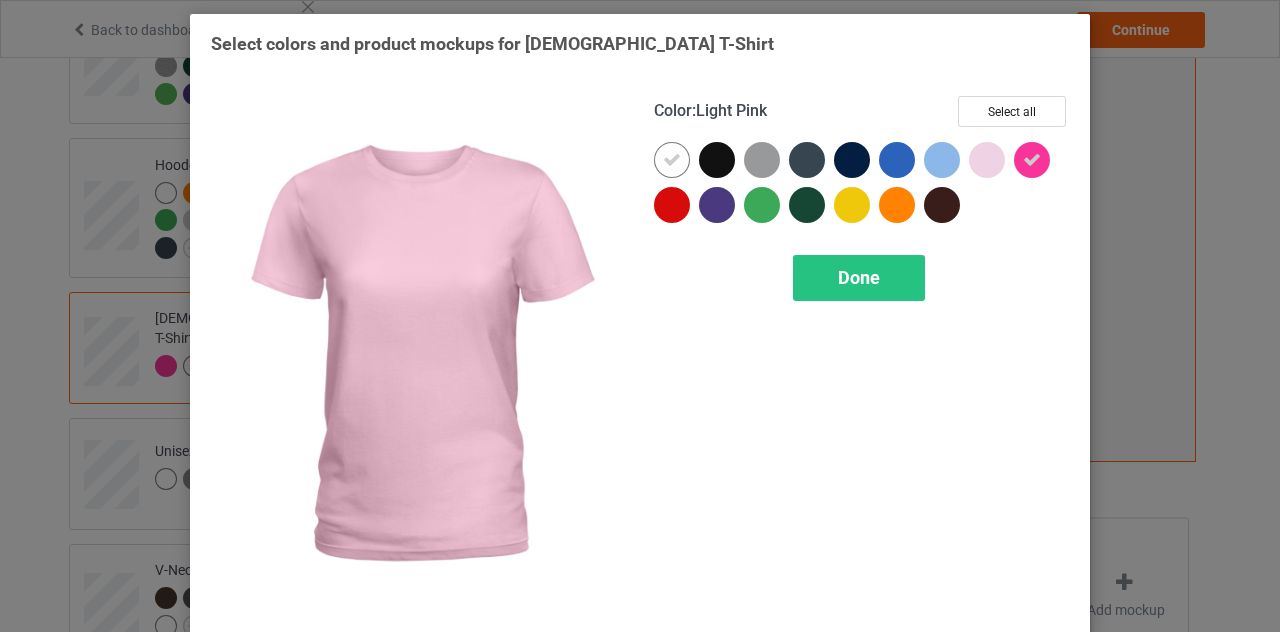 click at bounding box center [987, 160] 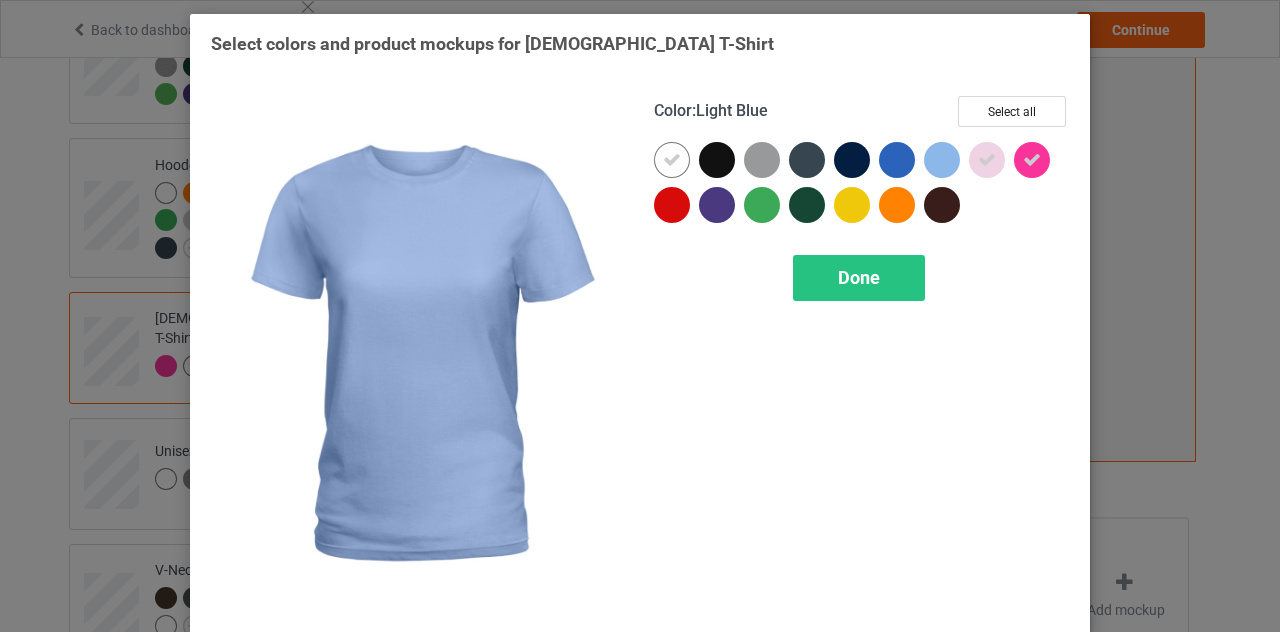 drag, startPoint x: 935, startPoint y: 162, endPoint x: 934, endPoint y: 180, distance: 18.027756 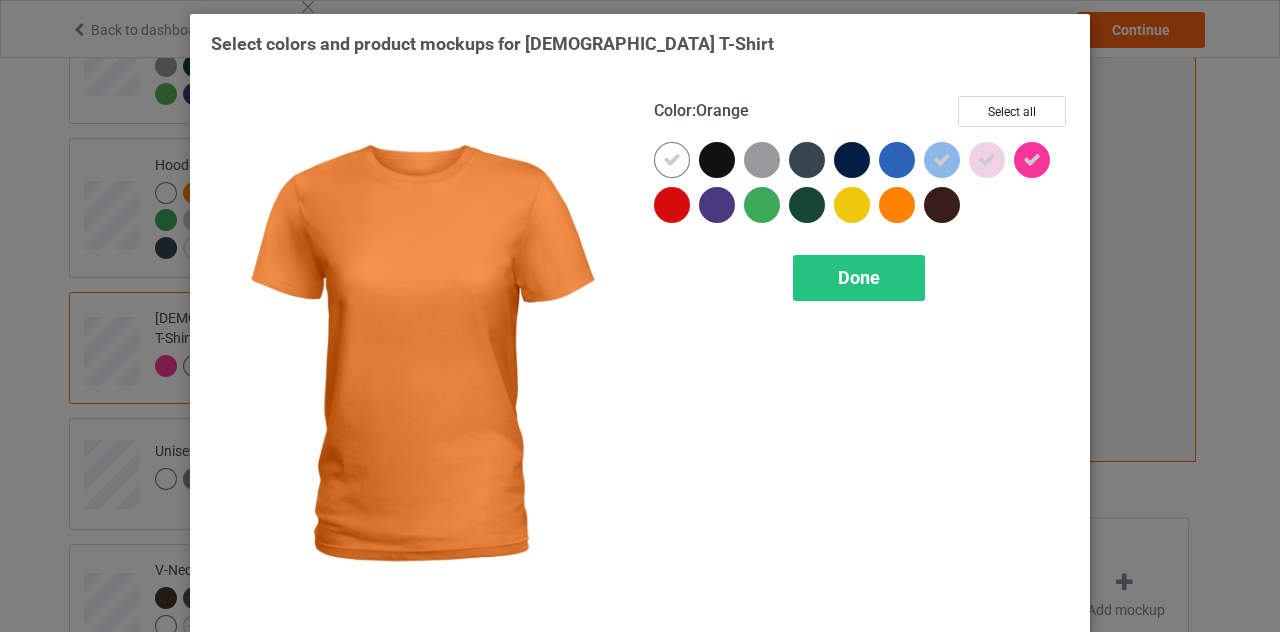click at bounding box center (897, 205) 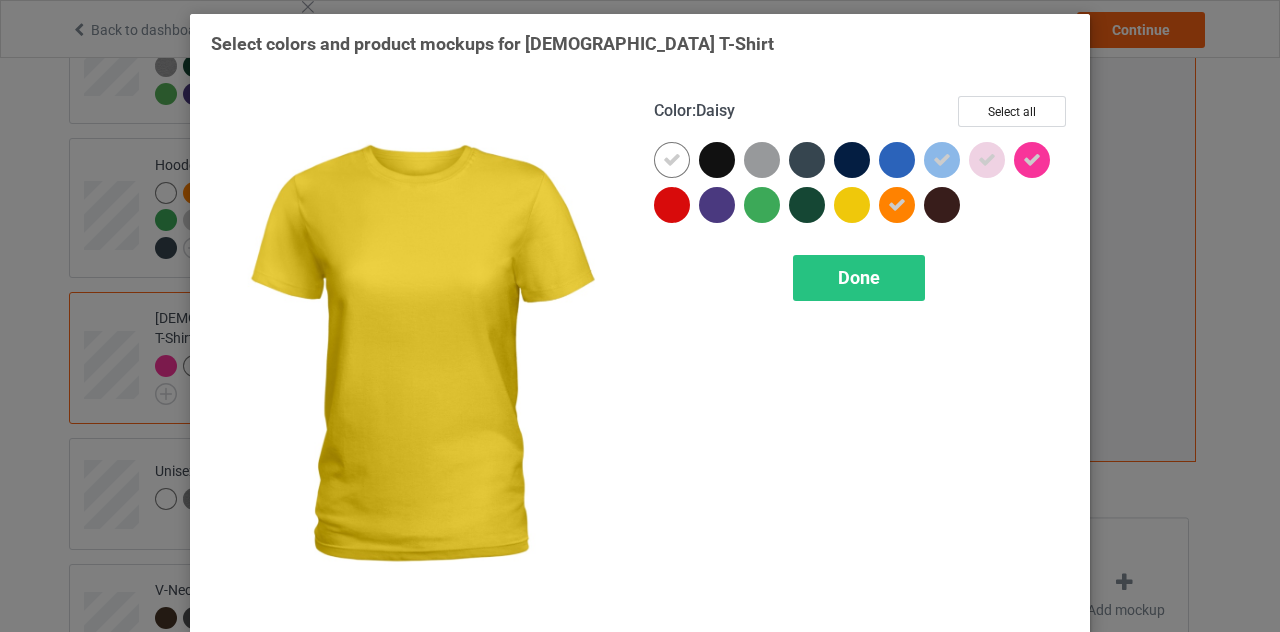 drag, startPoint x: 848, startPoint y: 207, endPoint x: 875, endPoint y: 172, distance: 44.20407 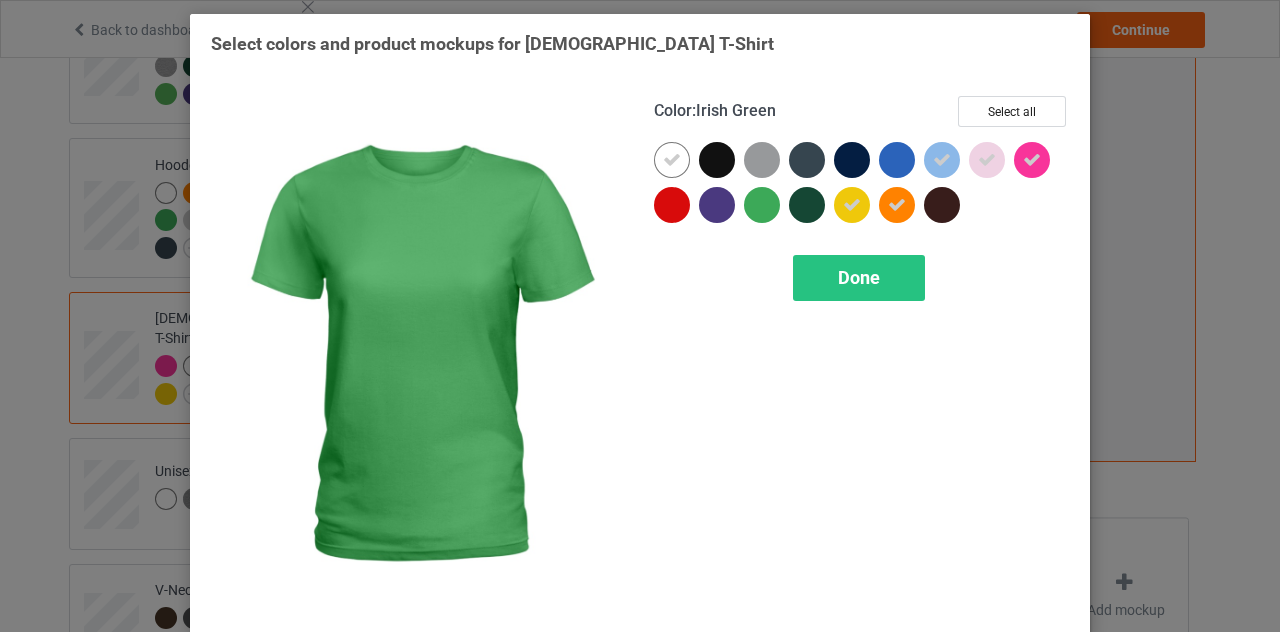 drag, startPoint x: 754, startPoint y: 204, endPoint x: 709, endPoint y: 202, distance: 45.044422 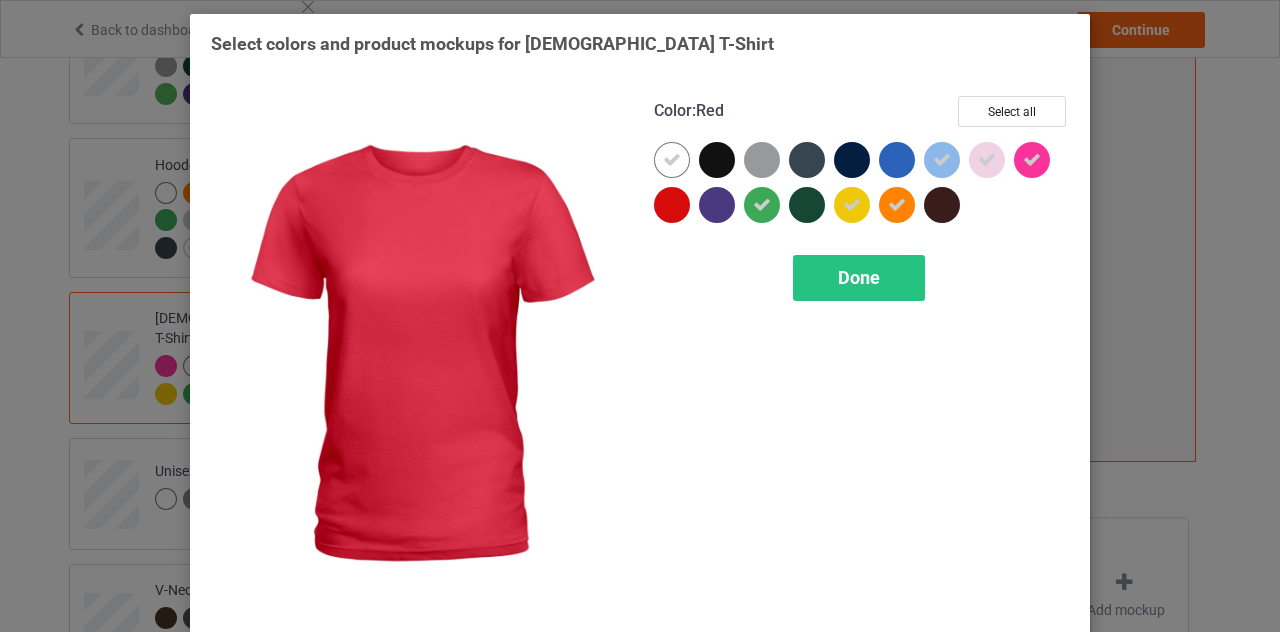 click at bounding box center (672, 205) 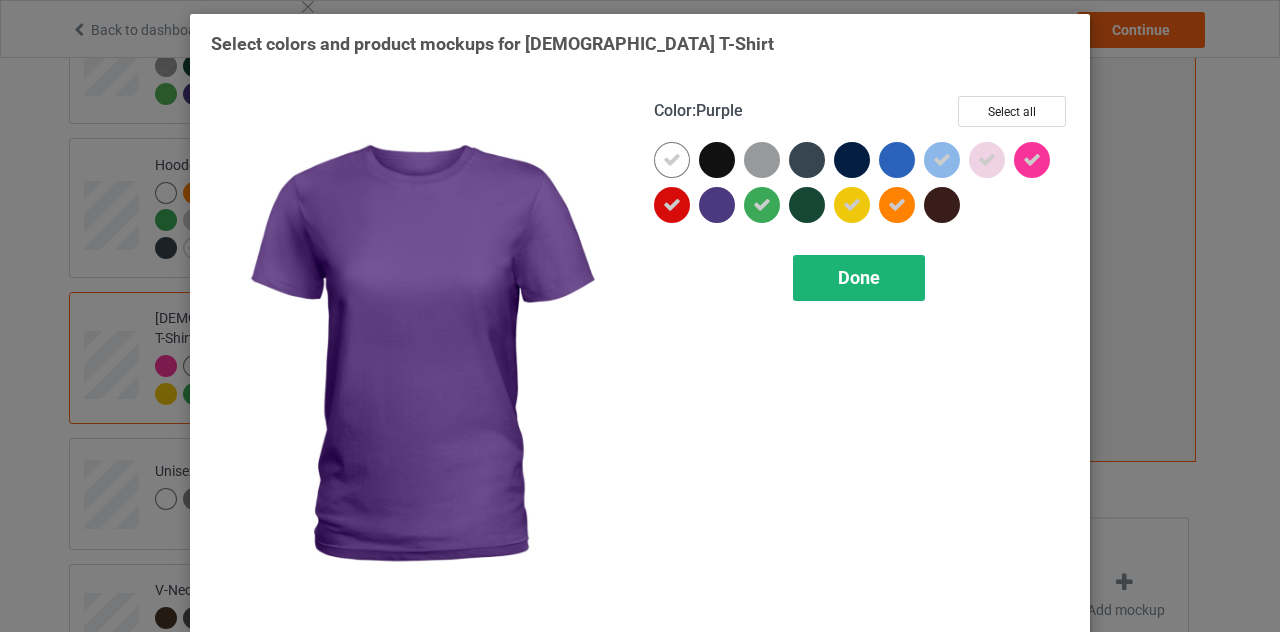 click on "Done" at bounding box center (859, 277) 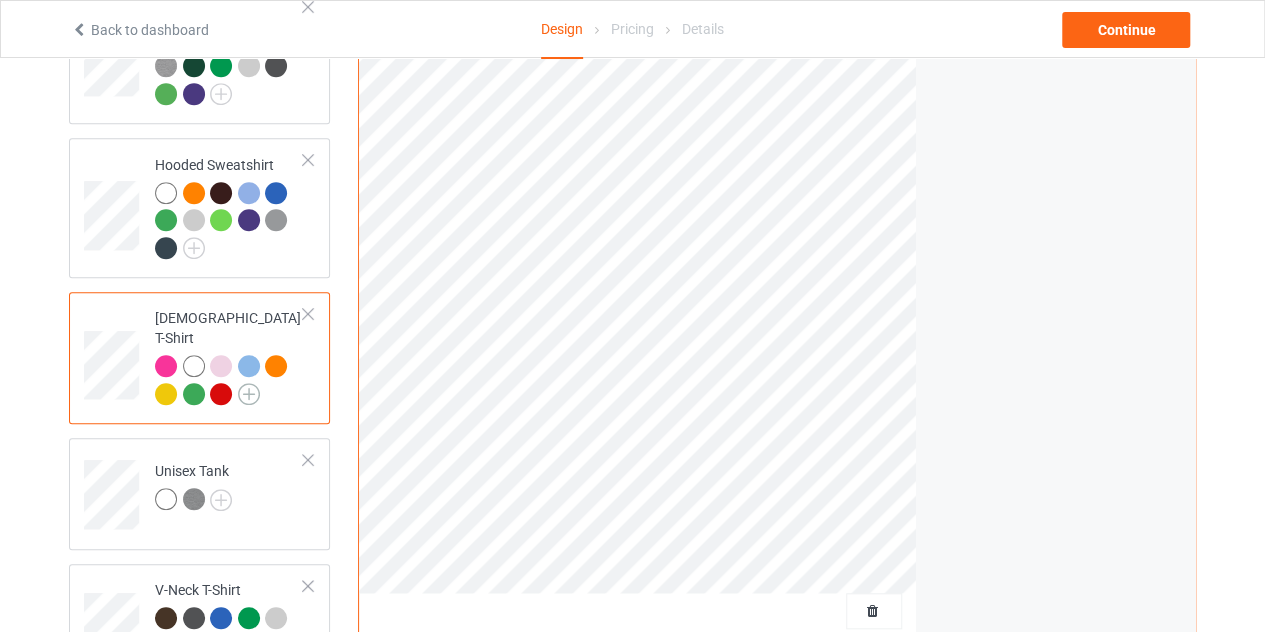click at bounding box center [249, 394] 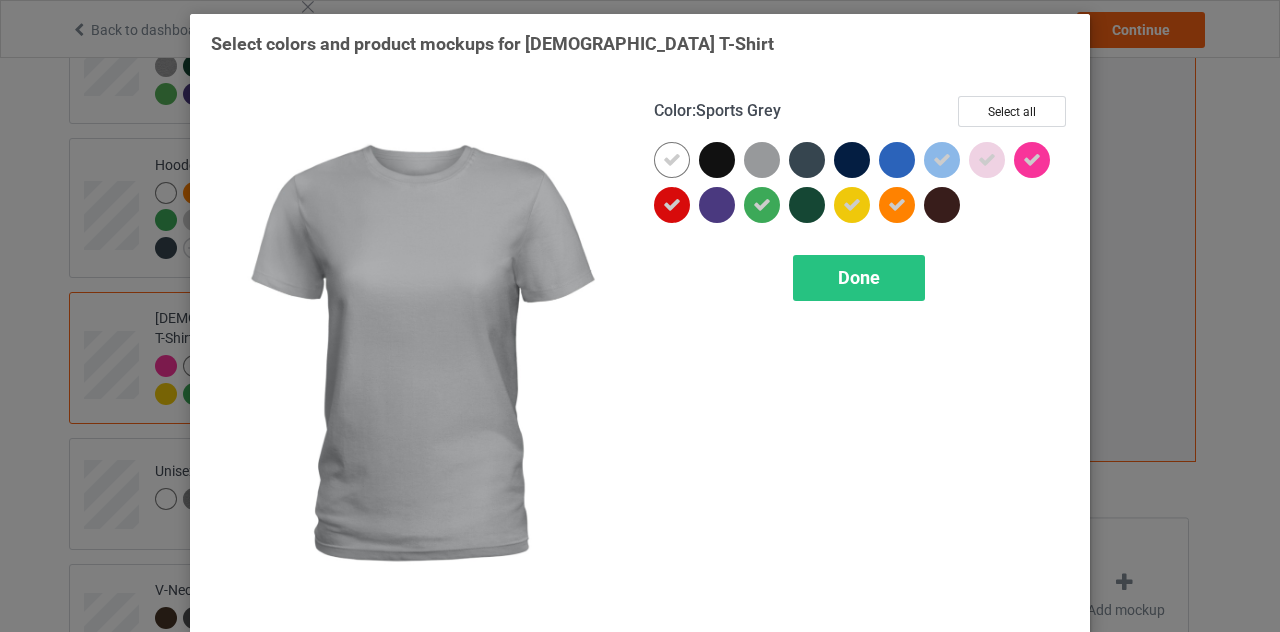 click at bounding box center (762, 160) 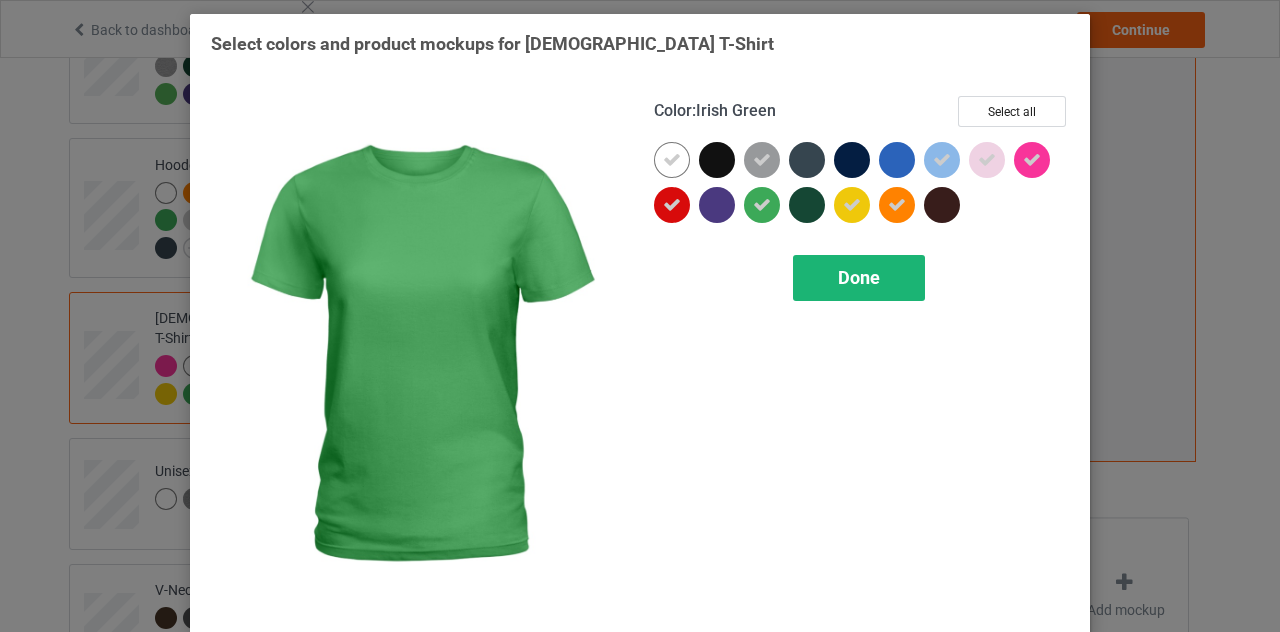 click on "Done" at bounding box center [859, 278] 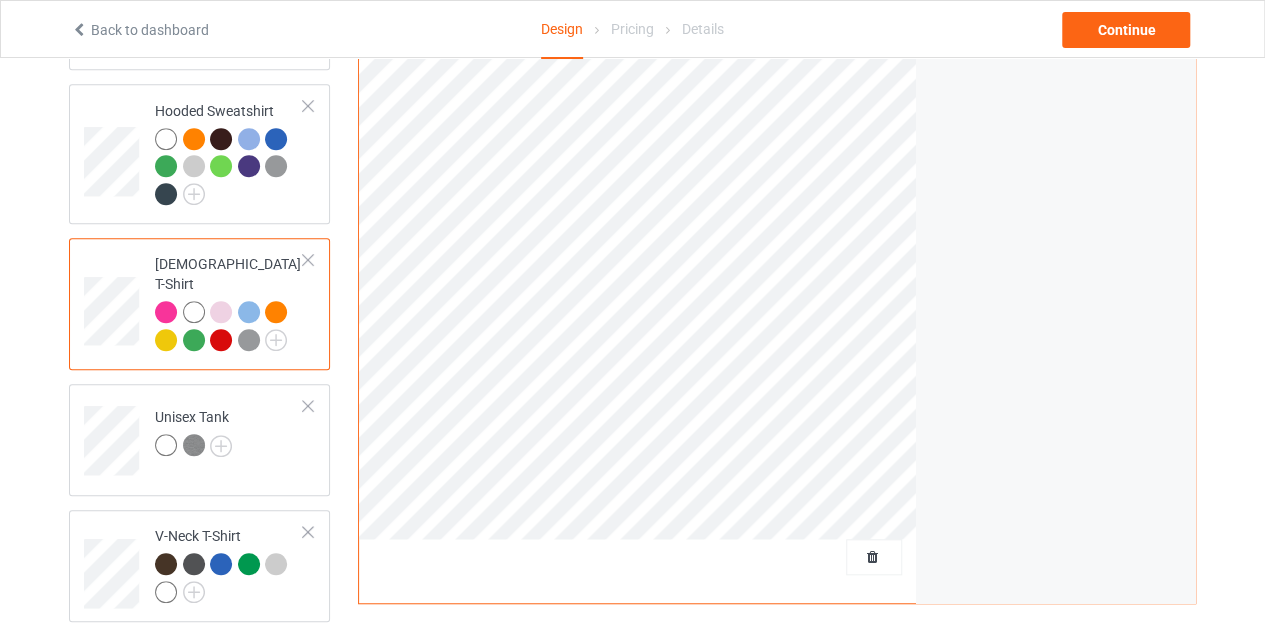 scroll, scrollTop: 500, scrollLeft: 0, axis: vertical 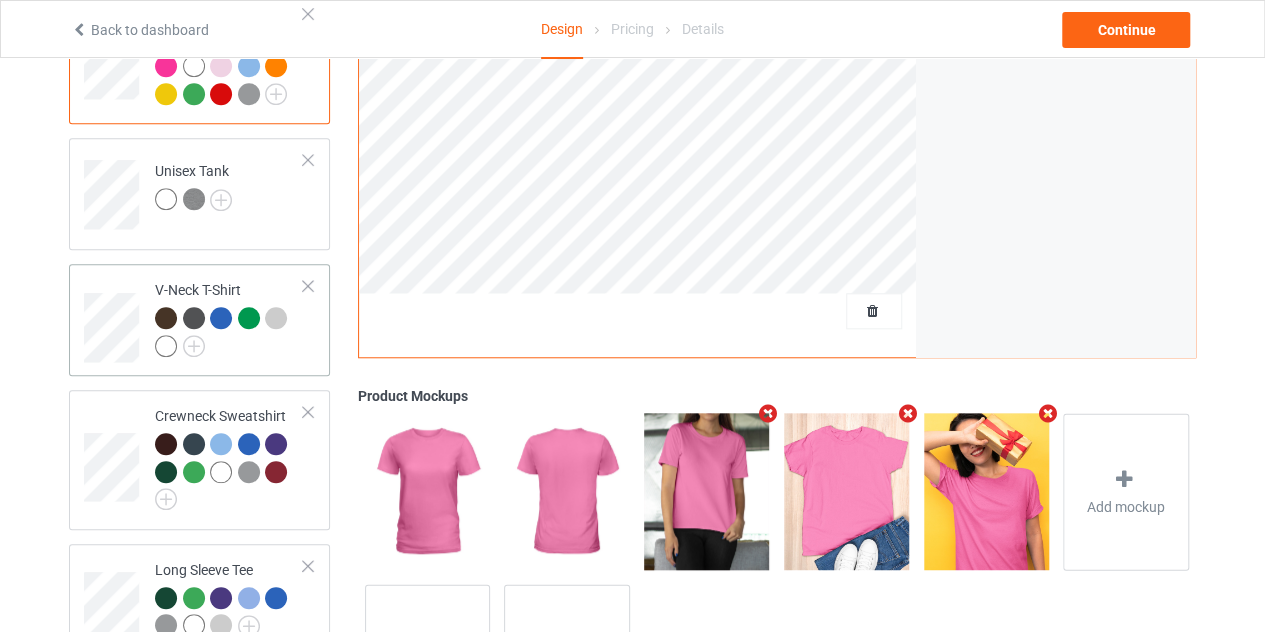 click at bounding box center [229, 334] 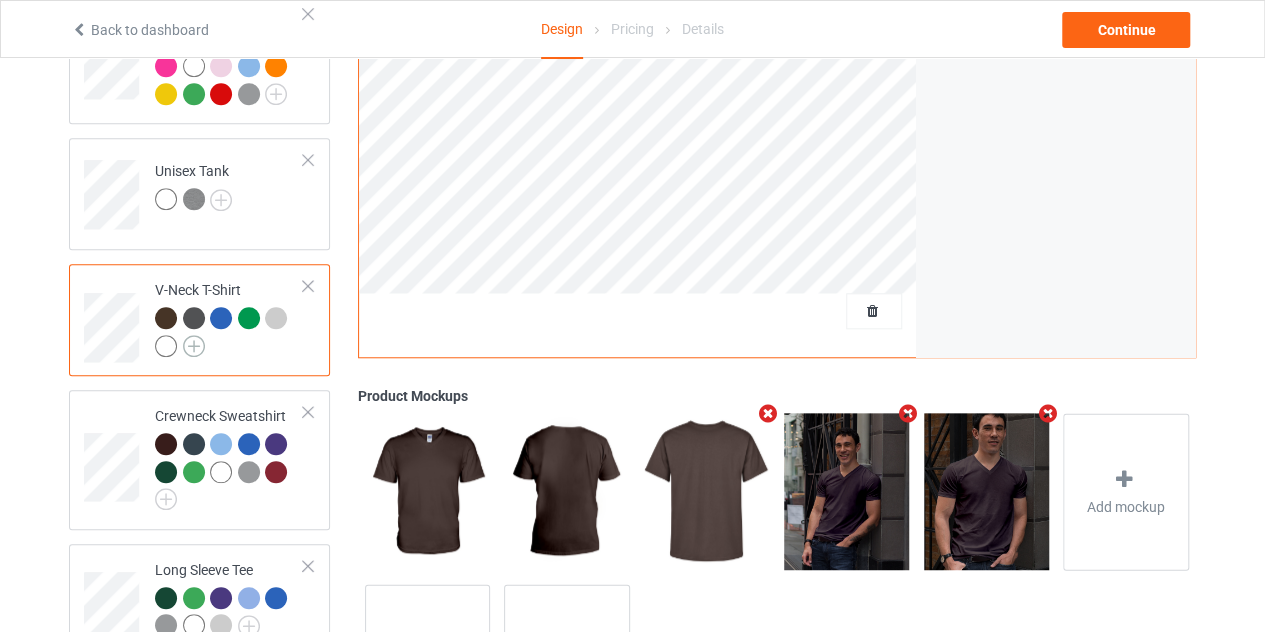 click at bounding box center (194, 346) 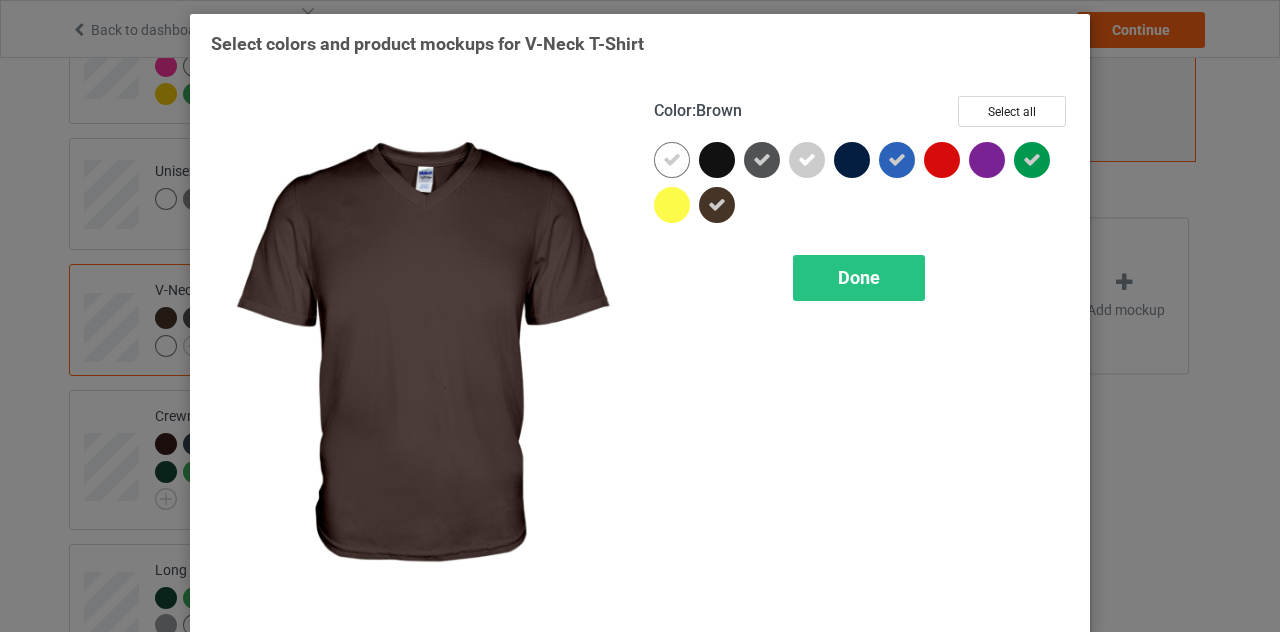 click at bounding box center (717, 205) 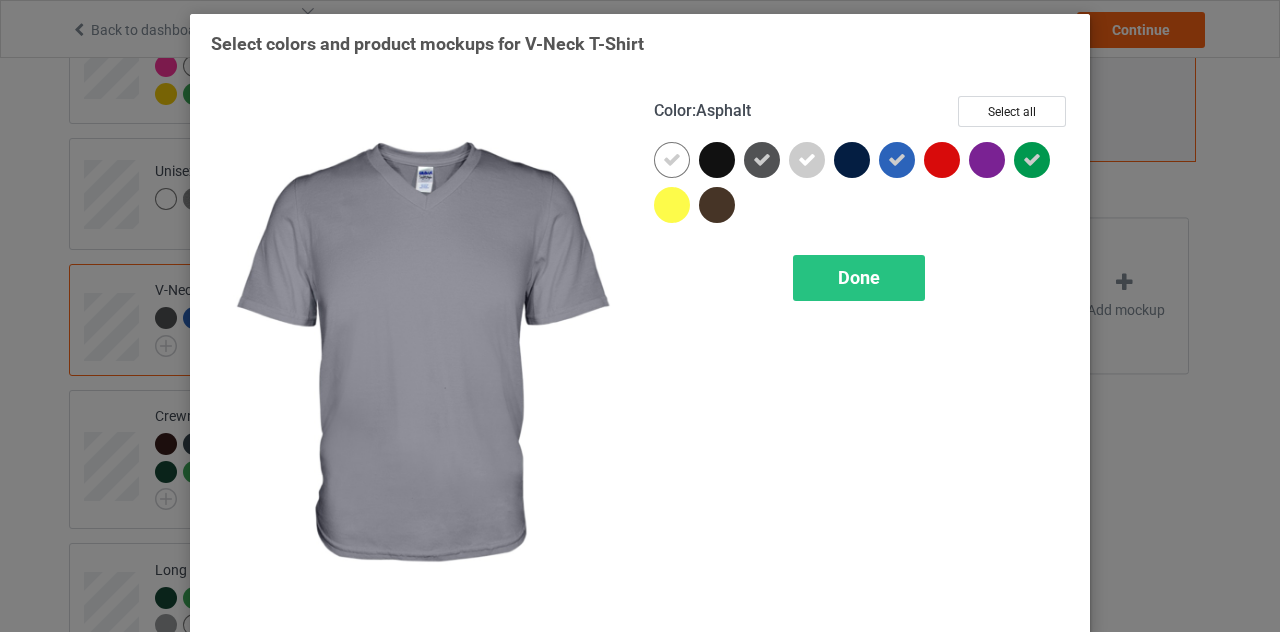 click at bounding box center [762, 160] 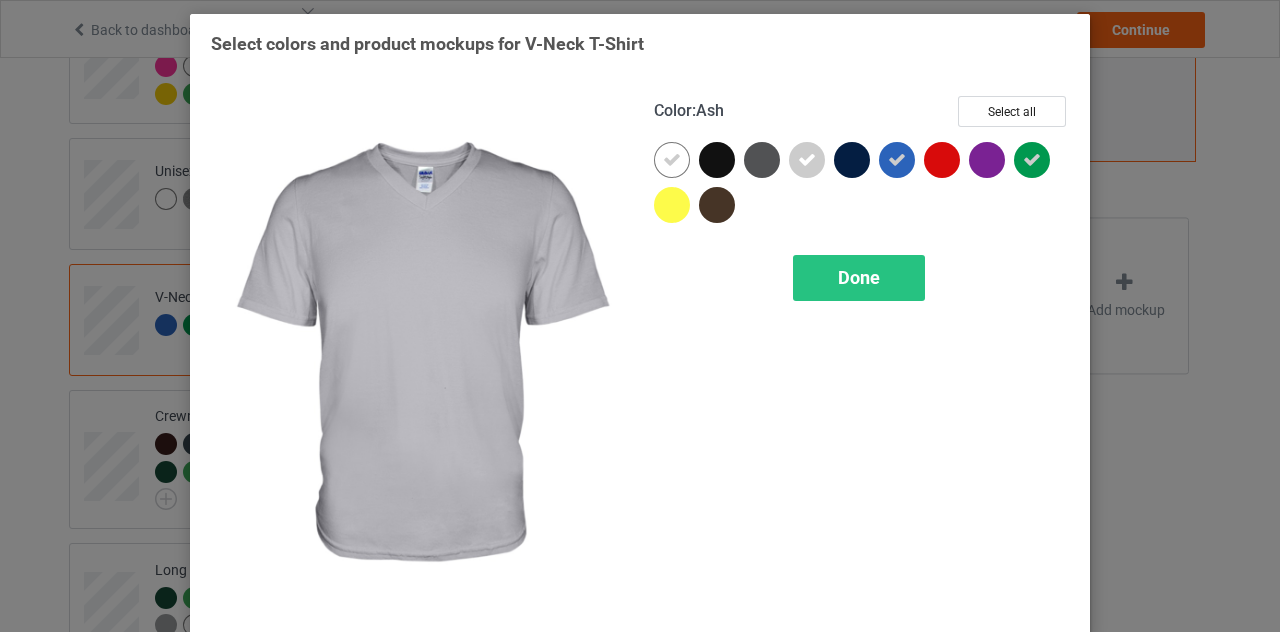 drag, startPoint x: 800, startPoint y: 161, endPoint x: 856, endPoint y: 169, distance: 56.568542 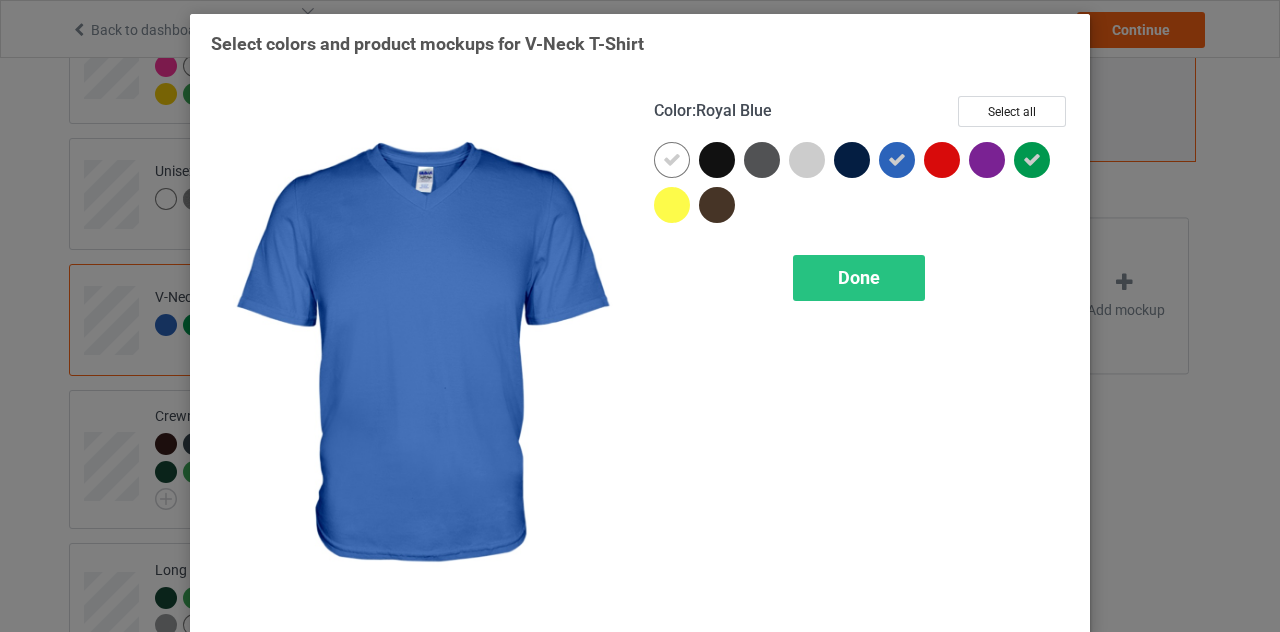 click at bounding box center [897, 160] 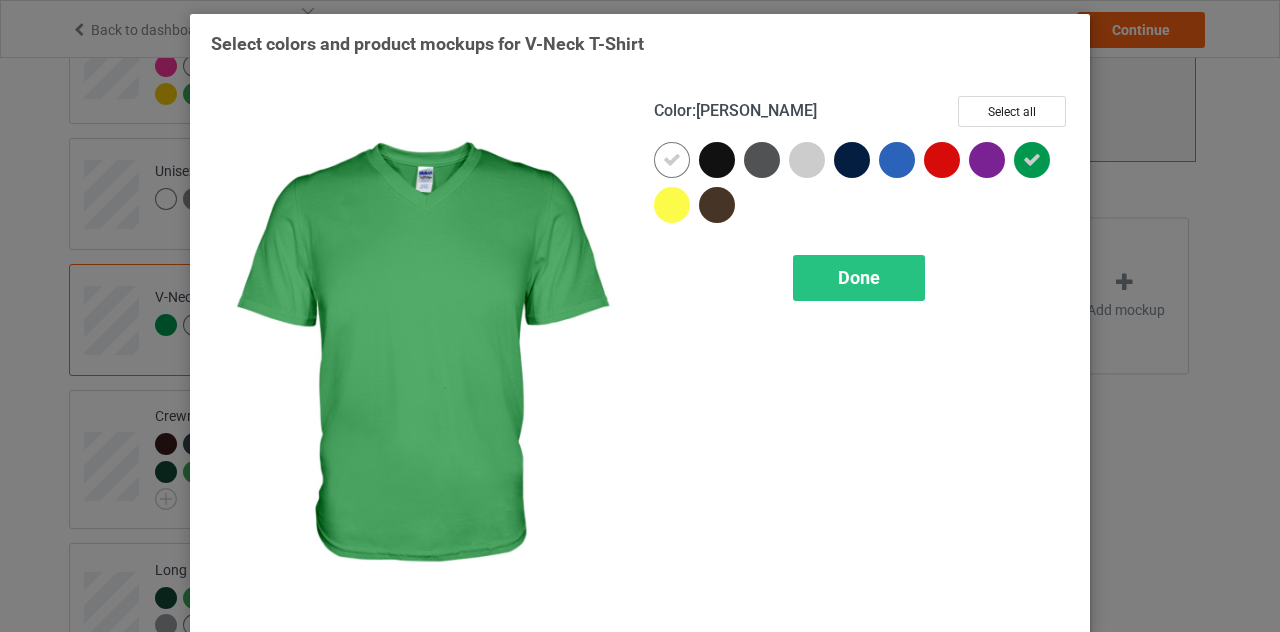 click at bounding box center [1032, 160] 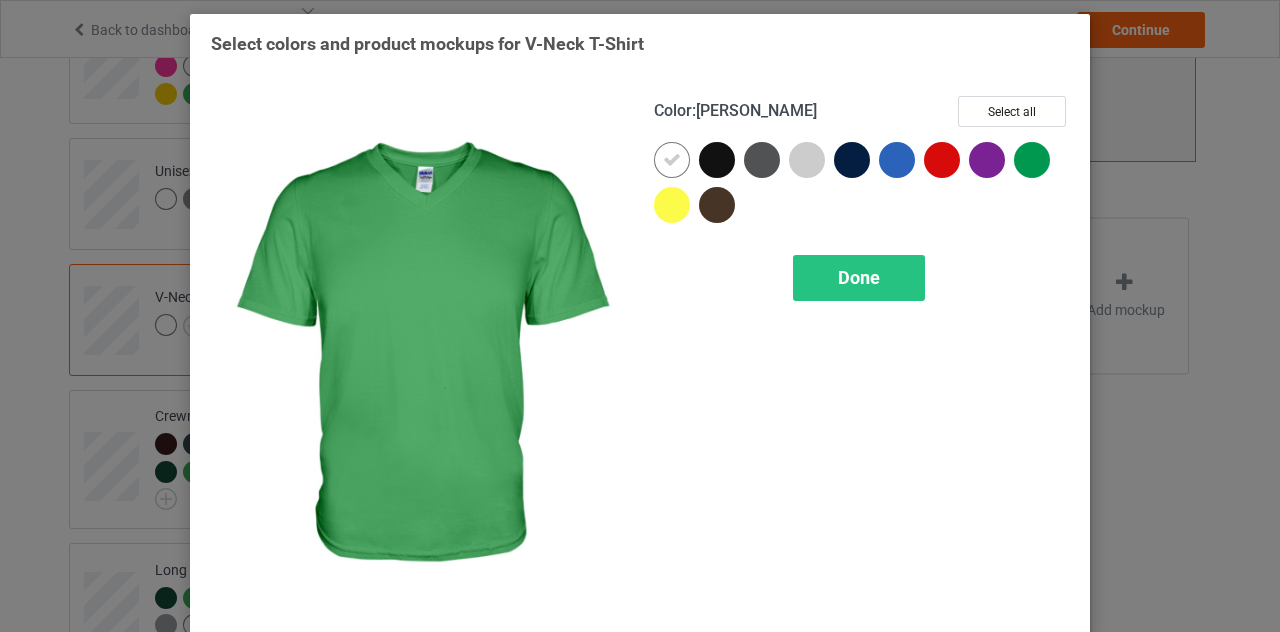 click at bounding box center [1032, 160] 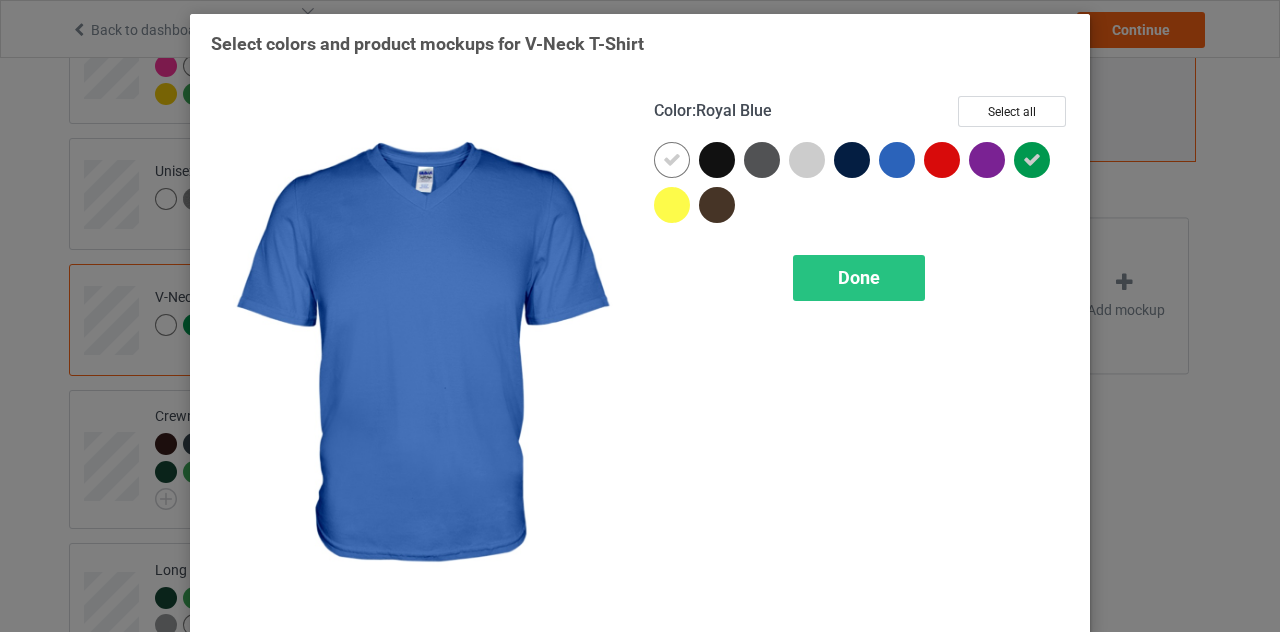click at bounding box center (897, 160) 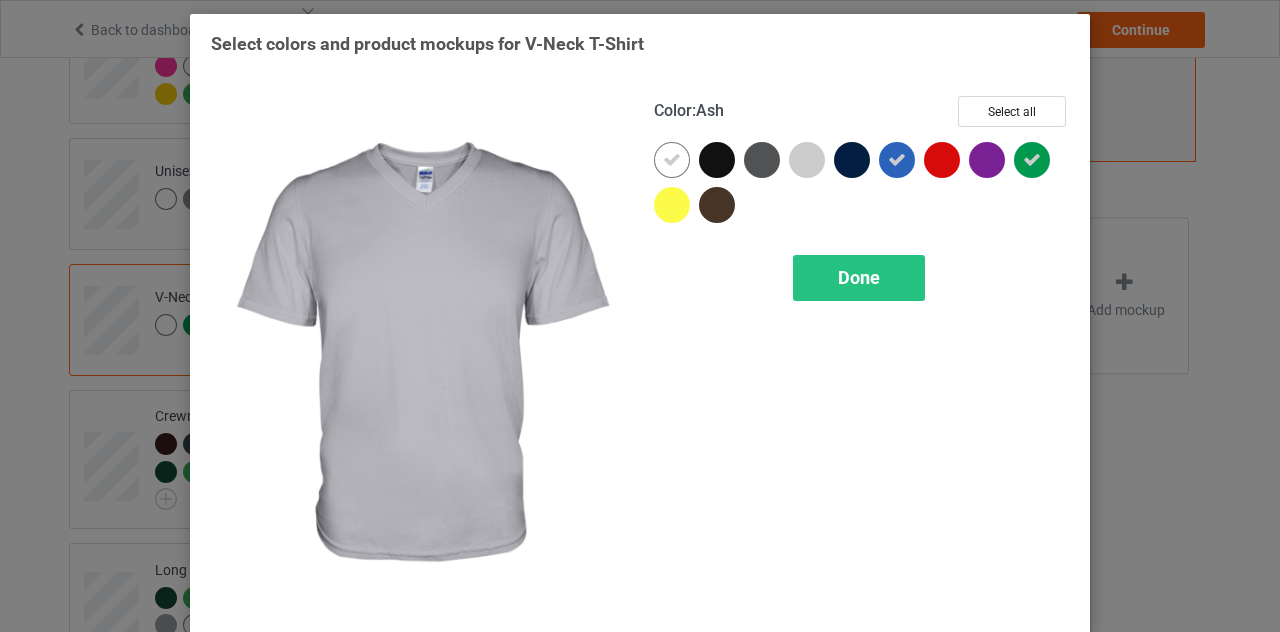 click at bounding box center (807, 160) 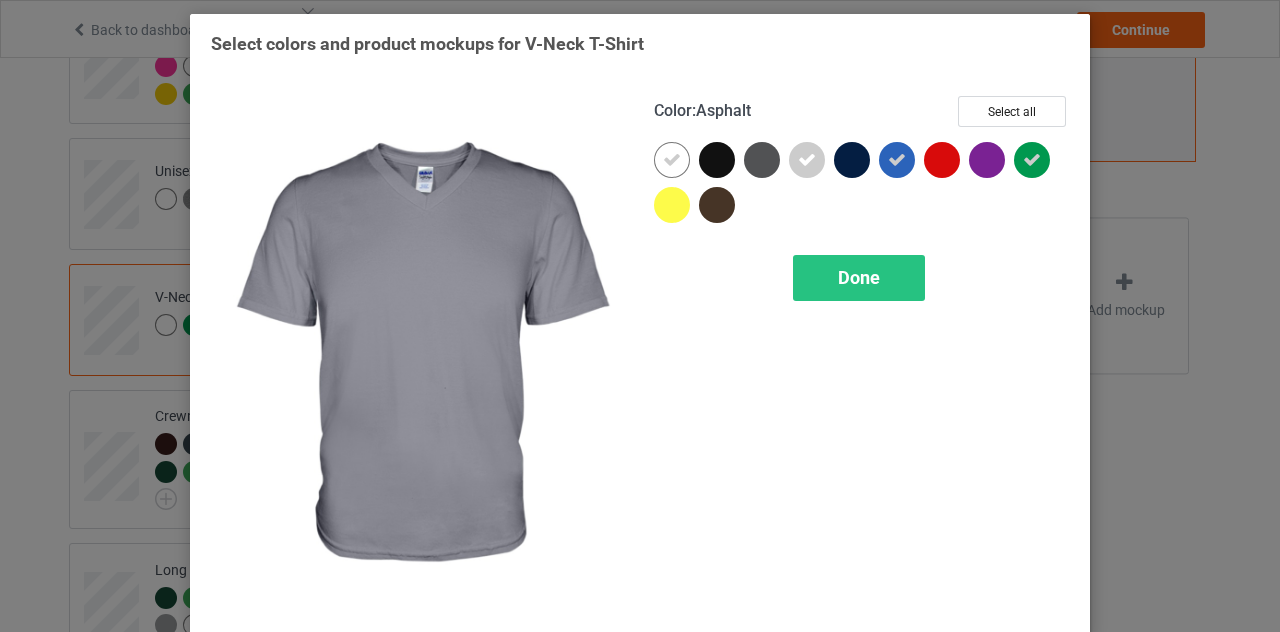 drag, startPoint x: 760, startPoint y: 164, endPoint x: 725, endPoint y: 169, distance: 35.35534 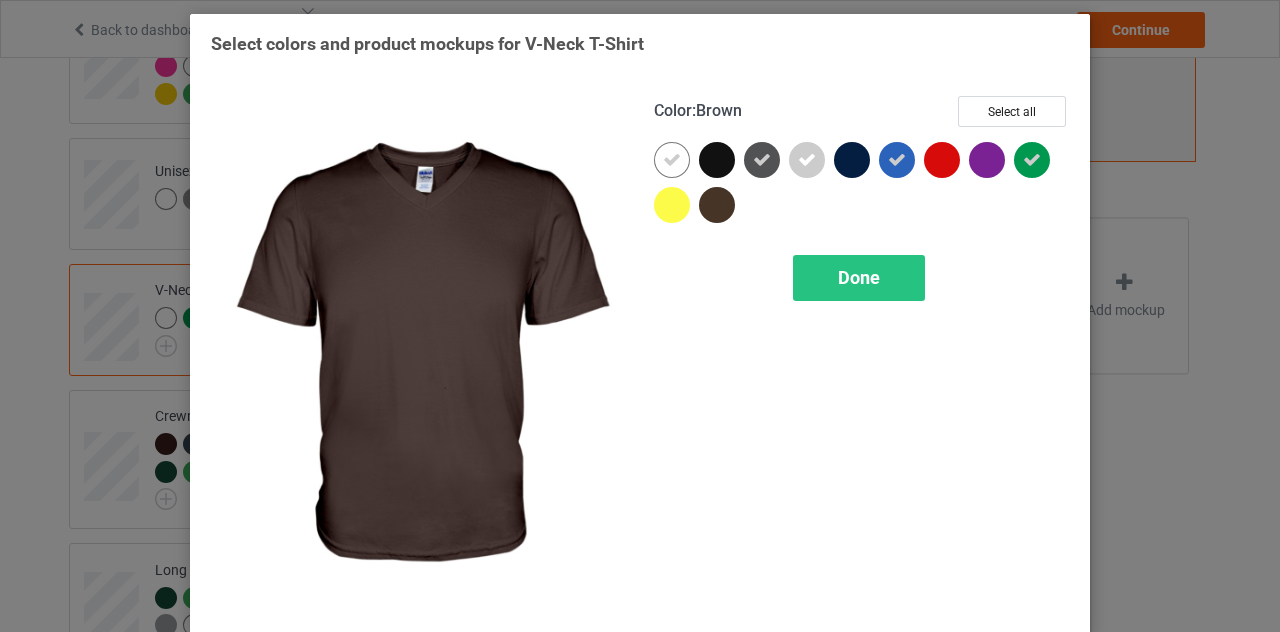 click at bounding box center [717, 205] 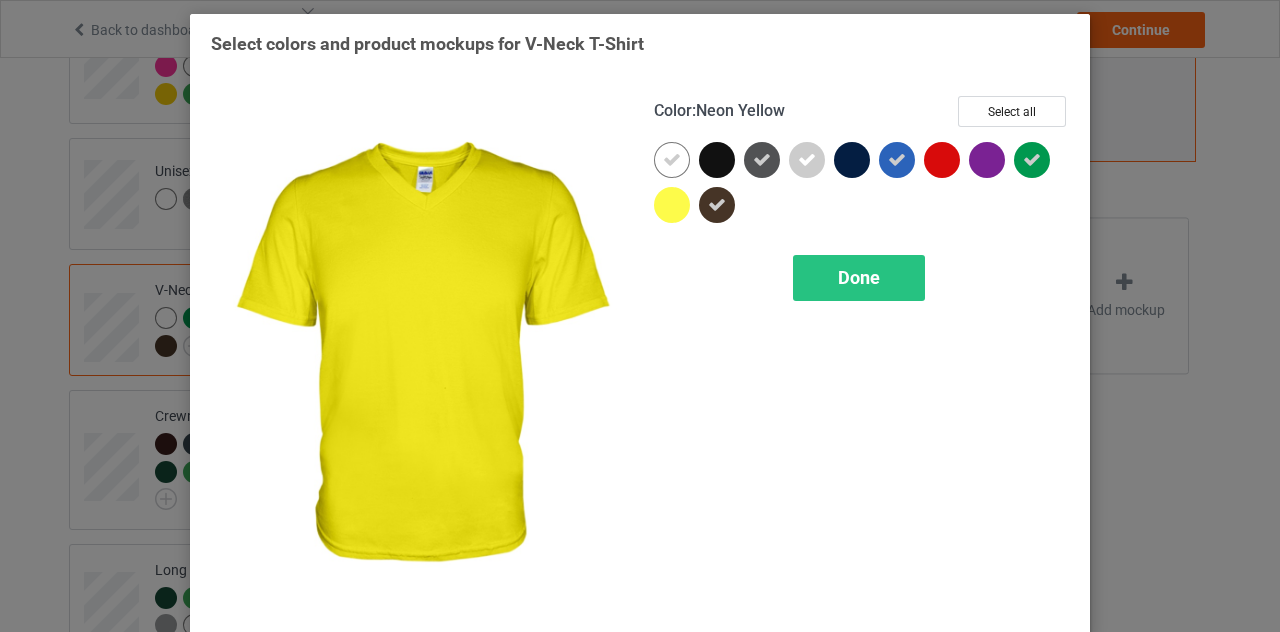 click at bounding box center (672, 205) 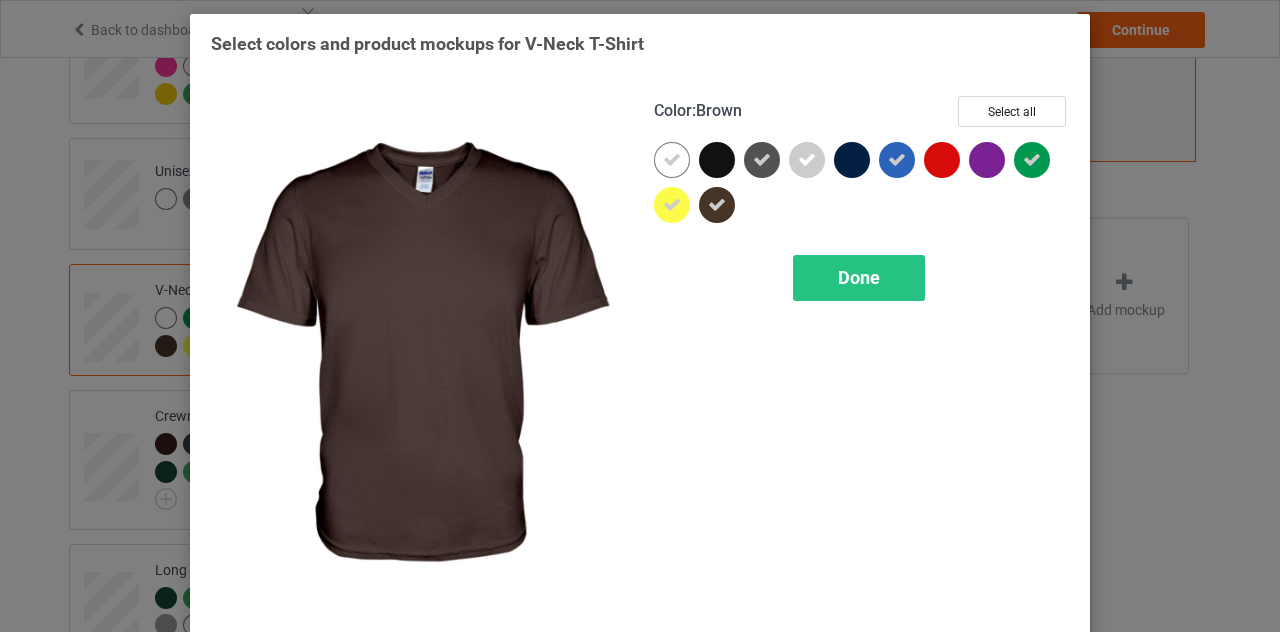 click on "Done" at bounding box center [859, 277] 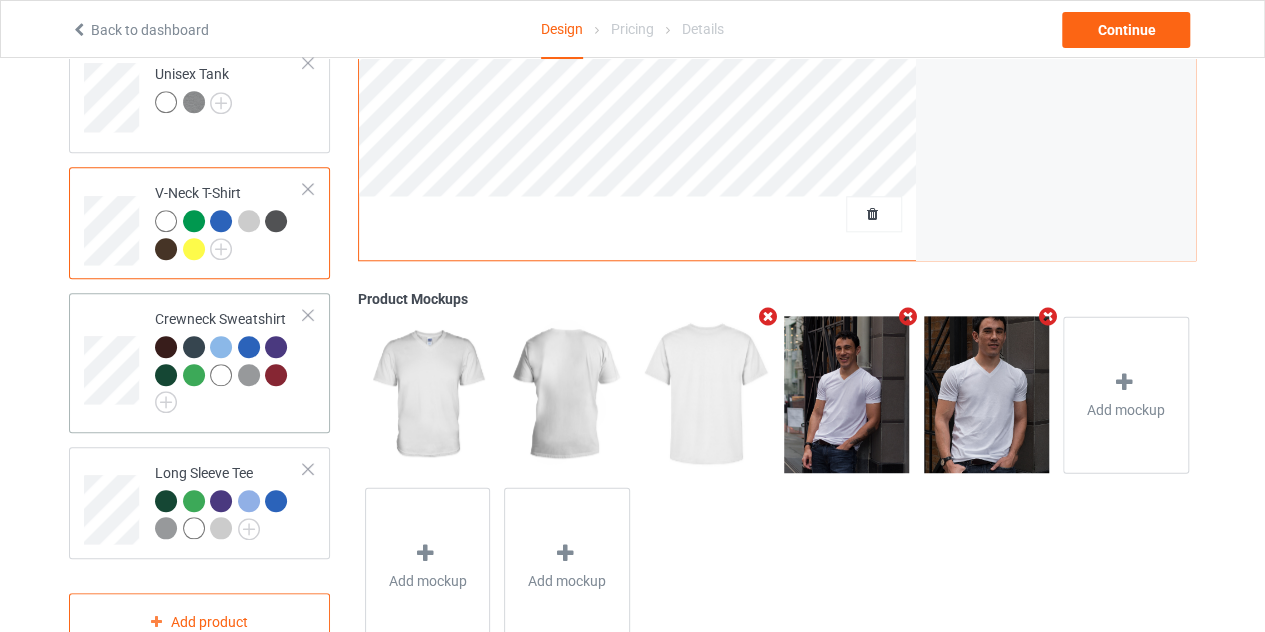 scroll, scrollTop: 800, scrollLeft: 0, axis: vertical 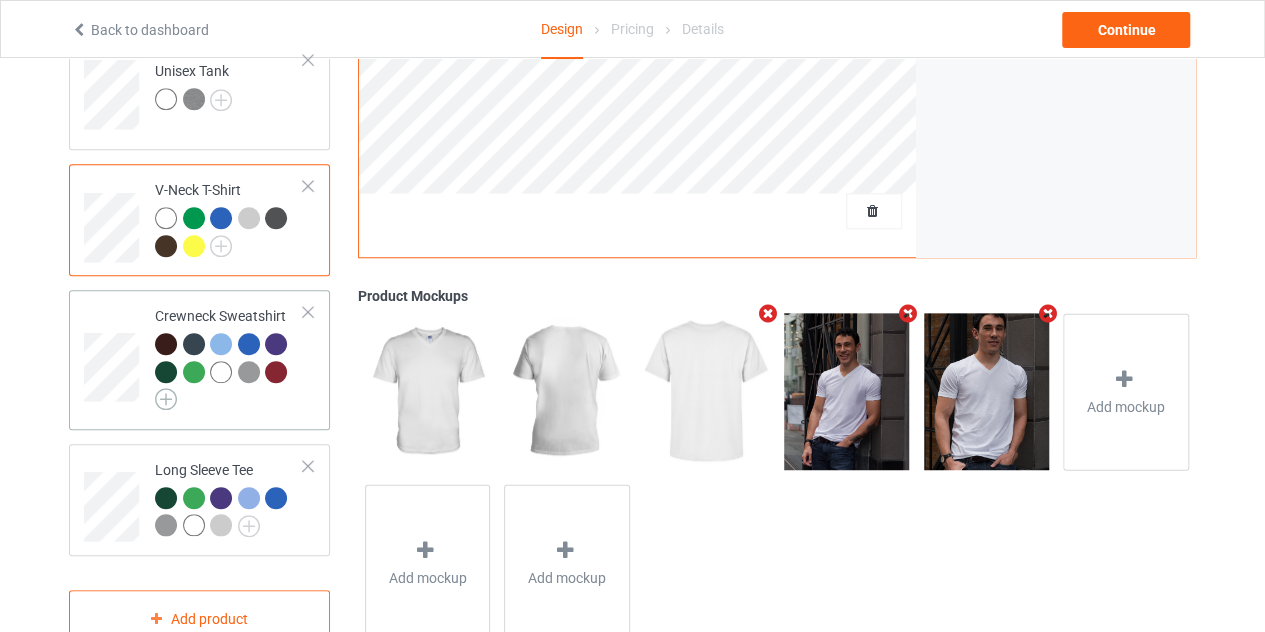 click at bounding box center (166, 399) 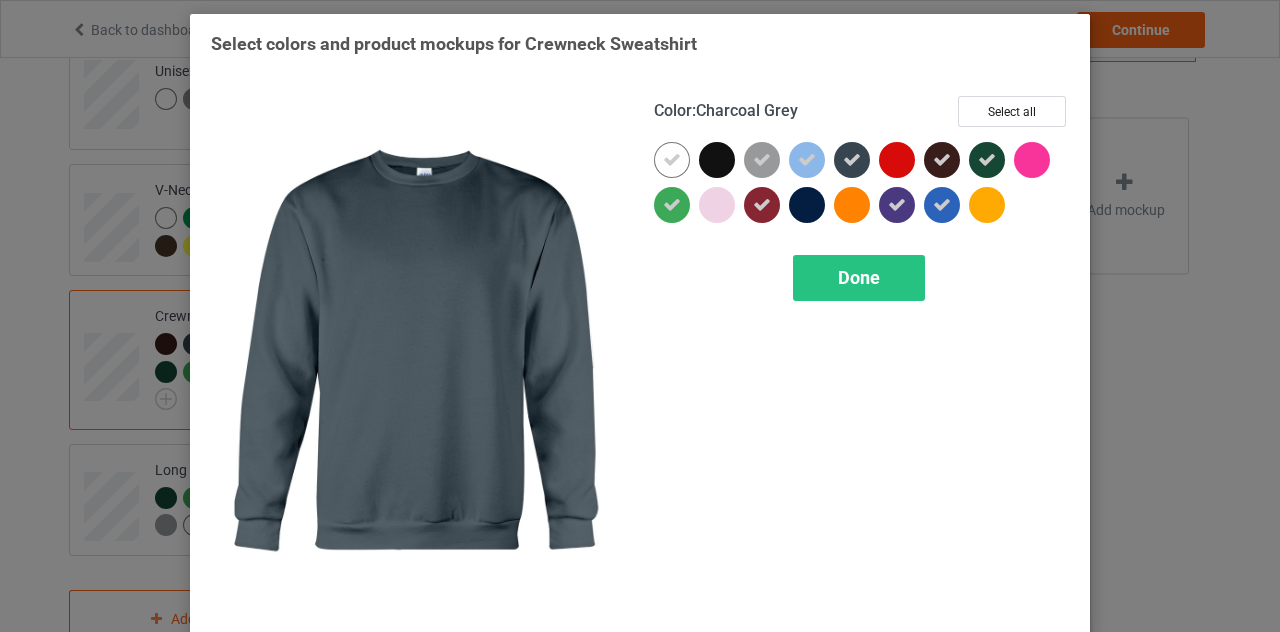 click at bounding box center [852, 160] 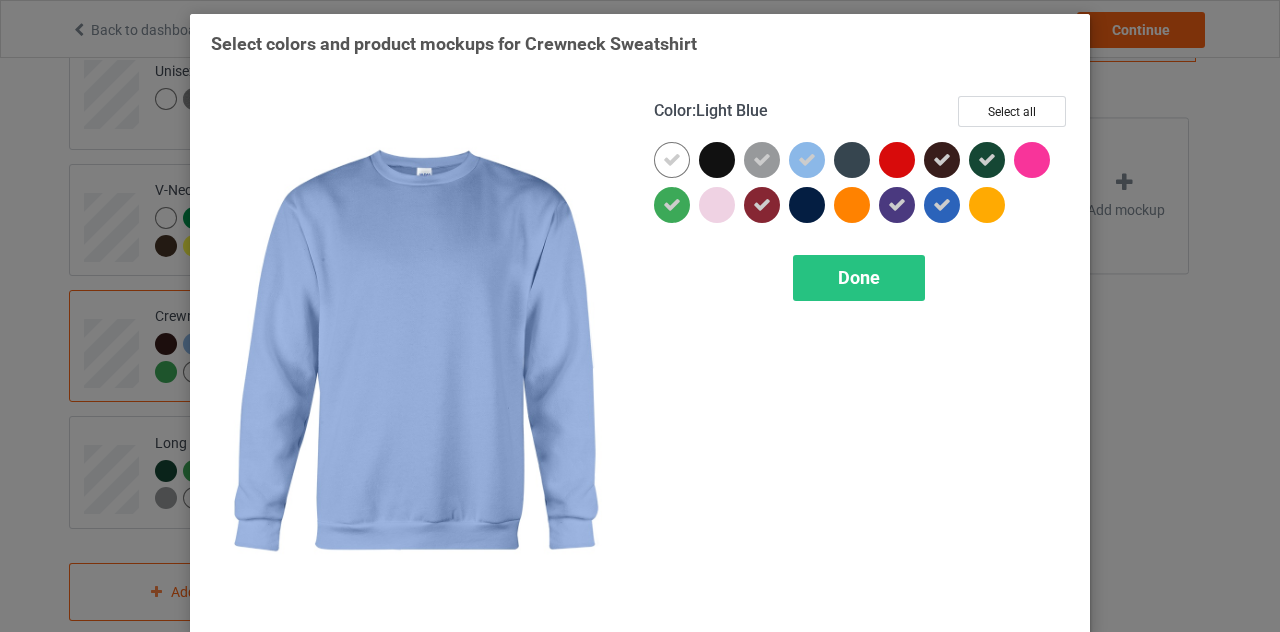 drag, startPoint x: 814, startPoint y: 155, endPoint x: 748, endPoint y: 152, distance: 66.068146 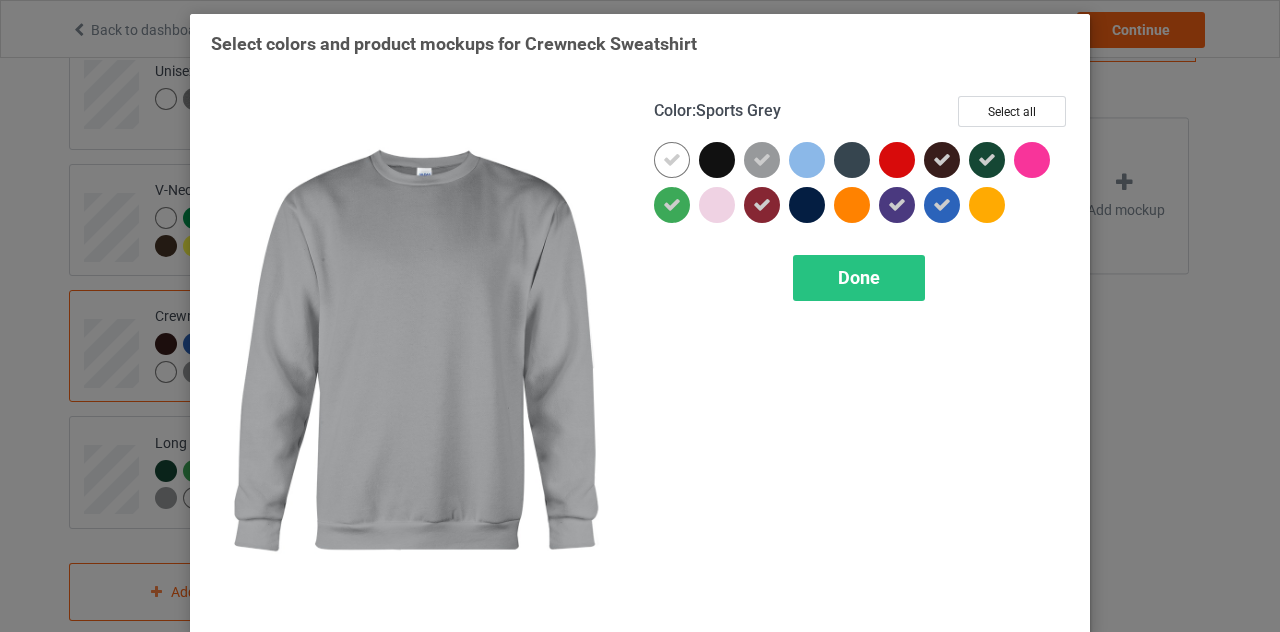 click at bounding box center [762, 160] 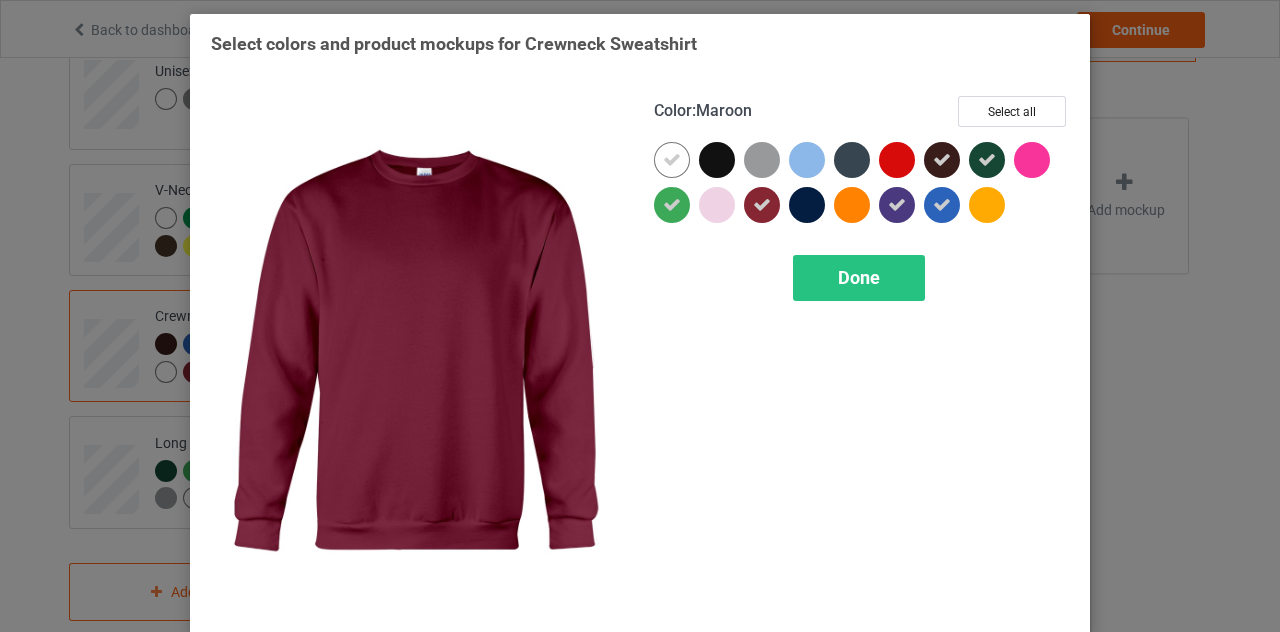 click at bounding box center [762, 205] 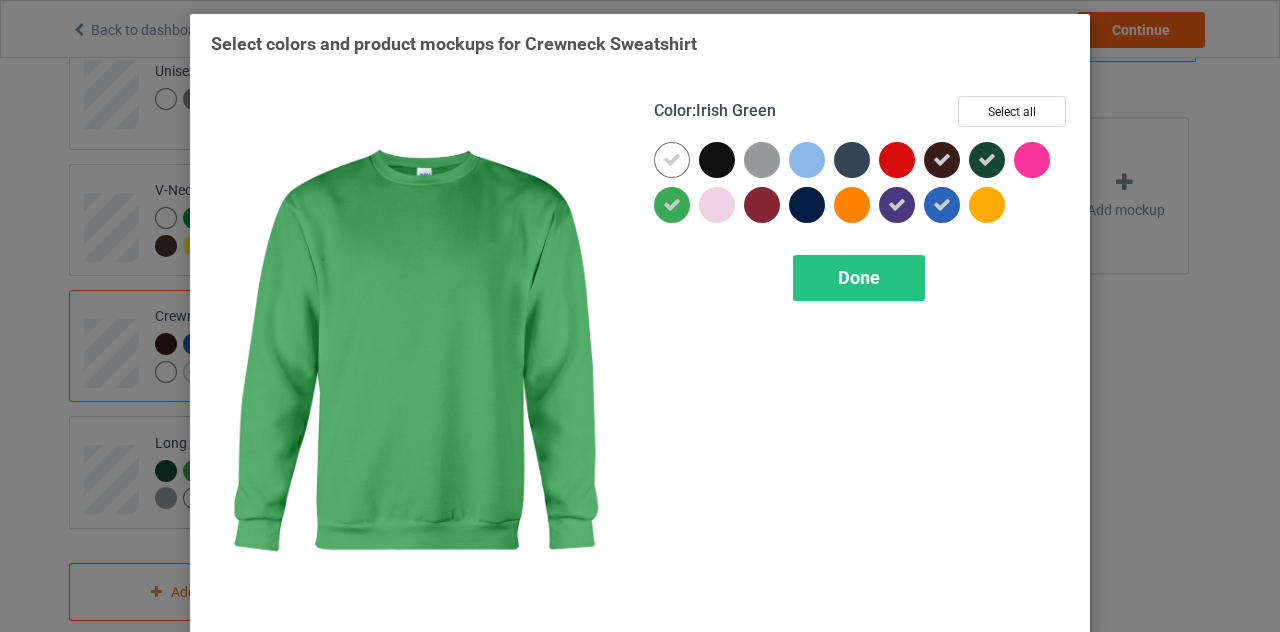 click at bounding box center (672, 205) 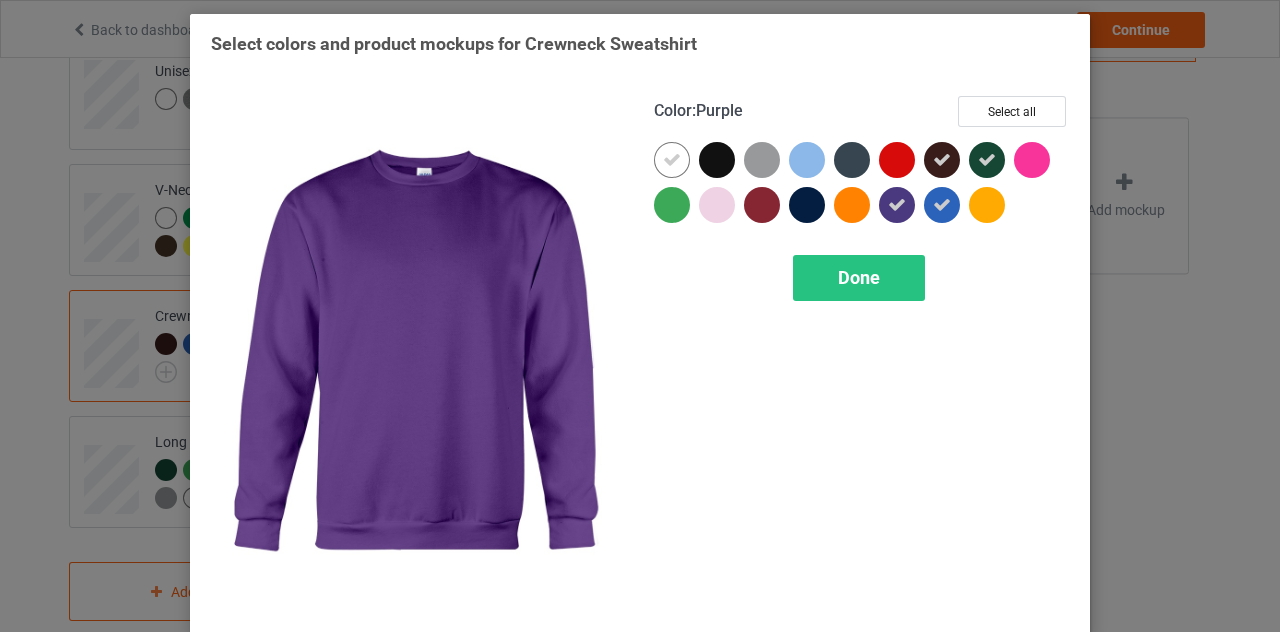 click at bounding box center (897, 205) 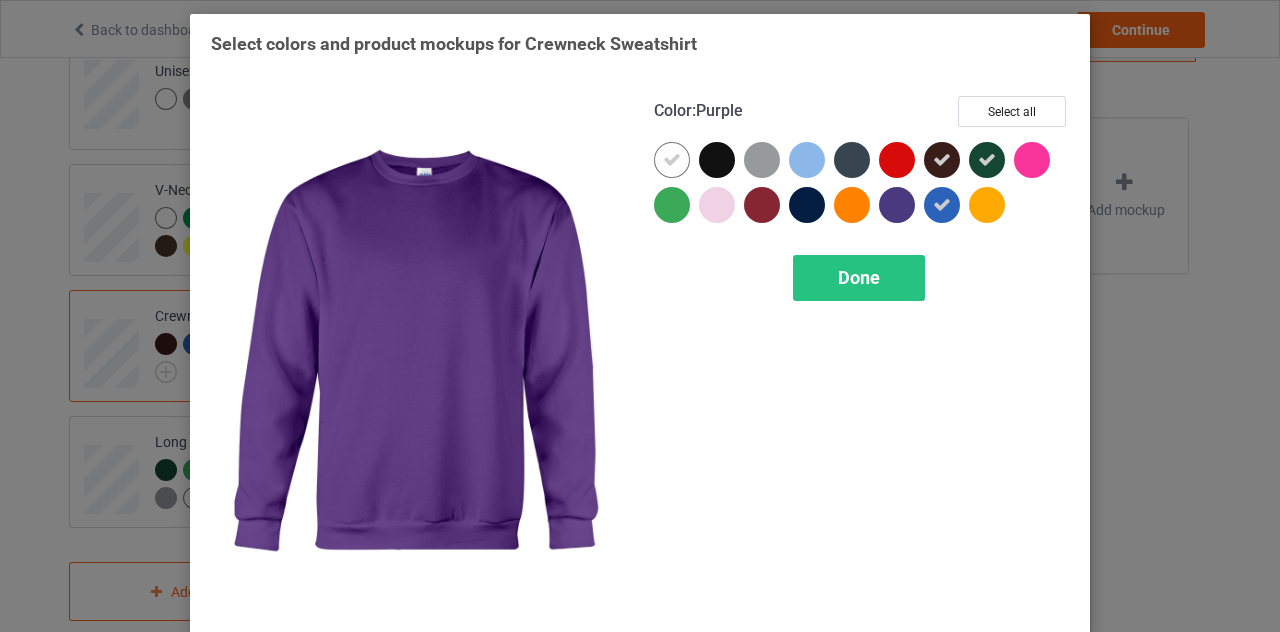 click at bounding box center [942, 205] 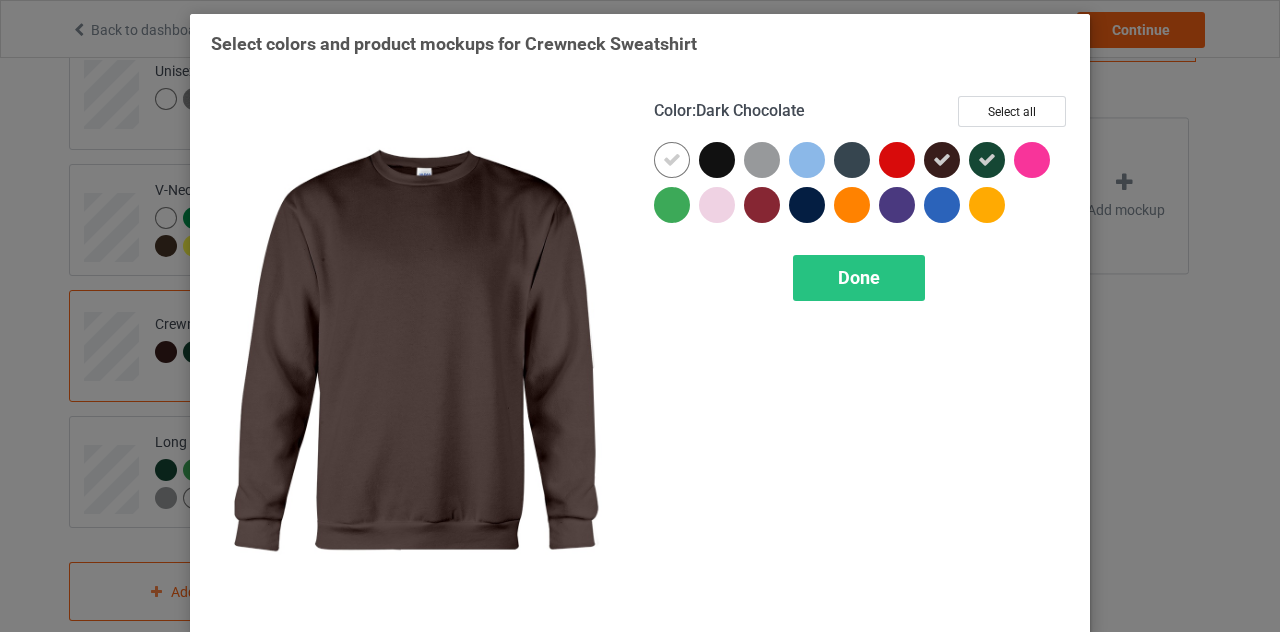 drag, startPoint x: 933, startPoint y: 164, endPoint x: 944, endPoint y: 163, distance: 11.045361 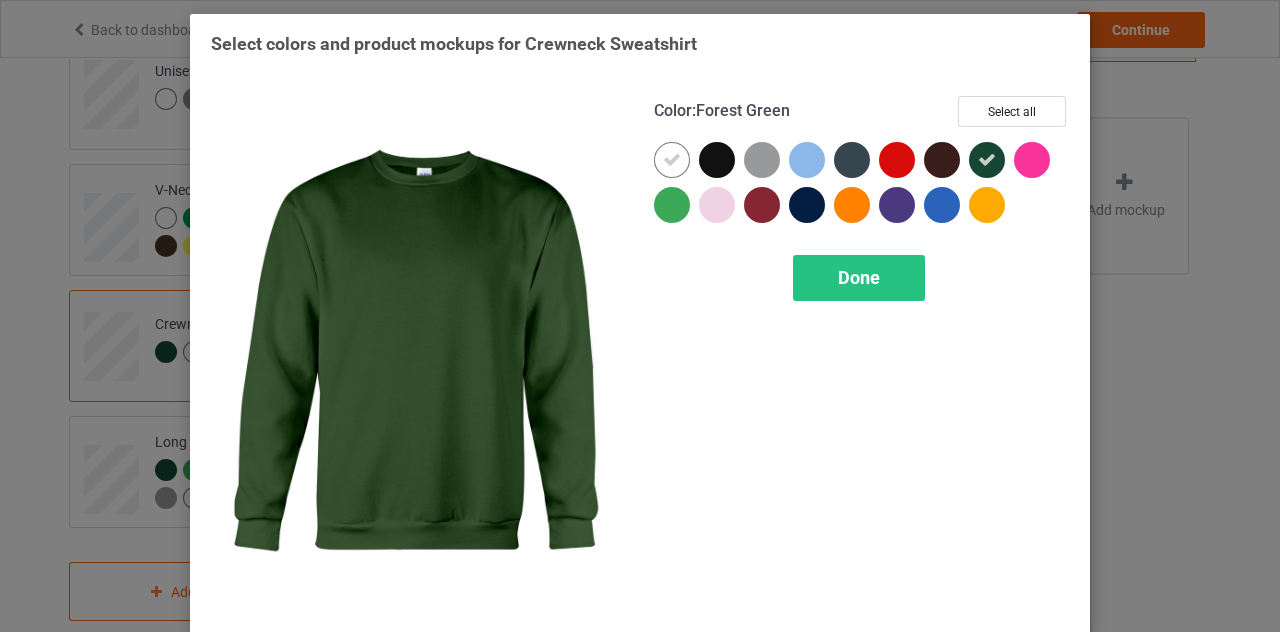 click at bounding box center (987, 160) 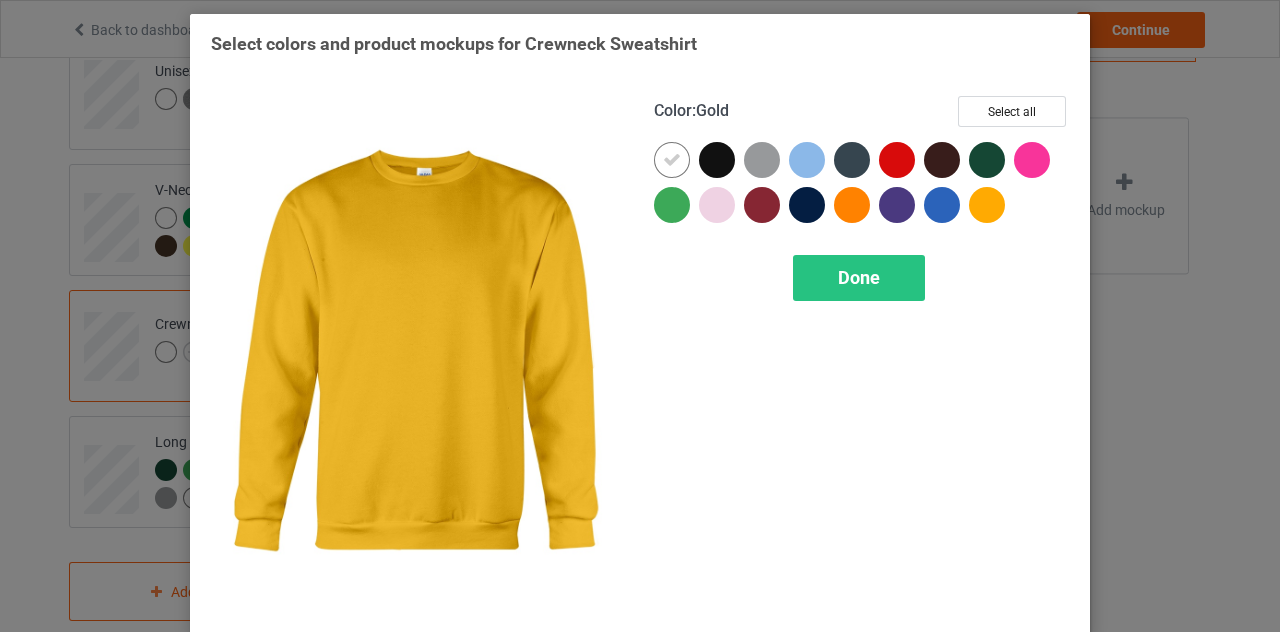 click at bounding box center [987, 205] 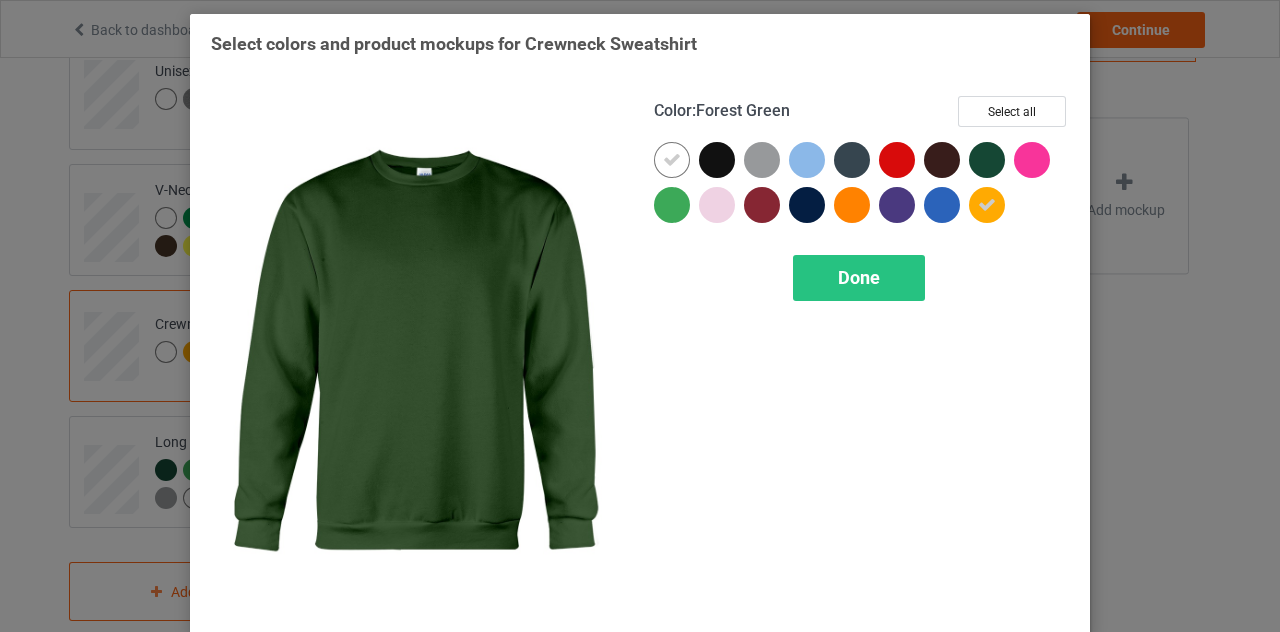 drag, startPoint x: 980, startPoint y: 165, endPoint x: 961, endPoint y: 166, distance: 19.026299 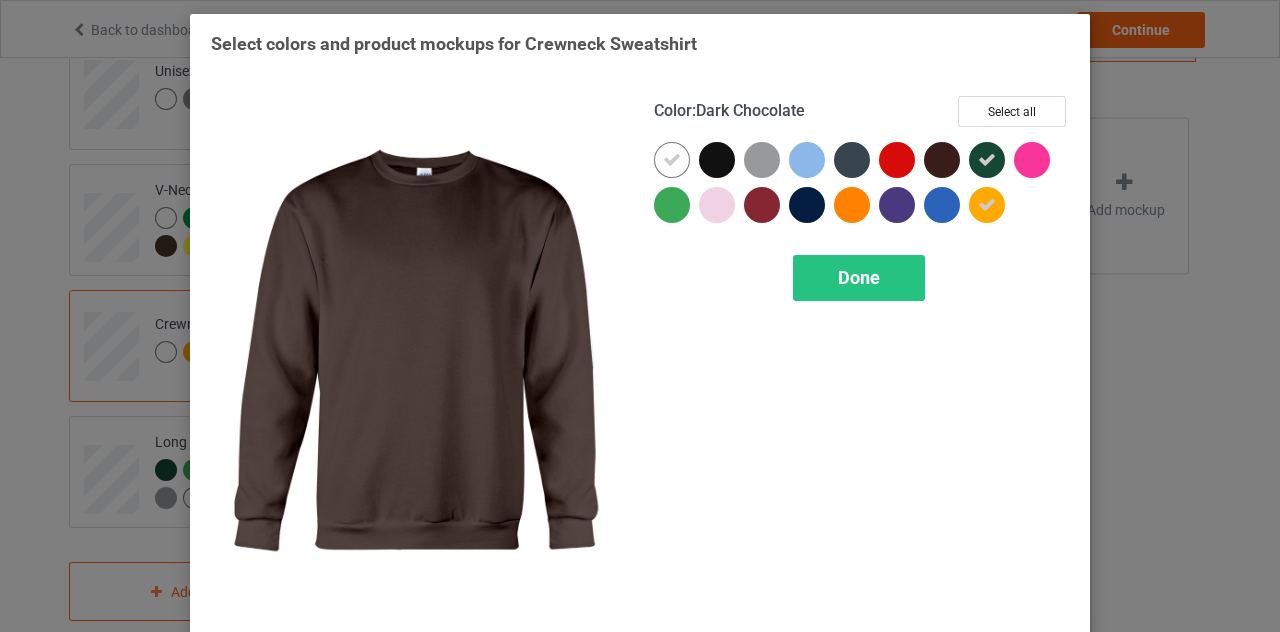 click at bounding box center [942, 160] 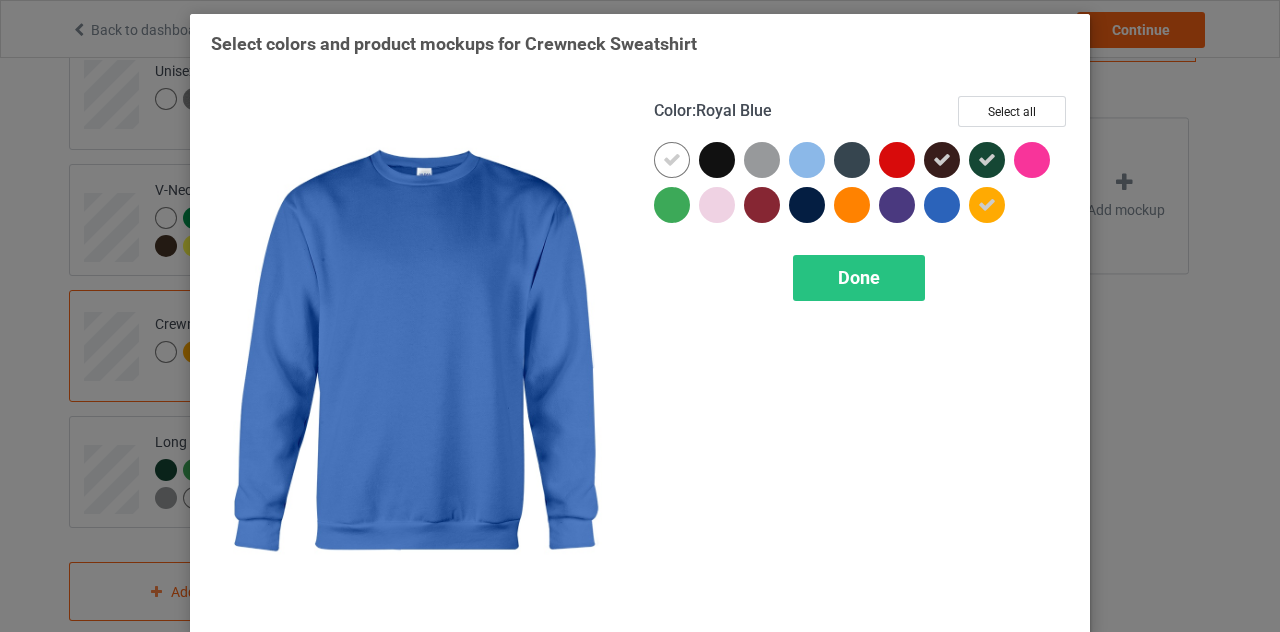 click at bounding box center (942, 205) 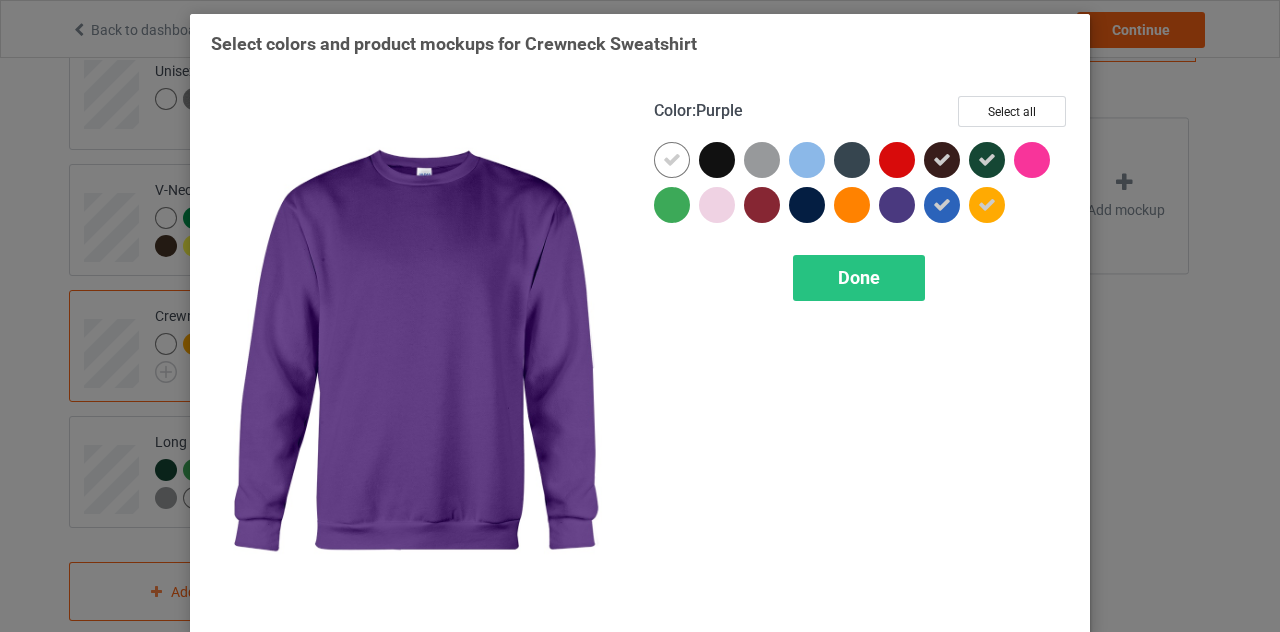 click at bounding box center (897, 205) 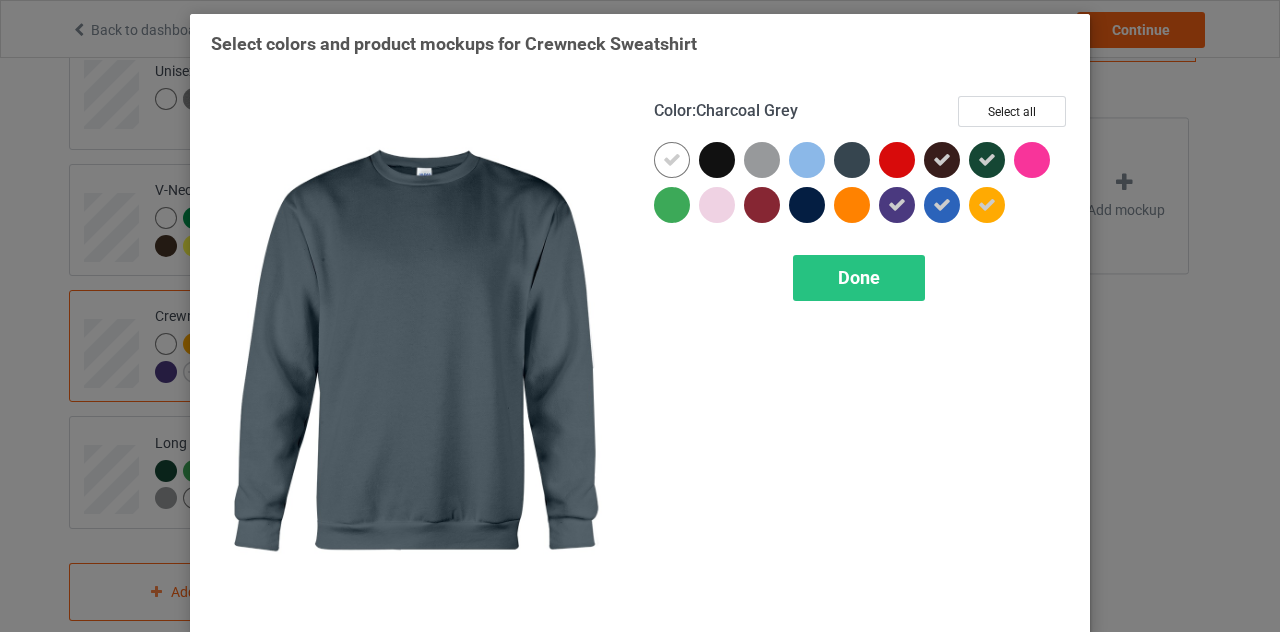 click at bounding box center [852, 160] 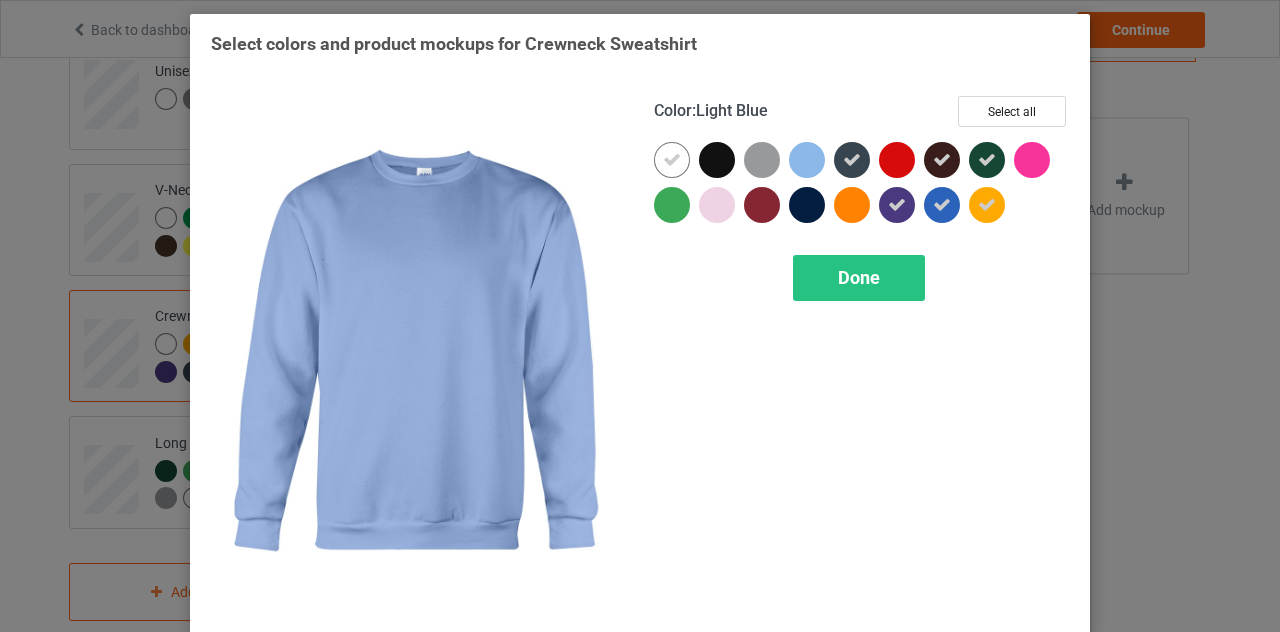 click at bounding box center (807, 160) 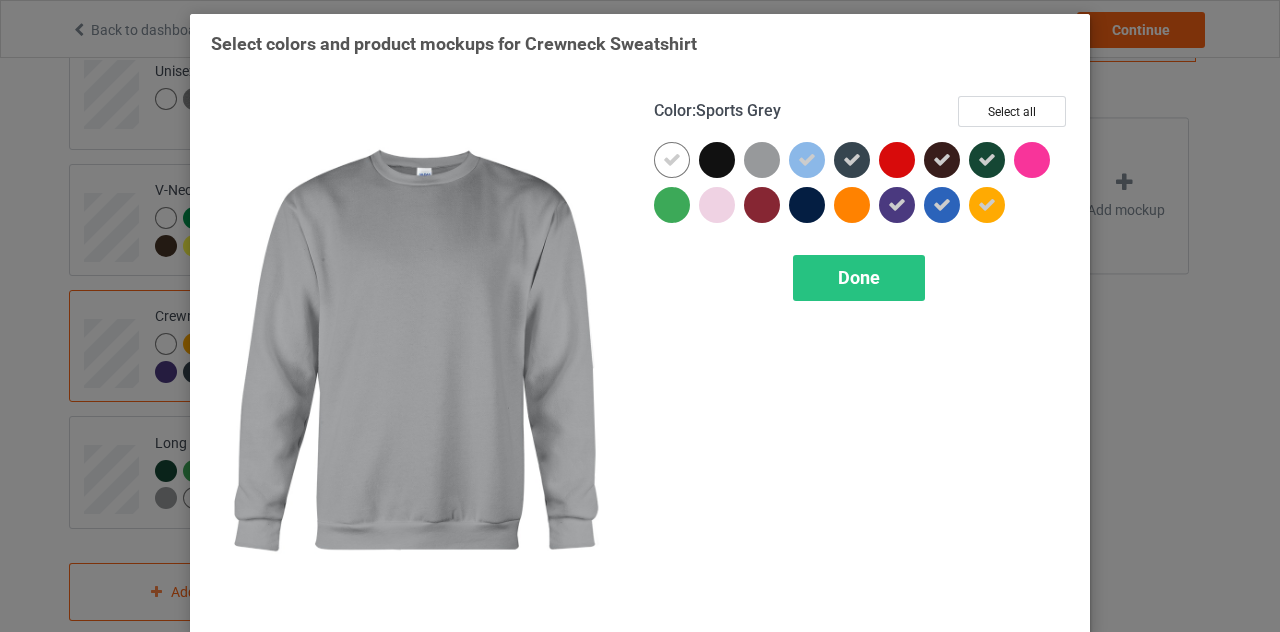 click at bounding box center [762, 160] 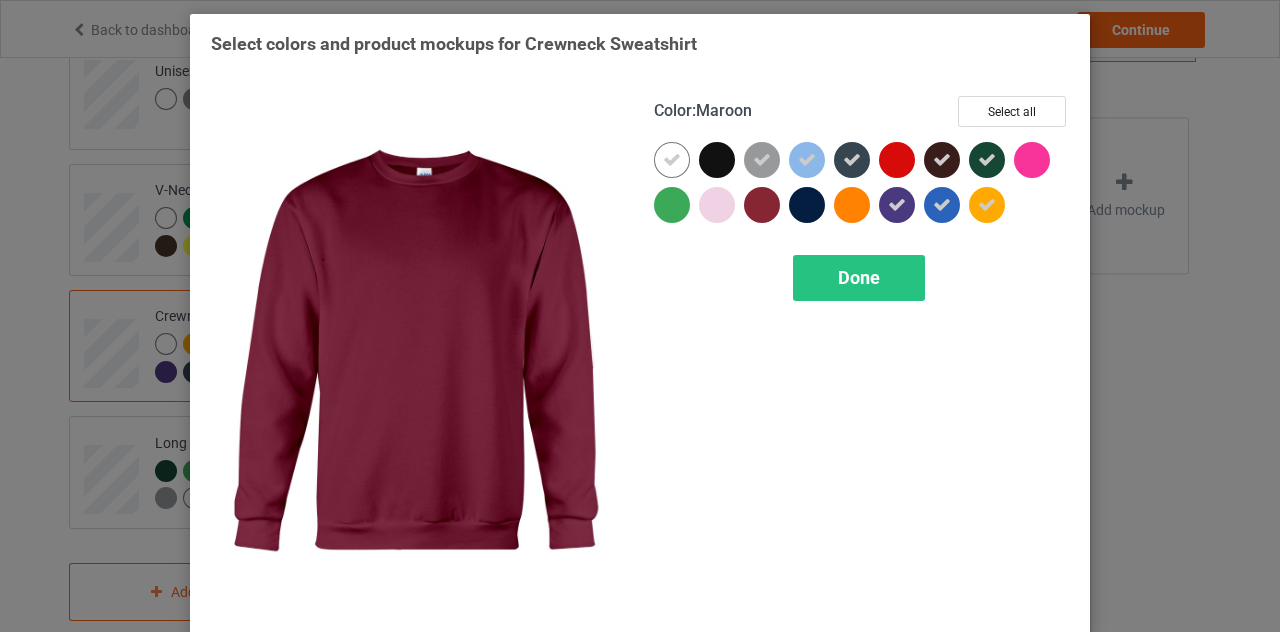 click at bounding box center (762, 205) 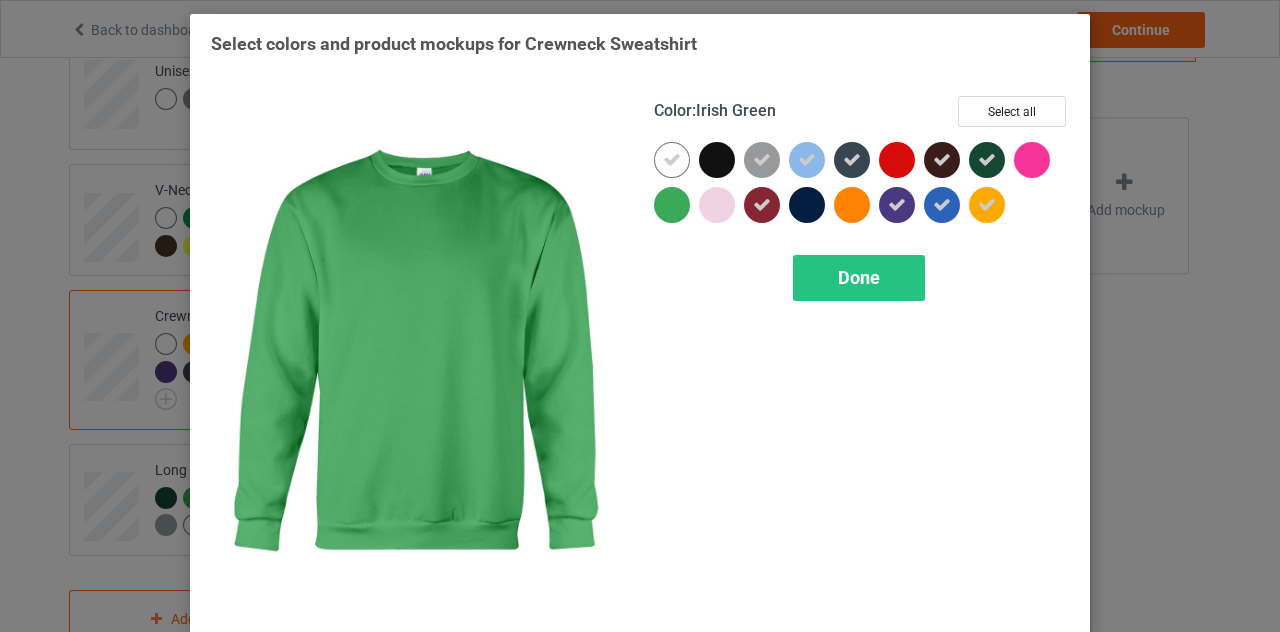 click at bounding box center (672, 205) 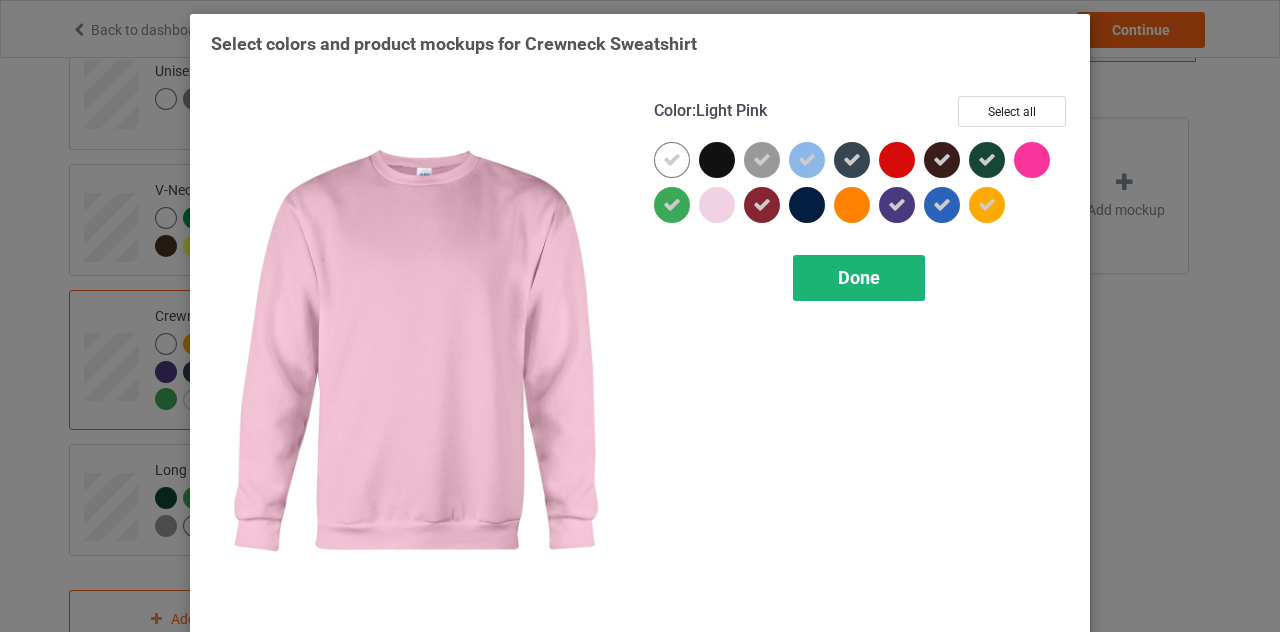 click on "Done" at bounding box center (859, 277) 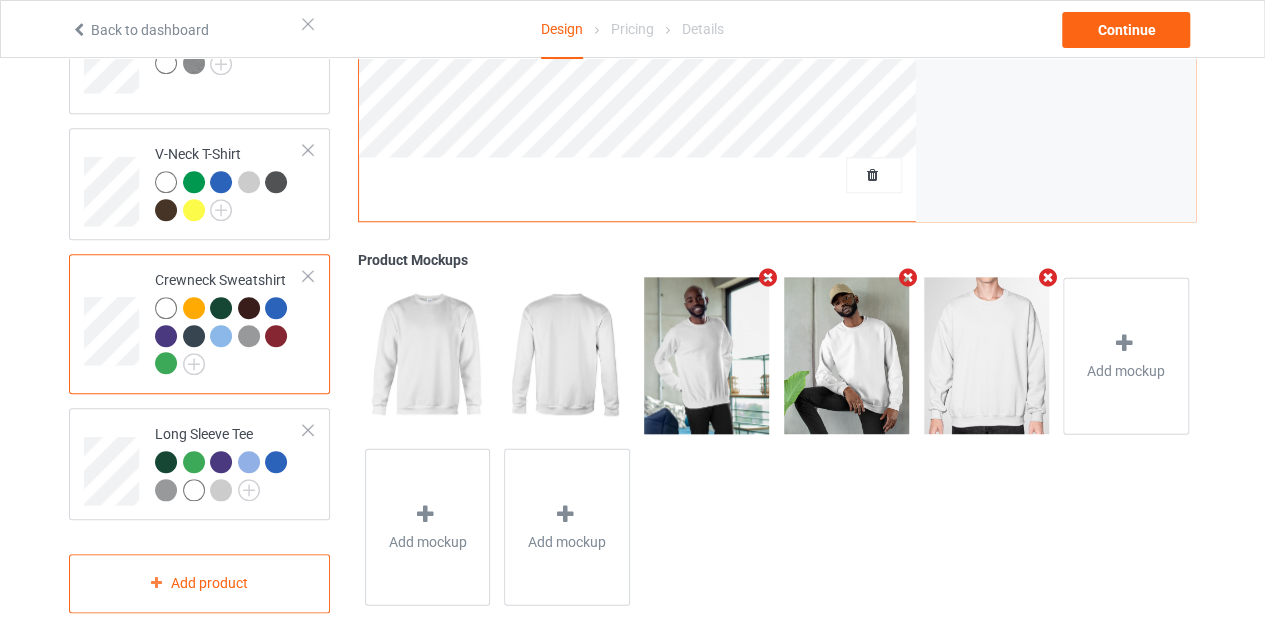 scroll, scrollTop: 837, scrollLeft: 0, axis: vertical 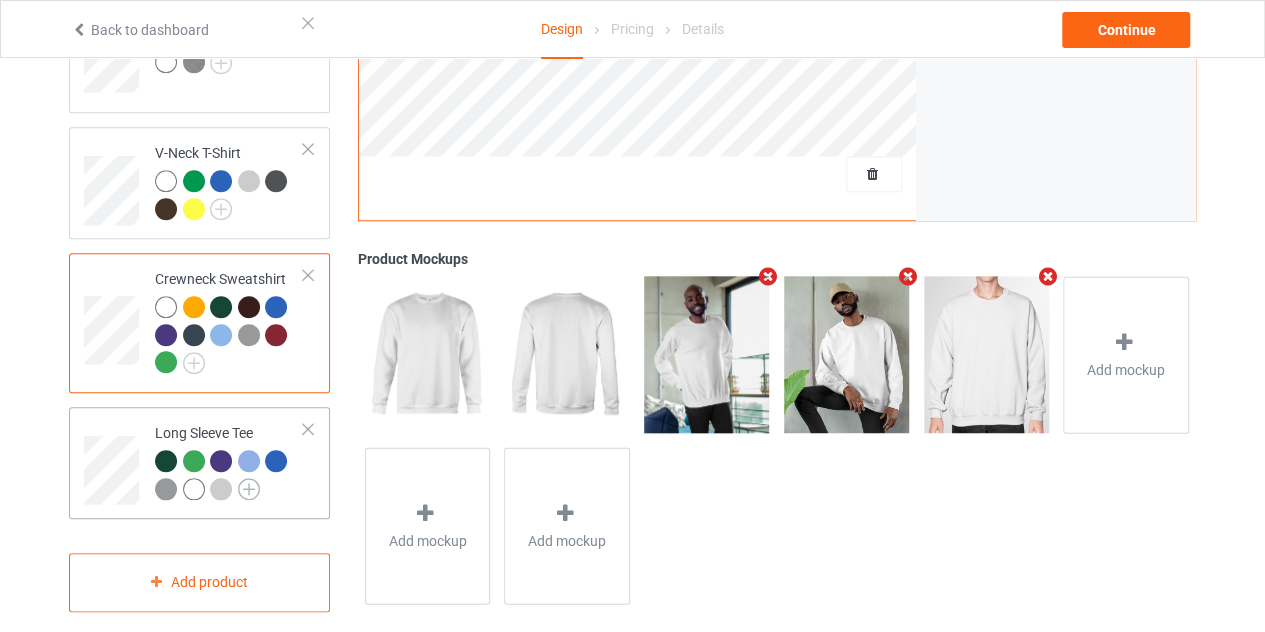 click at bounding box center (249, 489) 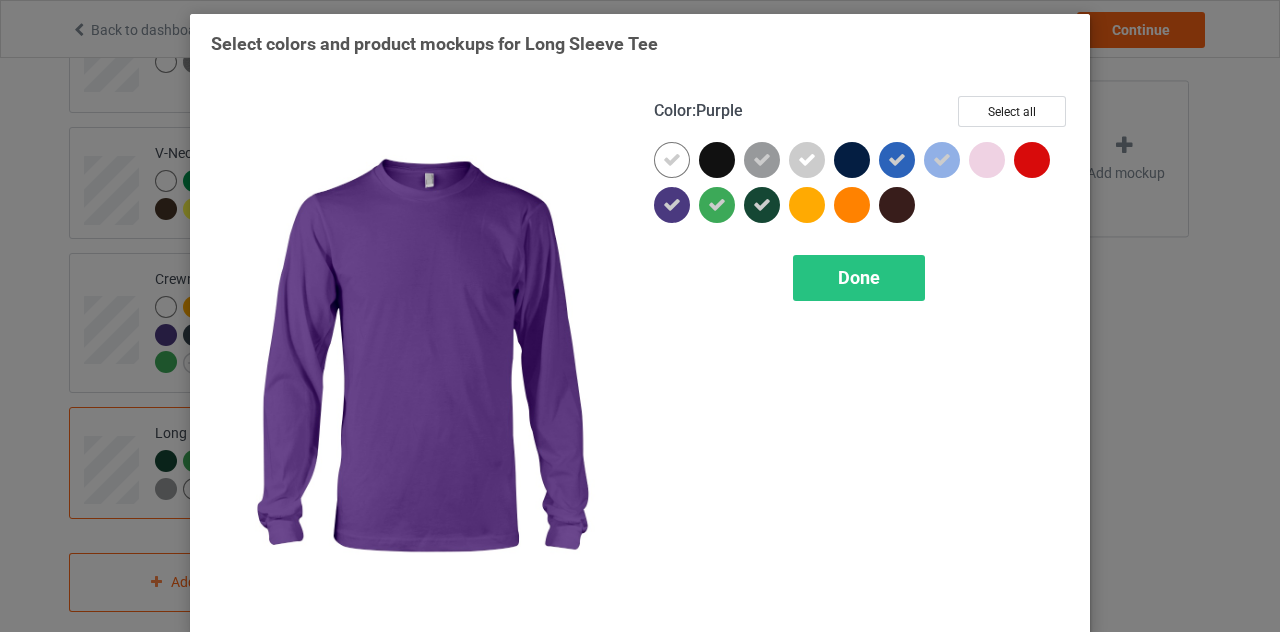 drag, startPoint x: 662, startPoint y: 207, endPoint x: 690, endPoint y: 205, distance: 28.071337 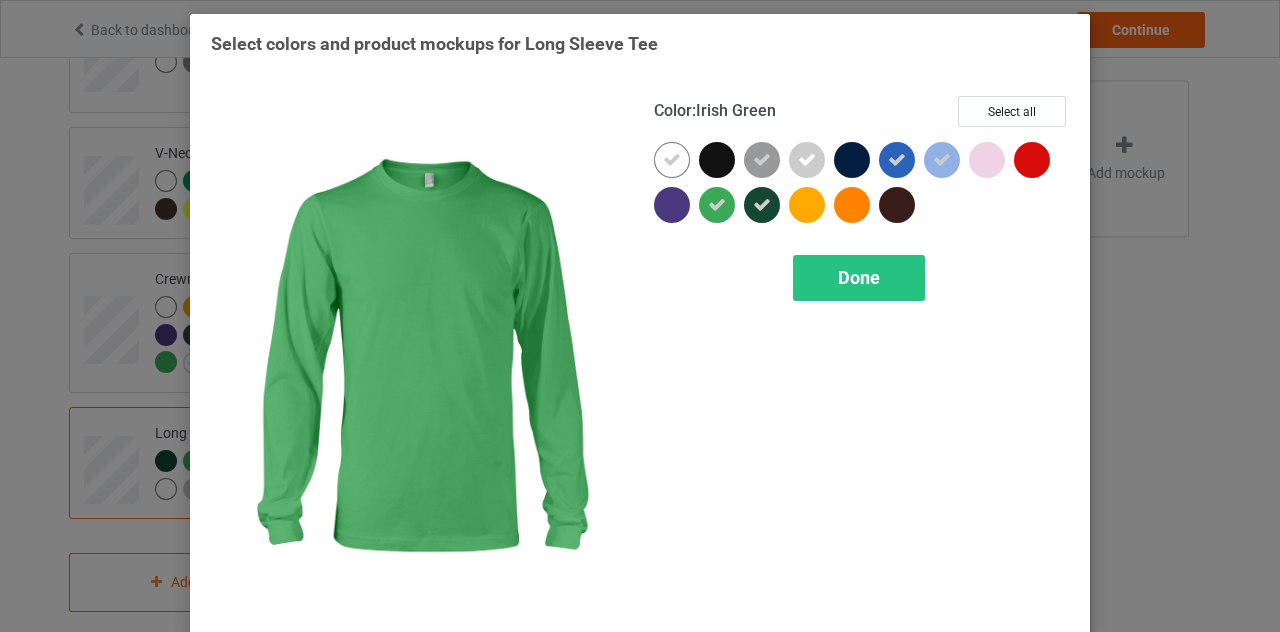 click at bounding box center (717, 205) 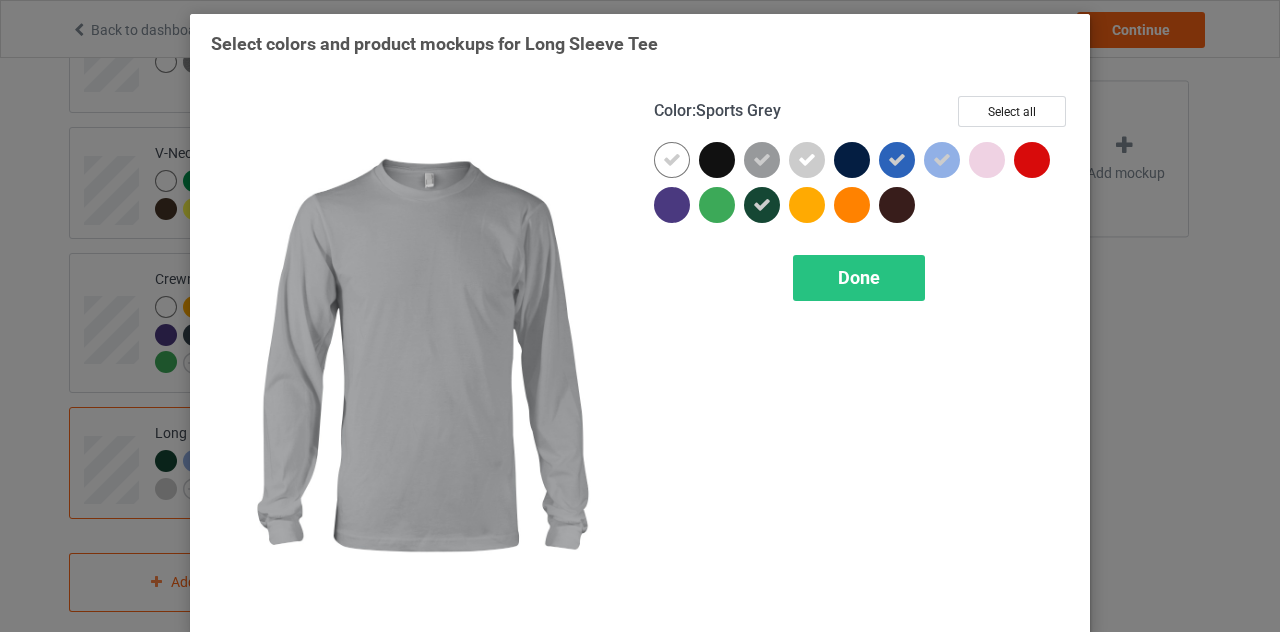 click at bounding box center (762, 160) 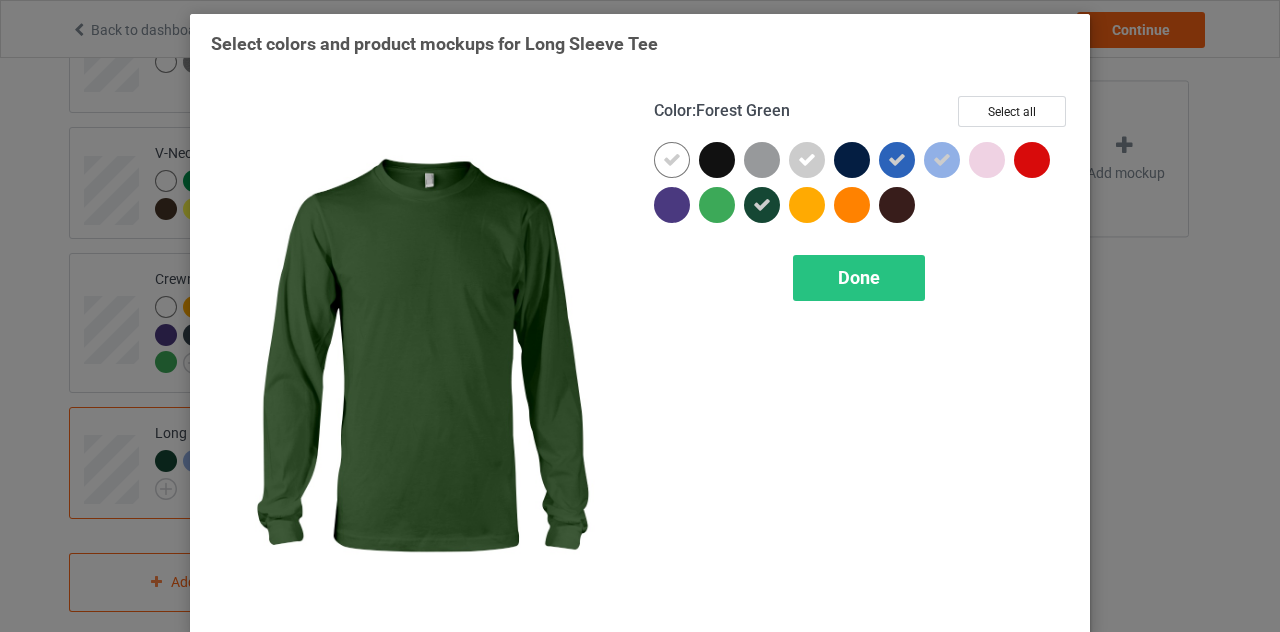 drag, startPoint x: 748, startPoint y: 195, endPoint x: 770, endPoint y: 186, distance: 23.769728 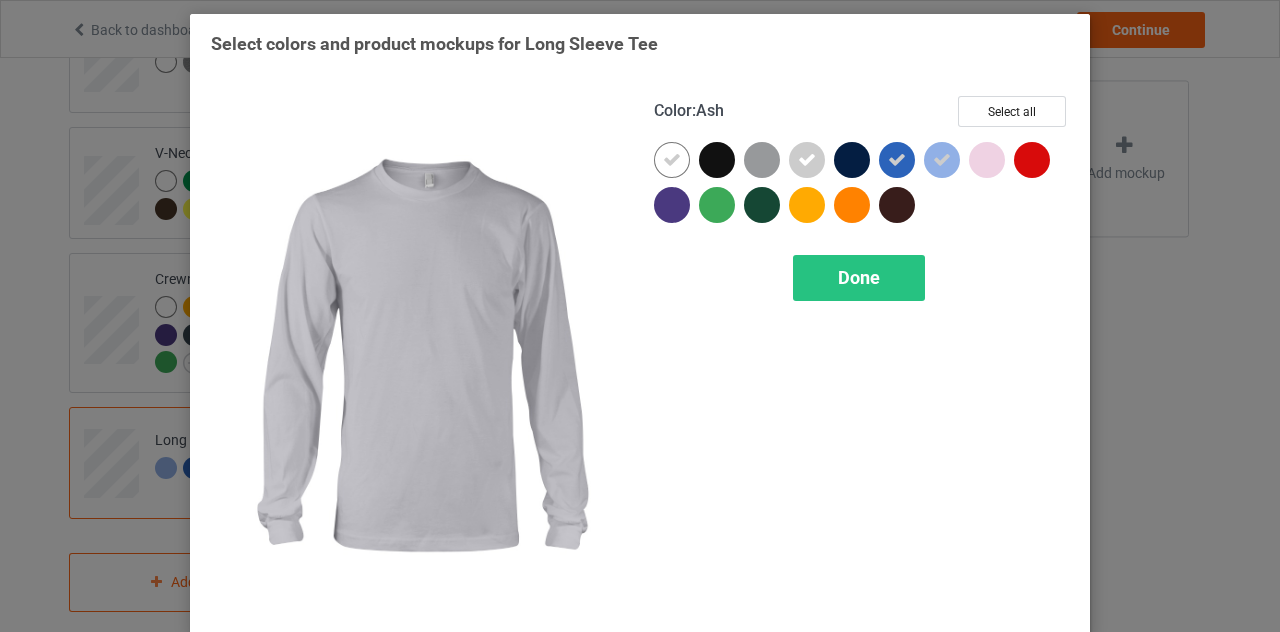 click at bounding box center (807, 160) 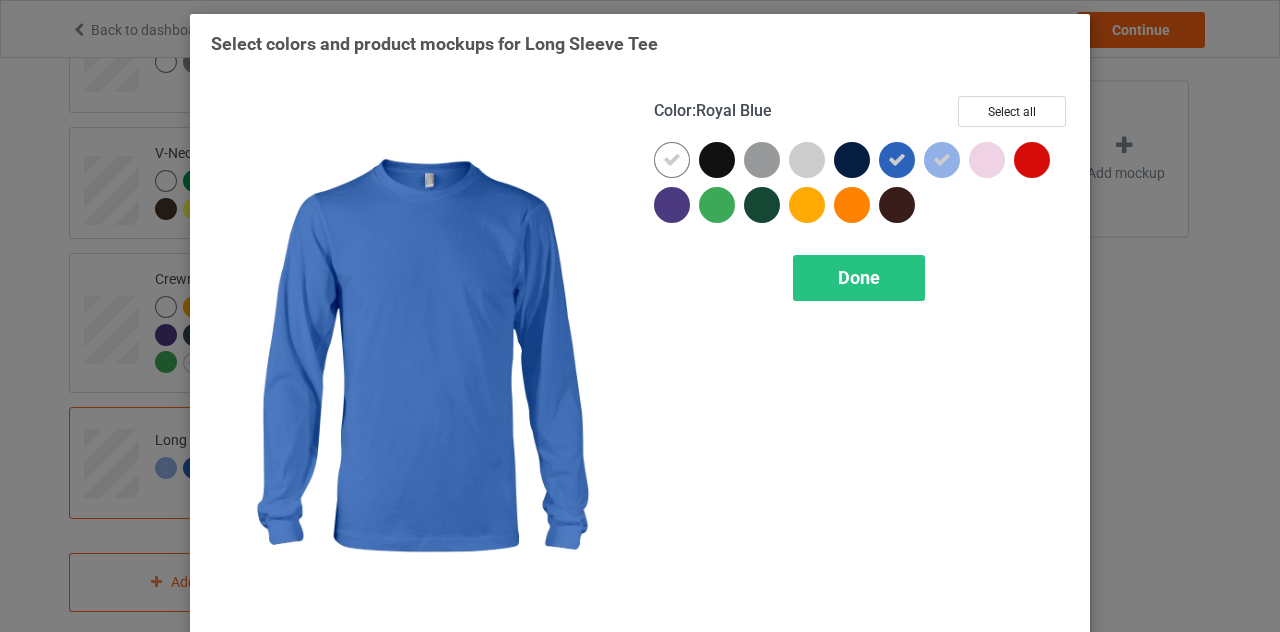 click at bounding box center (897, 160) 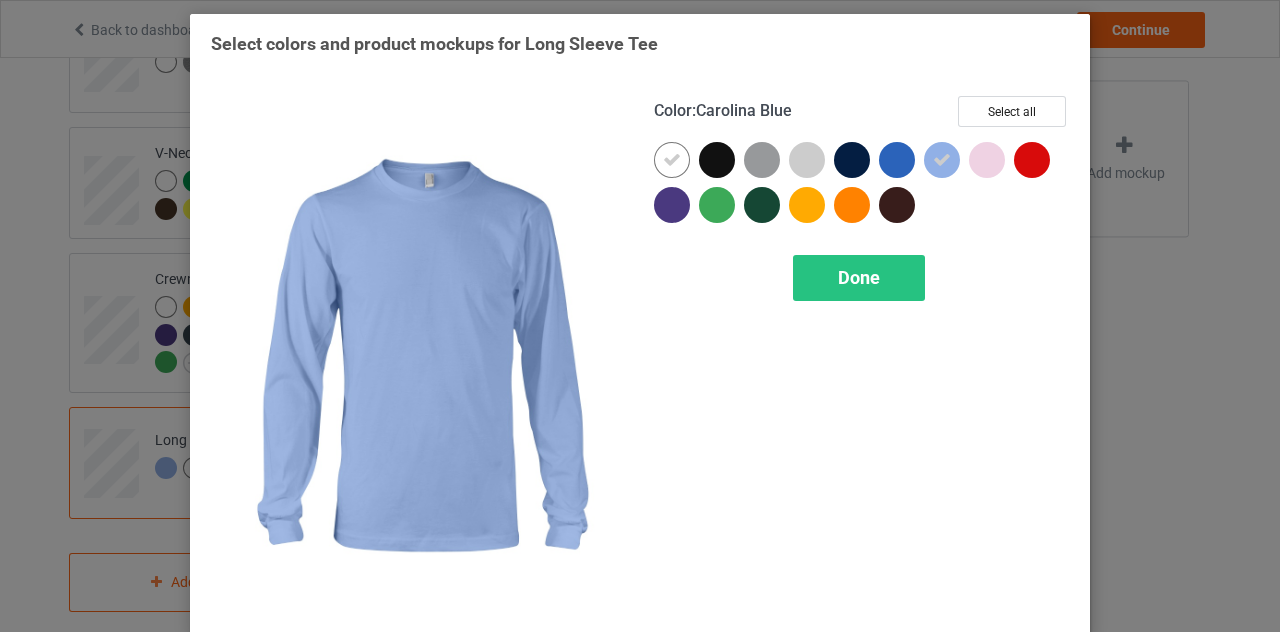click at bounding box center [942, 160] 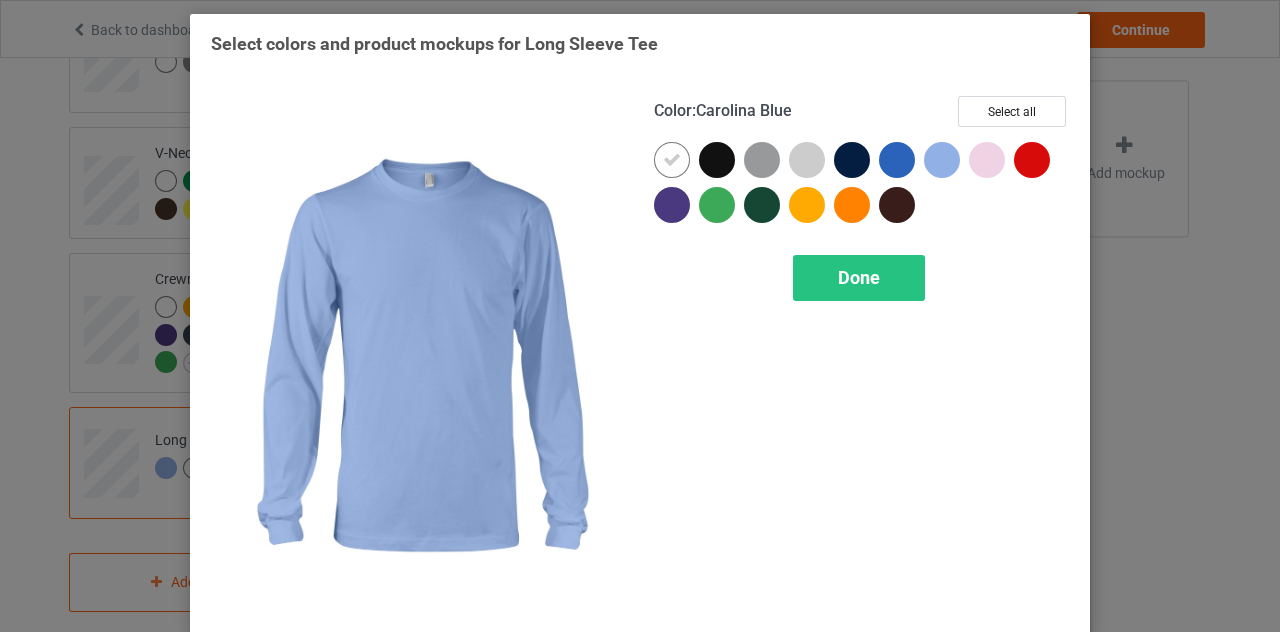 drag, startPoint x: 928, startPoint y: 155, endPoint x: 905, endPoint y: 155, distance: 23 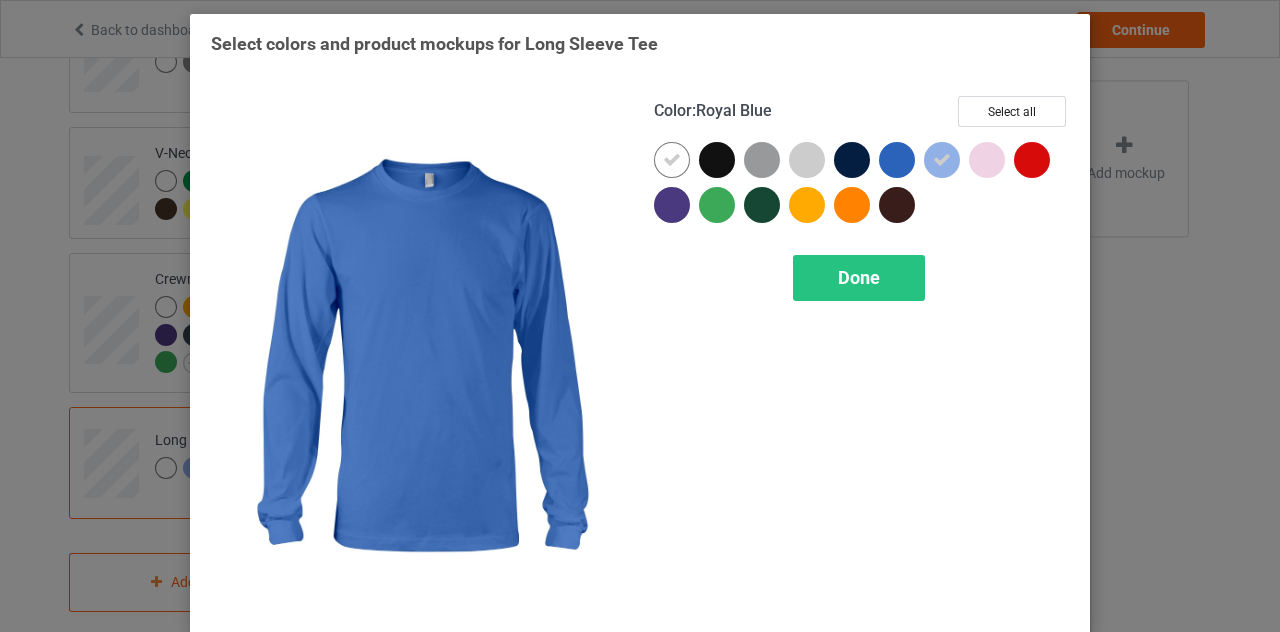 click at bounding box center [897, 160] 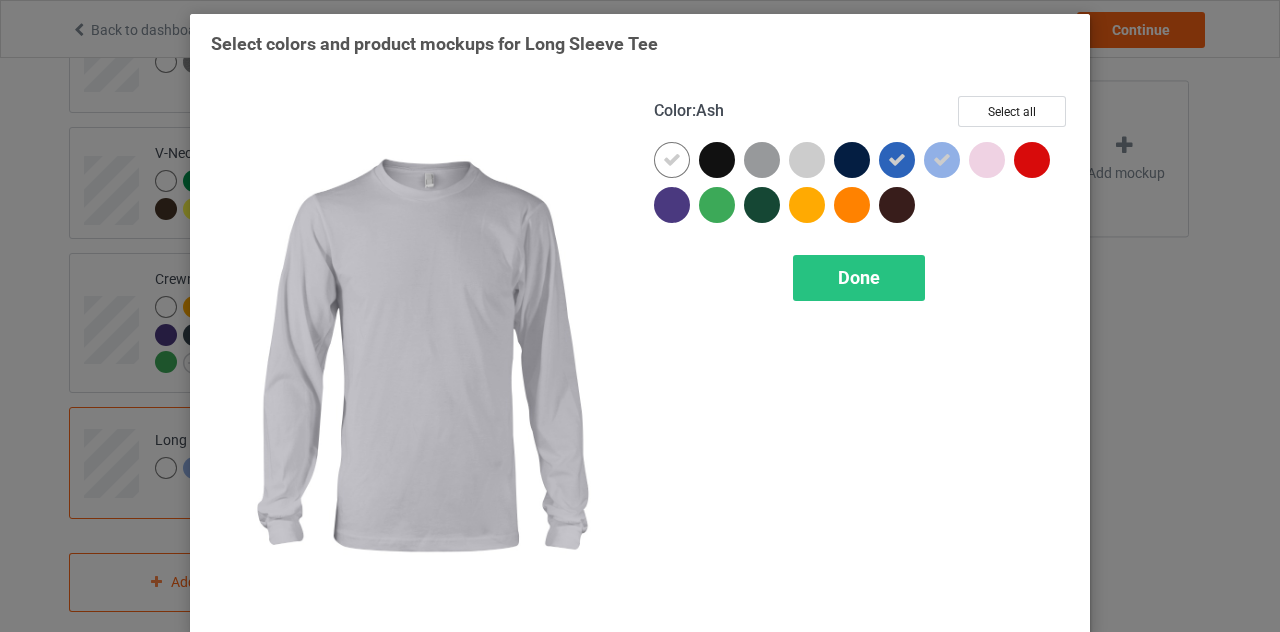 click at bounding box center [807, 160] 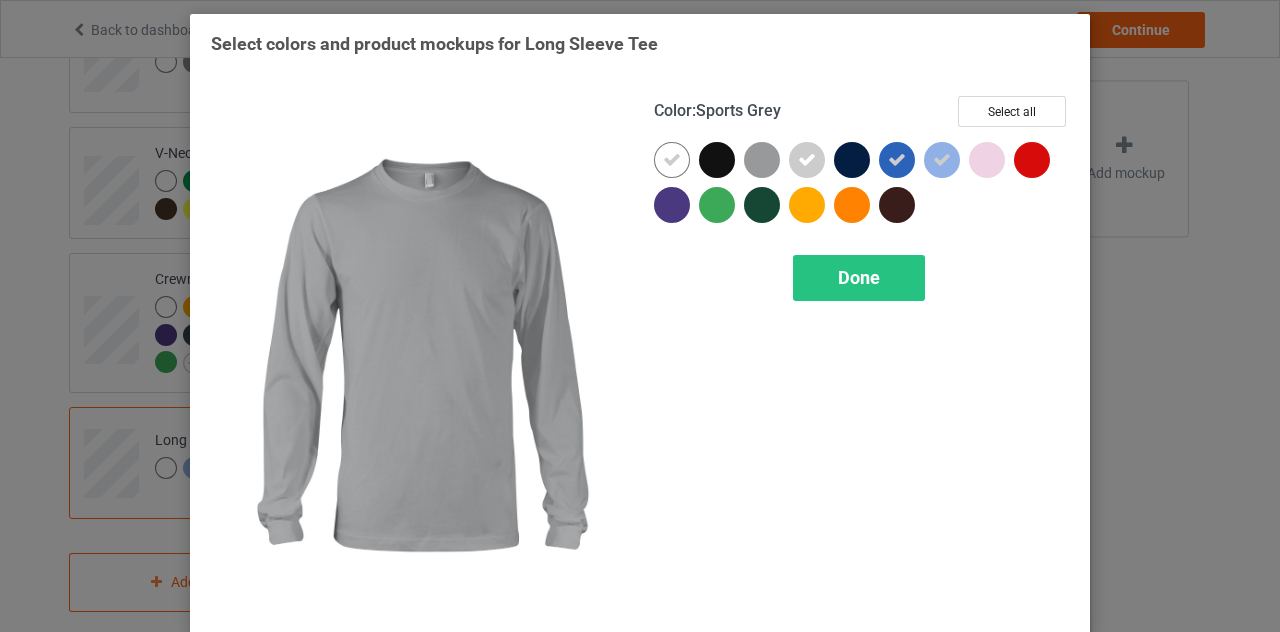 click at bounding box center (762, 160) 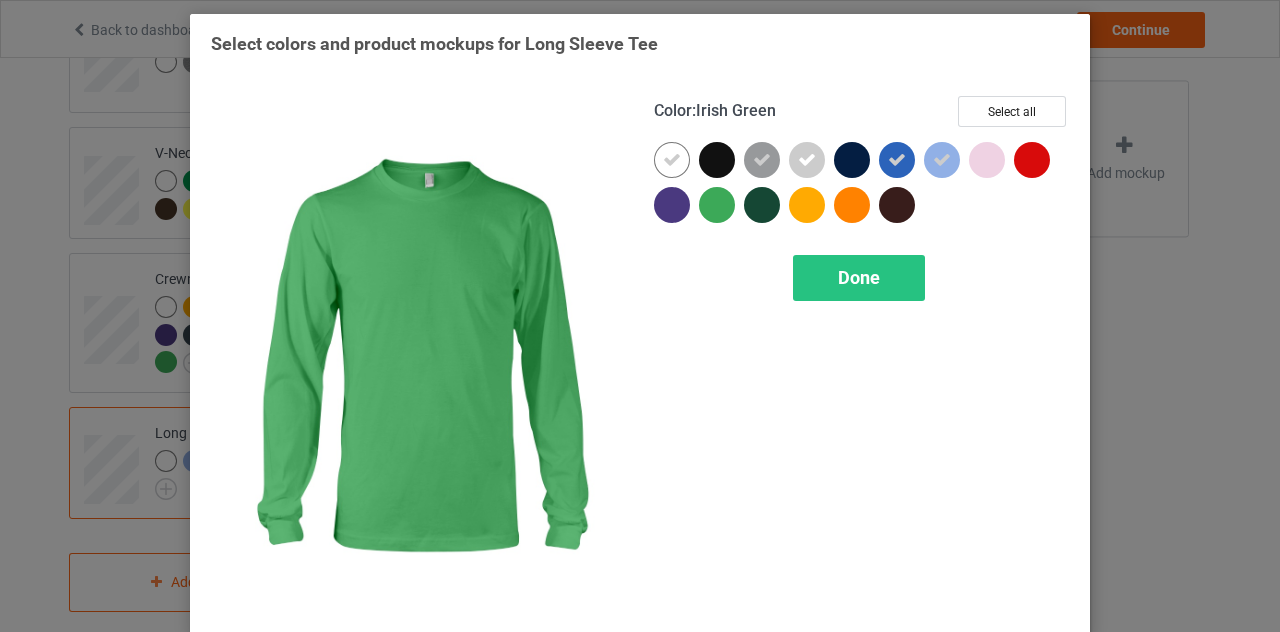 drag, startPoint x: 716, startPoint y: 203, endPoint x: 667, endPoint y: 205, distance: 49.0408 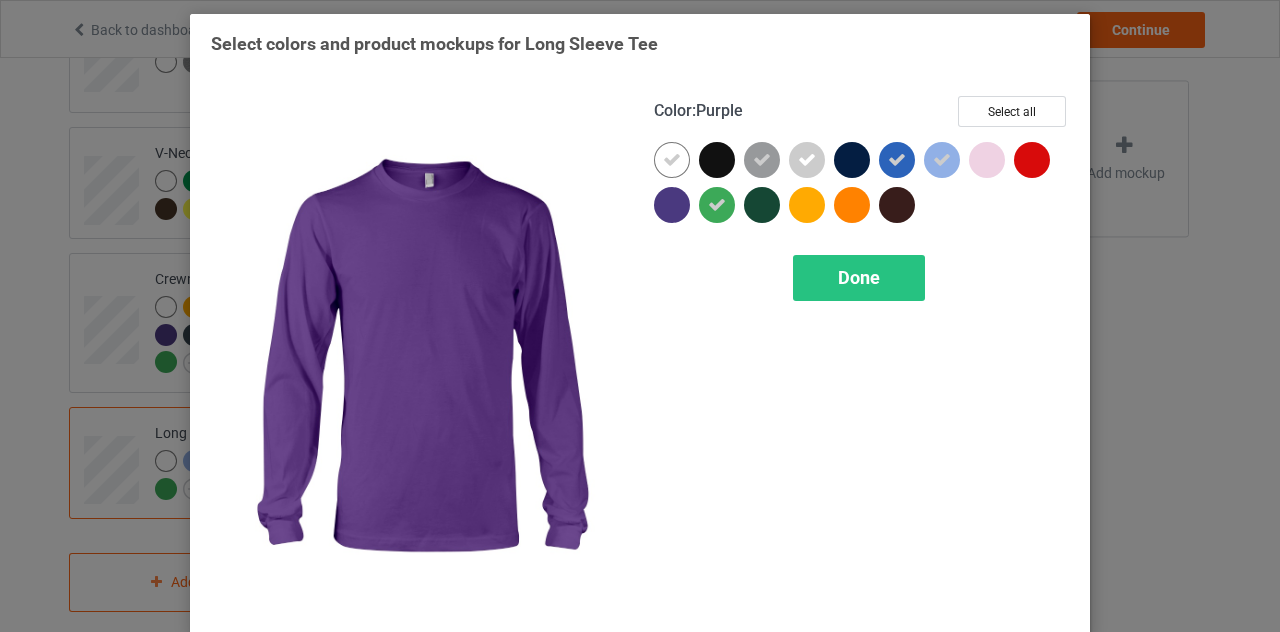 click at bounding box center [672, 205] 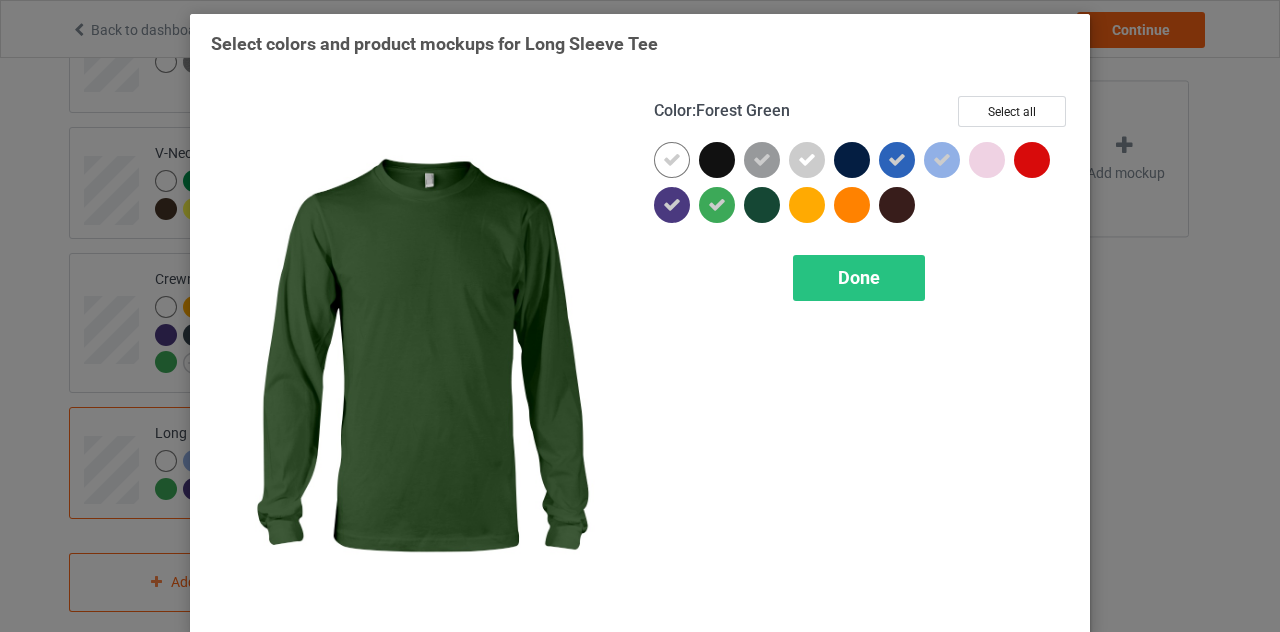 click at bounding box center [762, 205] 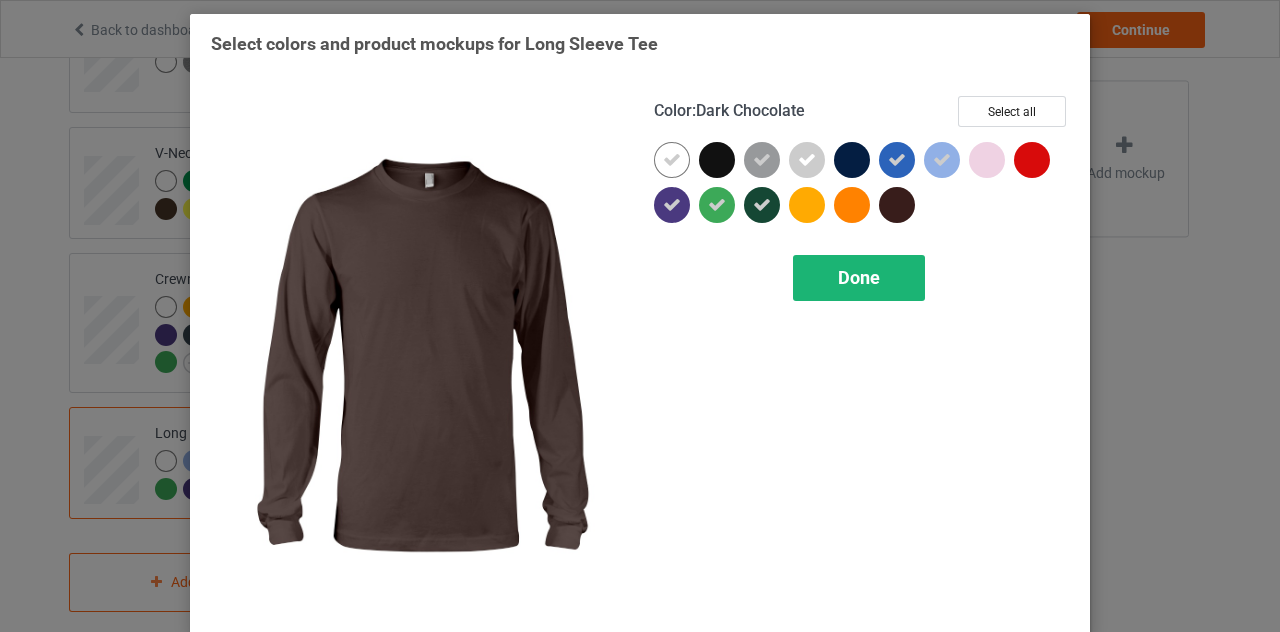 click on "Done" at bounding box center [859, 277] 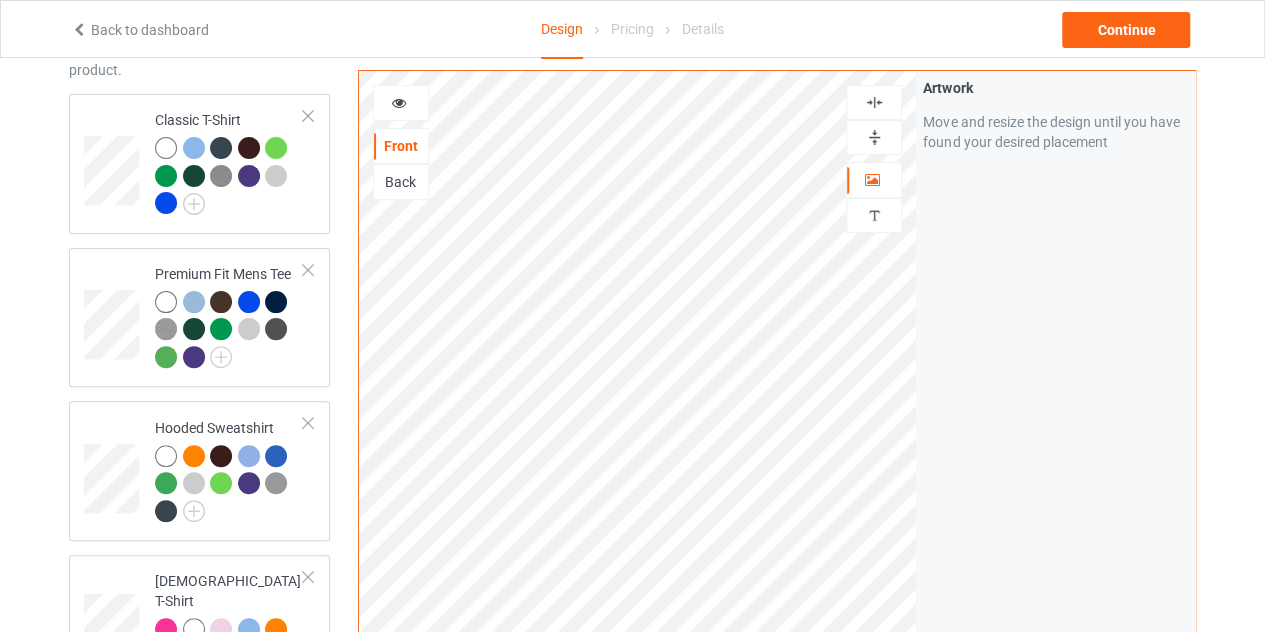 scroll, scrollTop: 0, scrollLeft: 0, axis: both 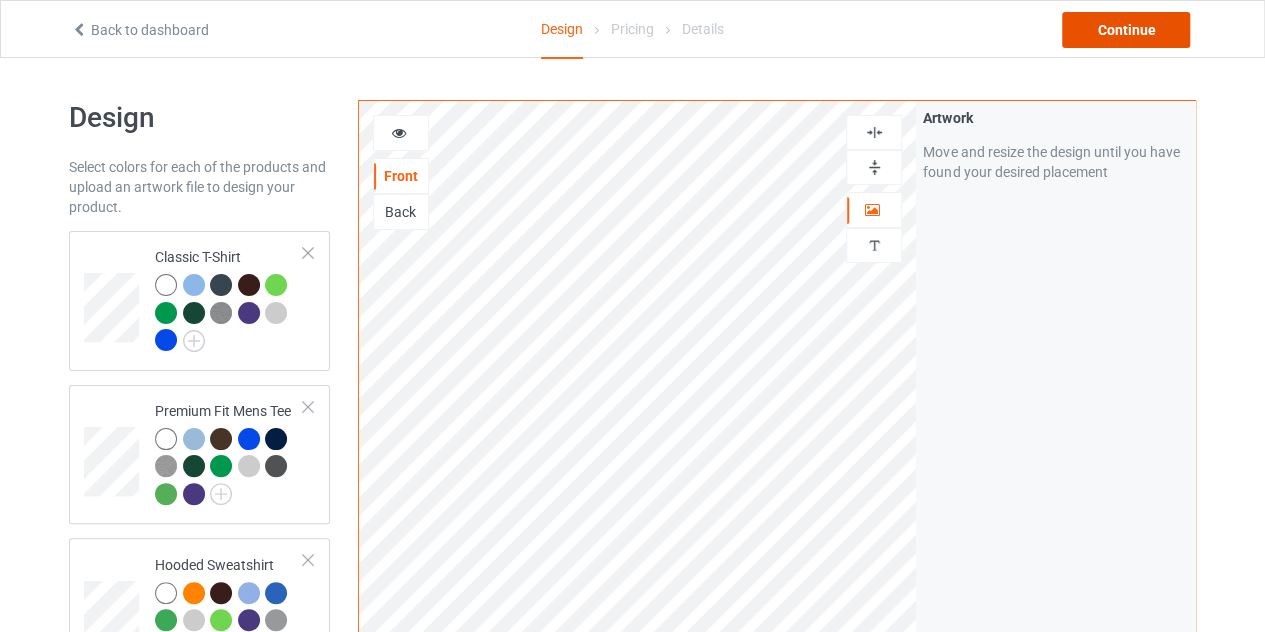 click on "Continue" at bounding box center [1126, 30] 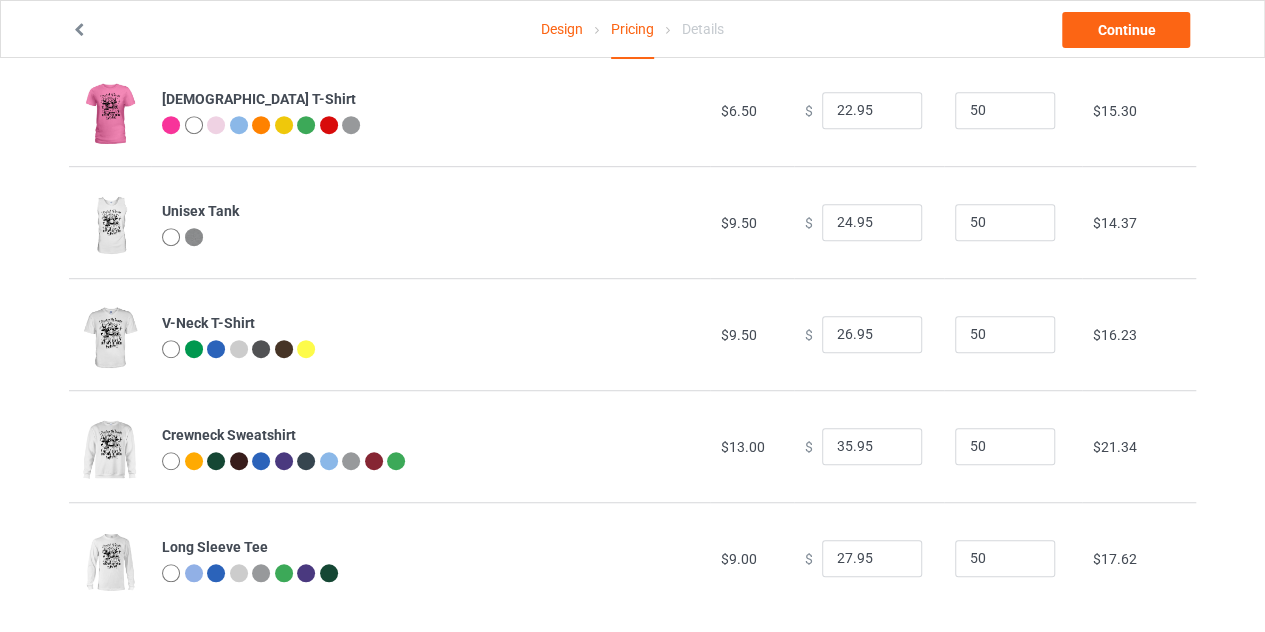 scroll, scrollTop: 502, scrollLeft: 0, axis: vertical 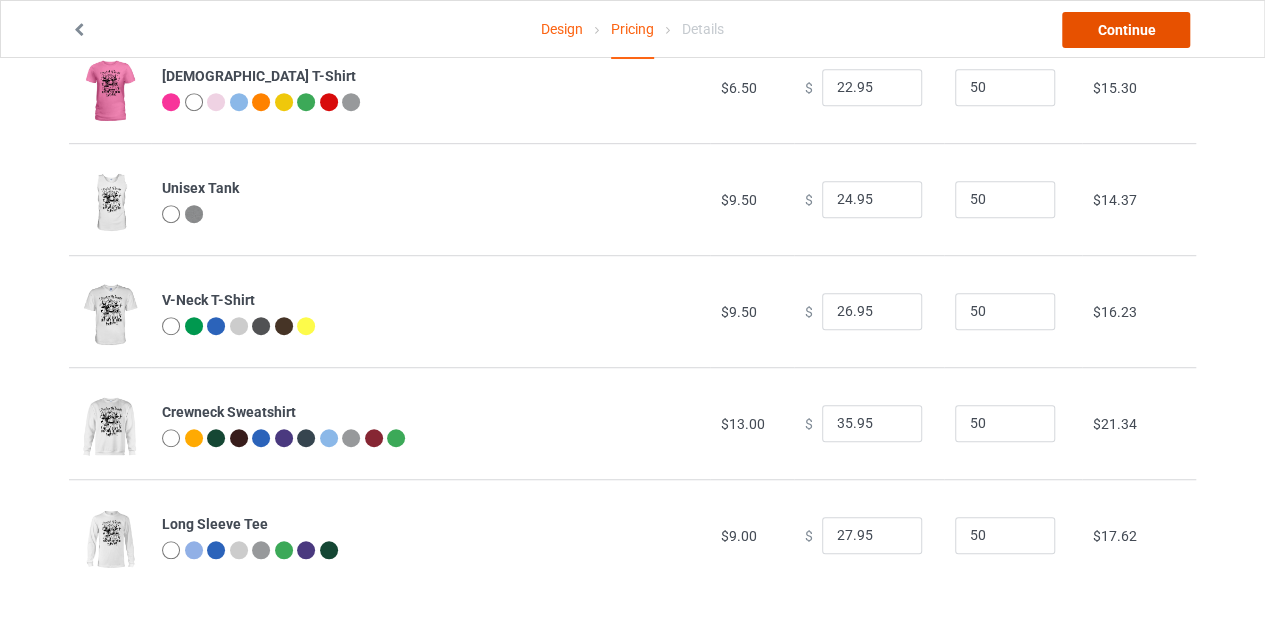 click on "Continue" at bounding box center (1126, 30) 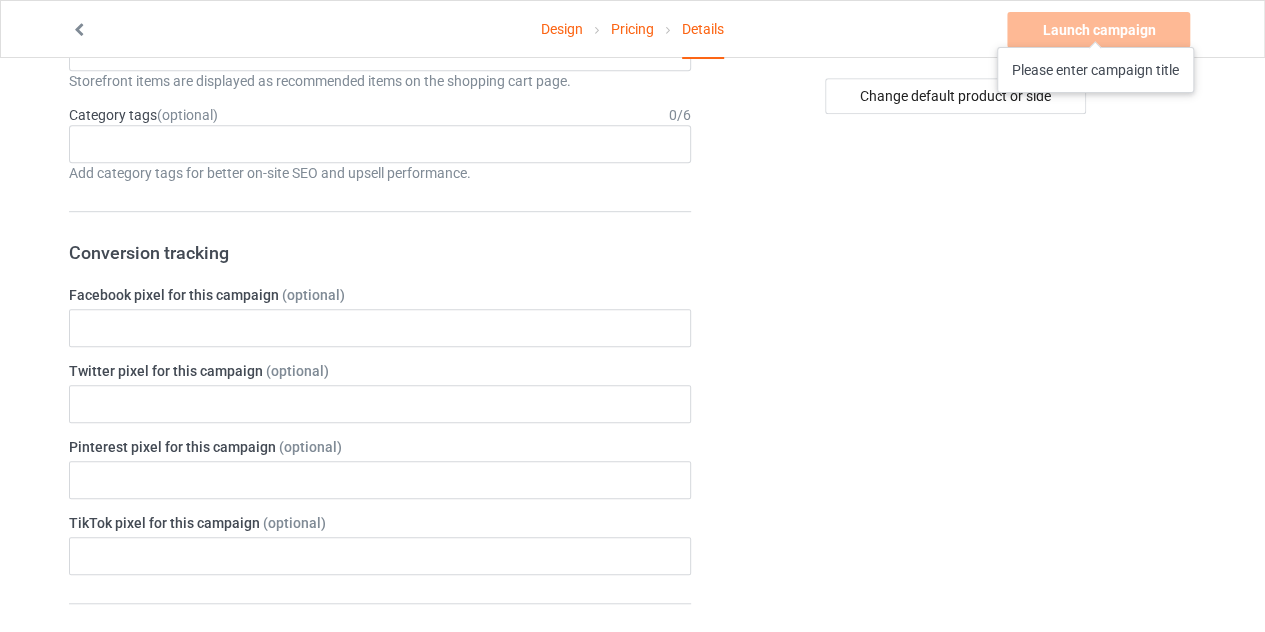 scroll, scrollTop: 0, scrollLeft: 0, axis: both 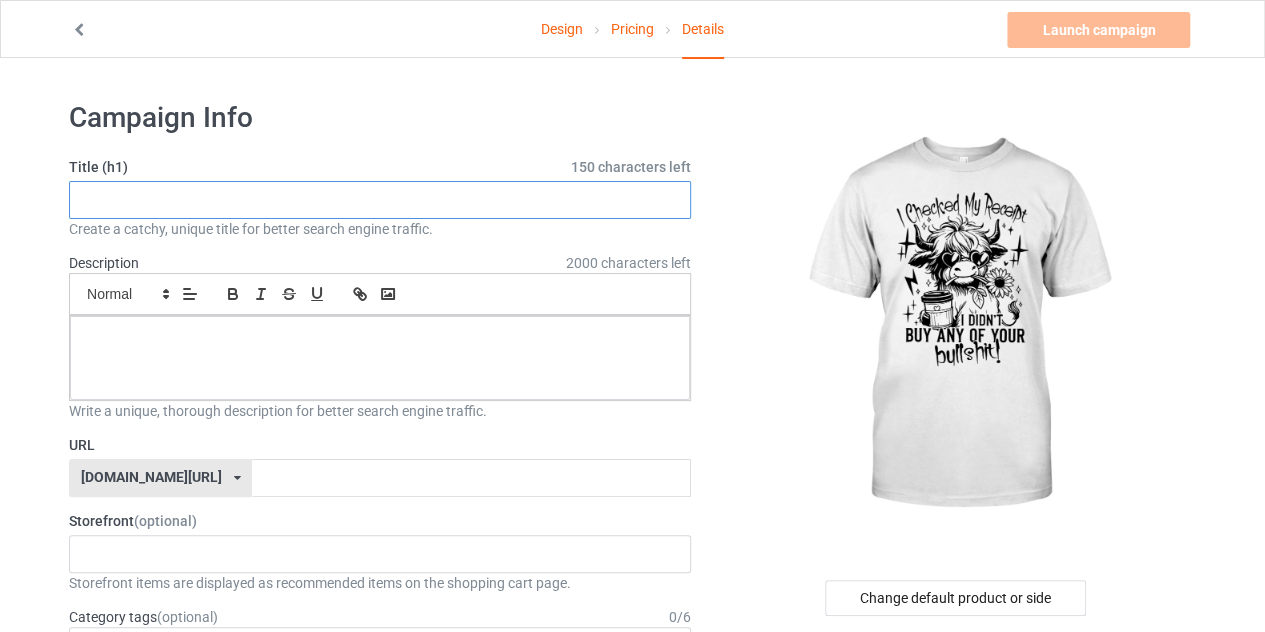 click at bounding box center [380, 200] 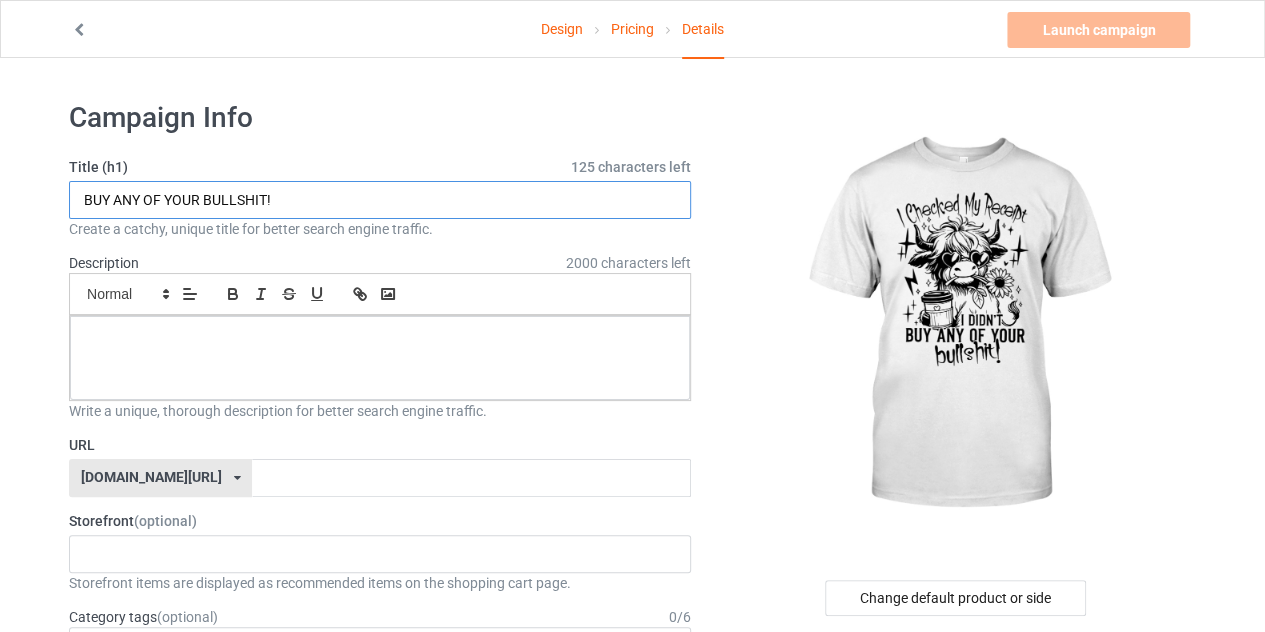 type on "BUY ANY OF YOUR BULLSHIT!" 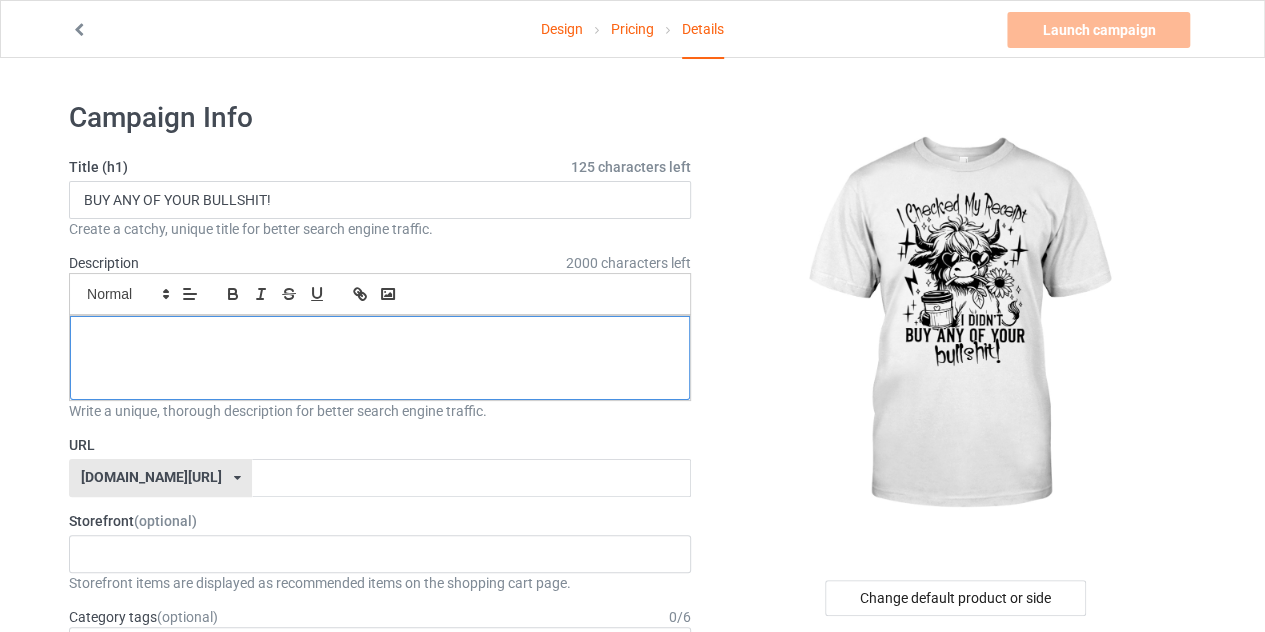 click at bounding box center [380, 338] 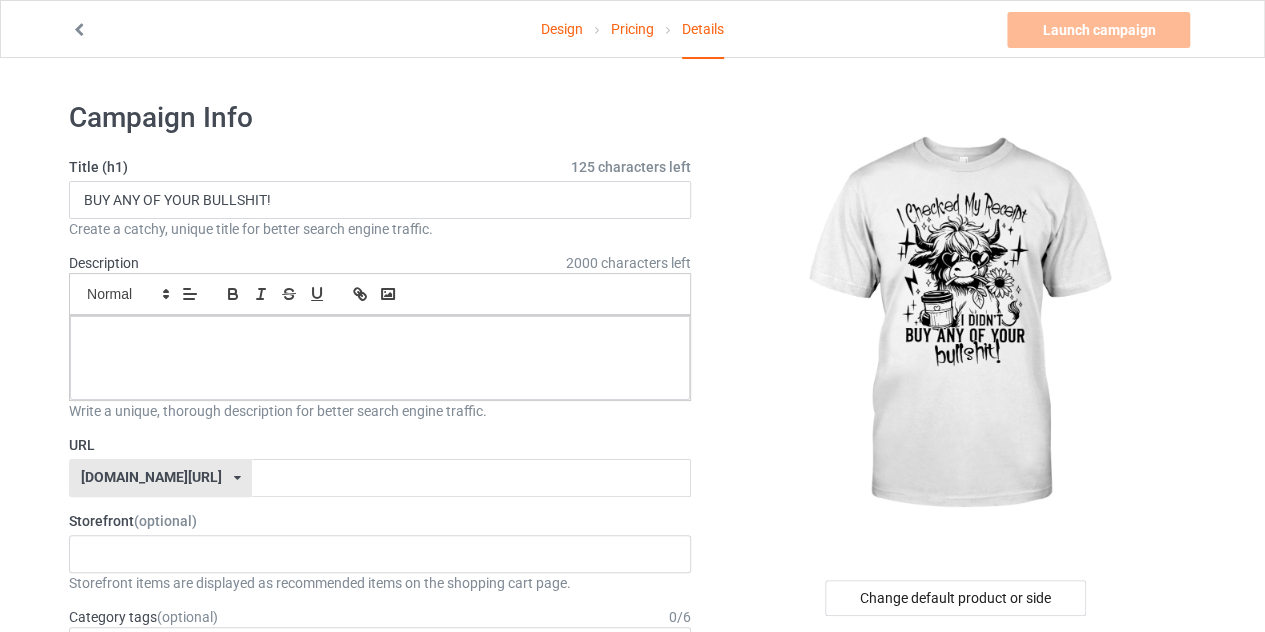 drag, startPoint x: 1168, startPoint y: 213, endPoint x: 1142, endPoint y: 213, distance: 26 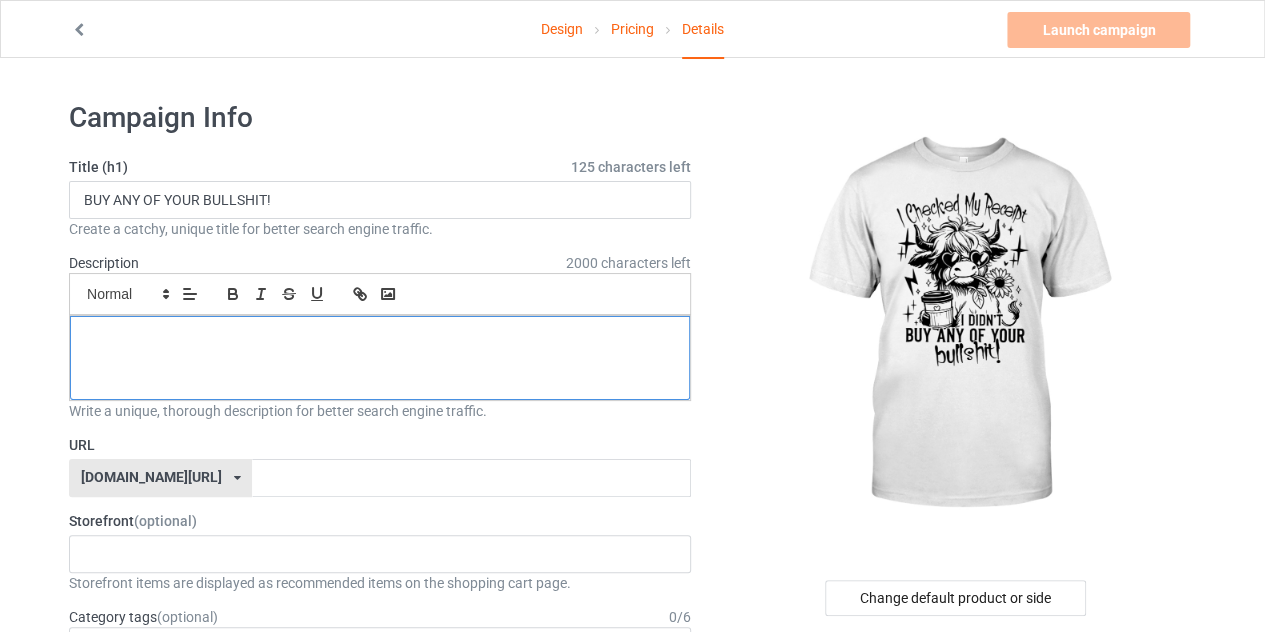 click at bounding box center [380, 338] 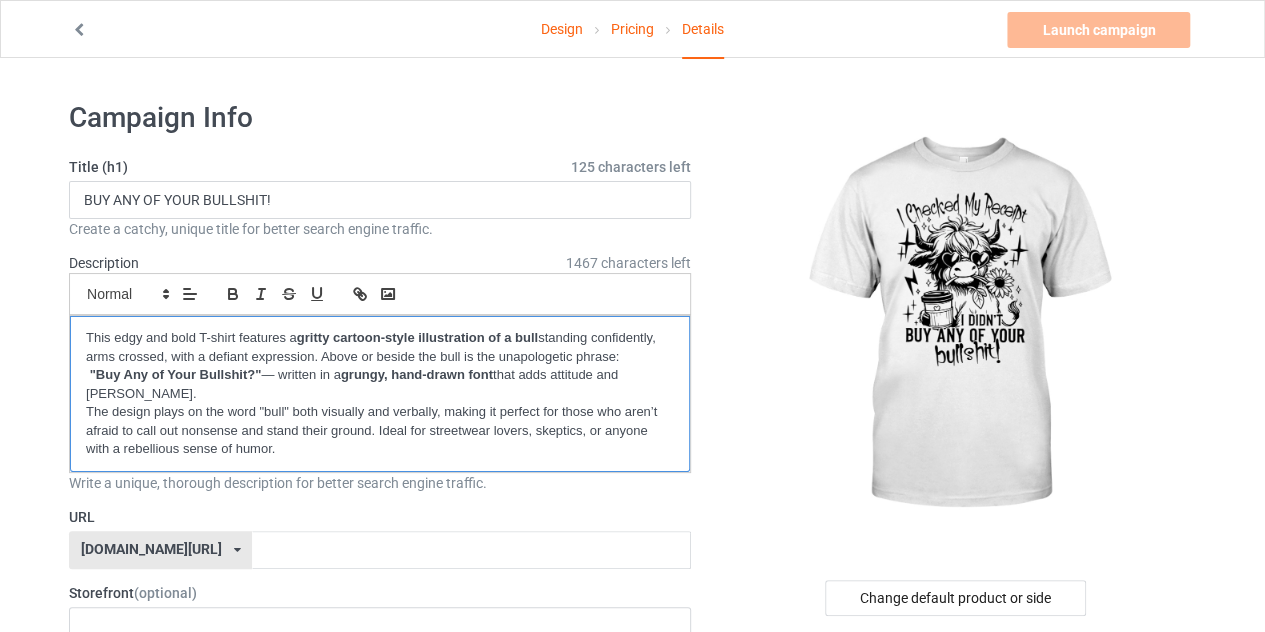 scroll, scrollTop: 0, scrollLeft: 0, axis: both 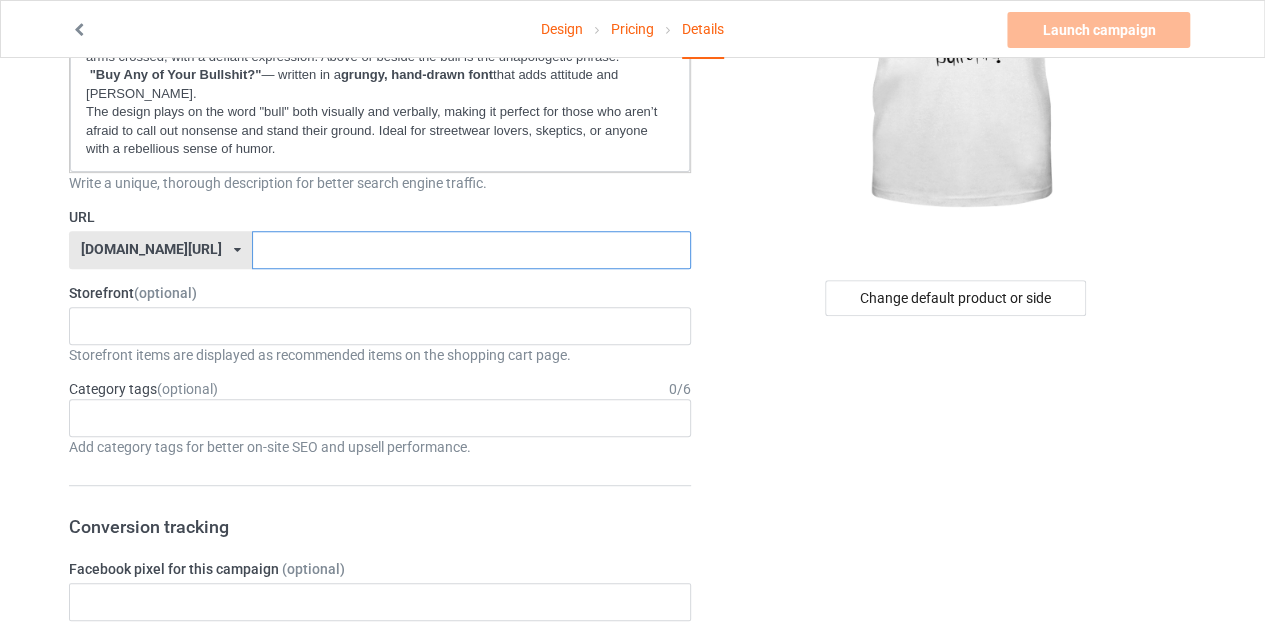 click at bounding box center [471, 250] 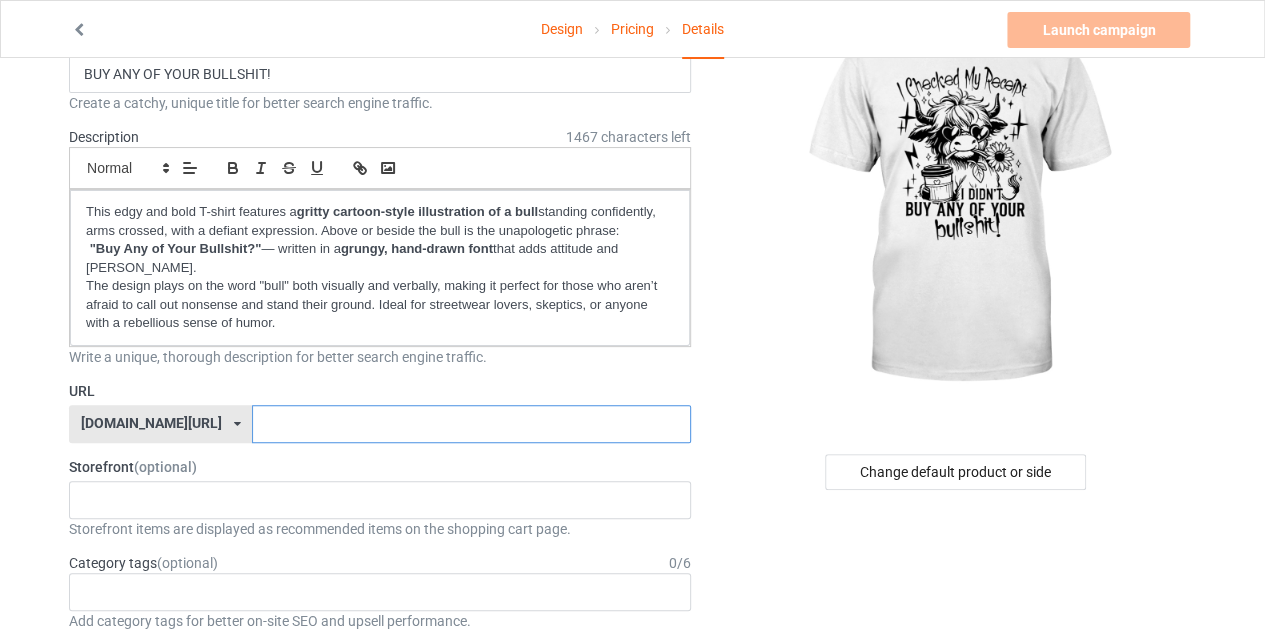 scroll, scrollTop: 100, scrollLeft: 0, axis: vertical 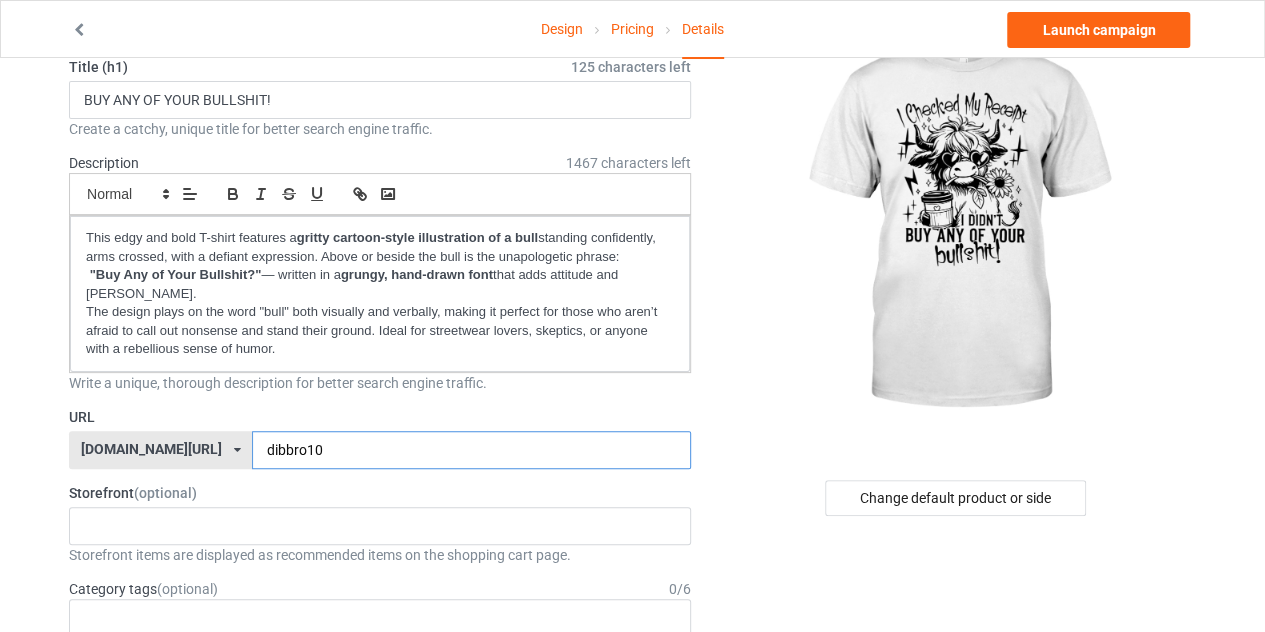 type on "dibbro10" 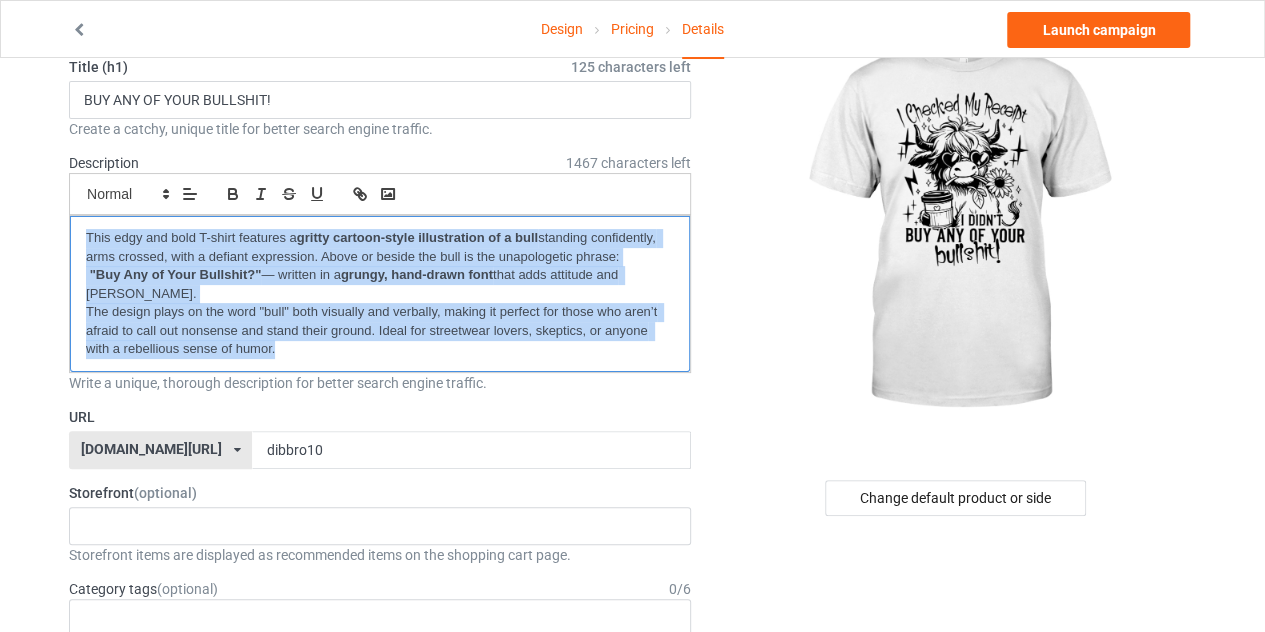 drag, startPoint x: 449, startPoint y: 355, endPoint x: 1, endPoint y: 139, distance: 497.353 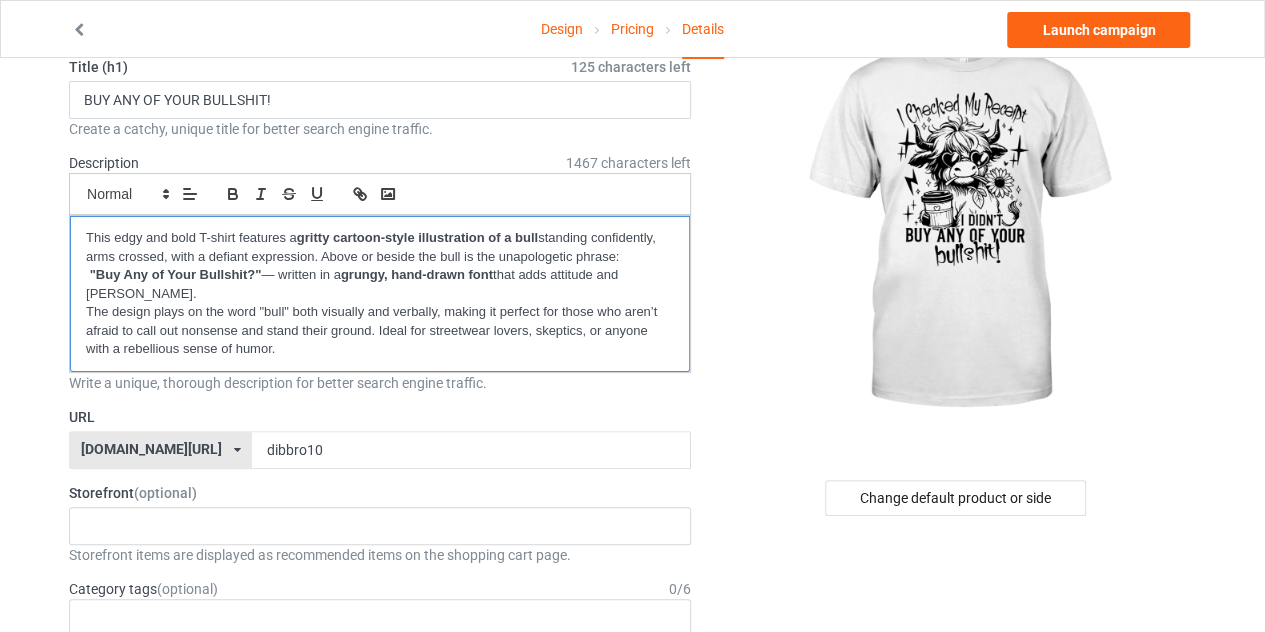 scroll, scrollTop: 0, scrollLeft: 0, axis: both 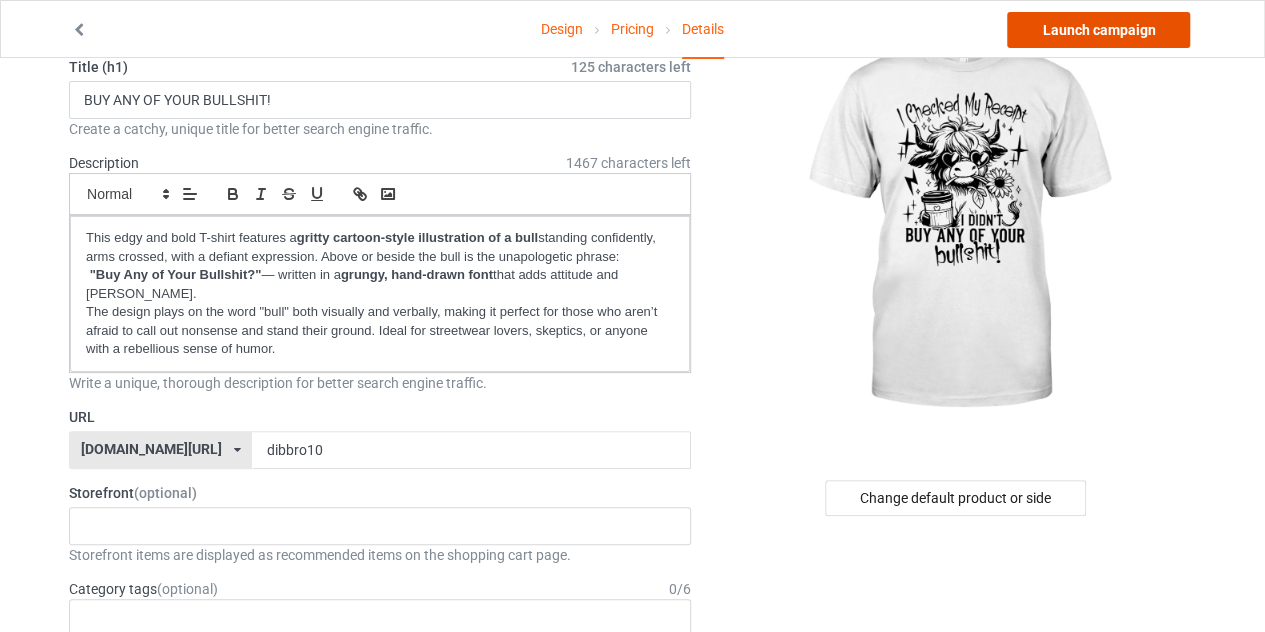 click on "Launch campaign" at bounding box center [1098, 30] 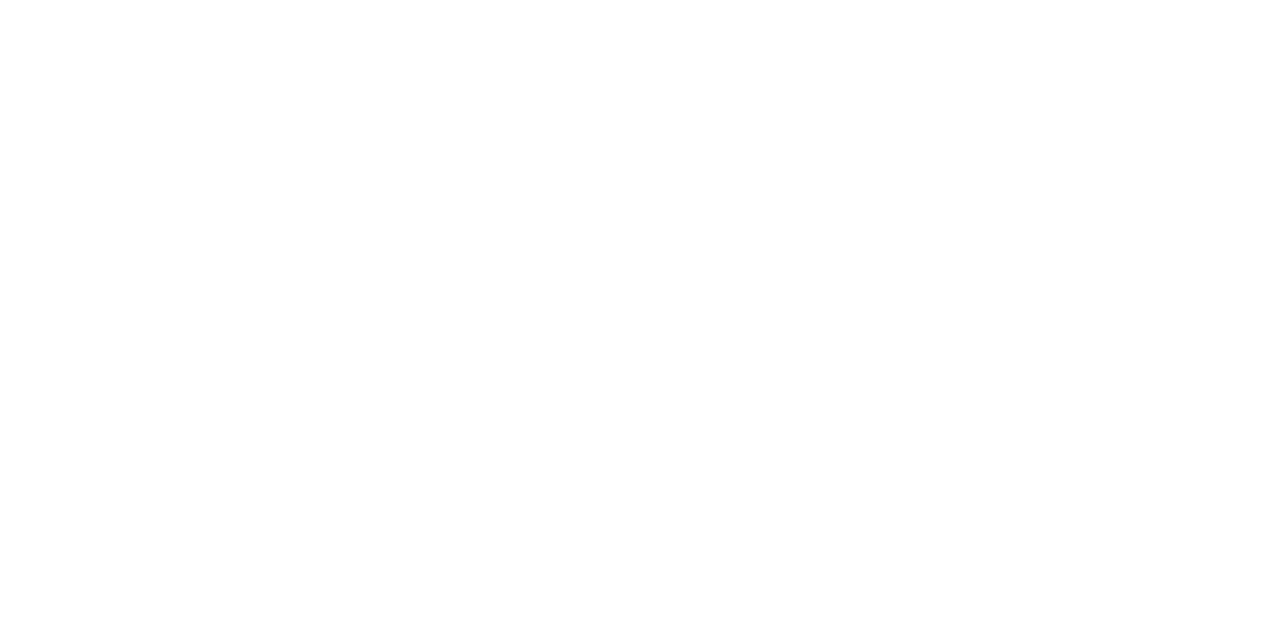 scroll, scrollTop: 0, scrollLeft: 0, axis: both 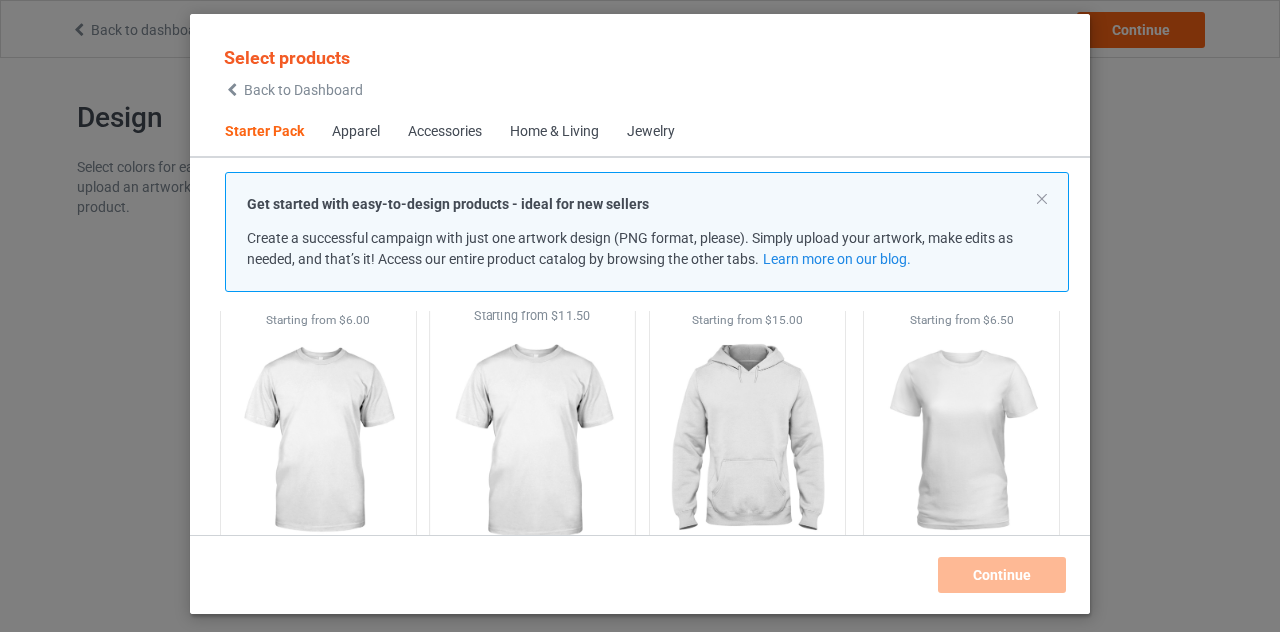 click at bounding box center (318, 441) 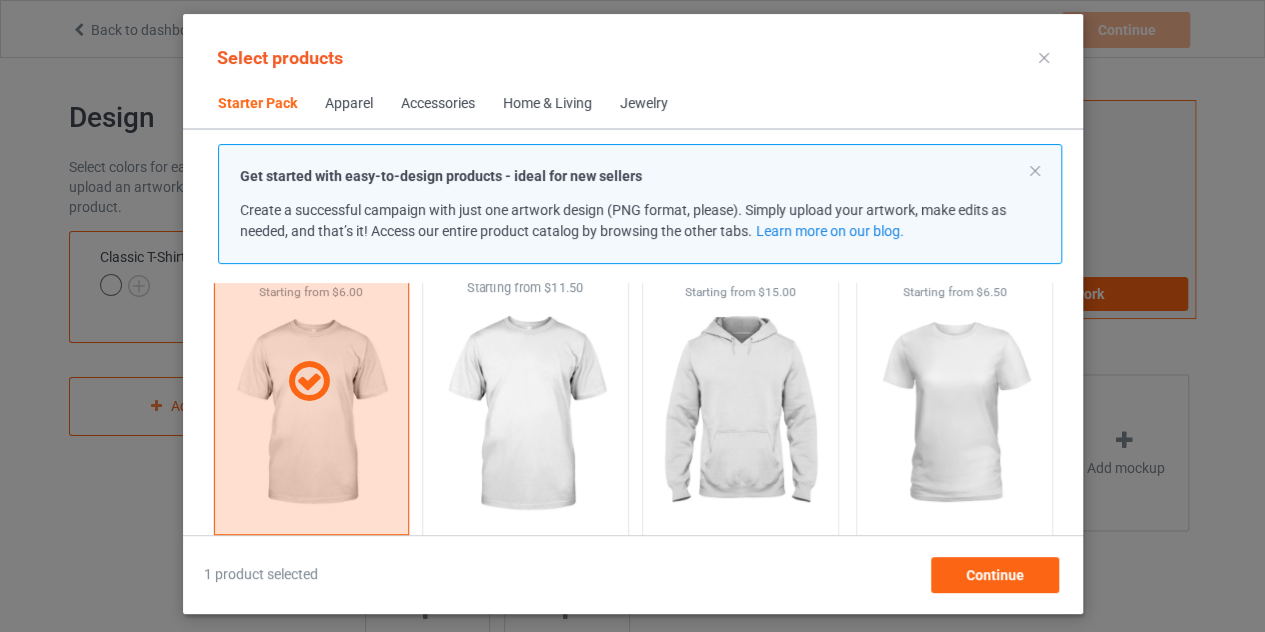 click at bounding box center (525, 414) 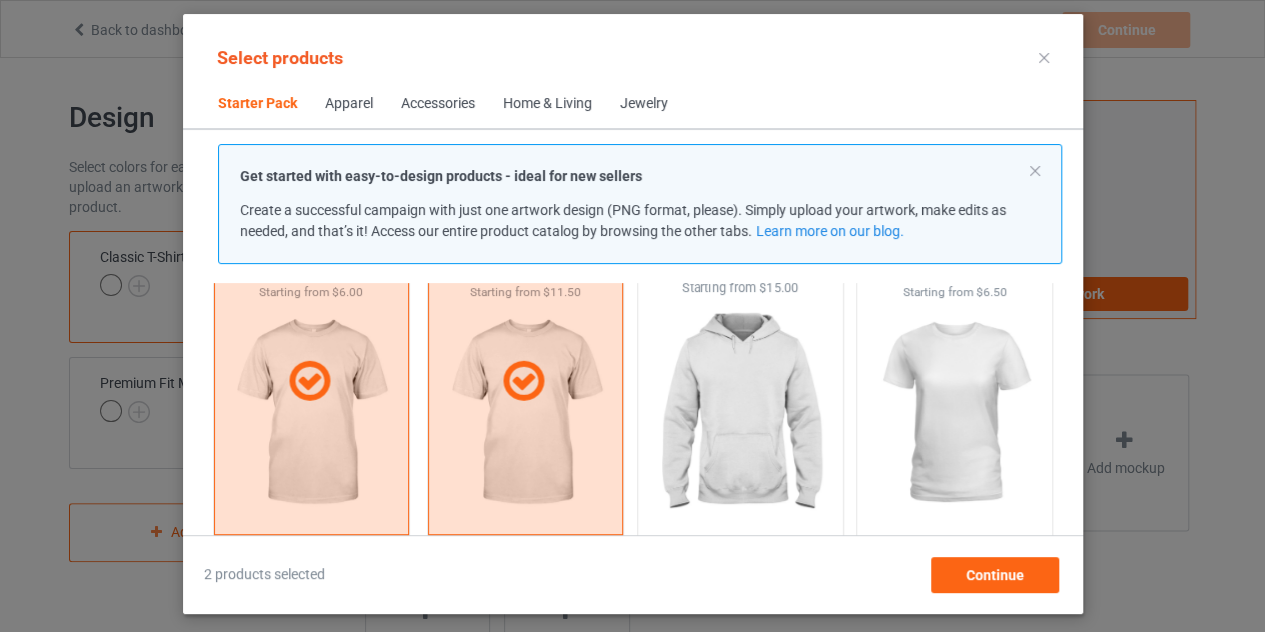 click at bounding box center [740, 414] 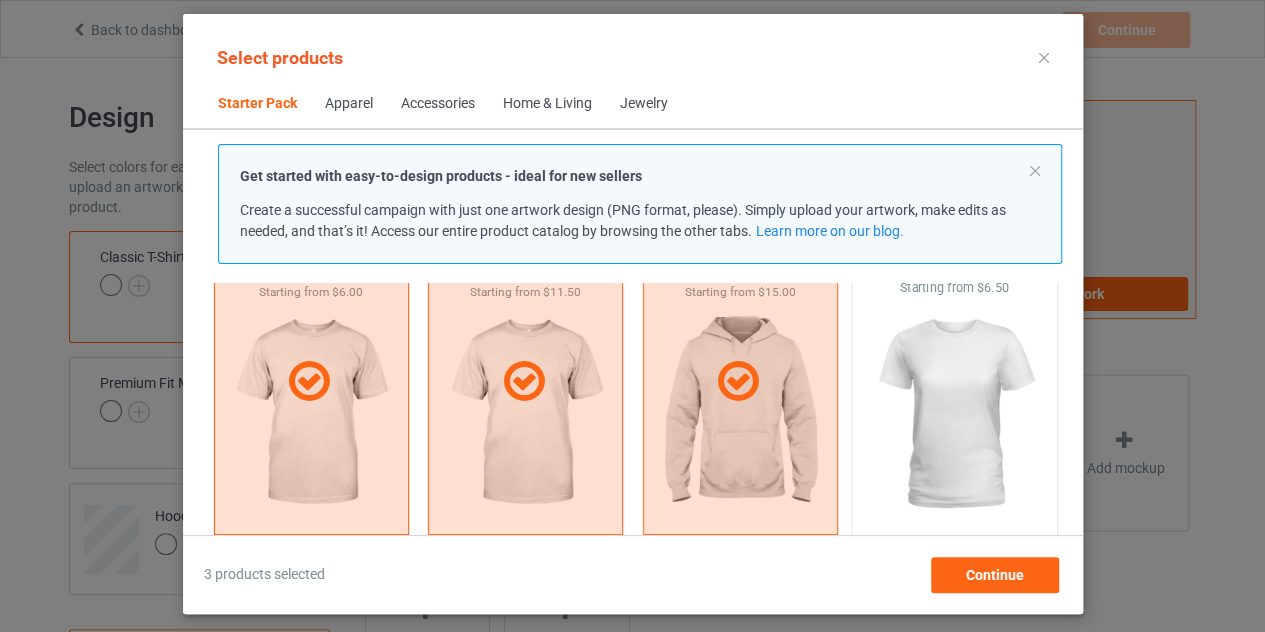 click at bounding box center [954, 414] 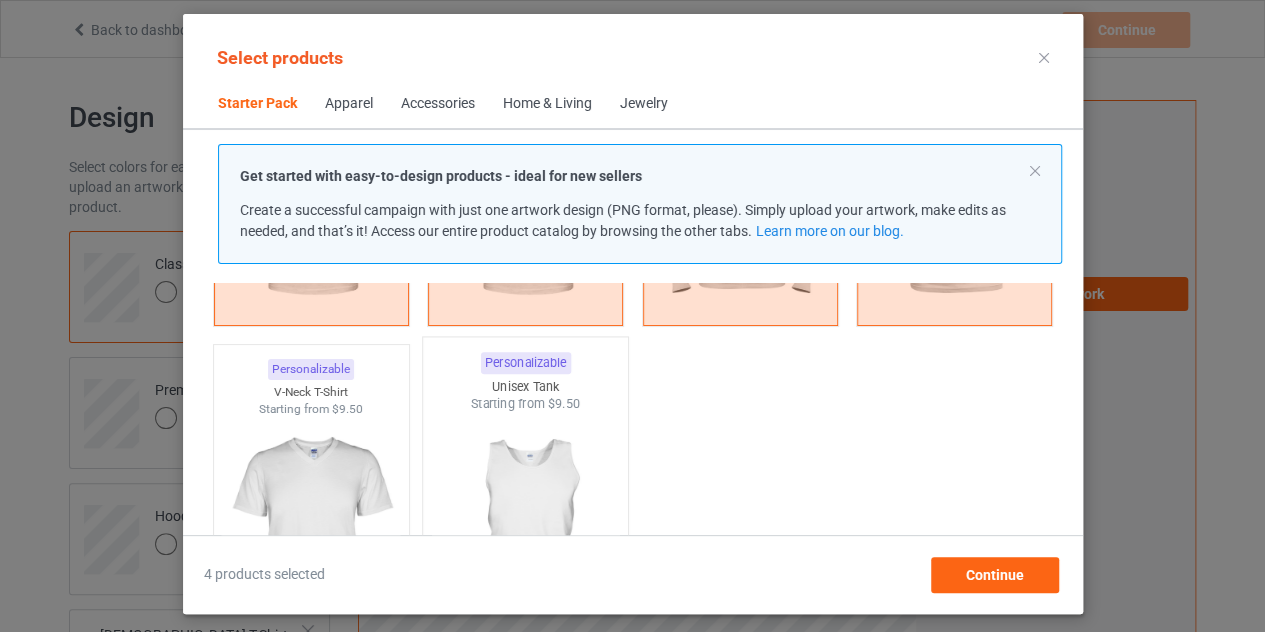 scroll, scrollTop: 425, scrollLeft: 0, axis: vertical 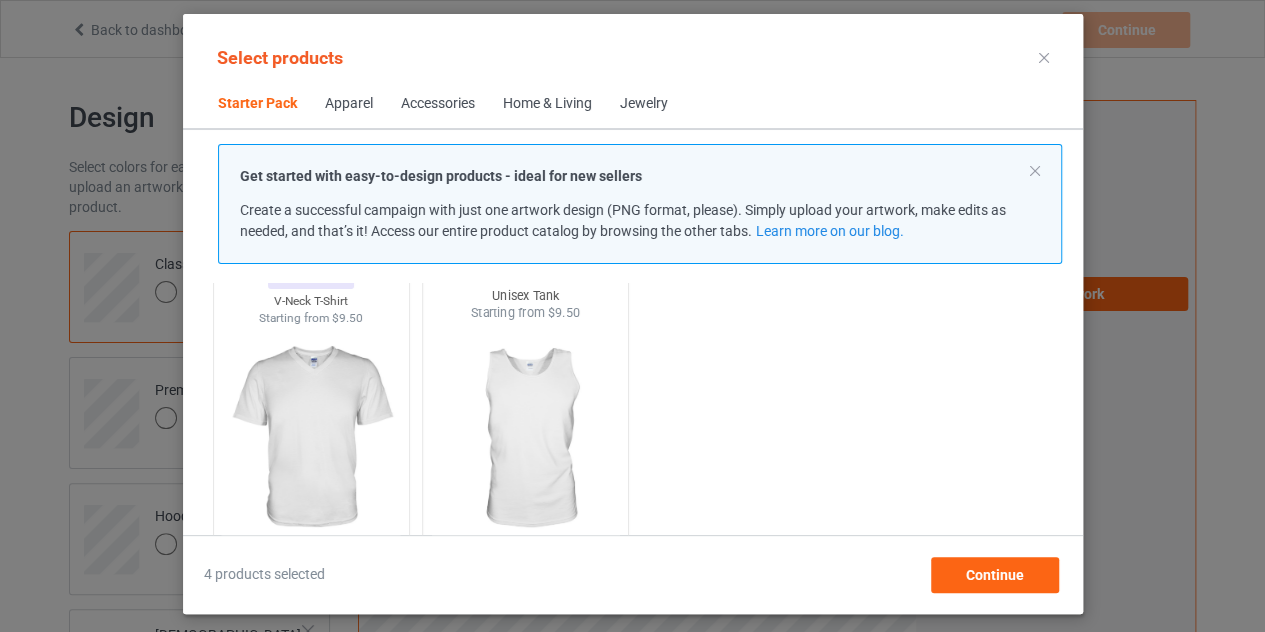click at bounding box center [525, 439] 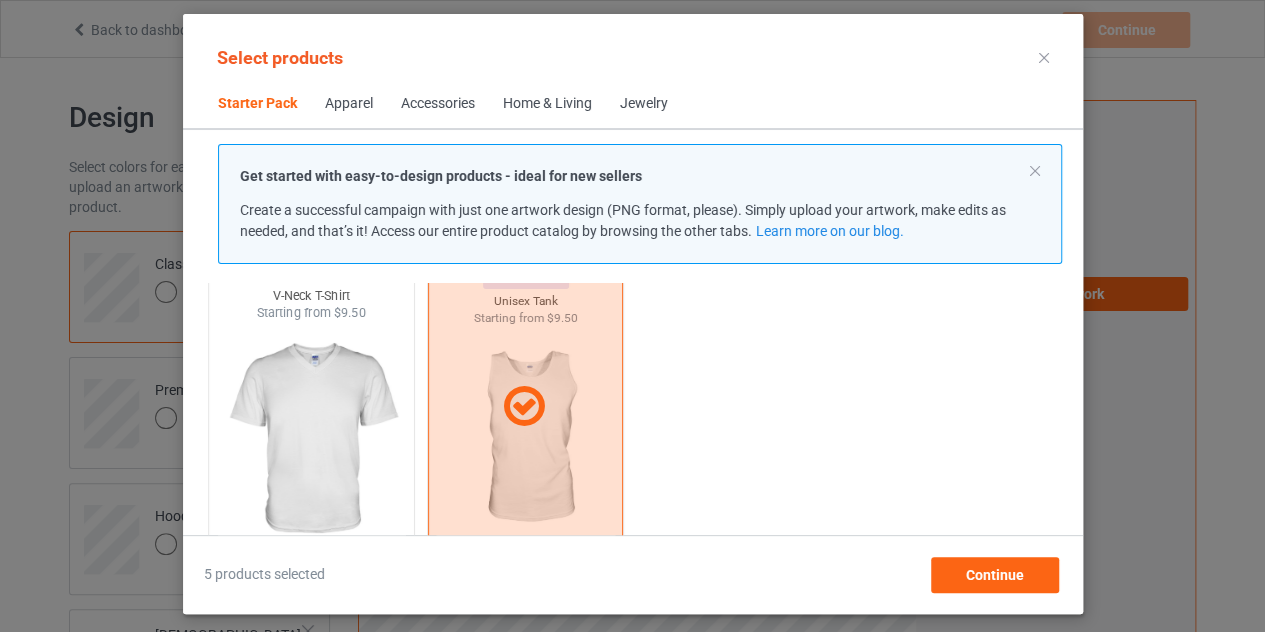 click at bounding box center [311, 439] 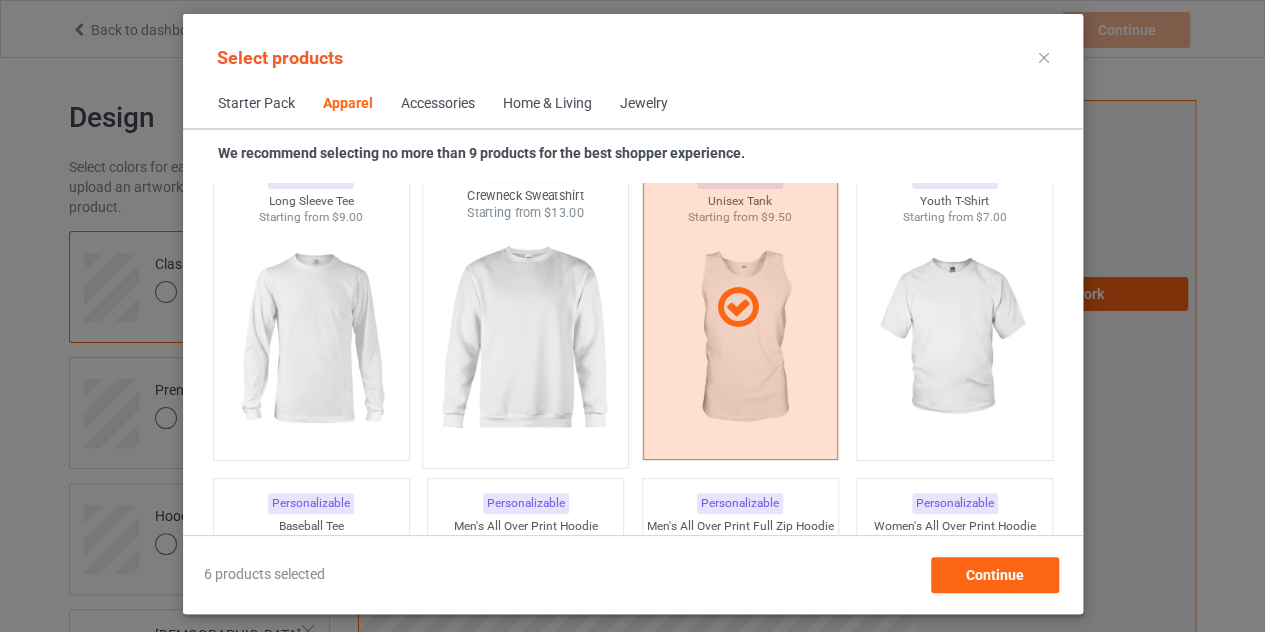 scroll, scrollTop: 1425, scrollLeft: 0, axis: vertical 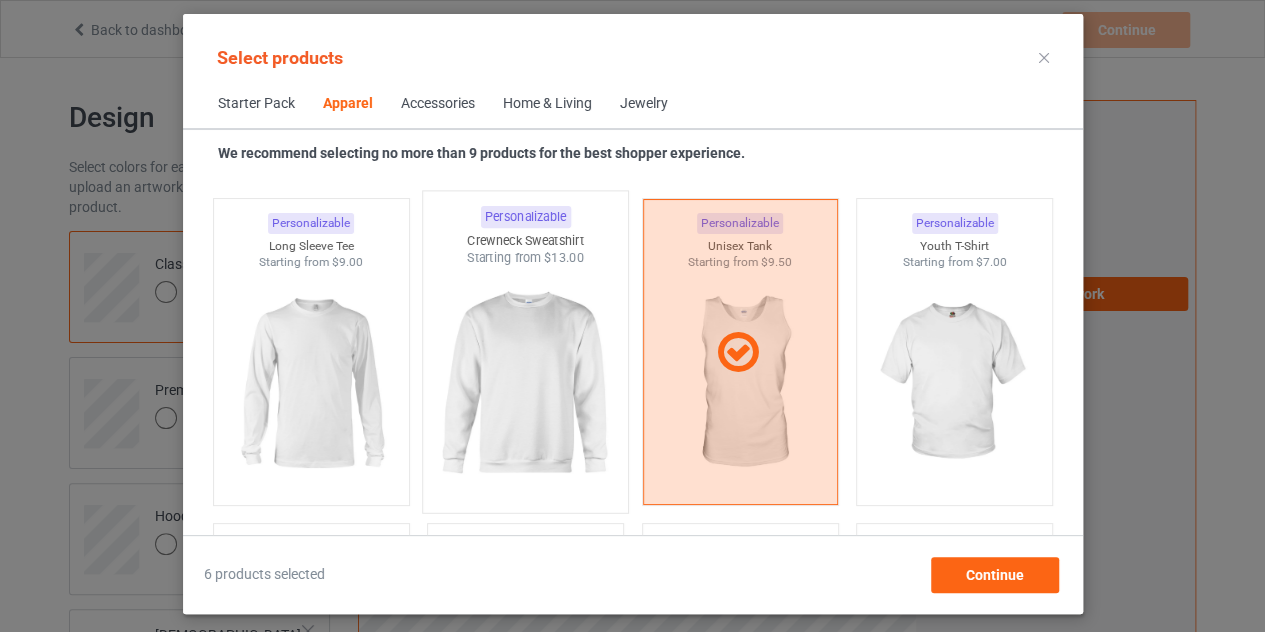 click at bounding box center (525, 384) 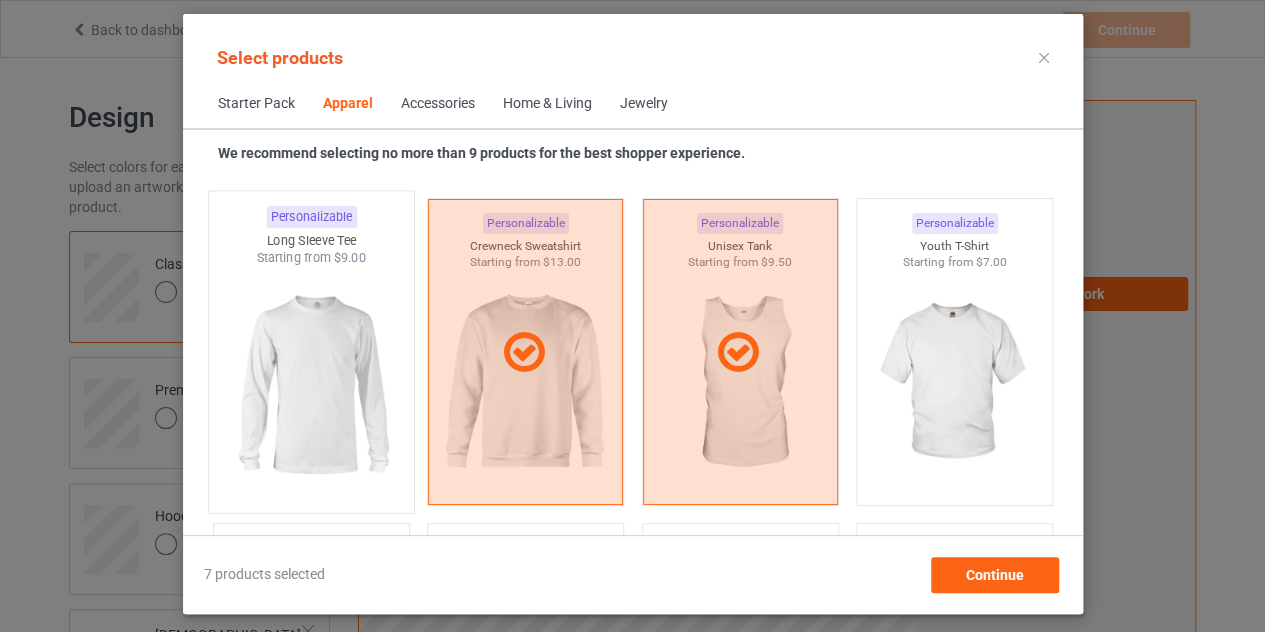 click at bounding box center (311, 384) 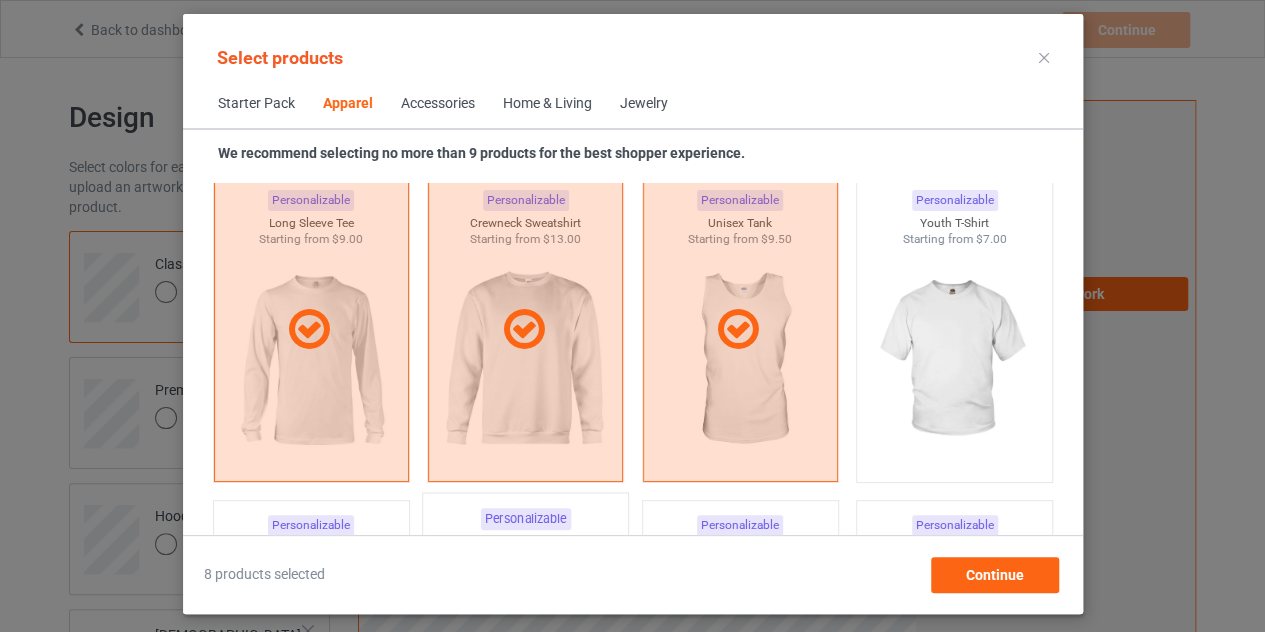 scroll, scrollTop: 1425, scrollLeft: 0, axis: vertical 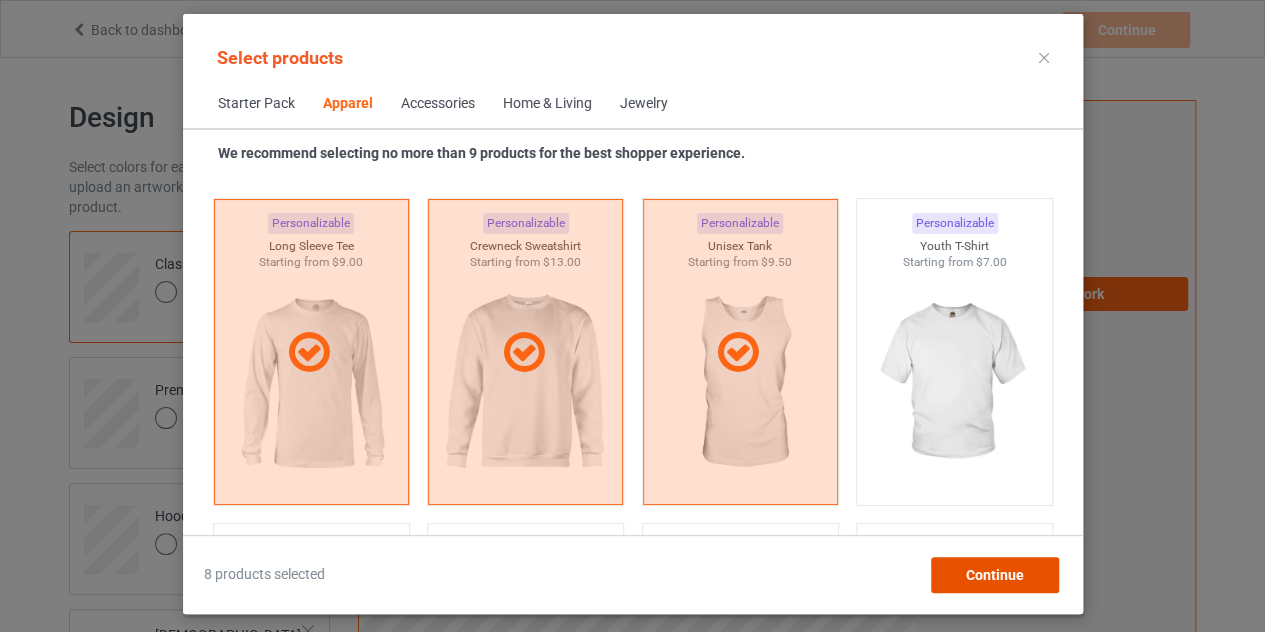 click on "Continue" at bounding box center (994, 575) 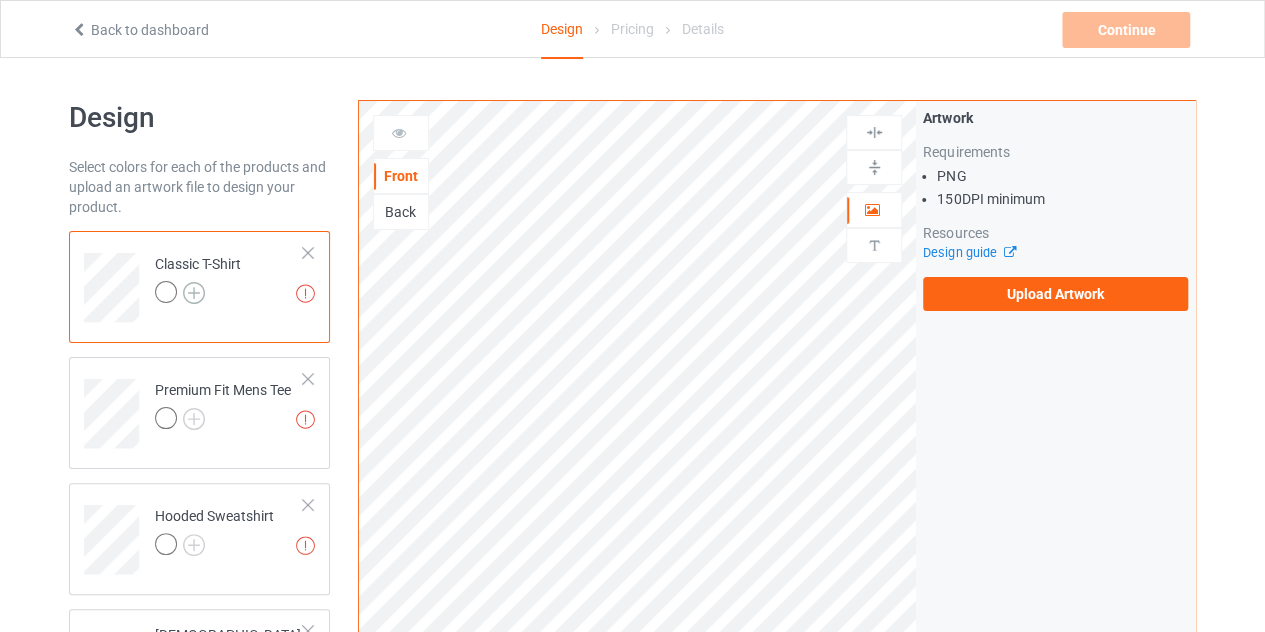 click at bounding box center [194, 293] 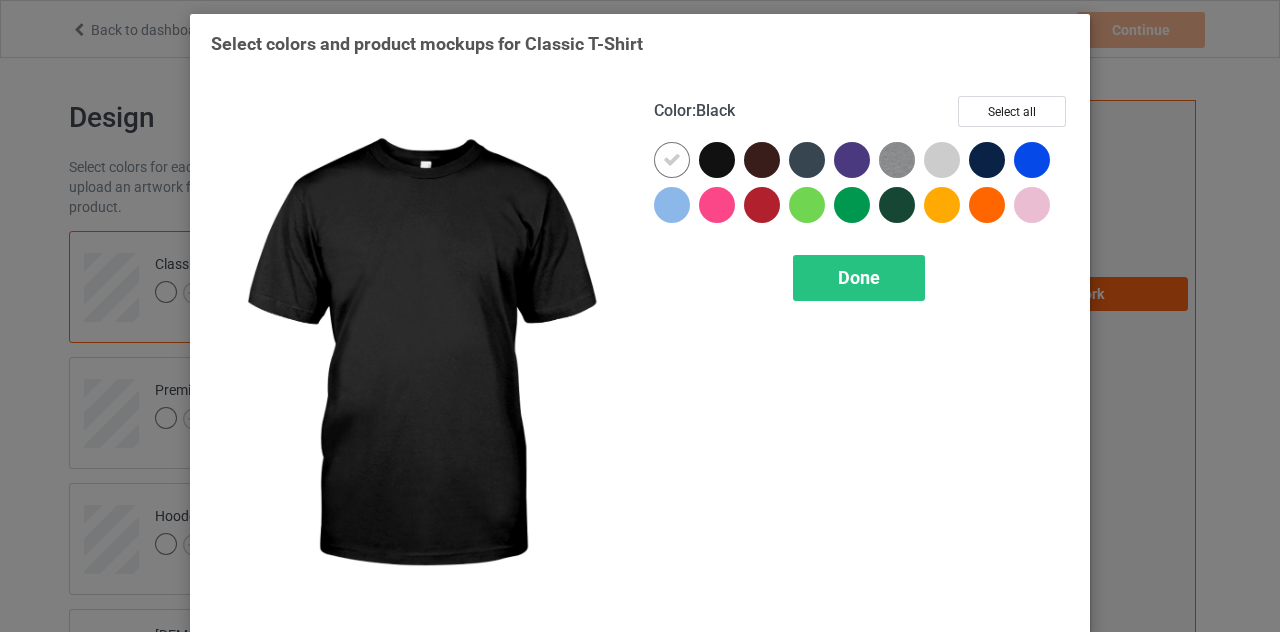 click at bounding box center [717, 160] 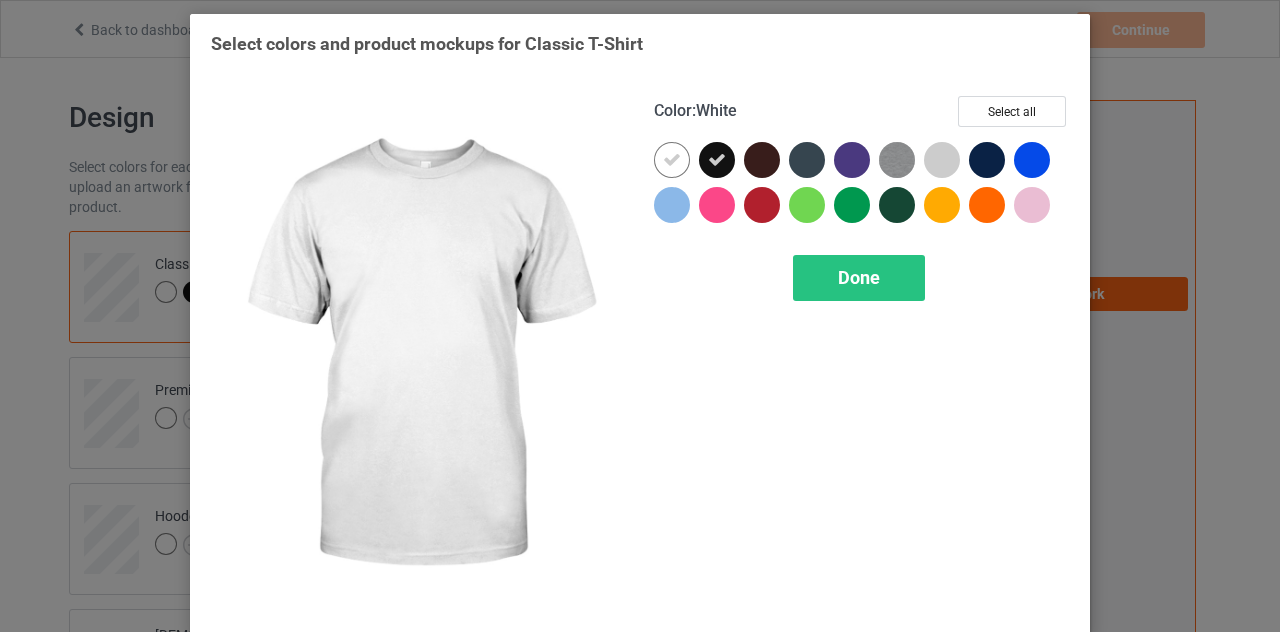 drag, startPoint x: 658, startPoint y: 167, endPoint x: 692, endPoint y: 195, distance: 44.04543 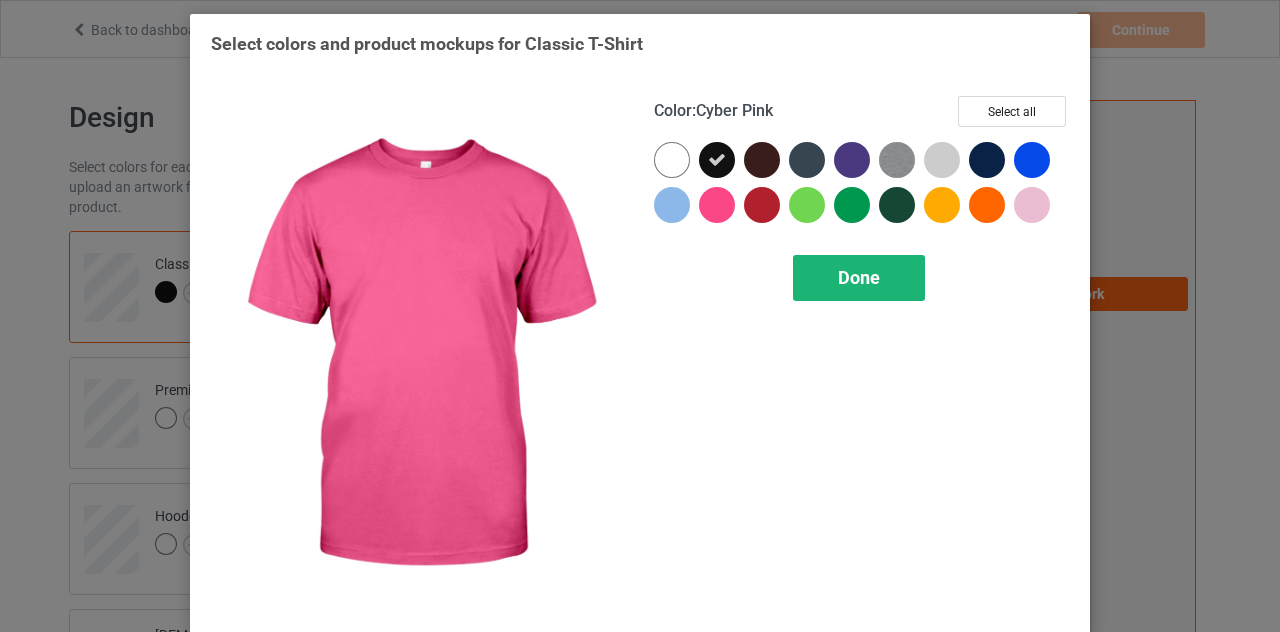 click on "Done" at bounding box center [859, 278] 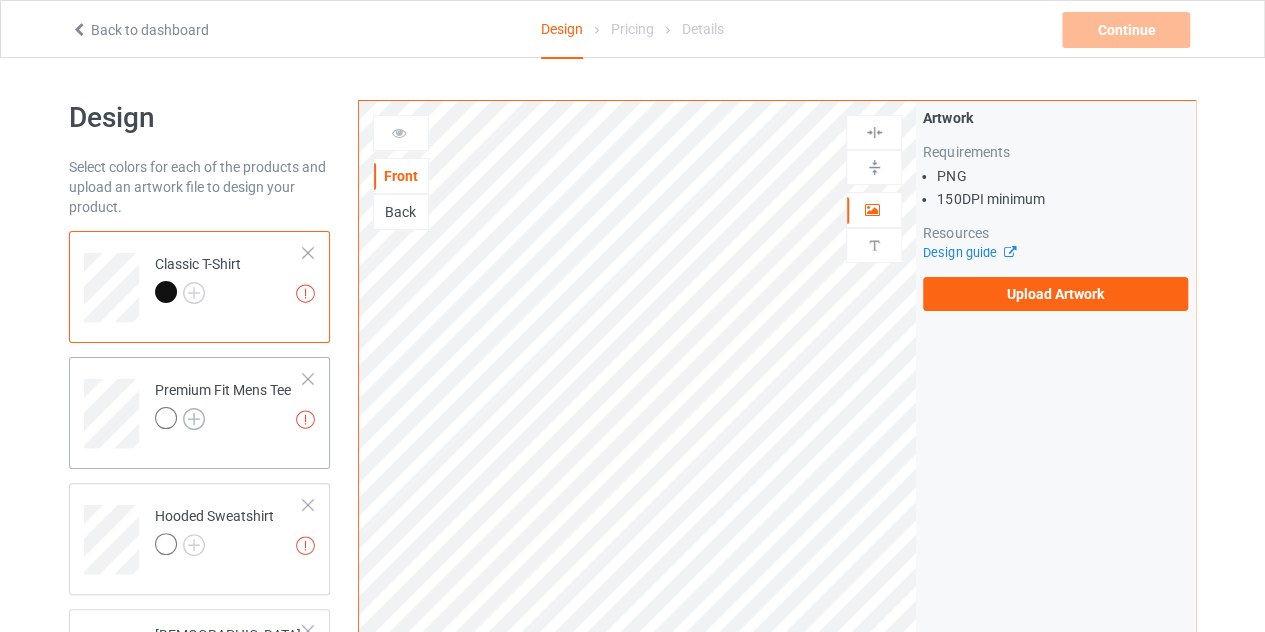click at bounding box center [194, 419] 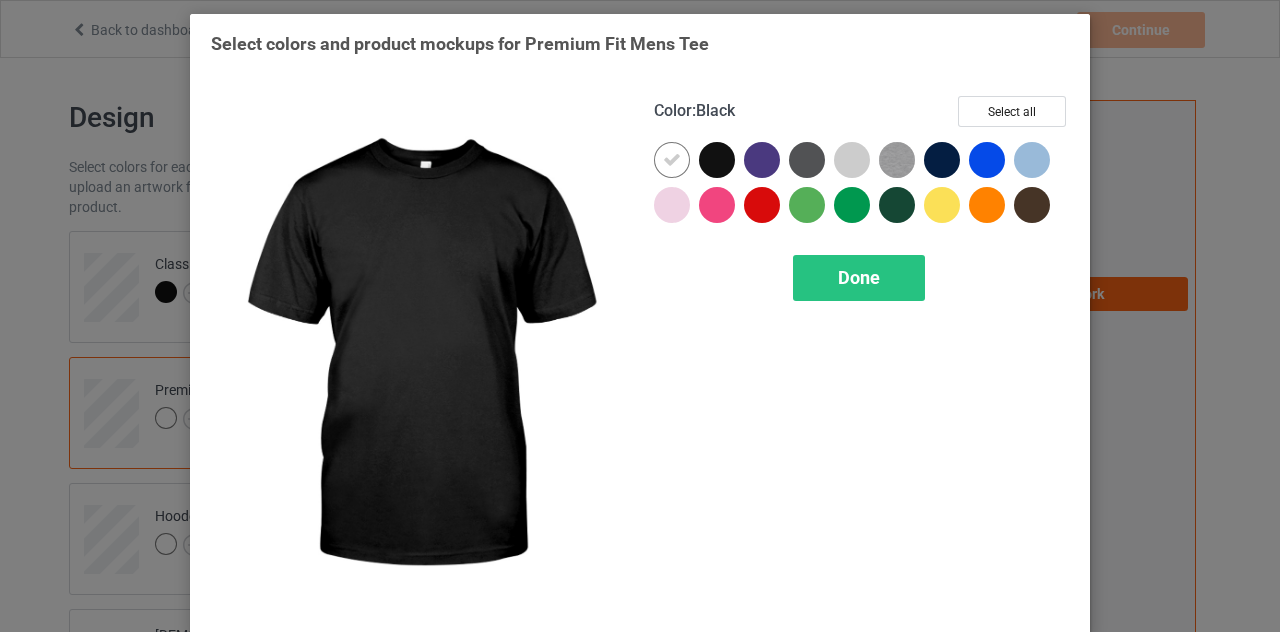 click at bounding box center (717, 160) 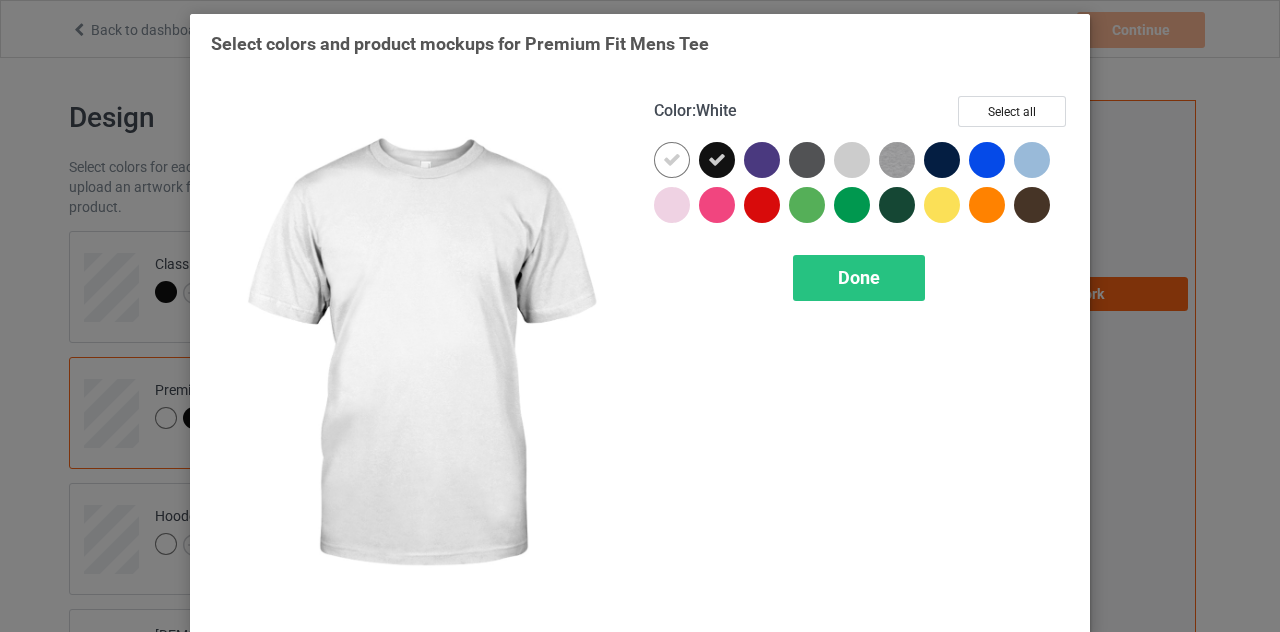 click on "Color :  White Select all Done" at bounding box center (861, 355) 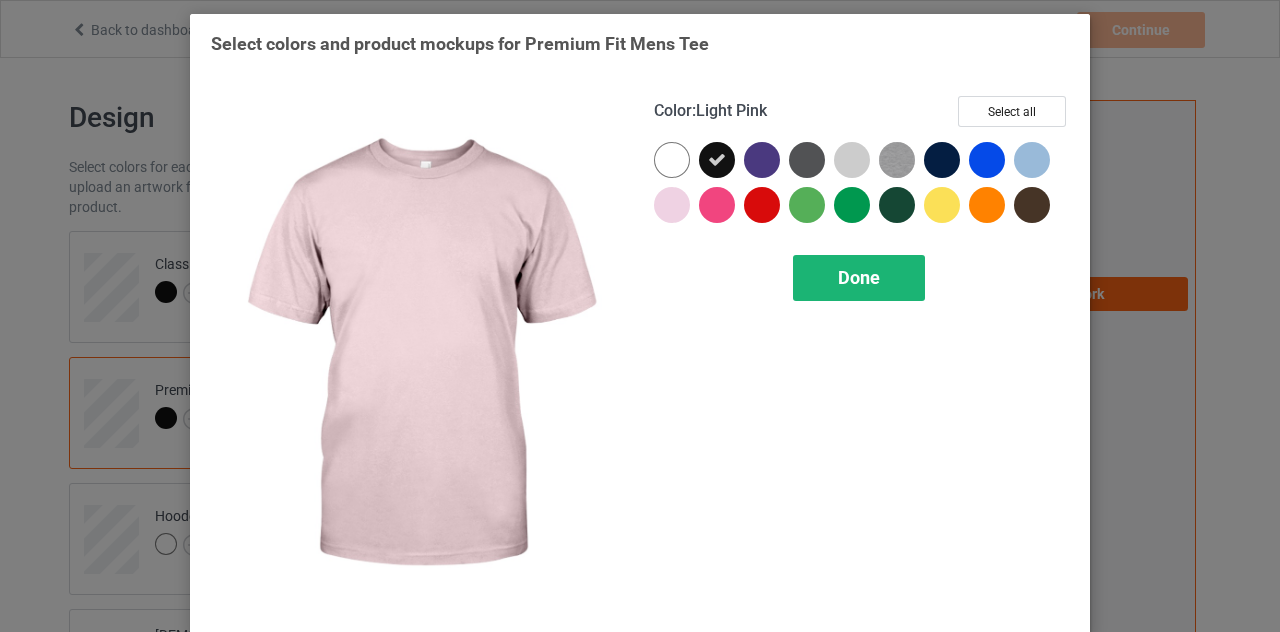 click on "Done" at bounding box center (859, 278) 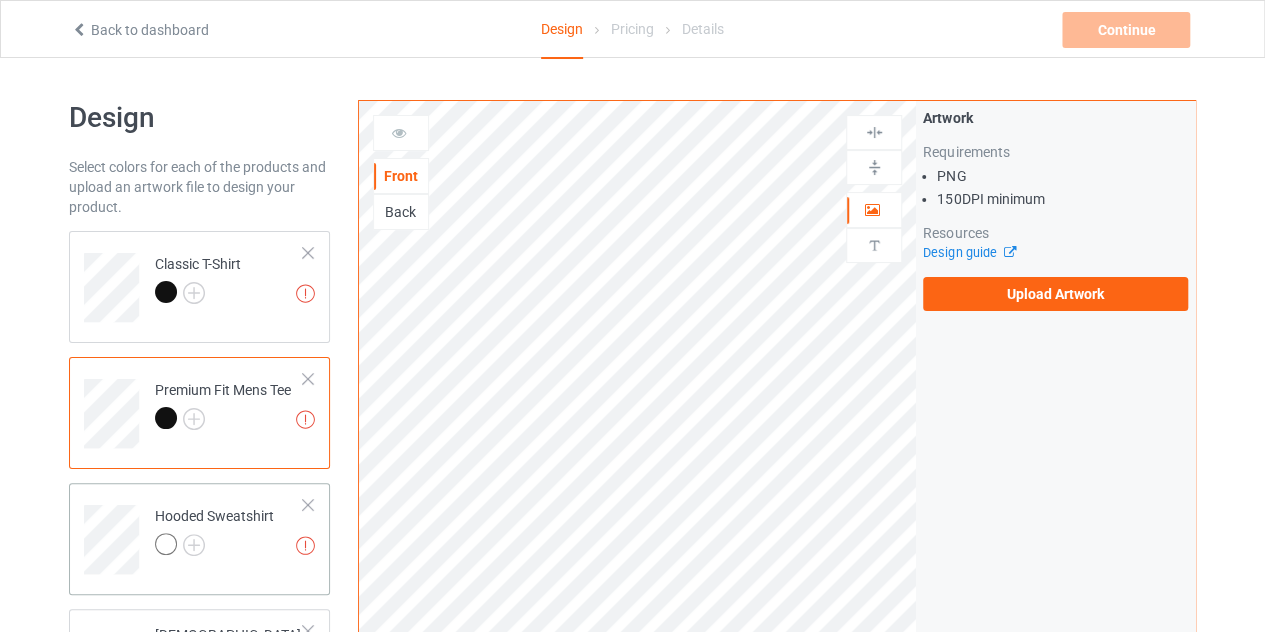 scroll, scrollTop: 100, scrollLeft: 0, axis: vertical 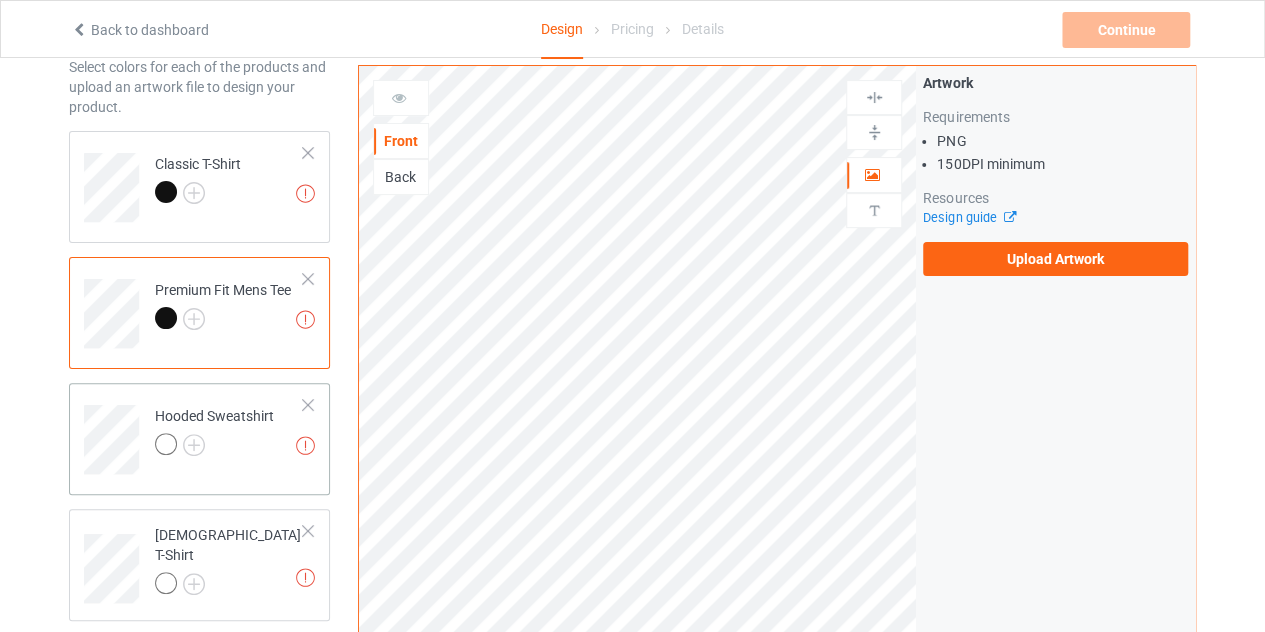 drag, startPoint x: 190, startPoint y: 432, endPoint x: 237, endPoint y: 420, distance: 48.507732 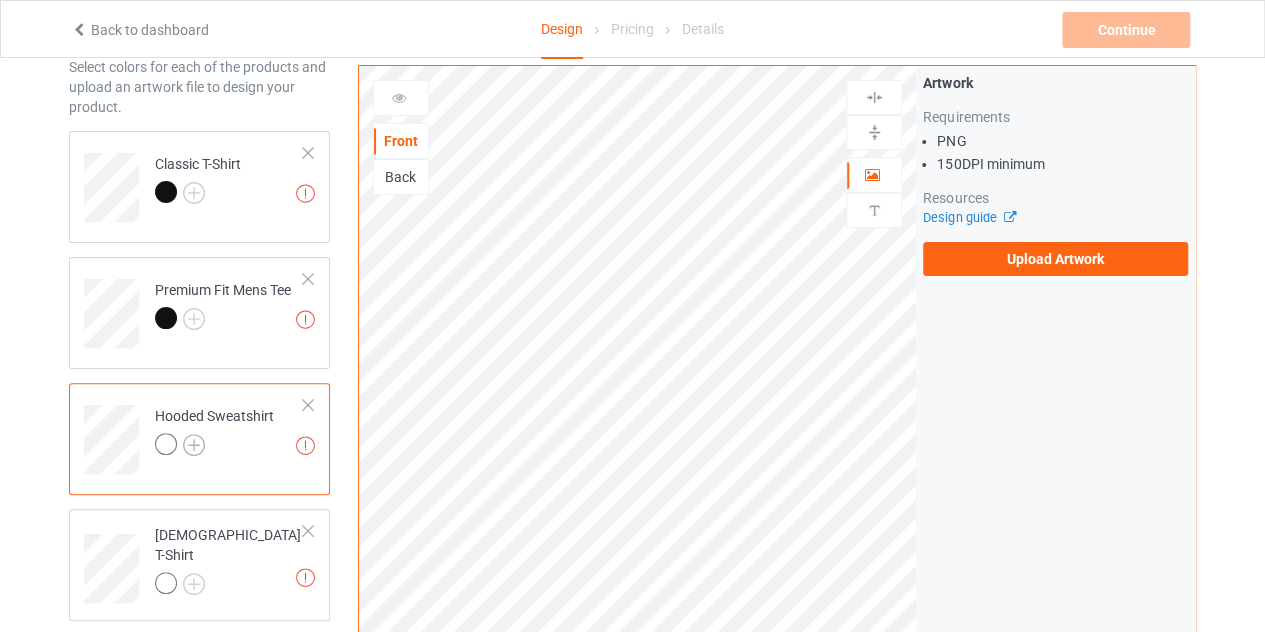 click at bounding box center [194, 445] 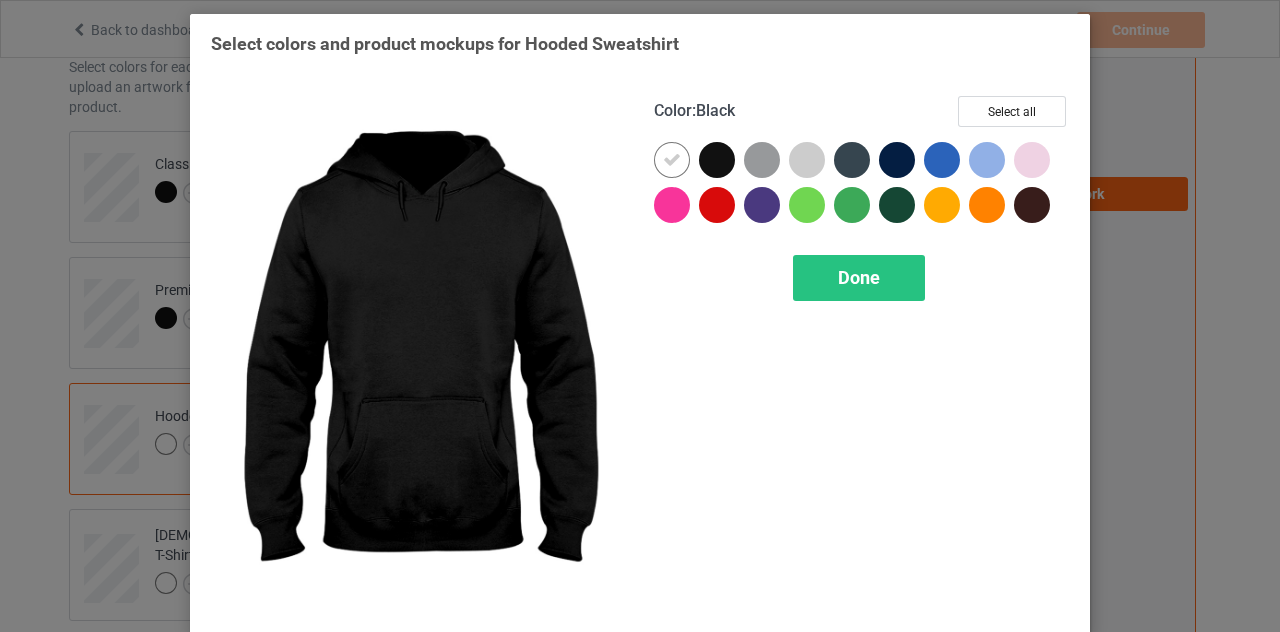 click at bounding box center (717, 160) 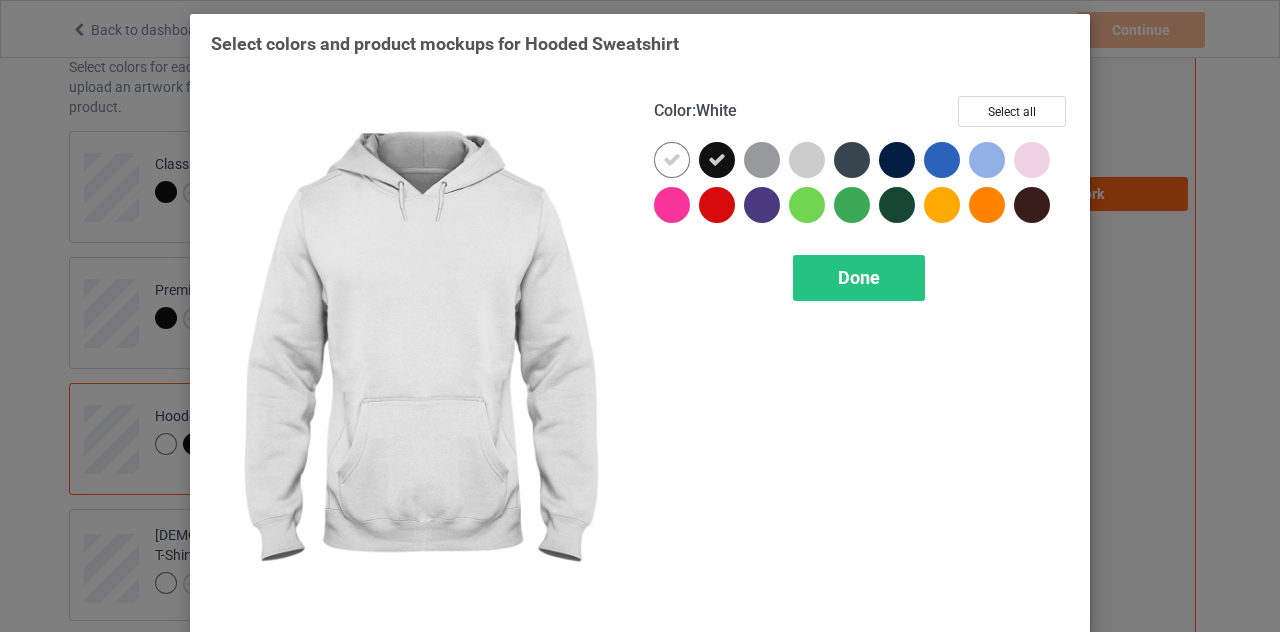 drag, startPoint x: 669, startPoint y: 163, endPoint x: 748, endPoint y: 243, distance: 112.432205 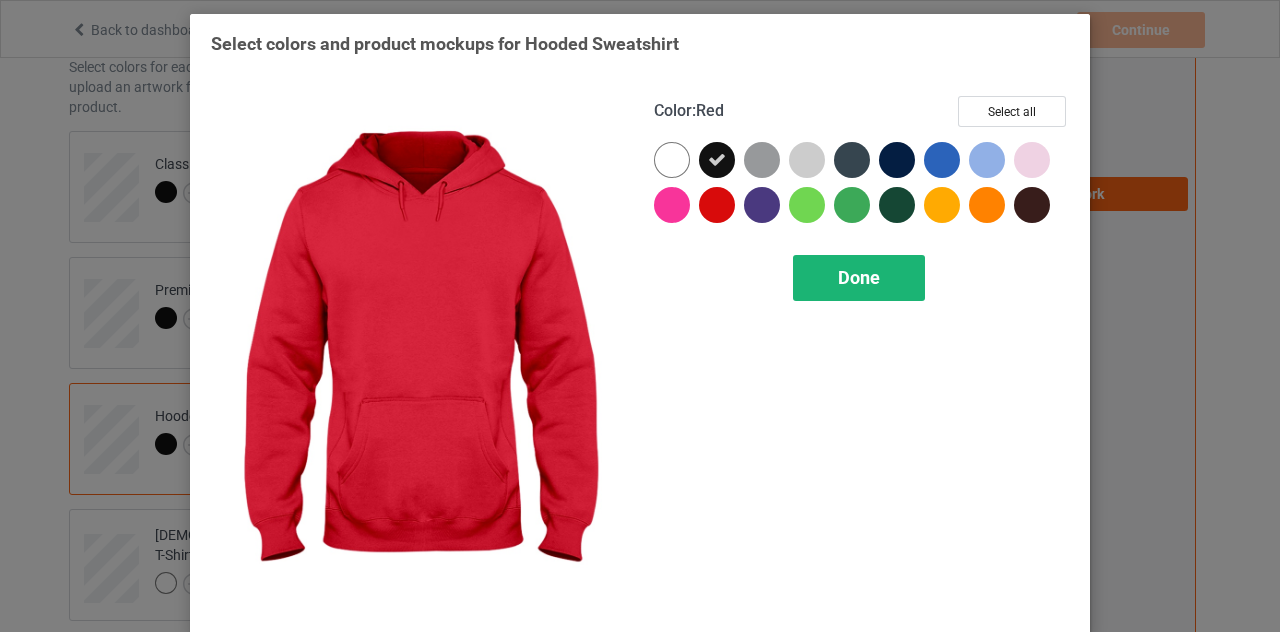 click on "Done" at bounding box center [859, 277] 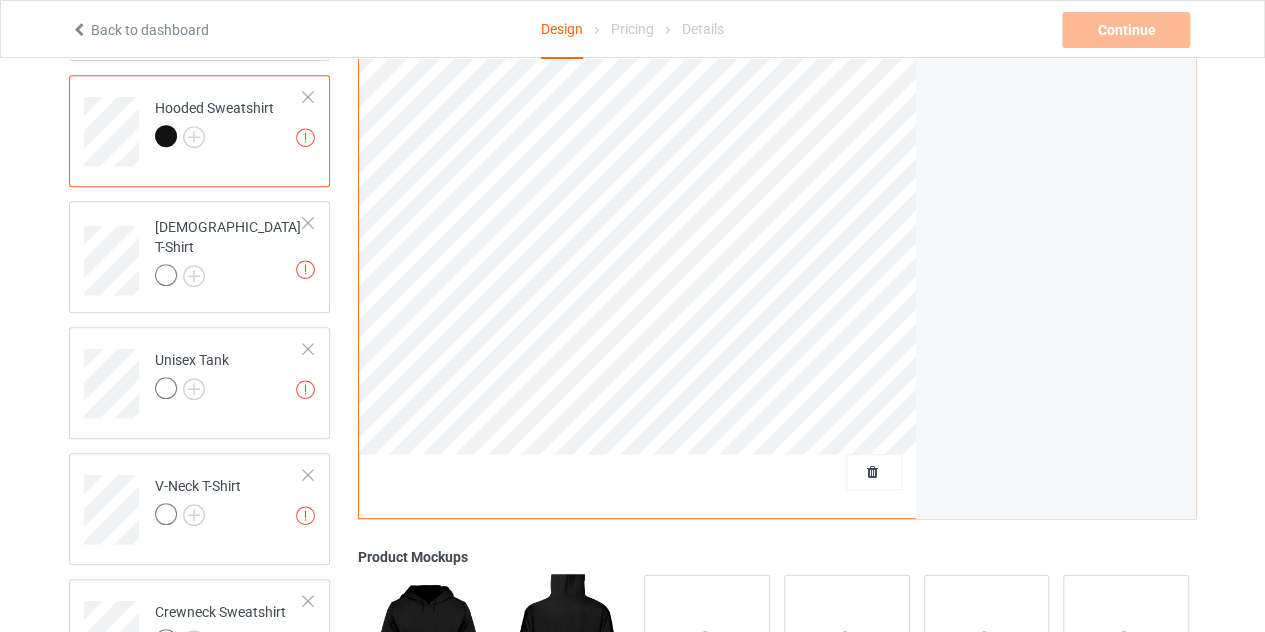 scroll, scrollTop: 400, scrollLeft: 0, axis: vertical 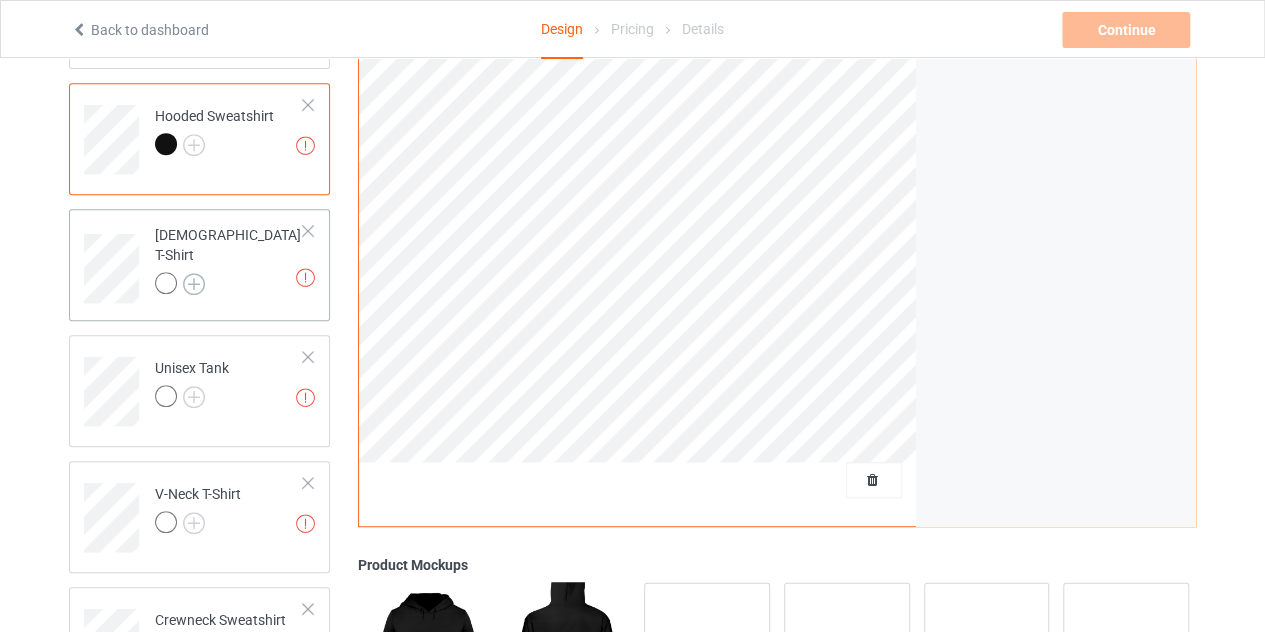 click at bounding box center (194, 284) 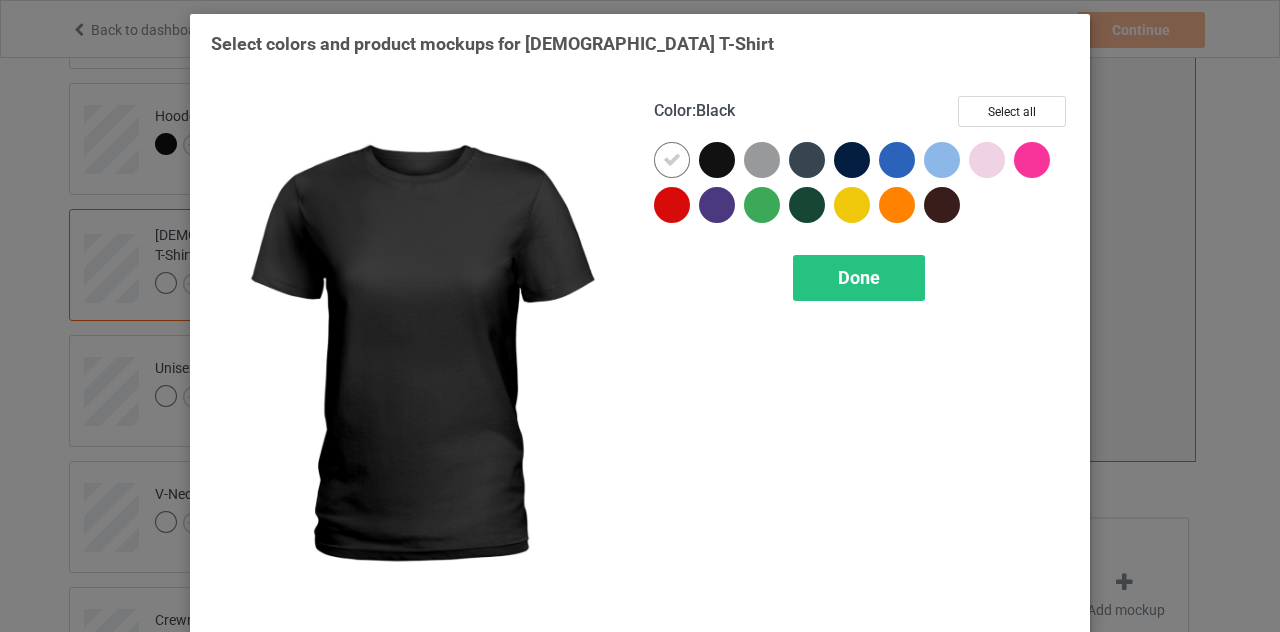 drag, startPoint x: 715, startPoint y: 173, endPoint x: 658, endPoint y: 159, distance: 58.694122 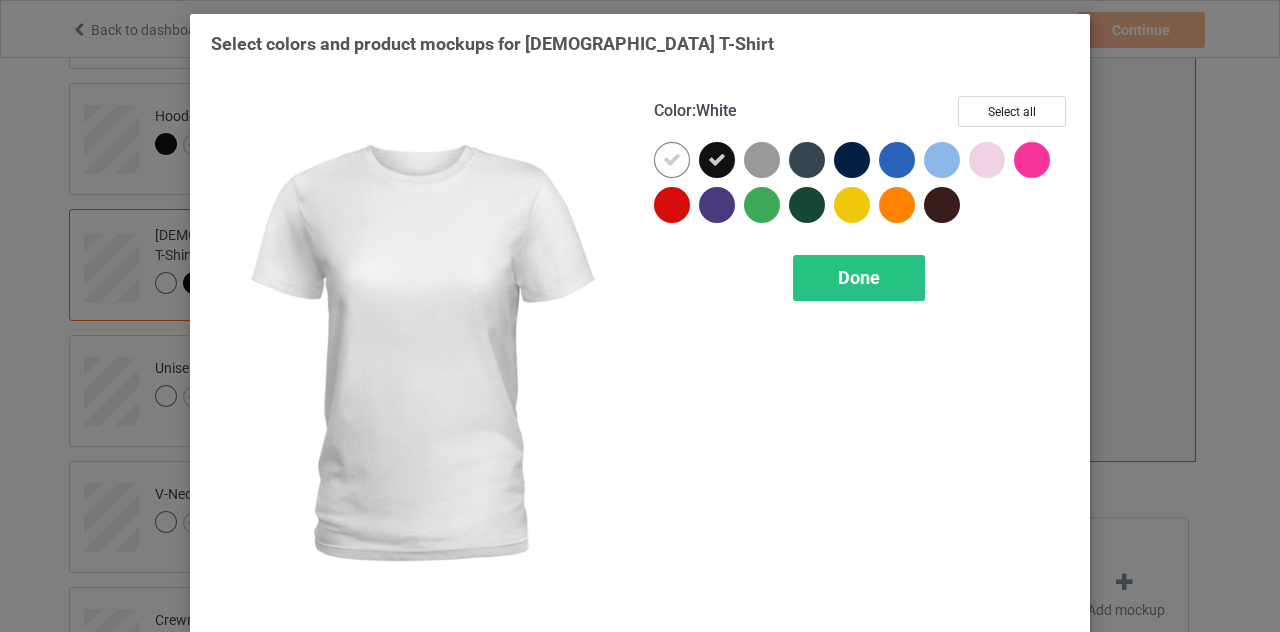 click at bounding box center [672, 160] 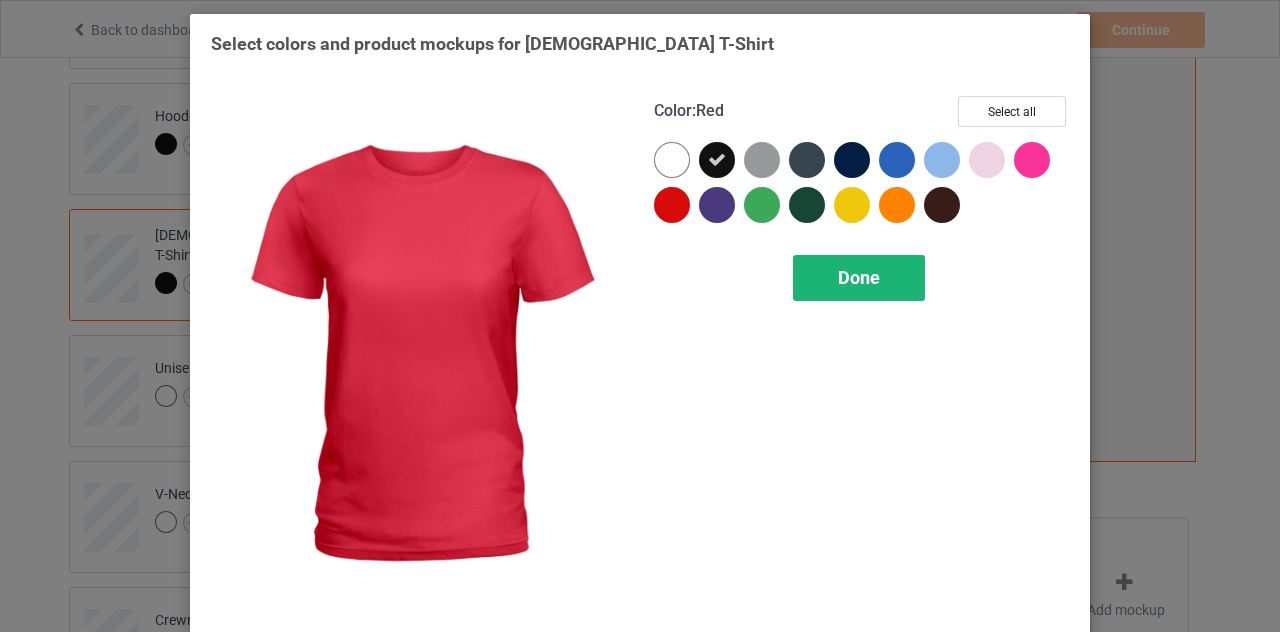 click on "Done" at bounding box center (859, 278) 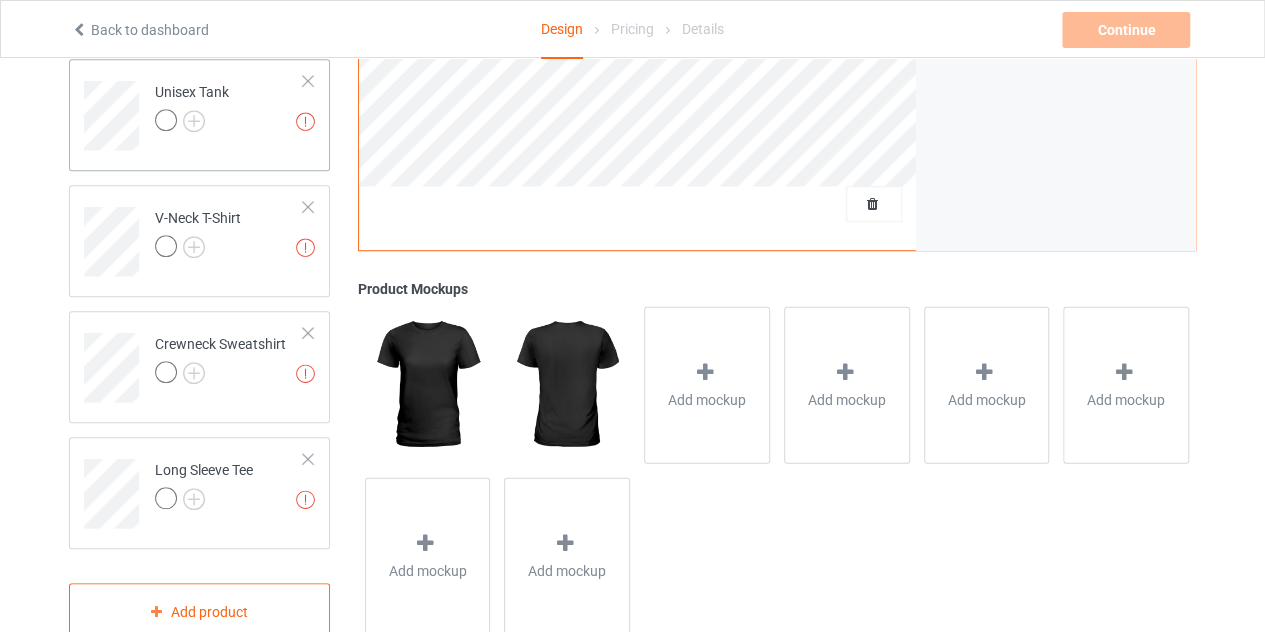 scroll, scrollTop: 700, scrollLeft: 0, axis: vertical 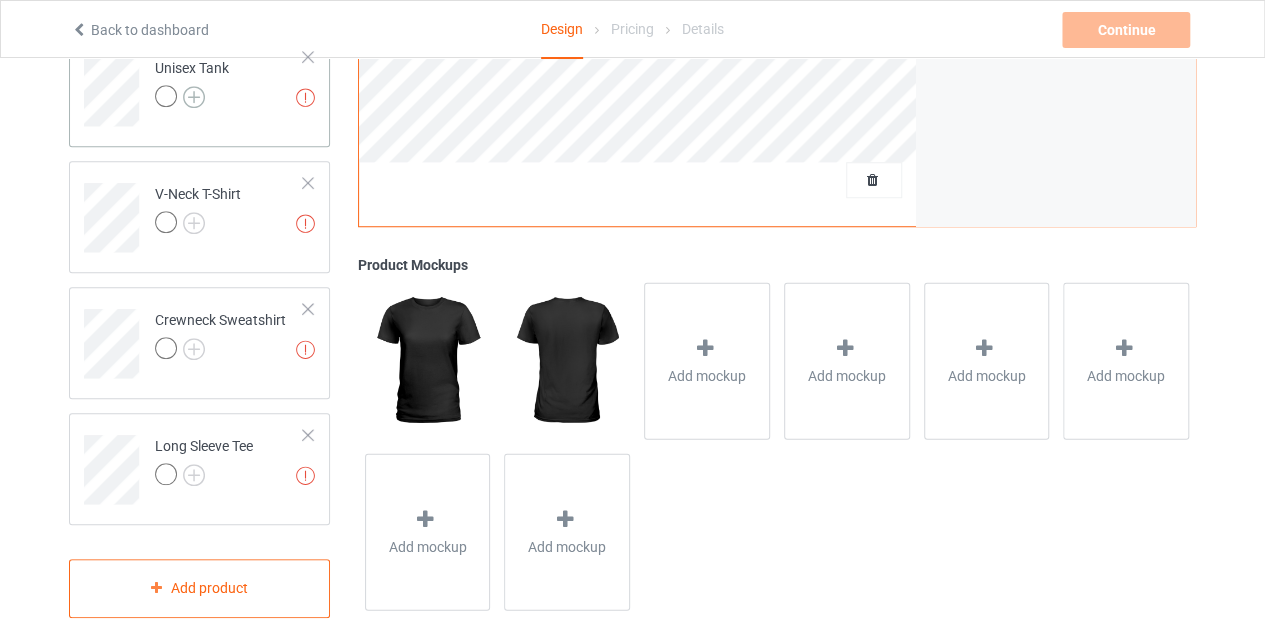 click at bounding box center [194, 97] 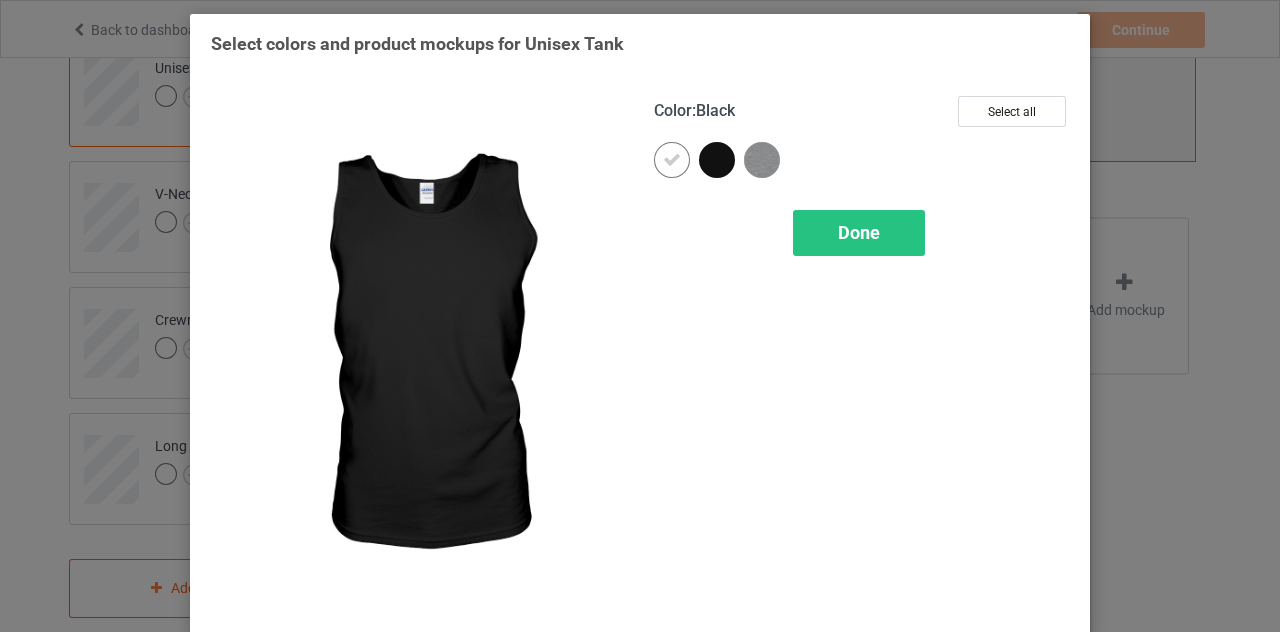 click at bounding box center [717, 160] 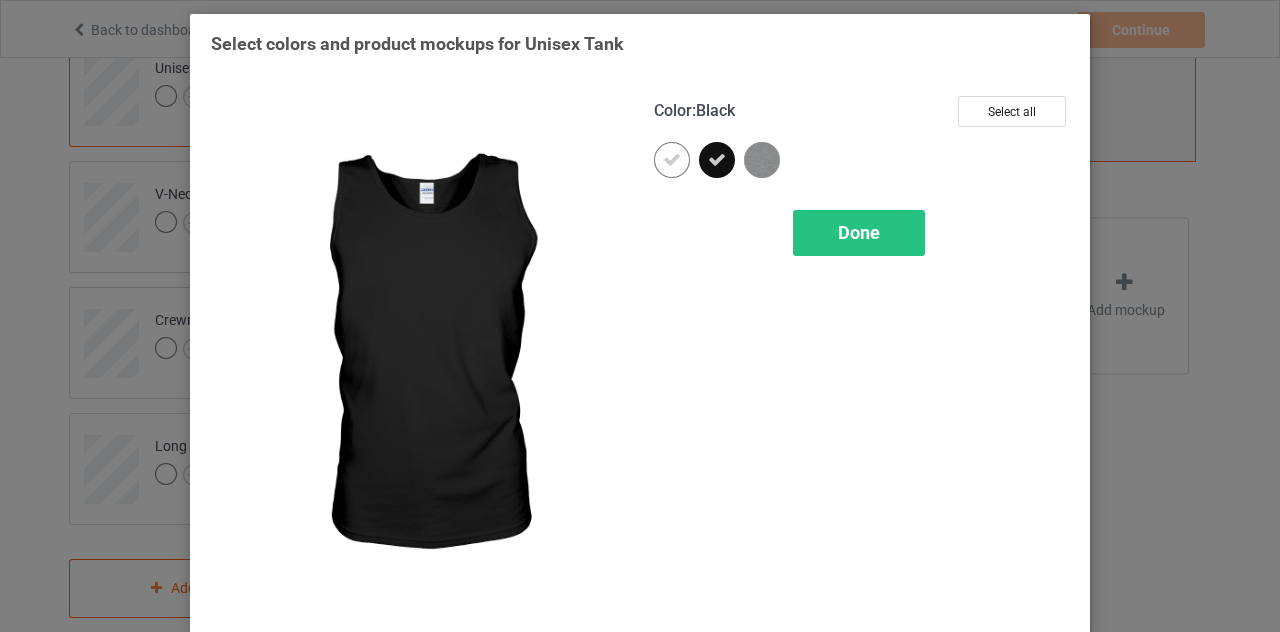 click at bounding box center [672, 160] 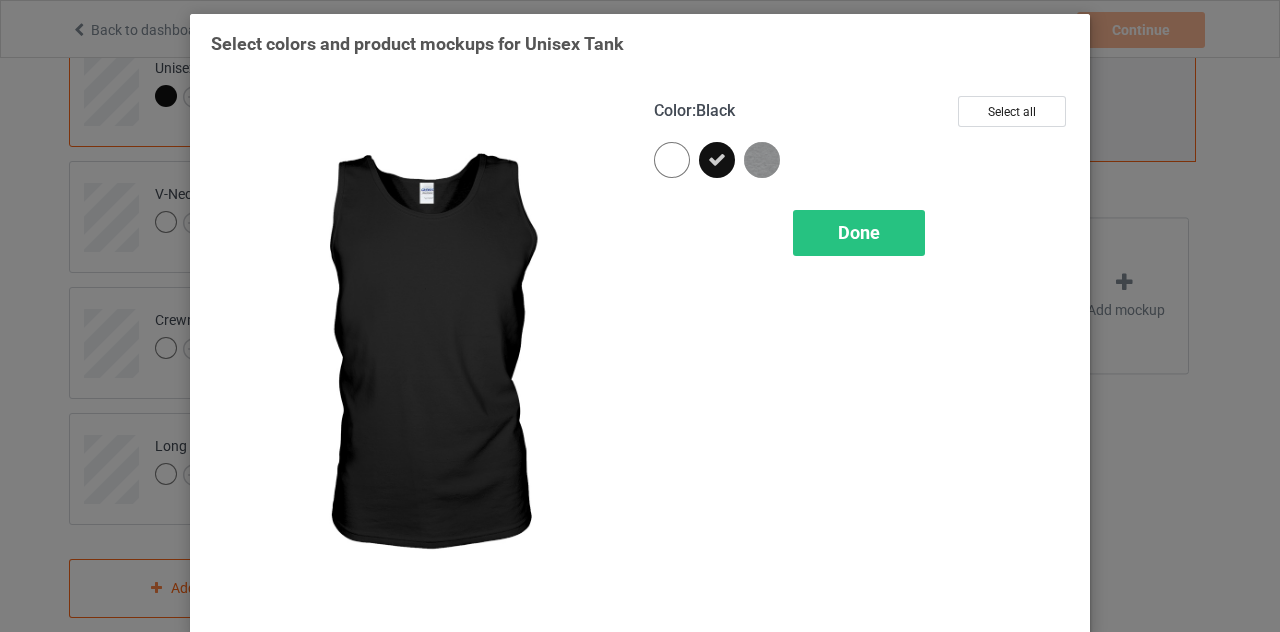 click at bounding box center (762, 160) 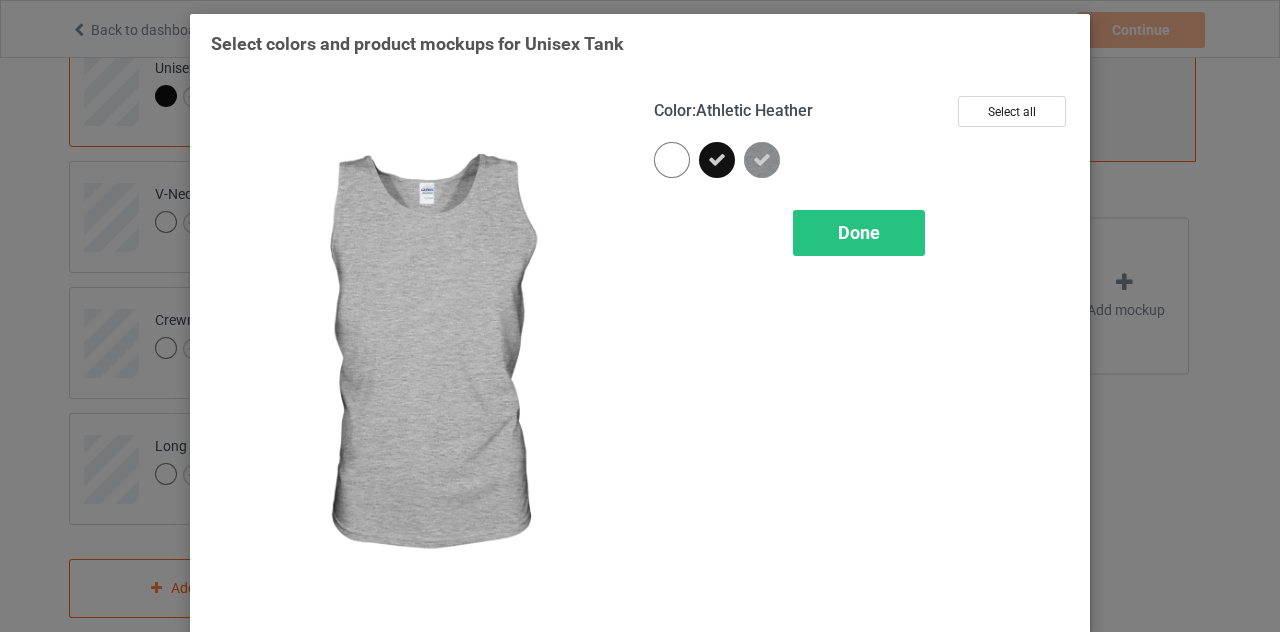 click at bounding box center [766, 164] 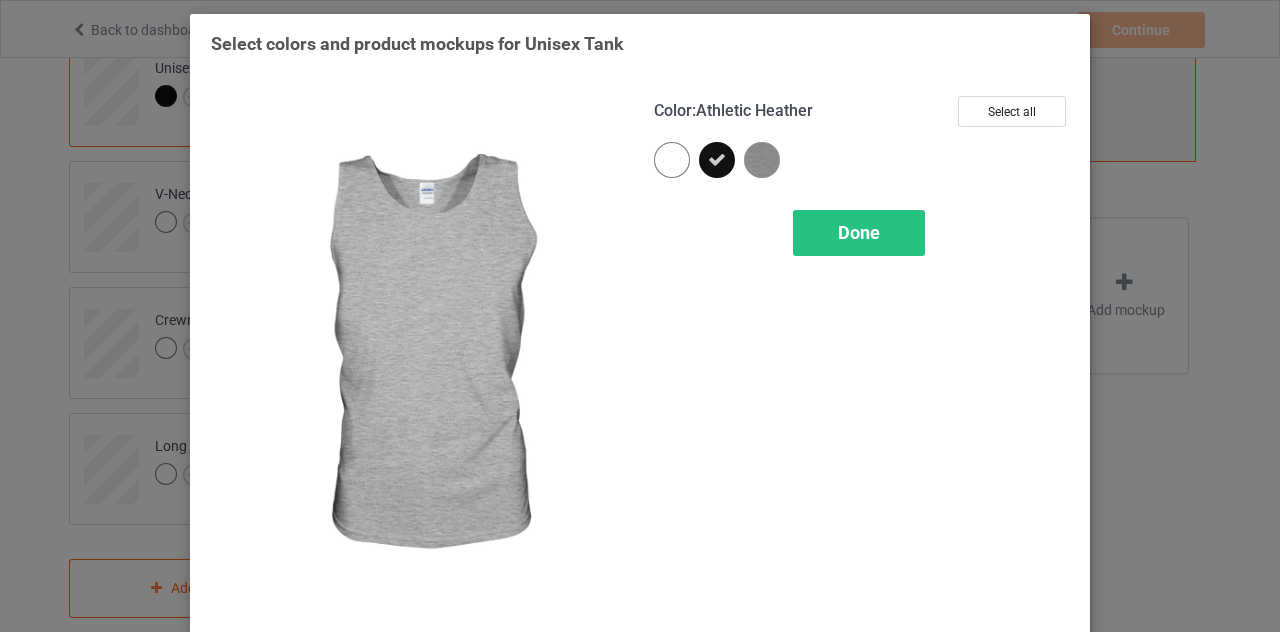 click on "Color :  Athletic Heather Select all Done" at bounding box center [861, 355] 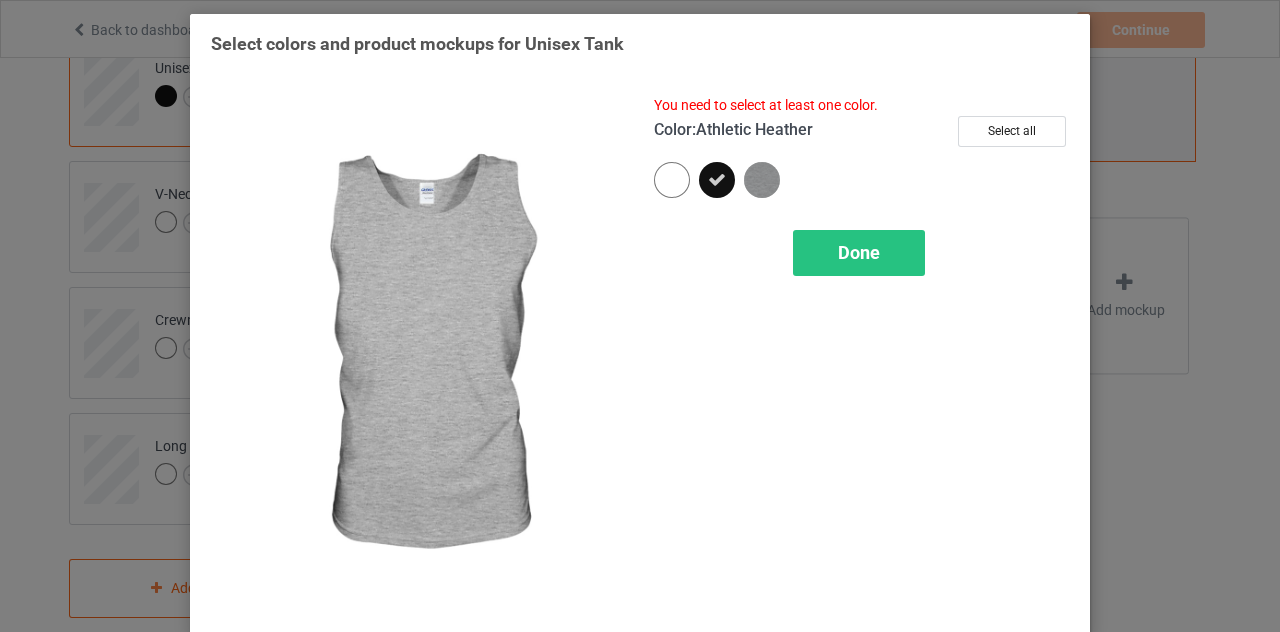 click at bounding box center [762, 180] 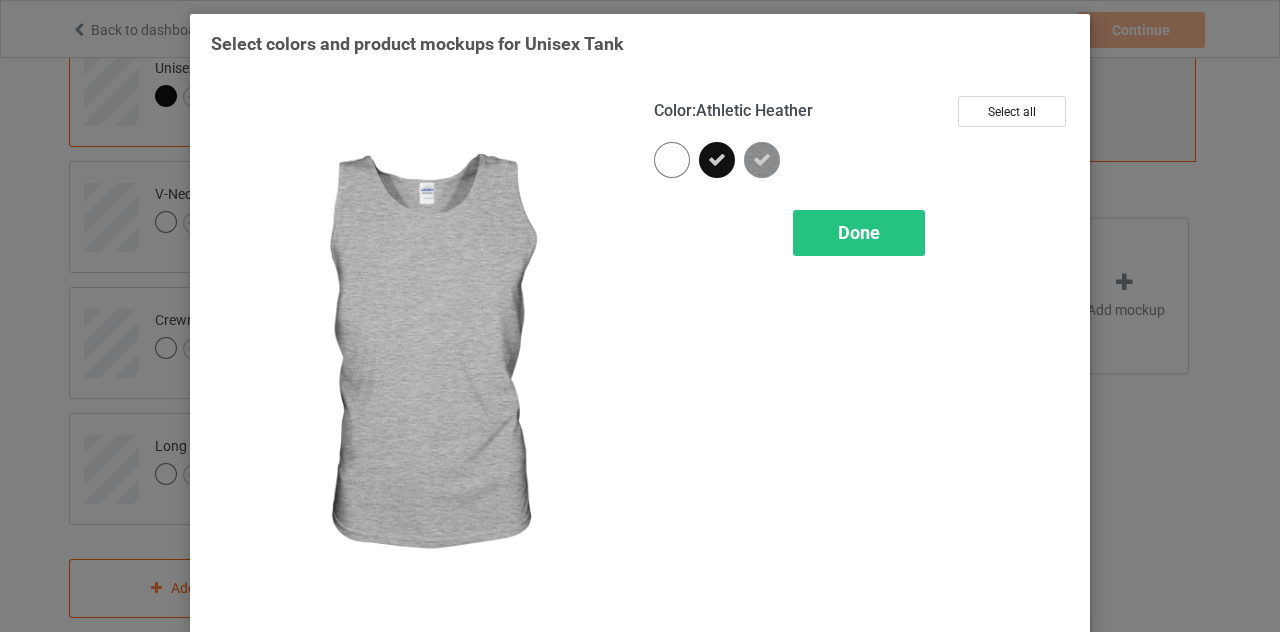click on "Done" at bounding box center (859, 233) 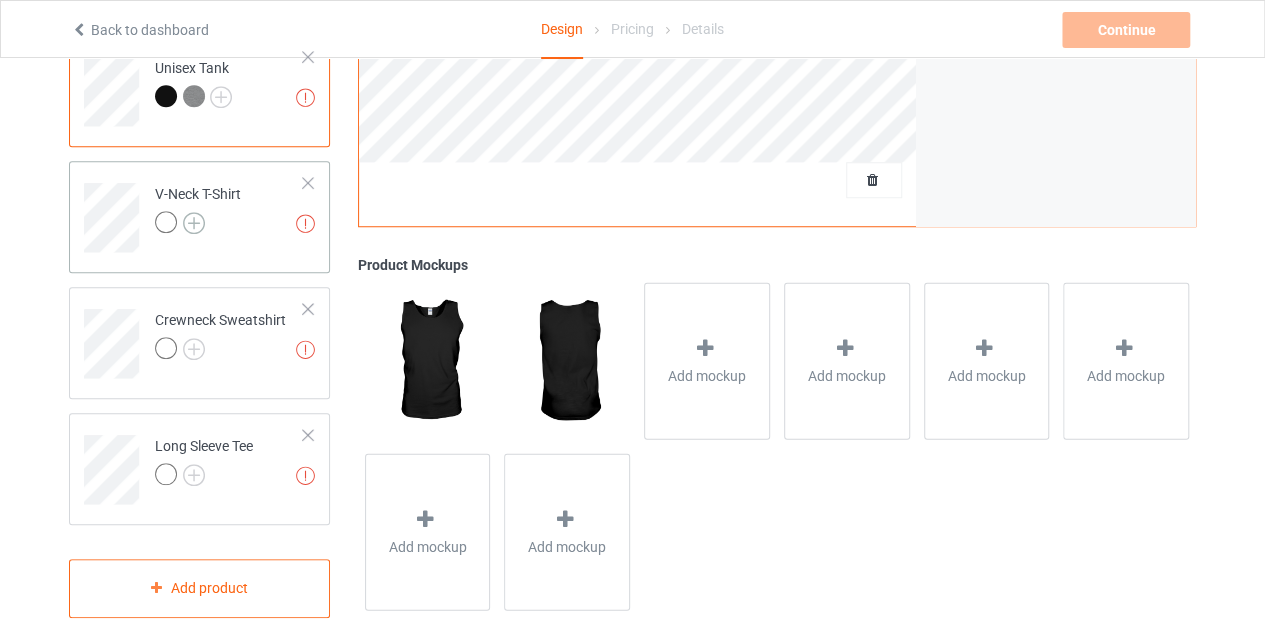 click at bounding box center (194, 223) 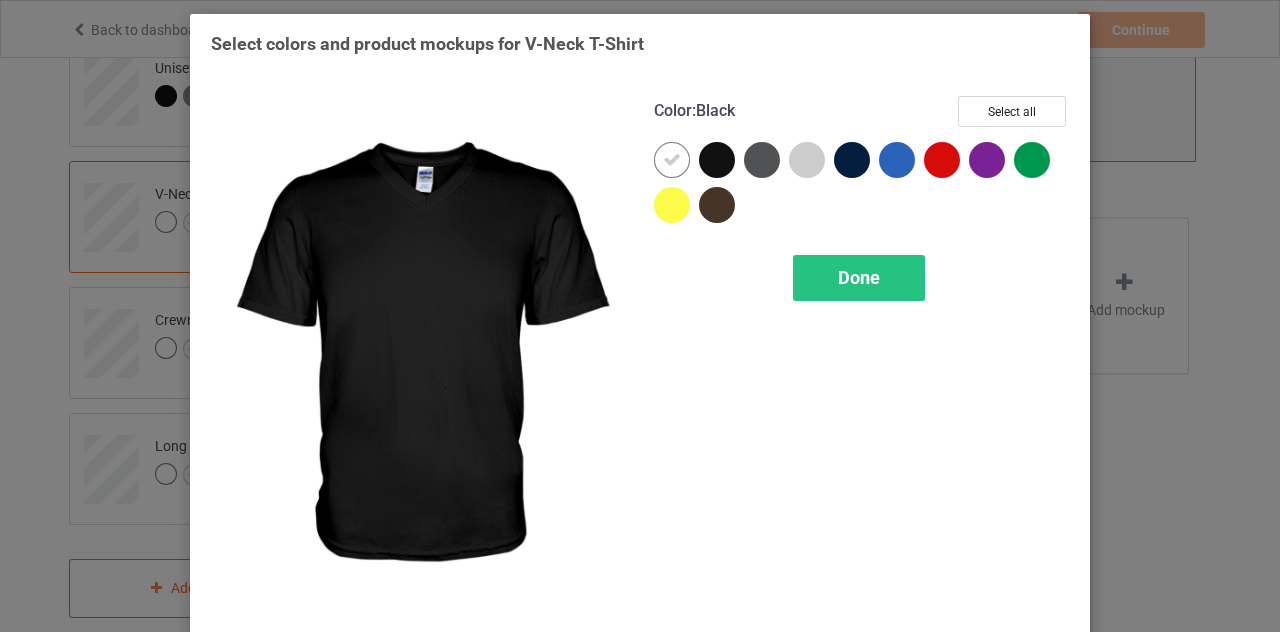 click at bounding box center (717, 160) 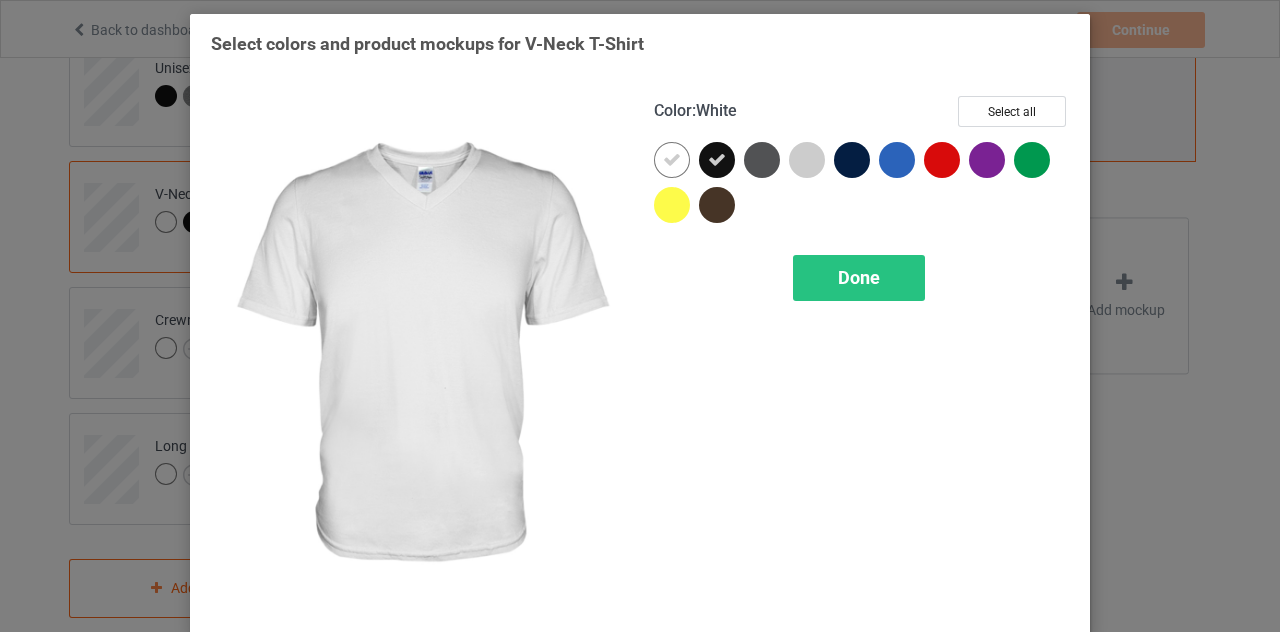 click on "Color :  White Select all Done" at bounding box center [861, 355] 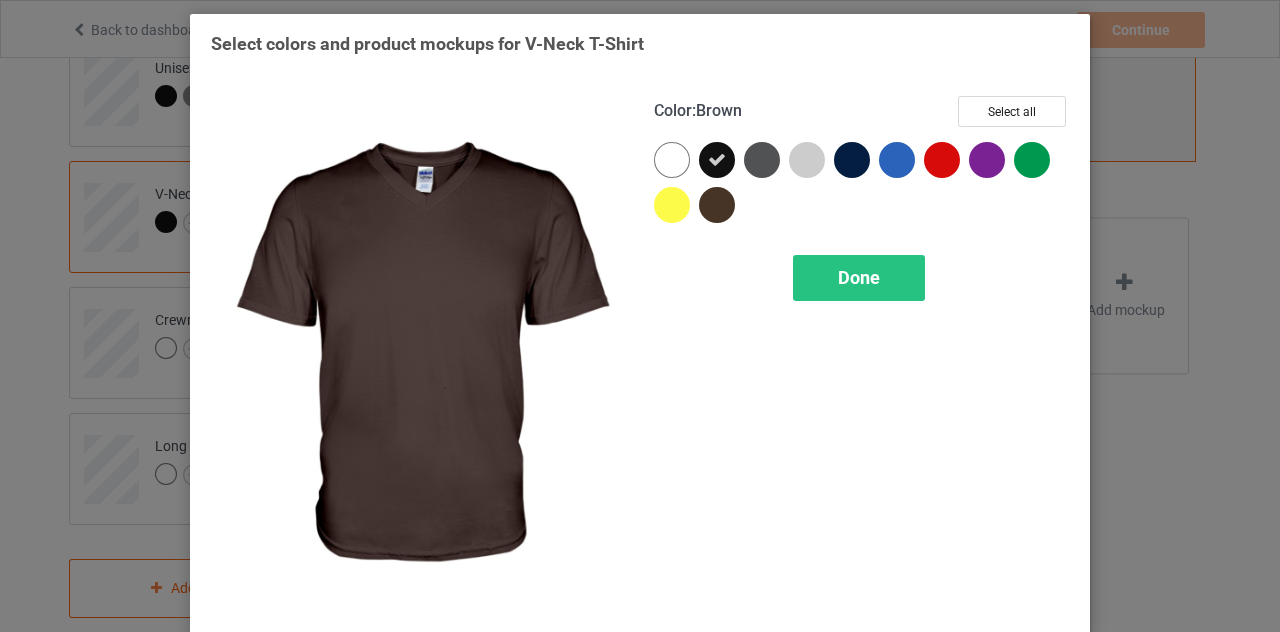 click on "Done" at bounding box center (859, 278) 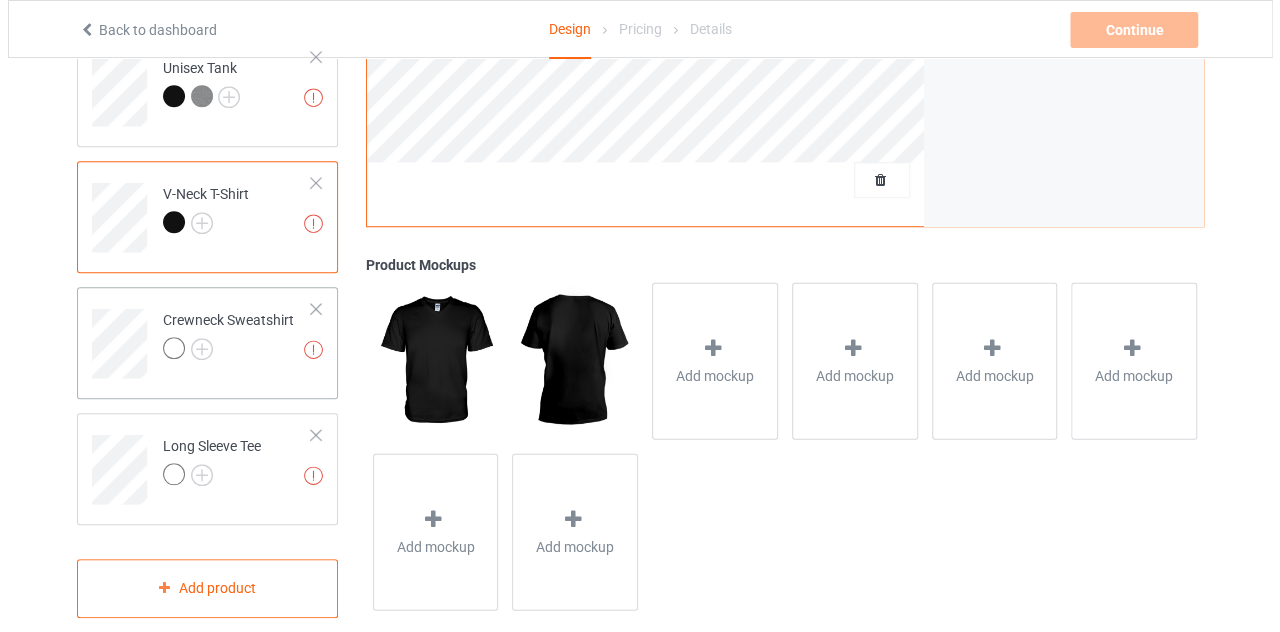scroll, scrollTop: 728, scrollLeft: 0, axis: vertical 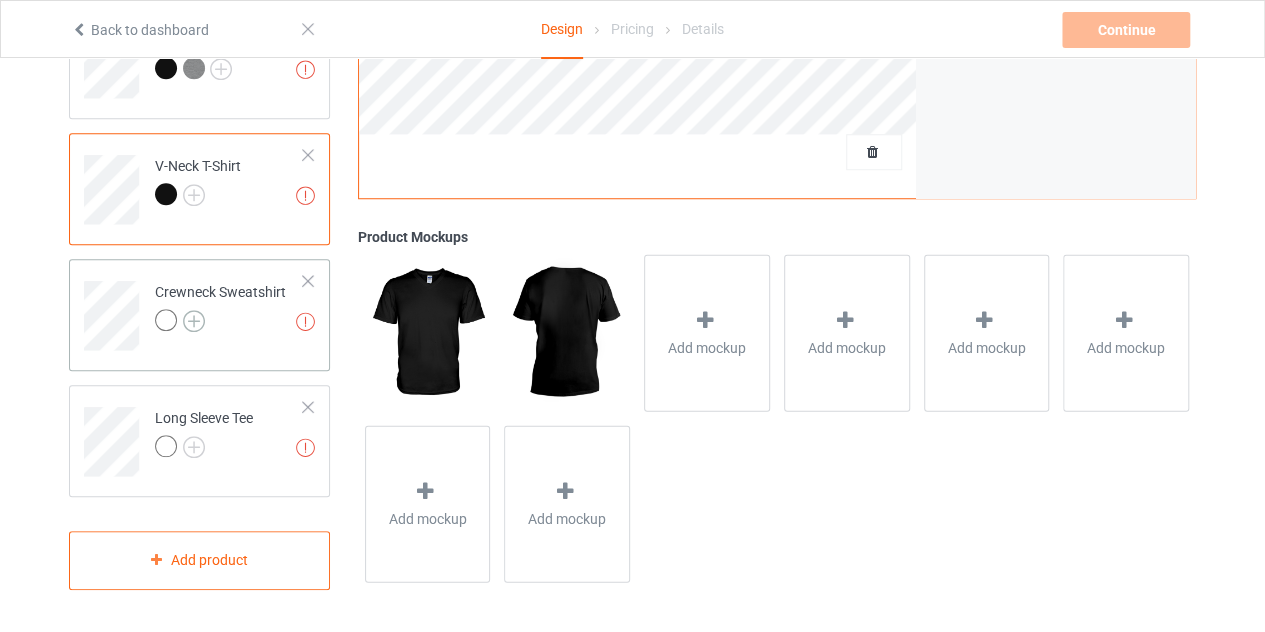 click at bounding box center [194, 321] 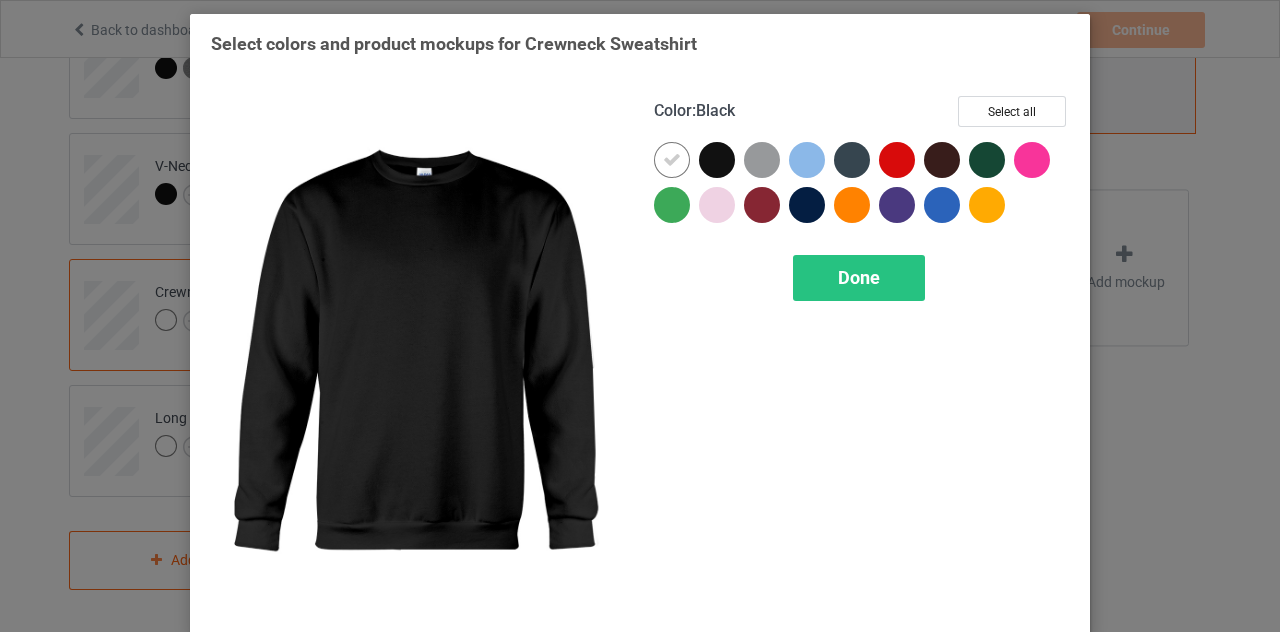 click at bounding box center [717, 160] 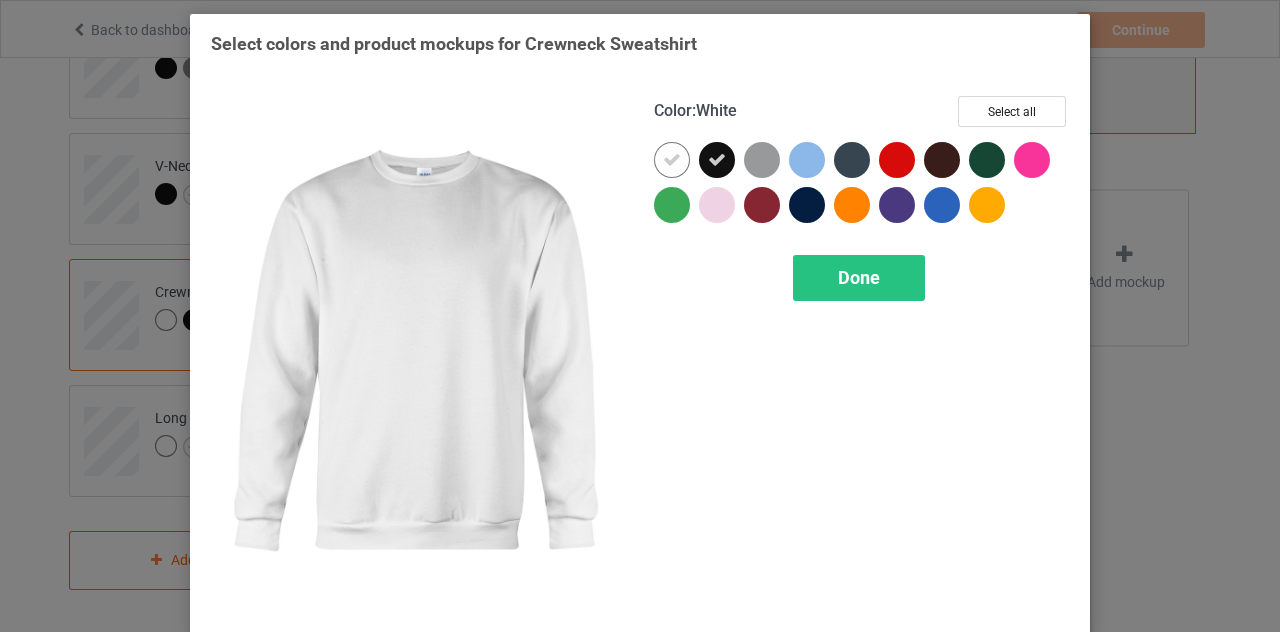click at bounding box center [672, 160] 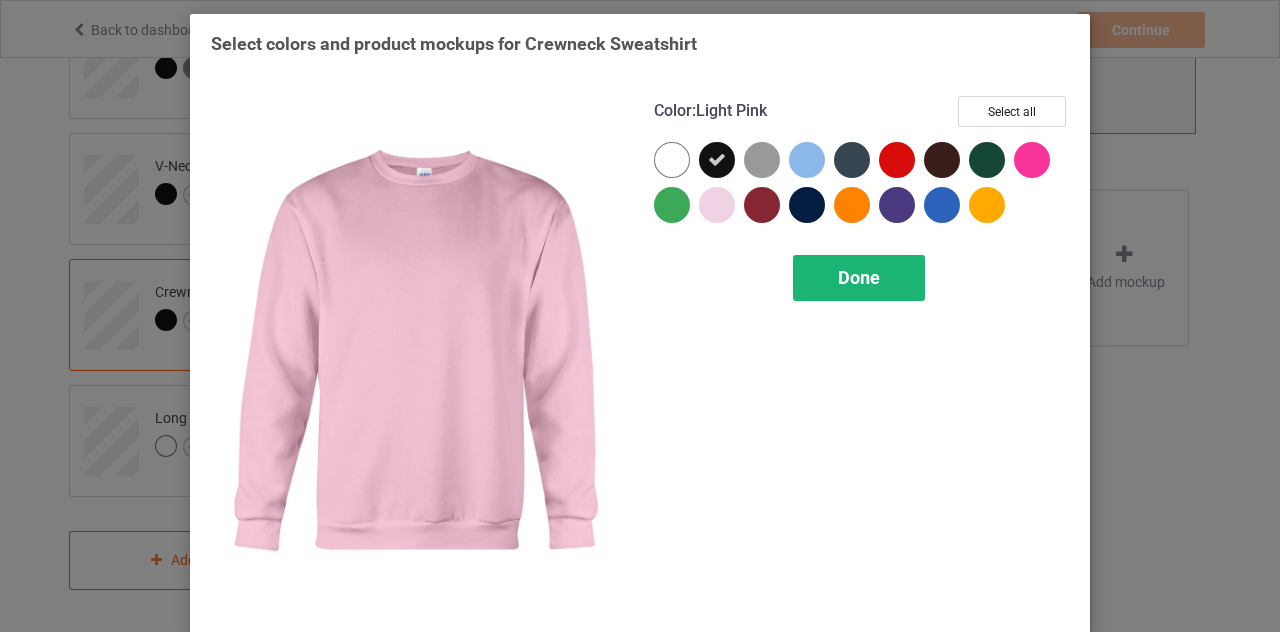 click on "Done" at bounding box center (859, 277) 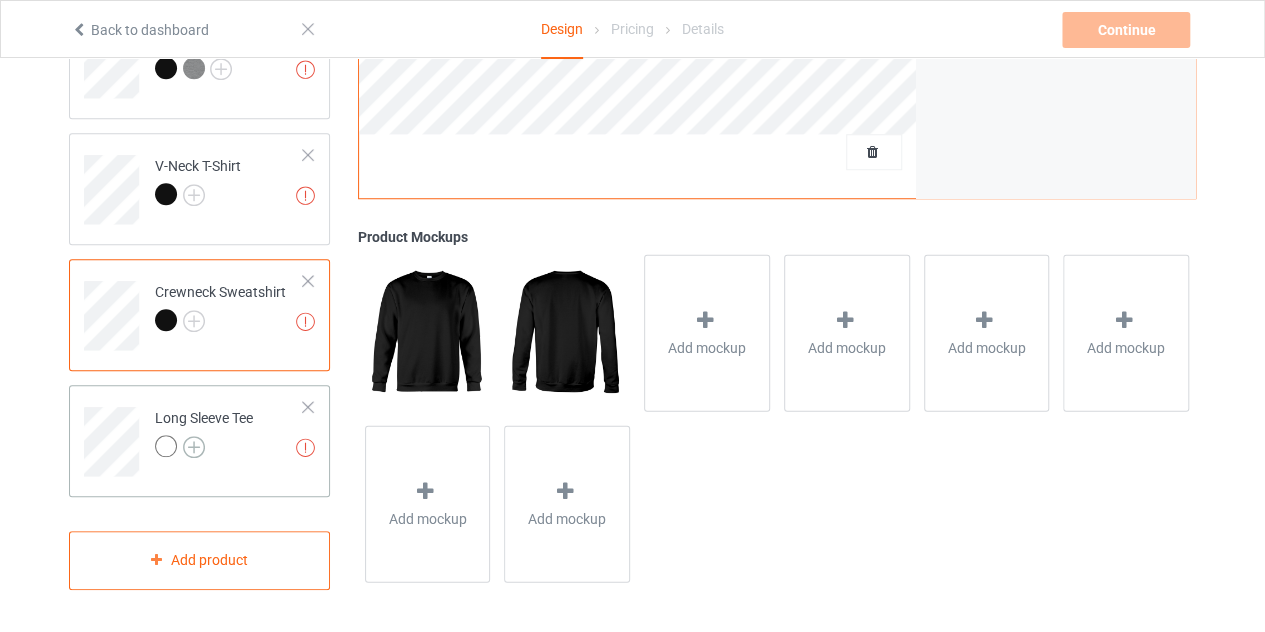 click at bounding box center [194, 447] 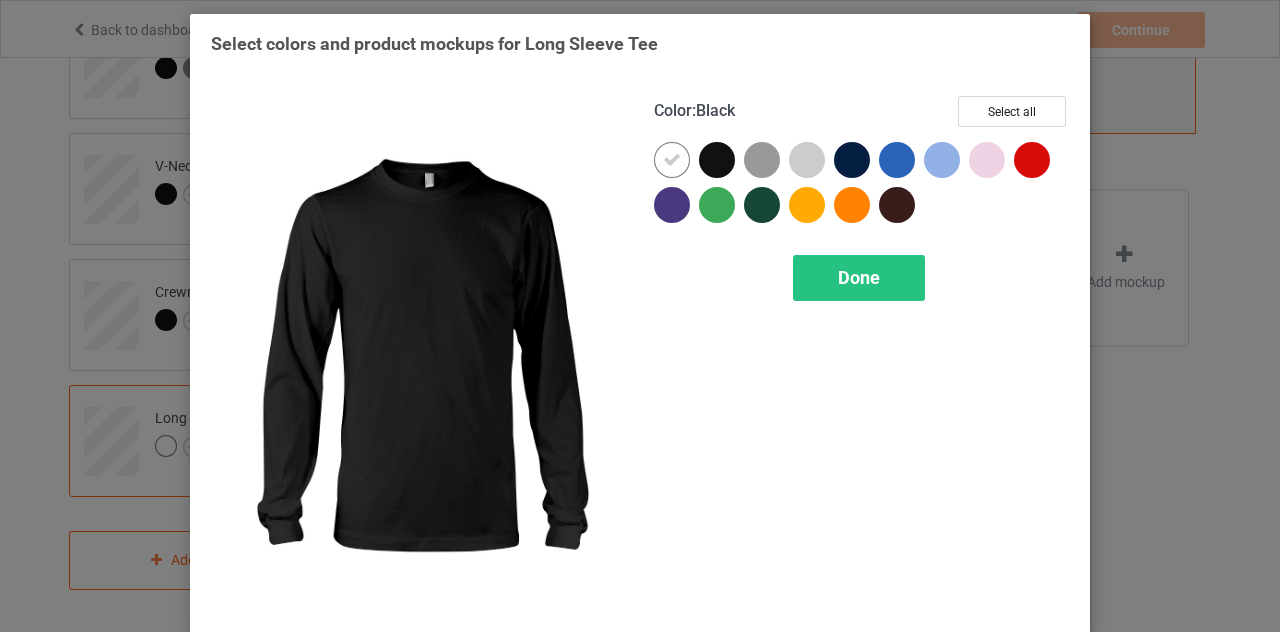 click at bounding box center [717, 160] 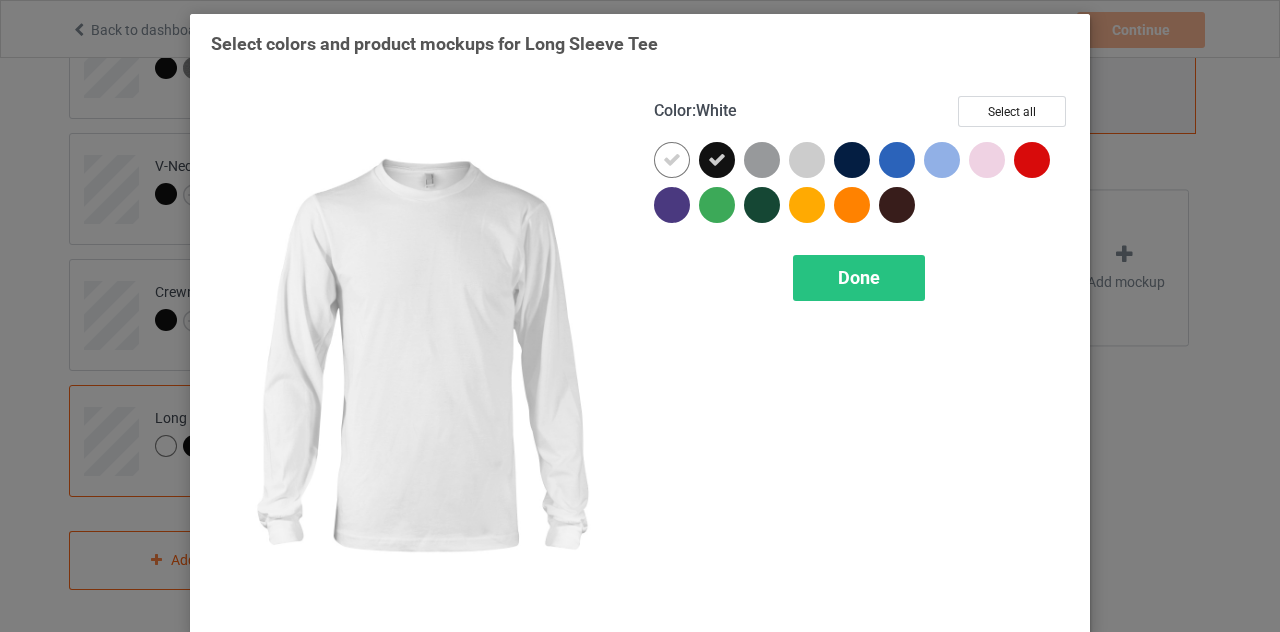 click at bounding box center (676, 164) 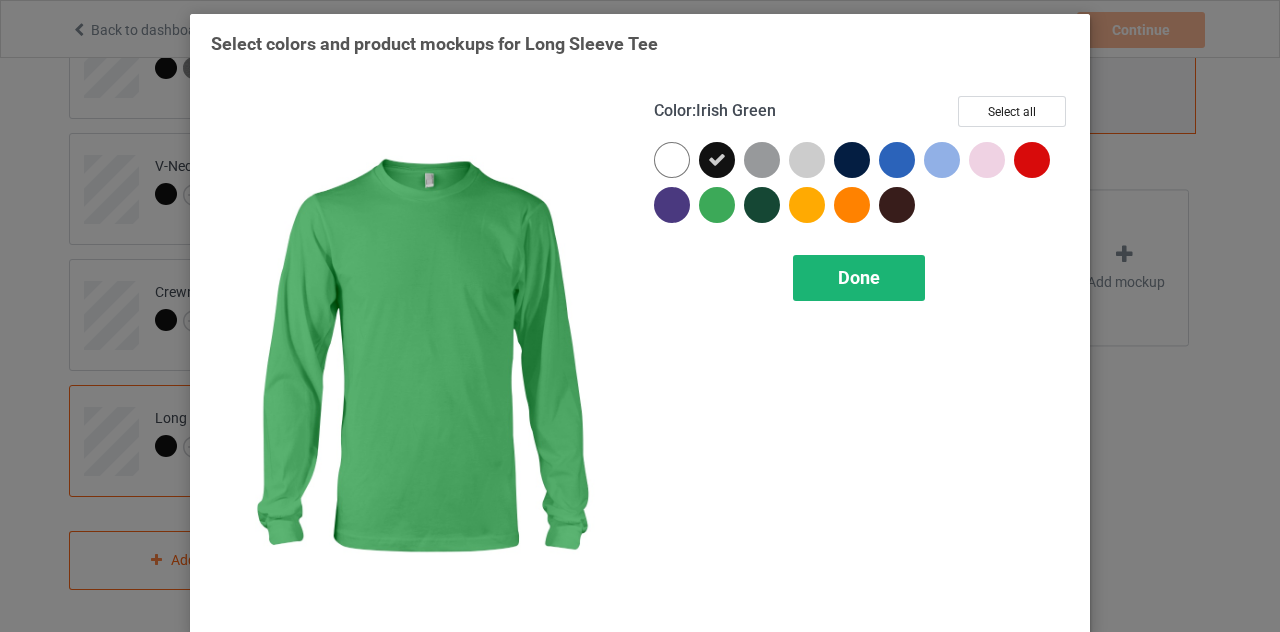 click on "Done" at bounding box center (859, 278) 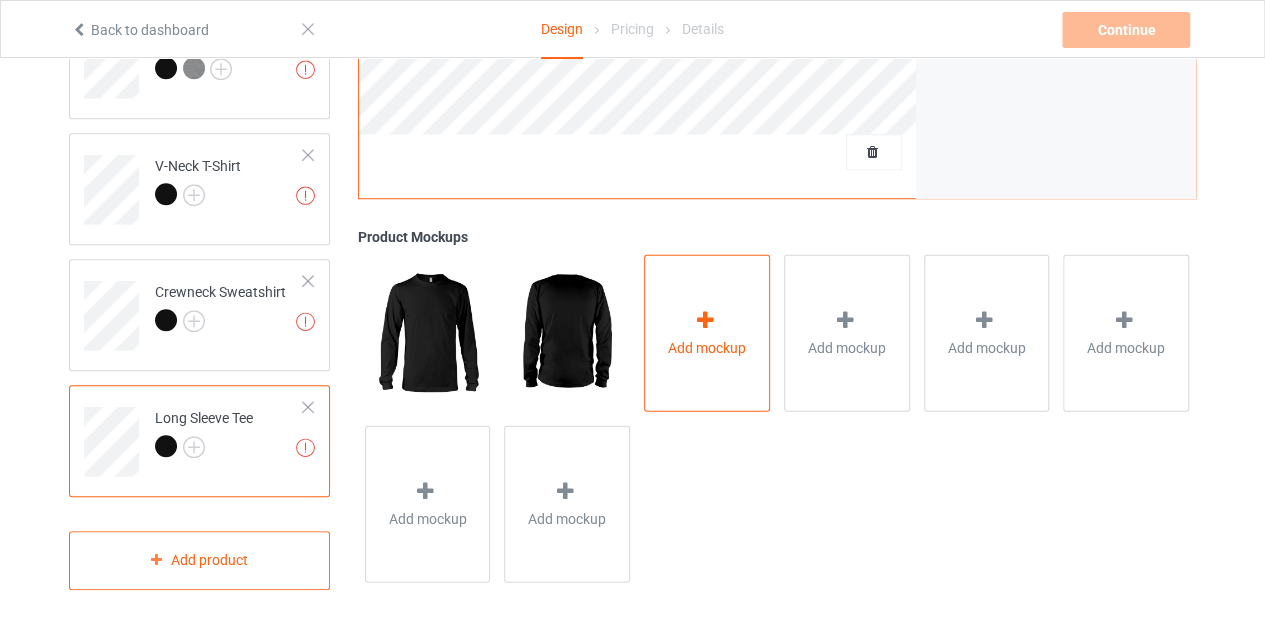click on "Add mockup" at bounding box center (707, 333) 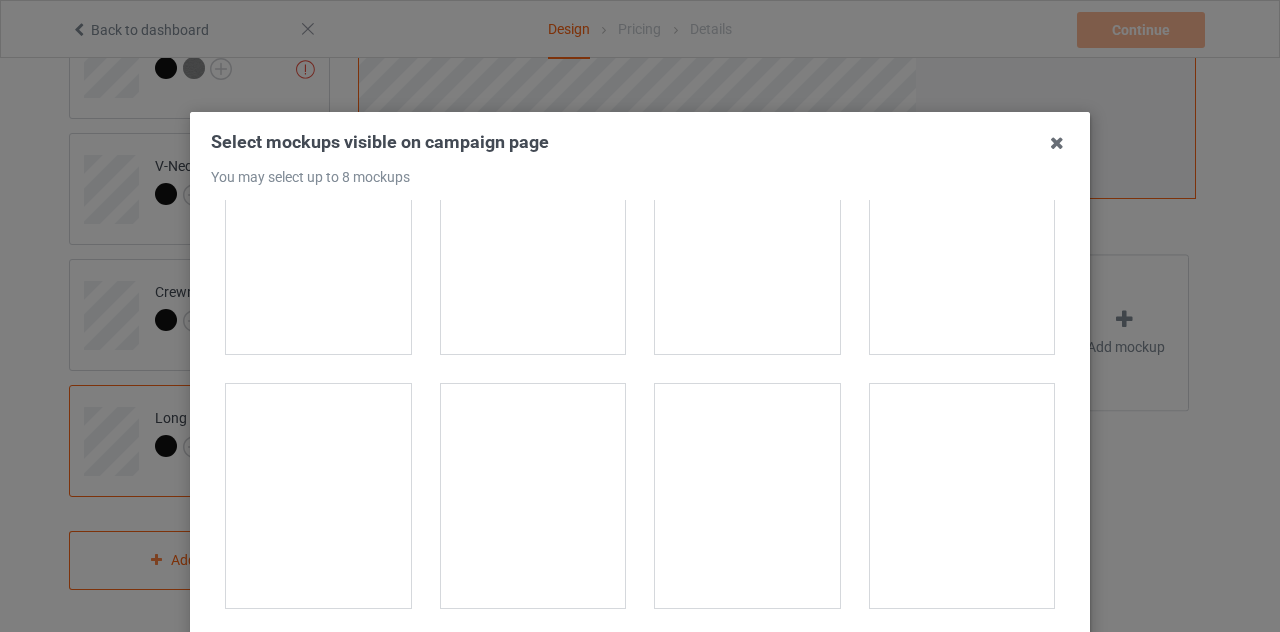 scroll, scrollTop: 300, scrollLeft: 0, axis: vertical 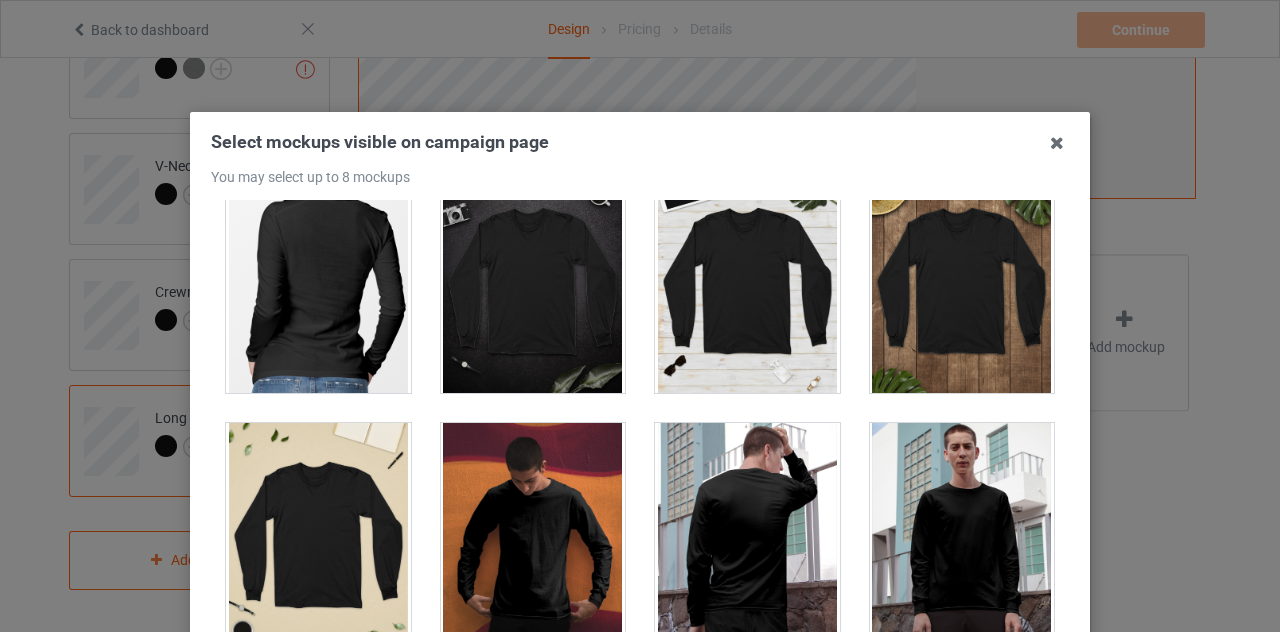 click at bounding box center [533, 535] 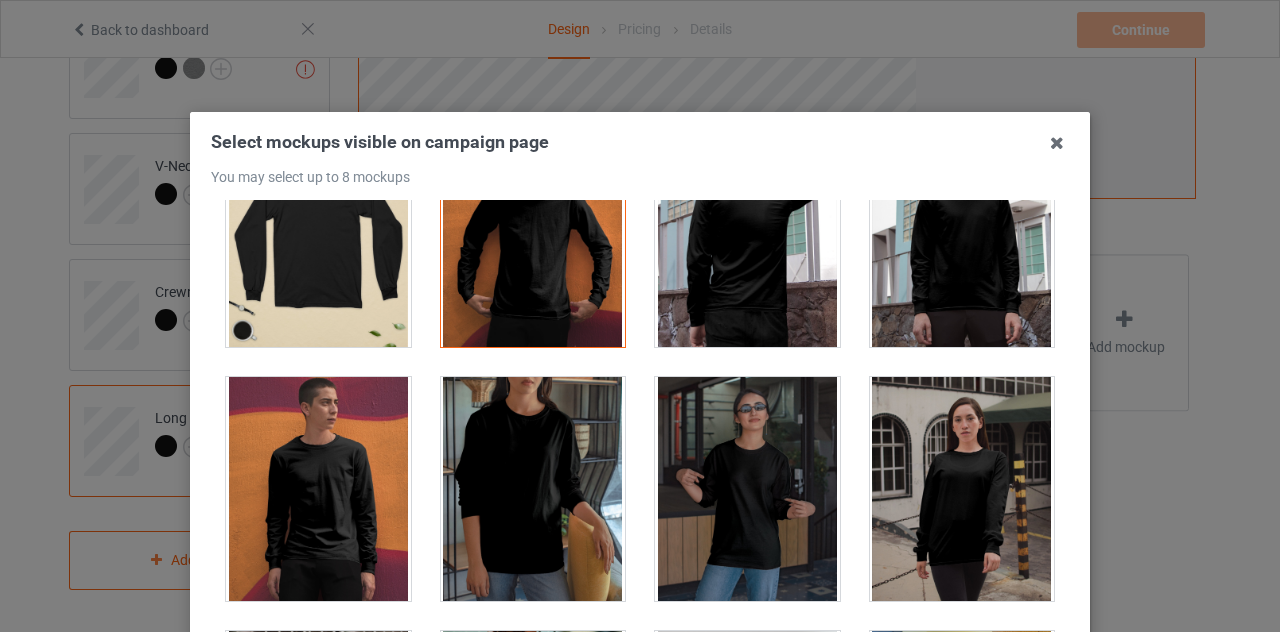 click at bounding box center [318, 489] 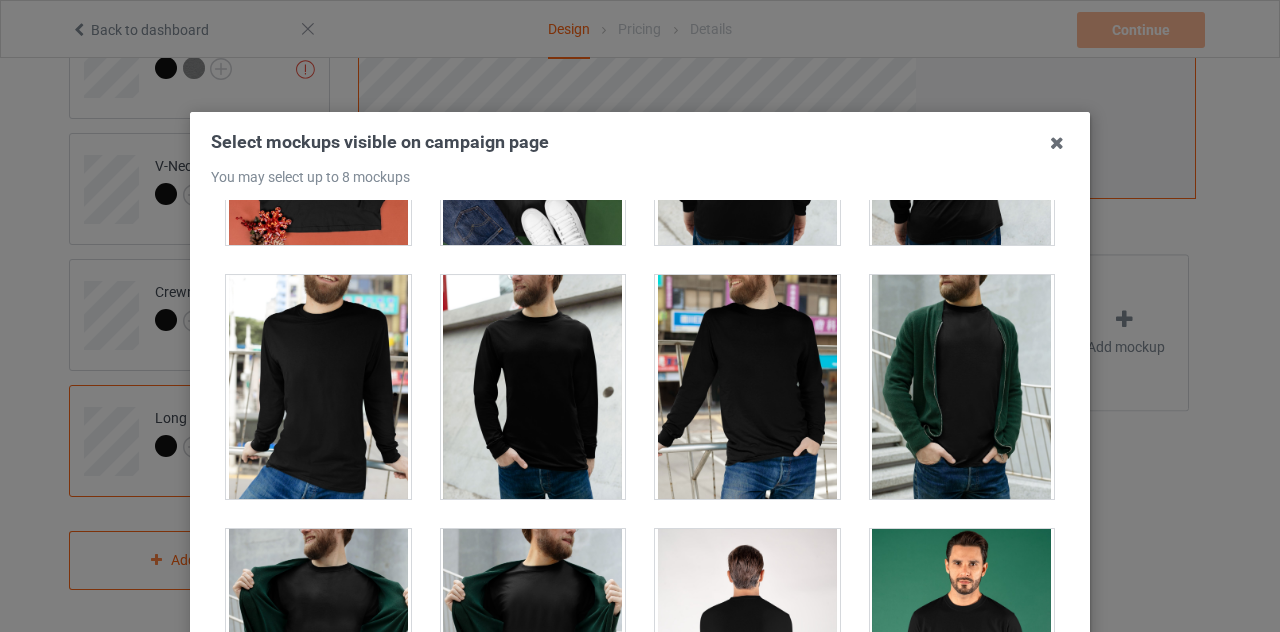 scroll, scrollTop: 3000, scrollLeft: 0, axis: vertical 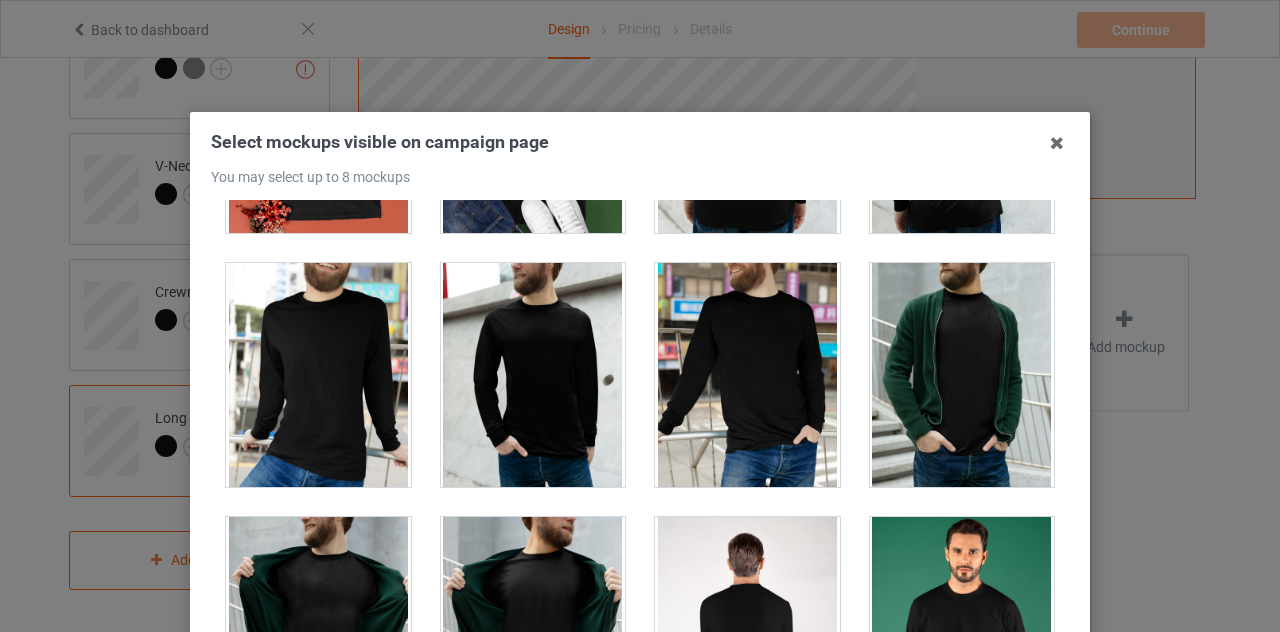 click at bounding box center [962, 375] 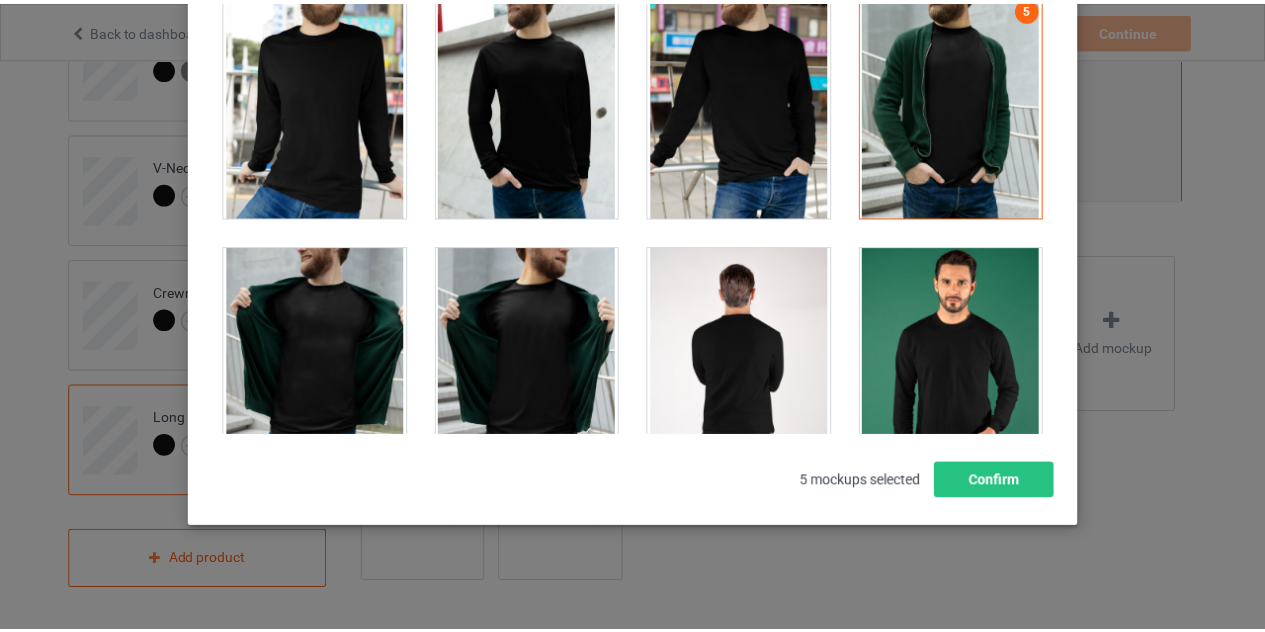 scroll, scrollTop: 277, scrollLeft: 0, axis: vertical 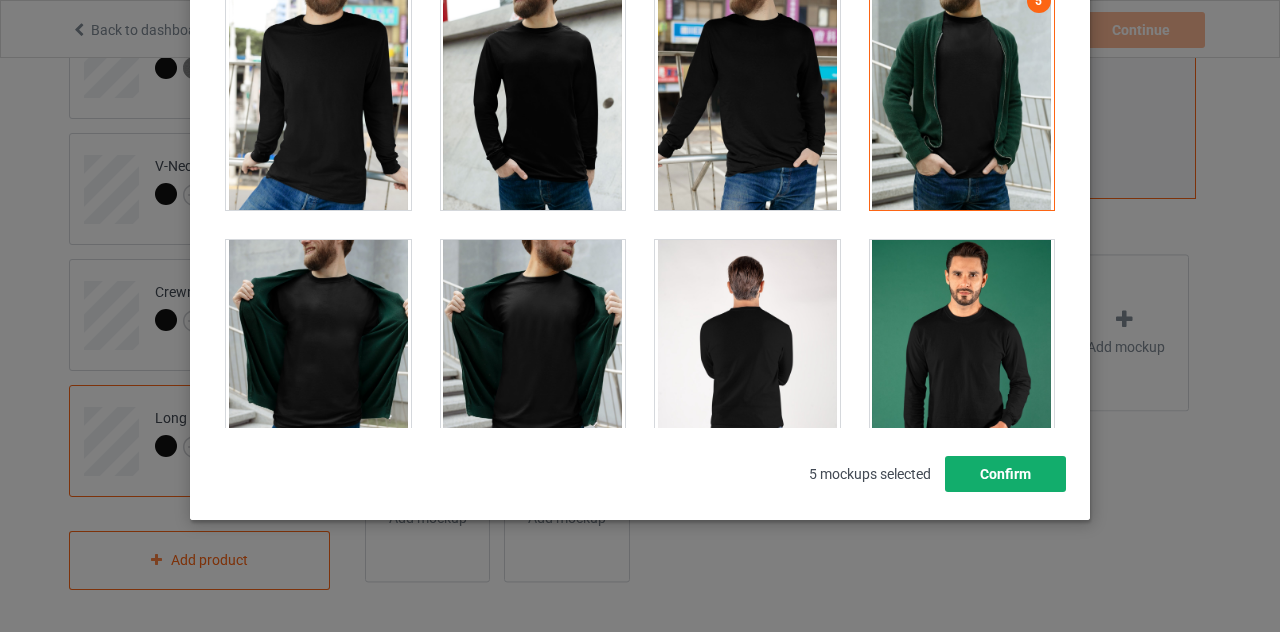 click on "Confirm" at bounding box center (1005, 474) 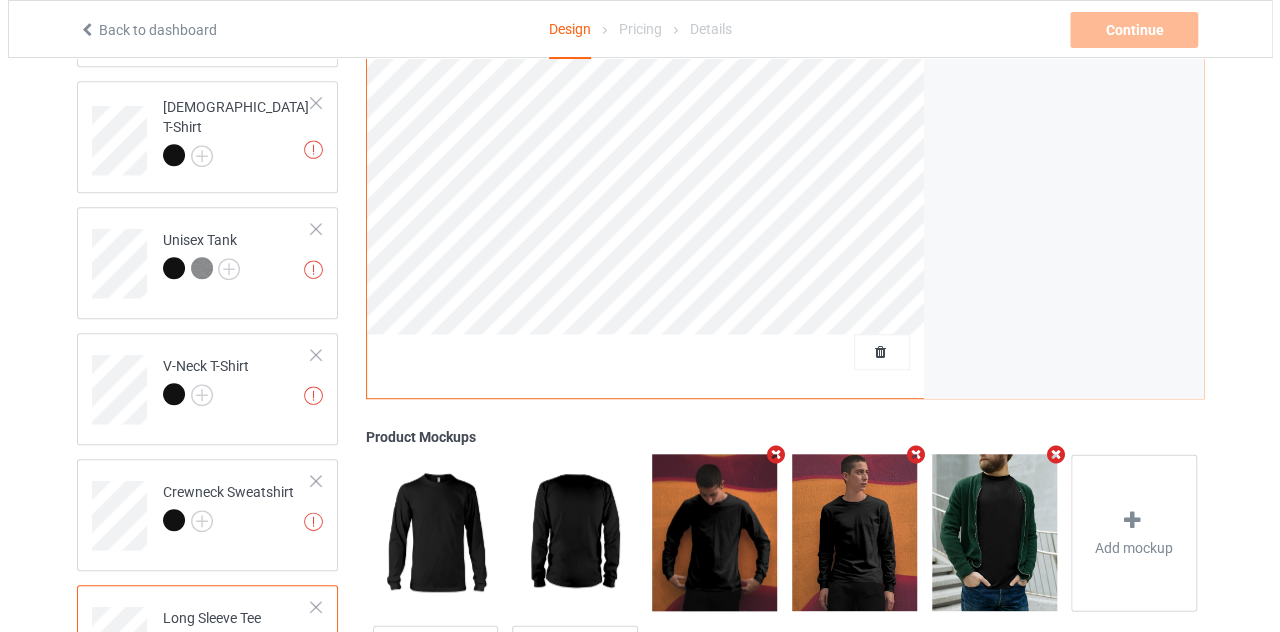 scroll, scrollTop: 728, scrollLeft: 0, axis: vertical 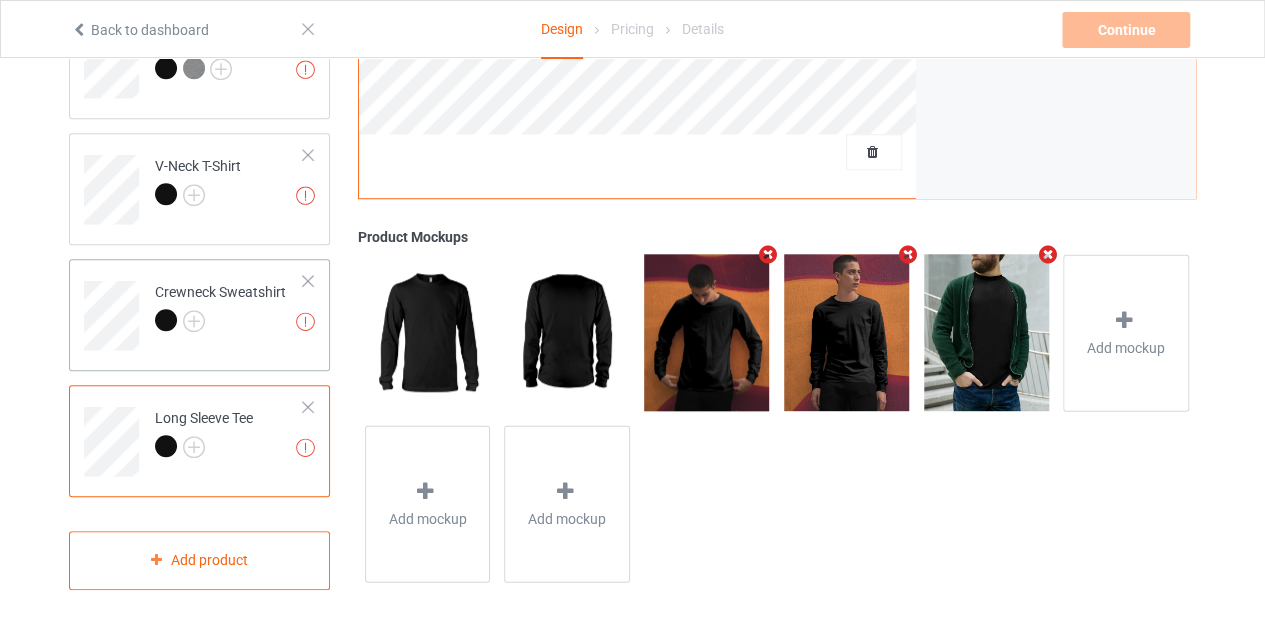 drag, startPoint x: 239, startPoint y: 319, endPoint x: 220, endPoint y: 325, distance: 19.924858 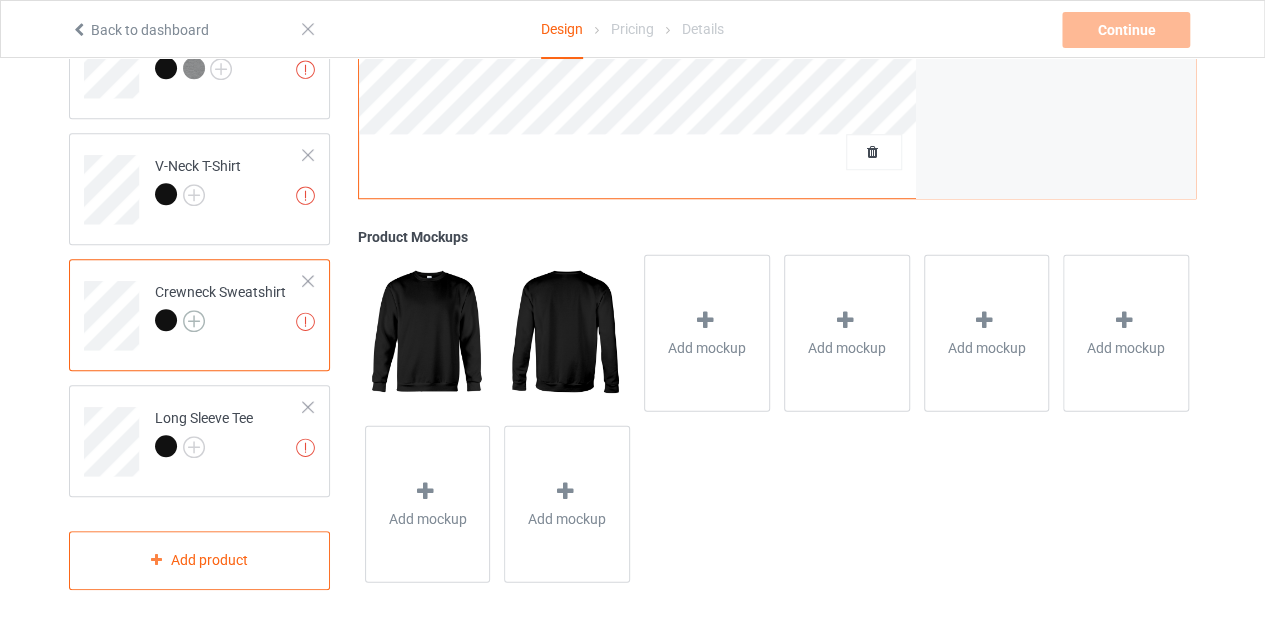 click at bounding box center [194, 321] 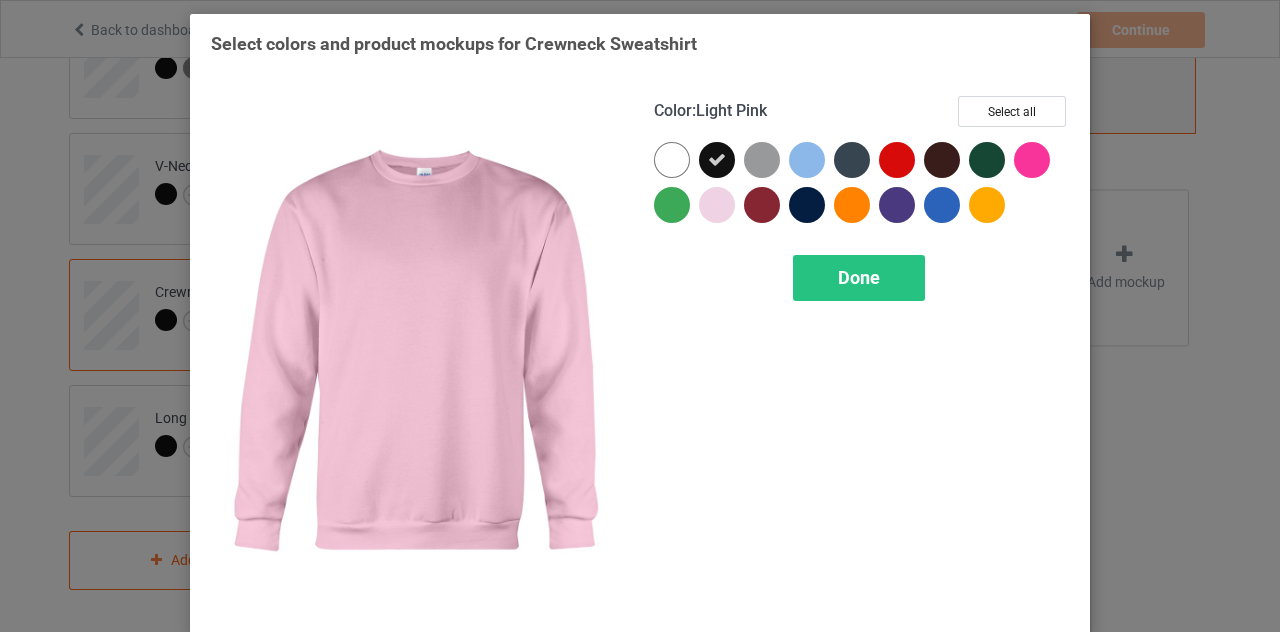drag, startPoint x: 594, startPoint y: 265, endPoint x: 564, endPoint y: 256, distance: 31.320919 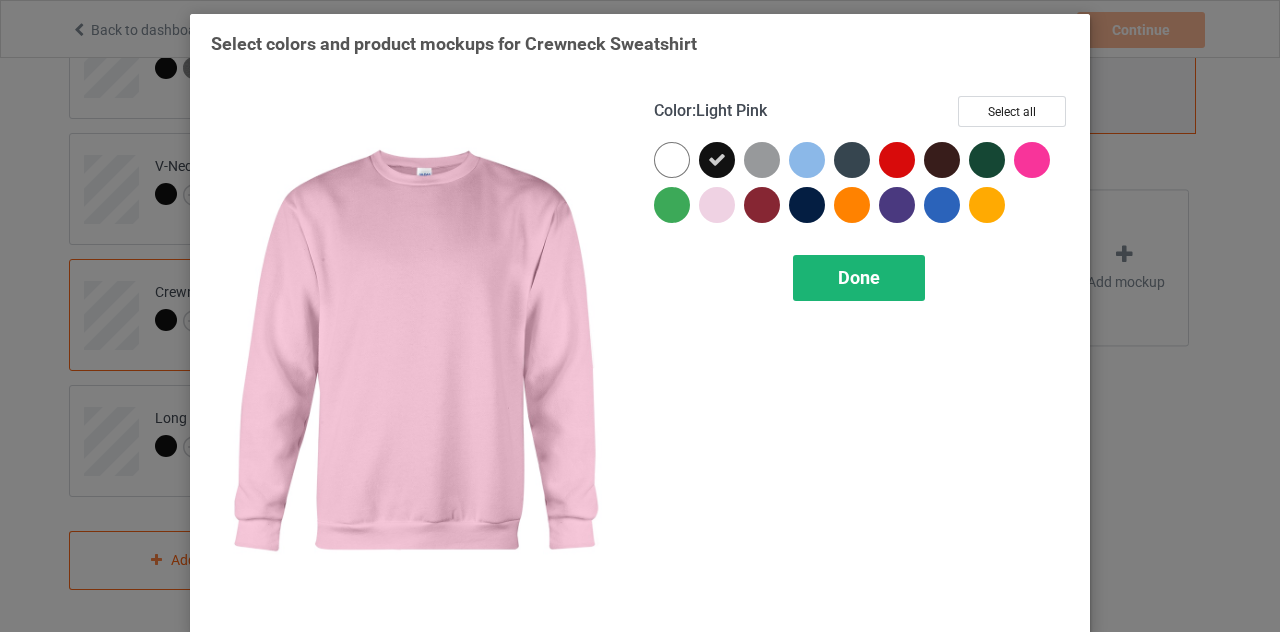 click on "Done" at bounding box center [859, 278] 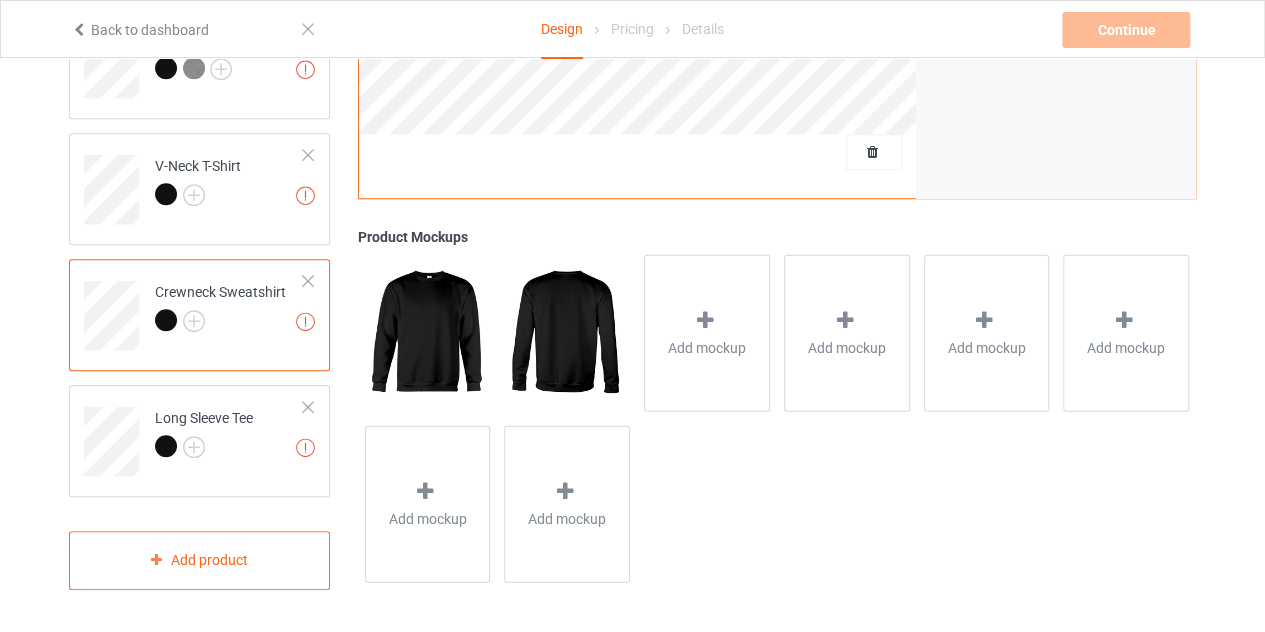 click on "Add mockup" at bounding box center [847, 333] 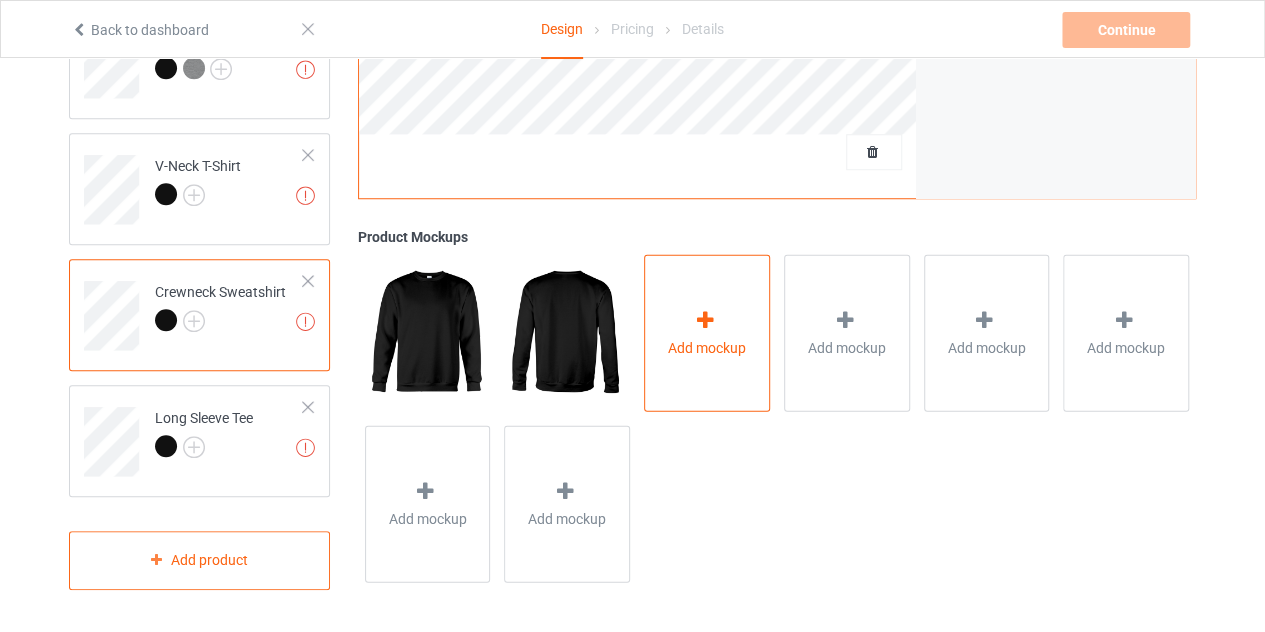click on "Add mockup" at bounding box center (707, 333) 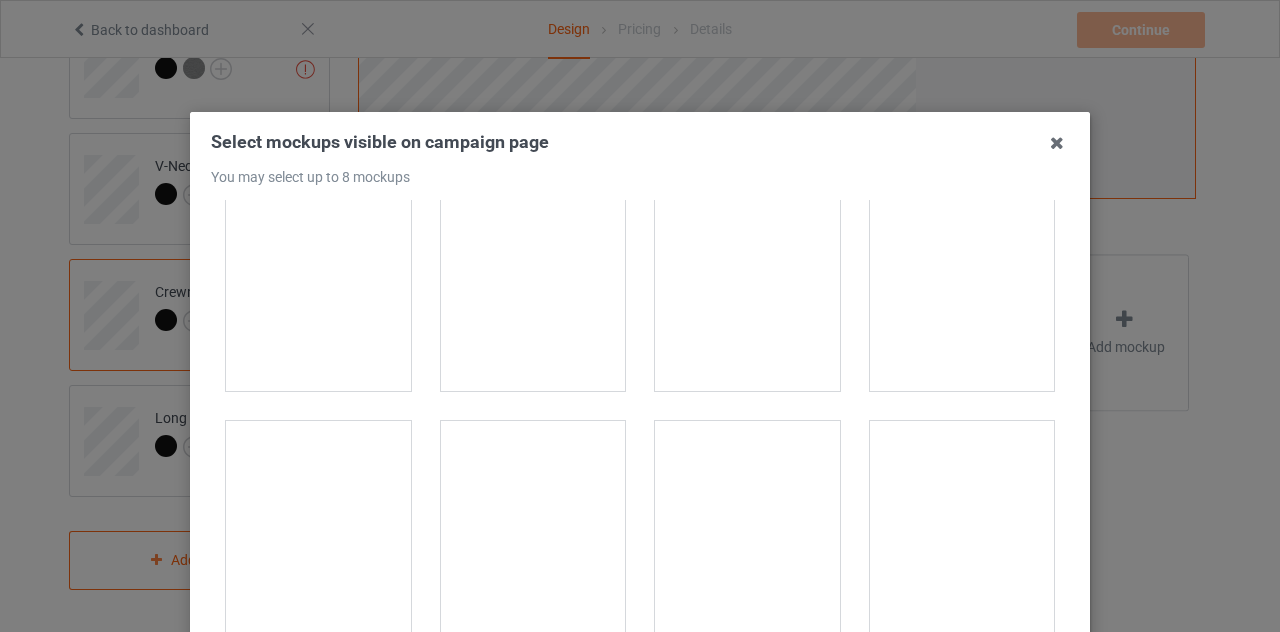 scroll, scrollTop: 300, scrollLeft: 0, axis: vertical 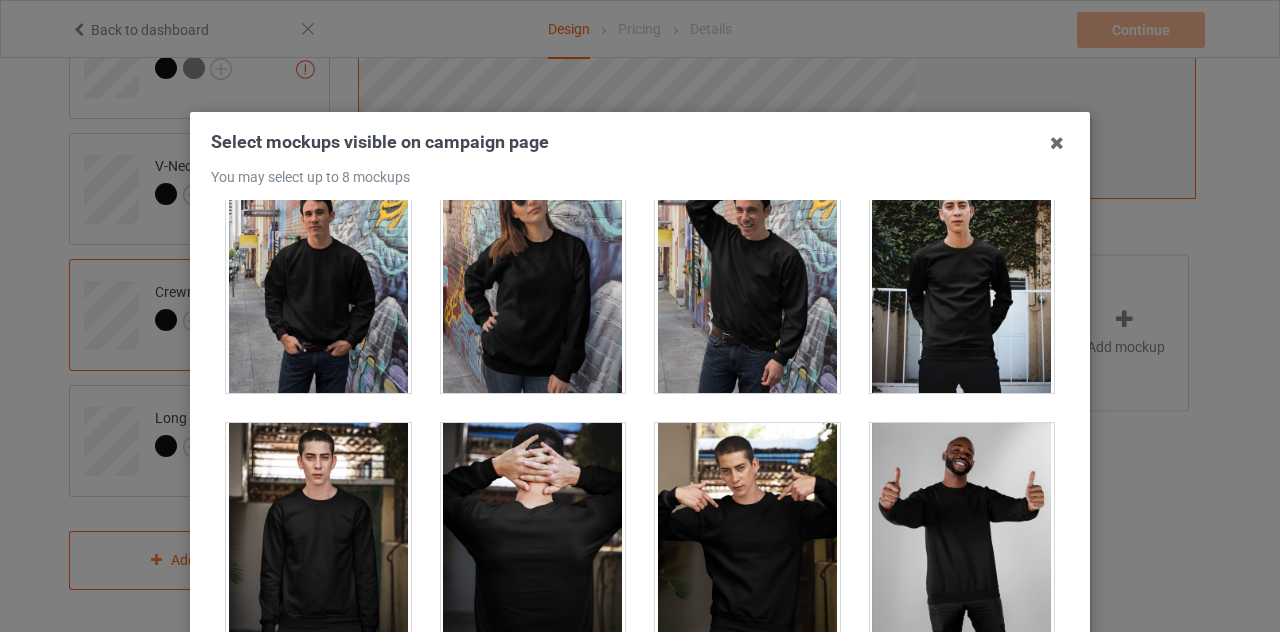 click at bounding box center (962, 281) 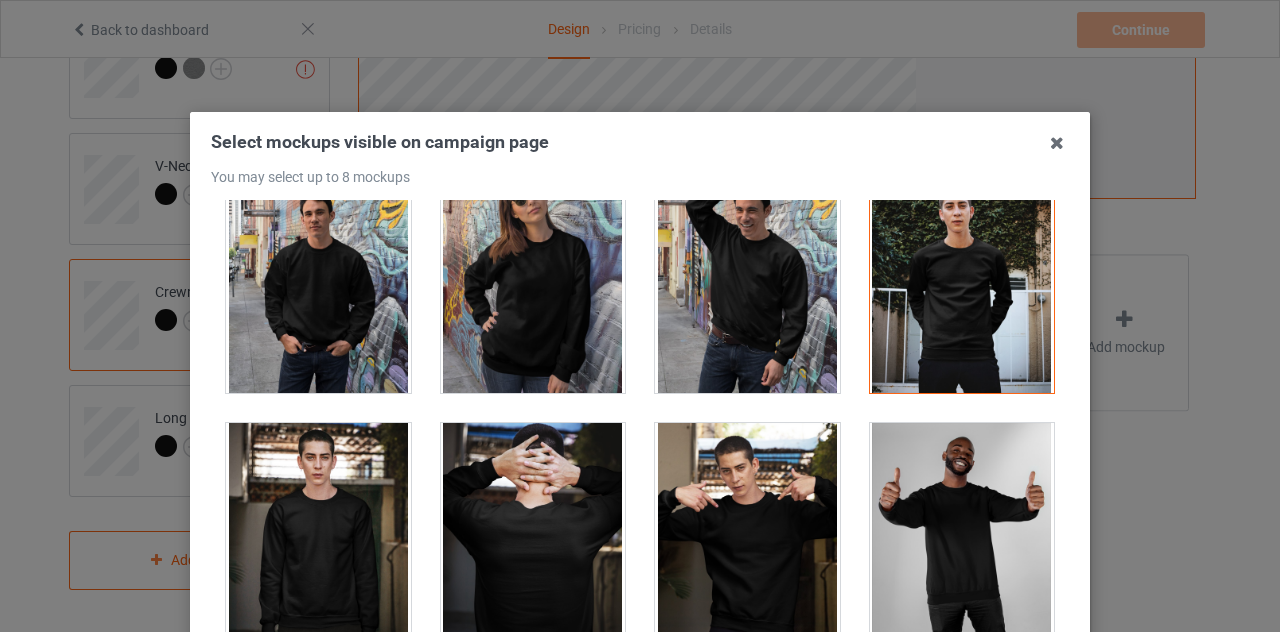 click at bounding box center [747, 535] 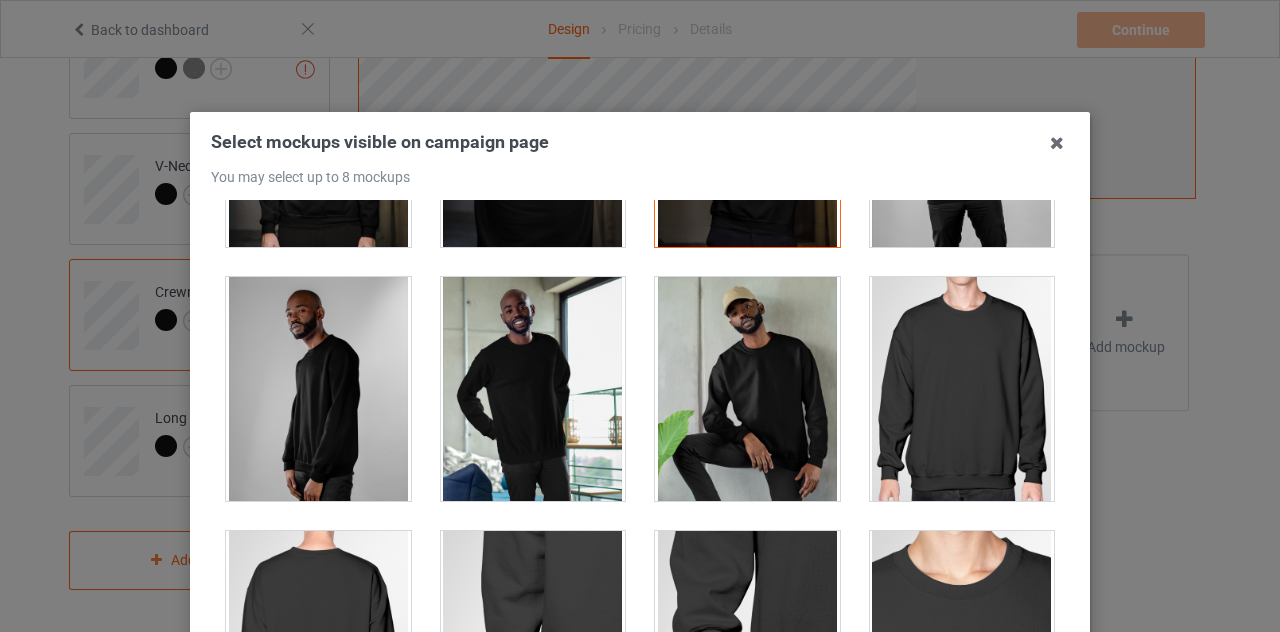 scroll, scrollTop: 600, scrollLeft: 0, axis: vertical 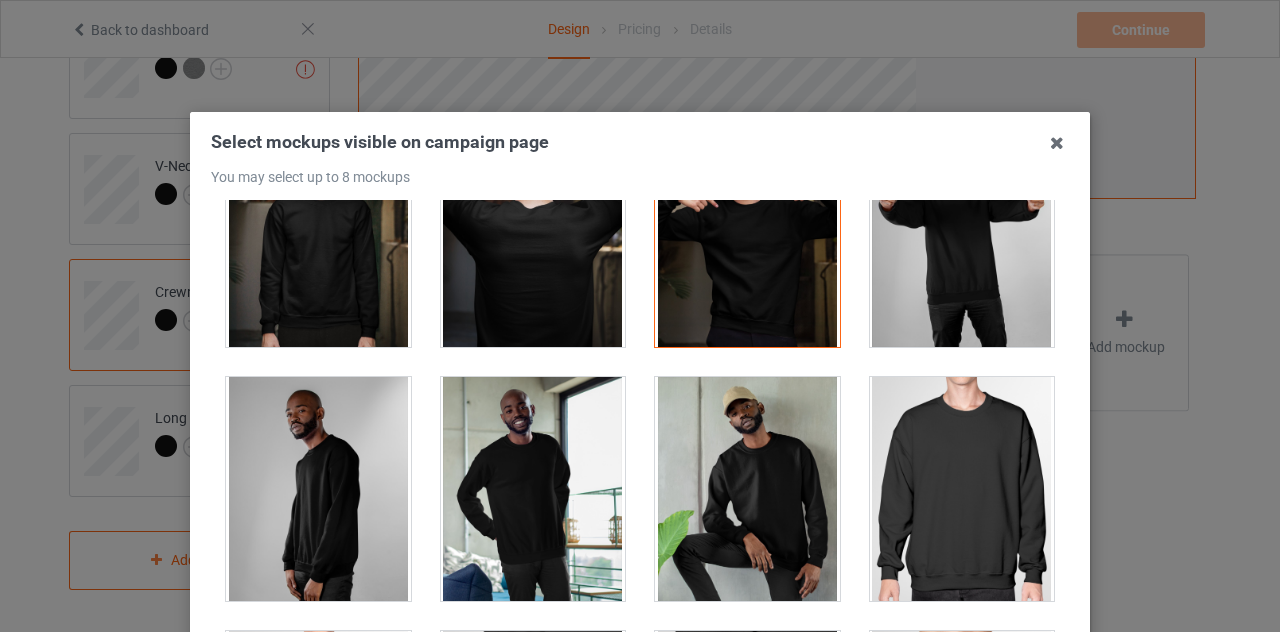click at bounding box center [533, 489] 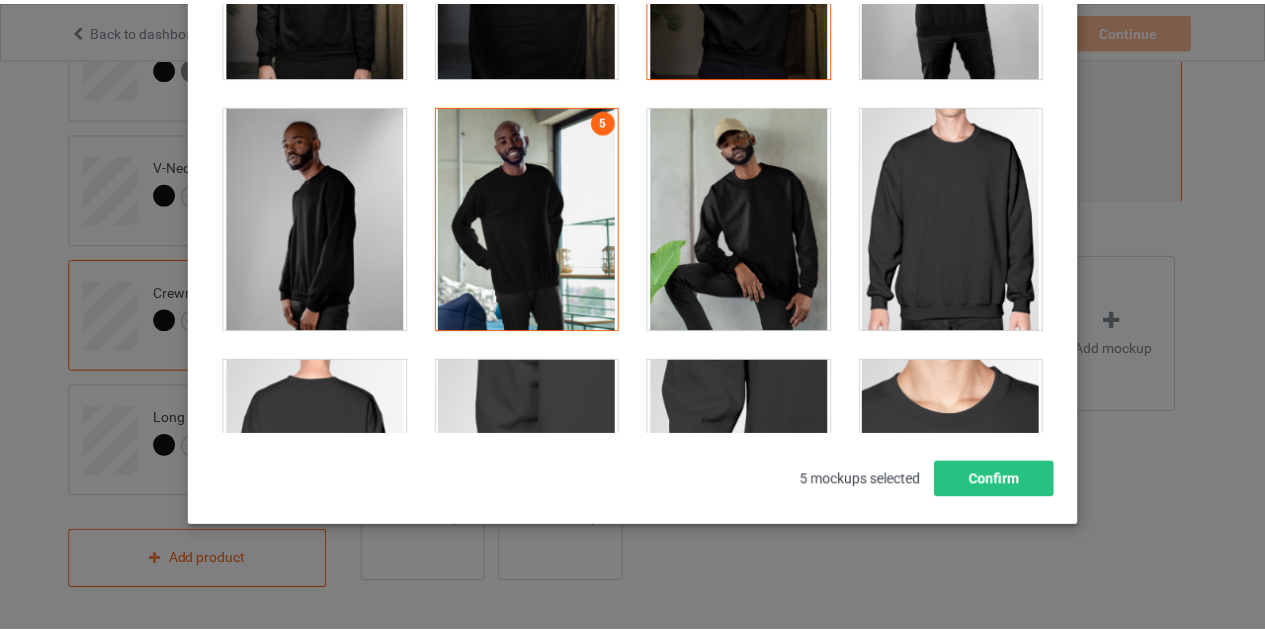 scroll, scrollTop: 277, scrollLeft: 0, axis: vertical 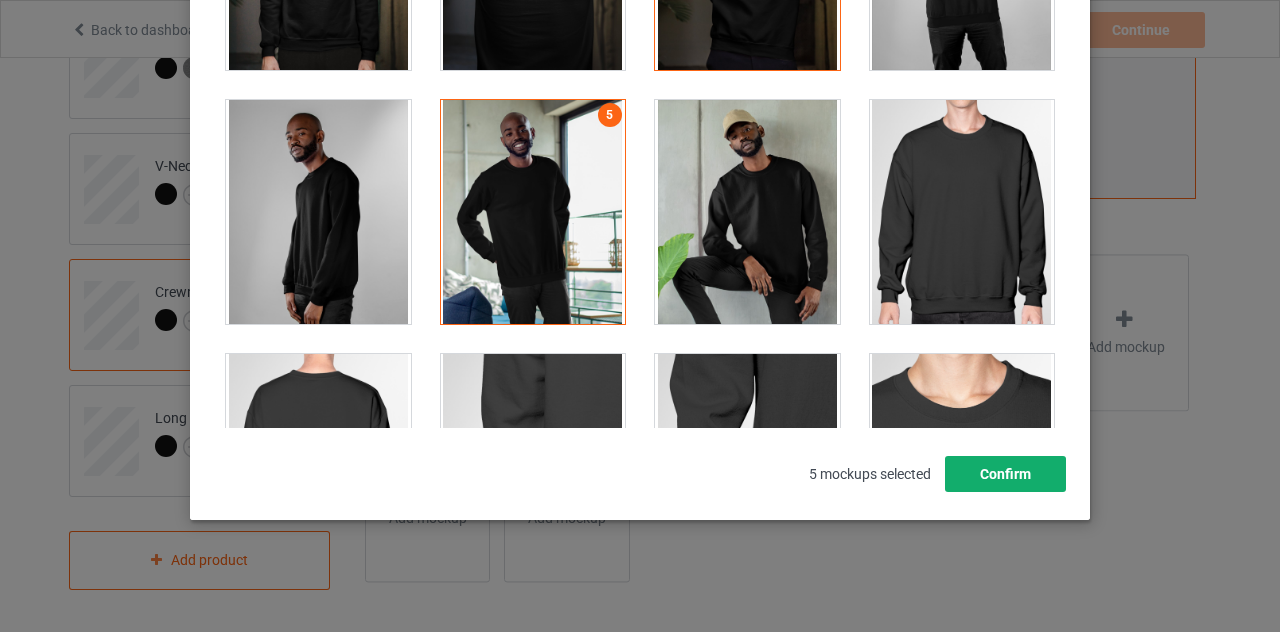 click on "Confirm" at bounding box center [1005, 474] 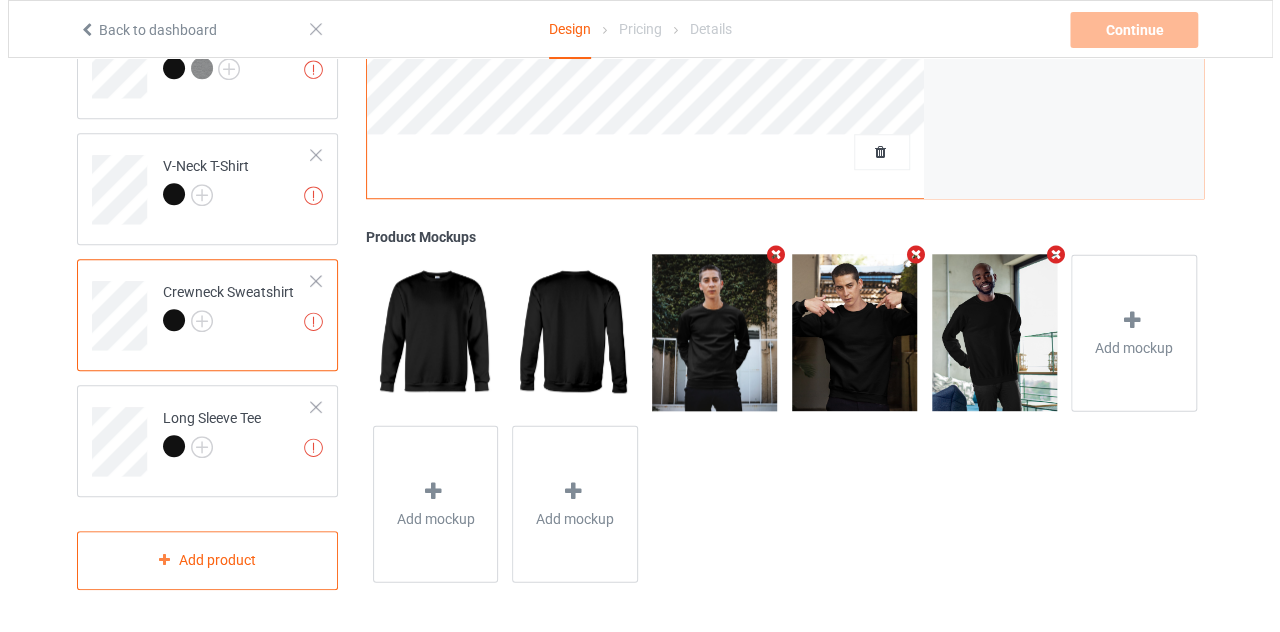 scroll, scrollTop: 628, scrollLeft: 0, axis: vertical 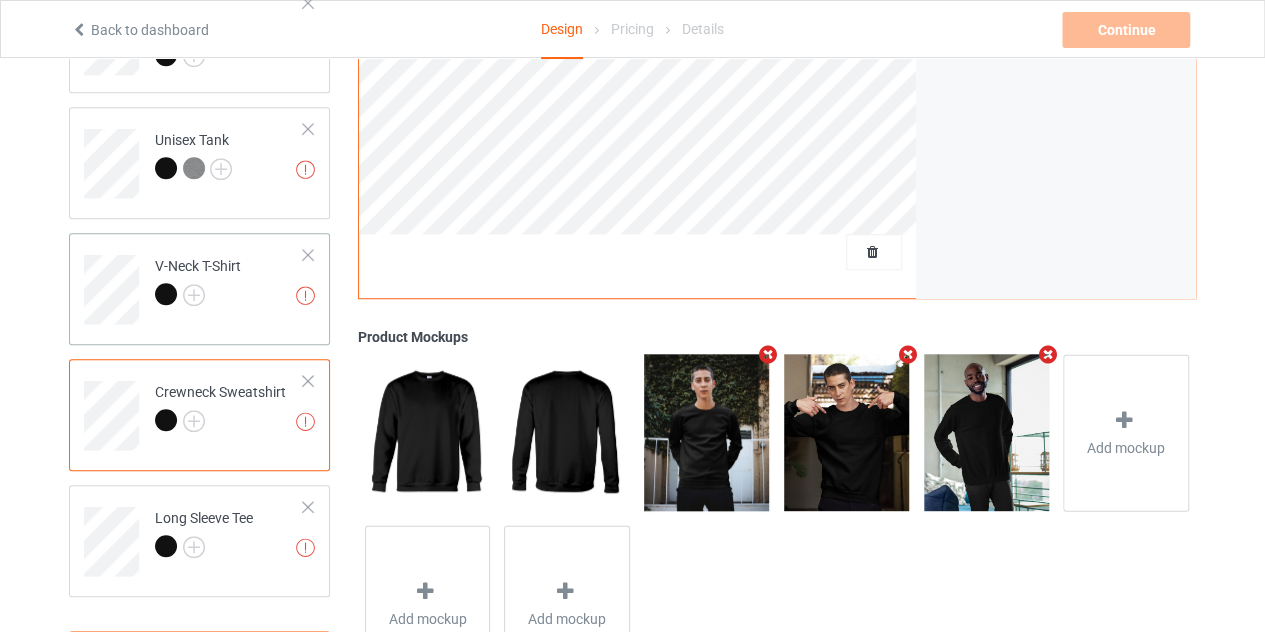 click at bounding box center (198, 297) 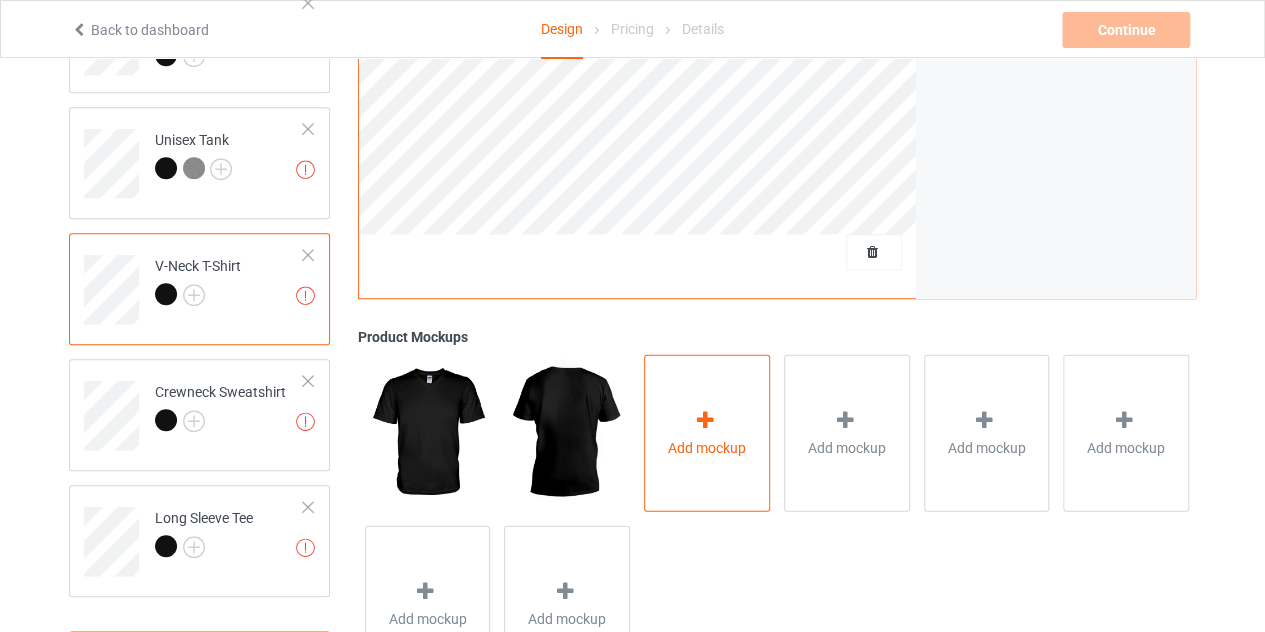 click at bounding box center (705, 419) 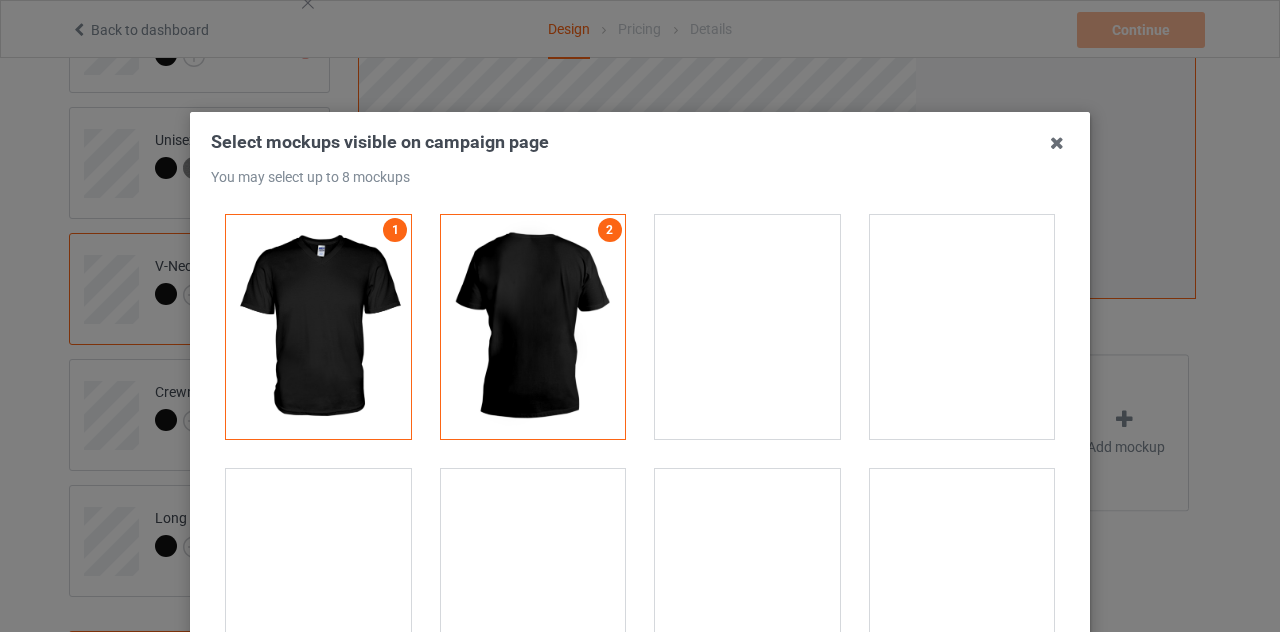 scroll, scrollTop: 100, scrollLeft: 0, axis: vertical 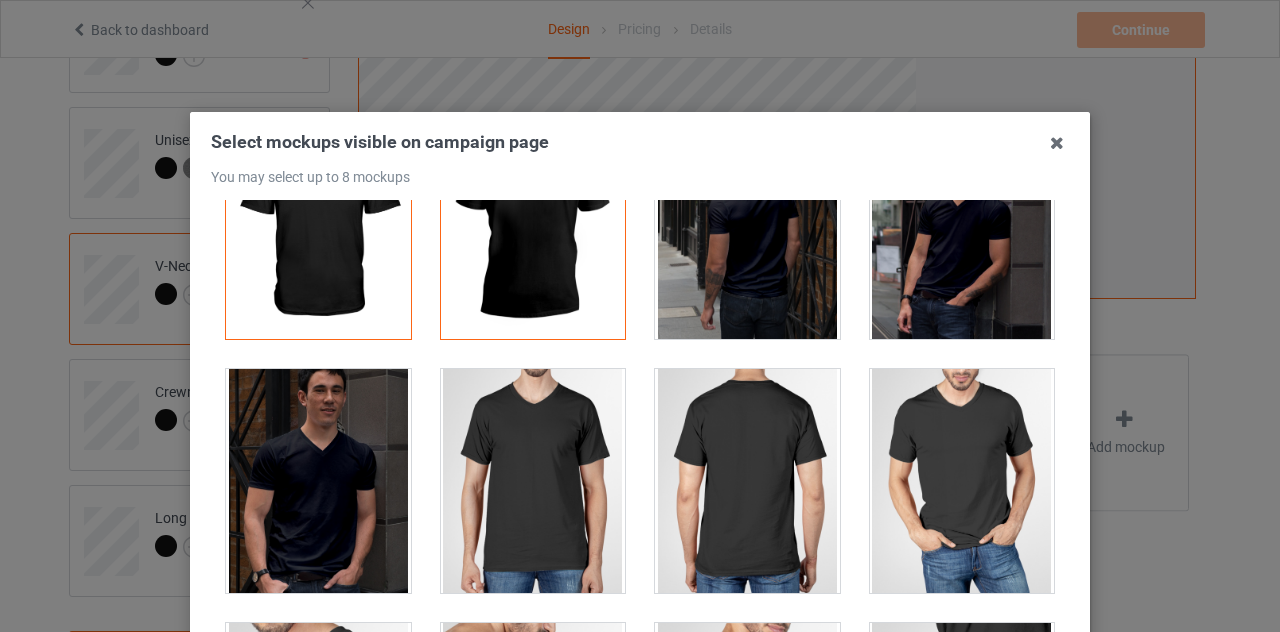 click at bounding box center [318, 481] 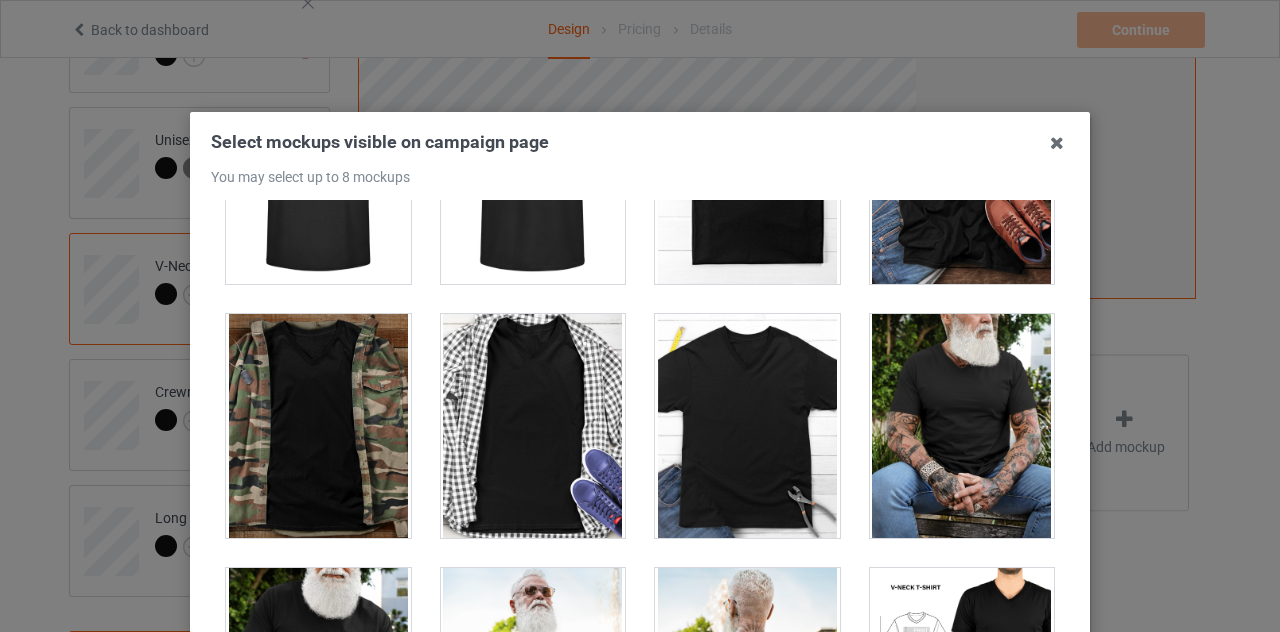 scroll, scrollTop: 1100, scrollLeft: 0, axis: vertical 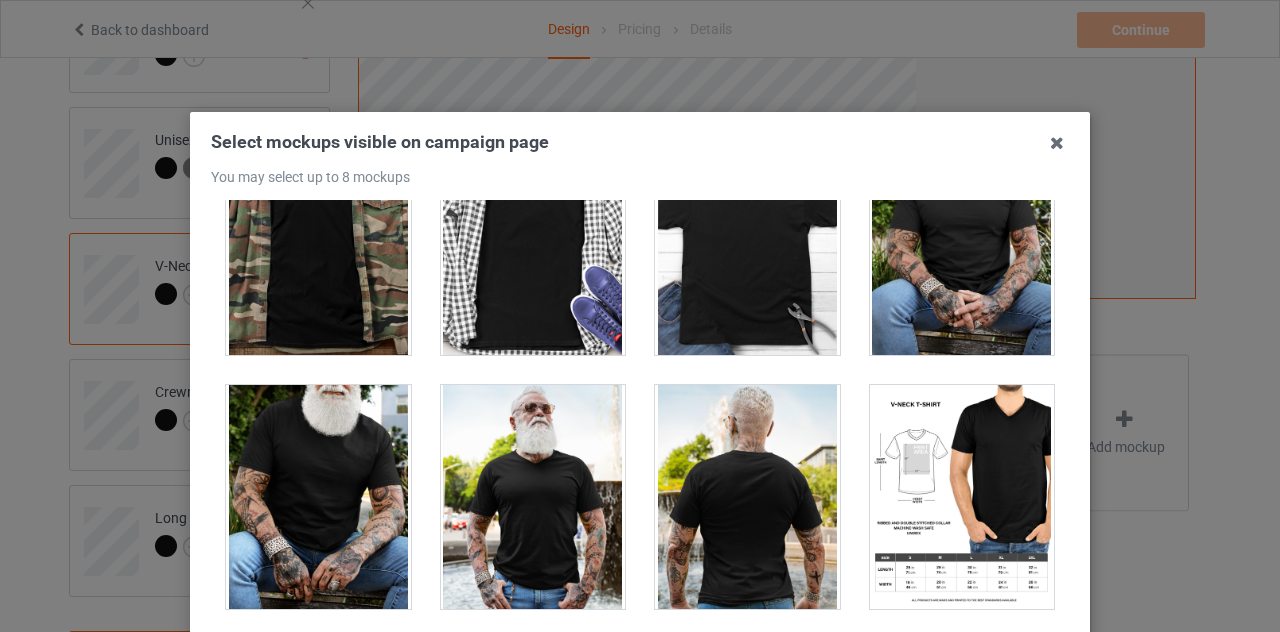 click at bounding box center (533, 497) 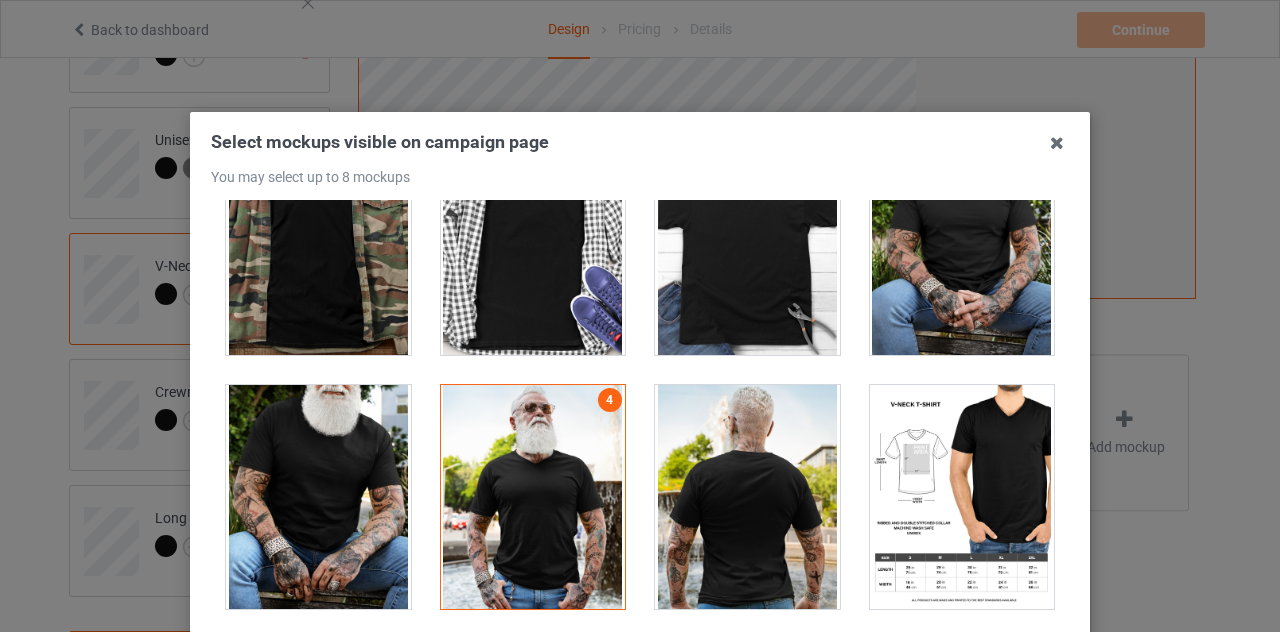 click at bounding box center [318, 497] 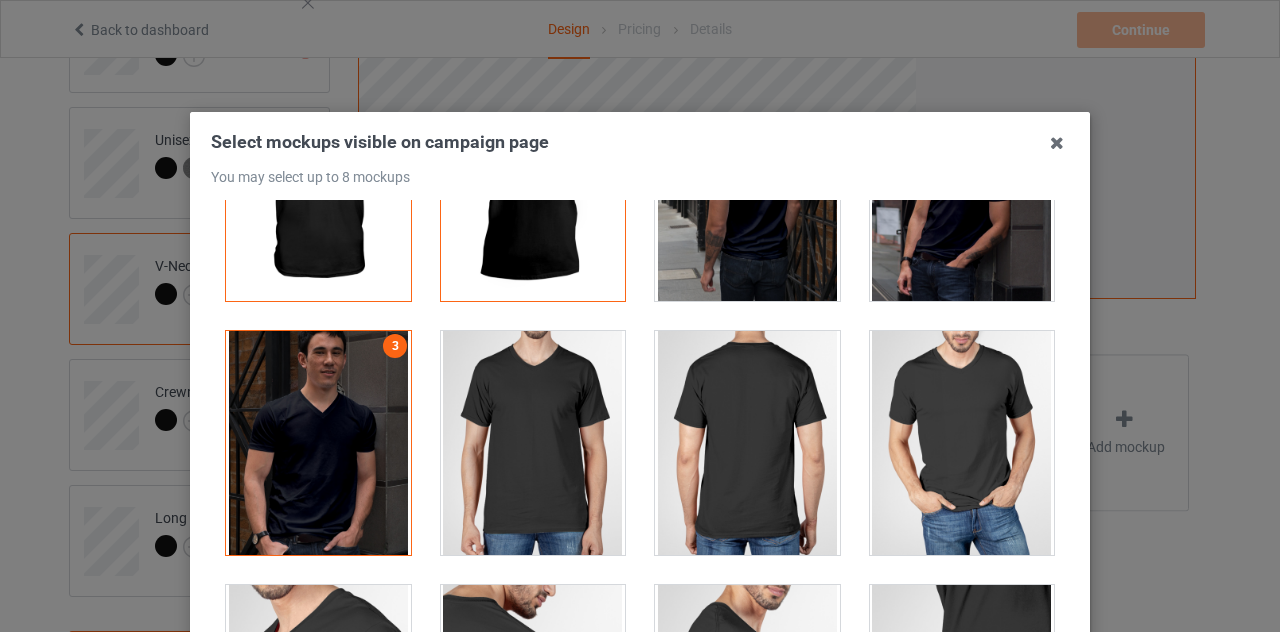 scroll, scrollTop: 100, scrollLeft: 0, axis: vertical 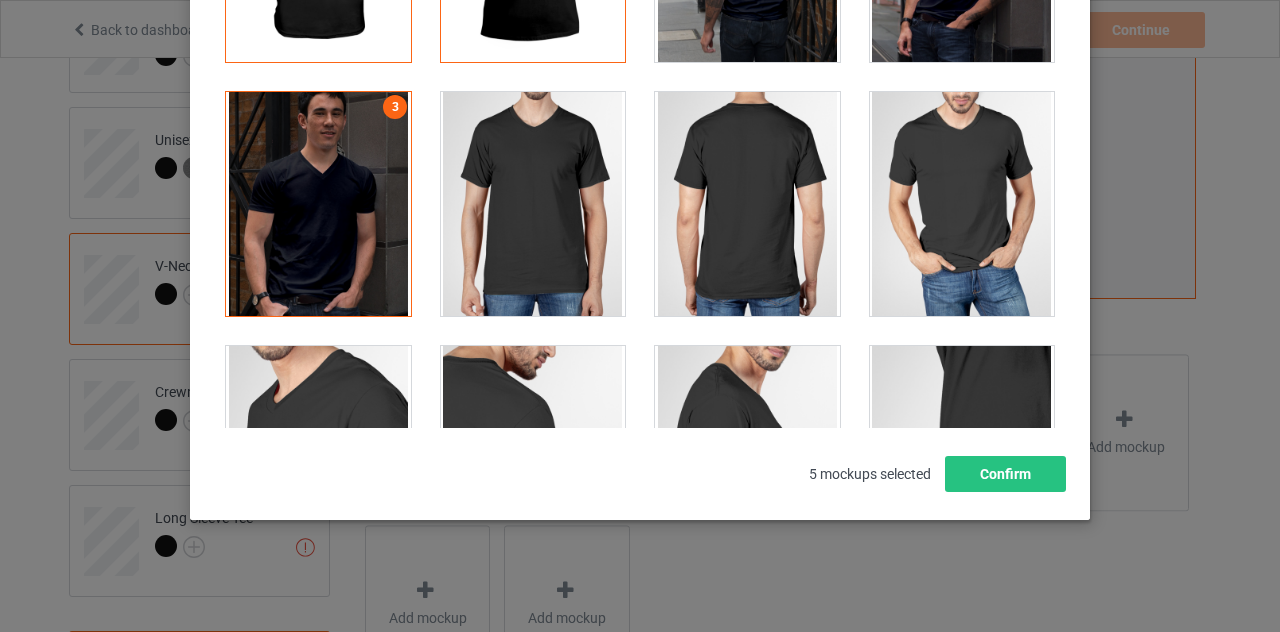 click at bounding box center (318, 204) 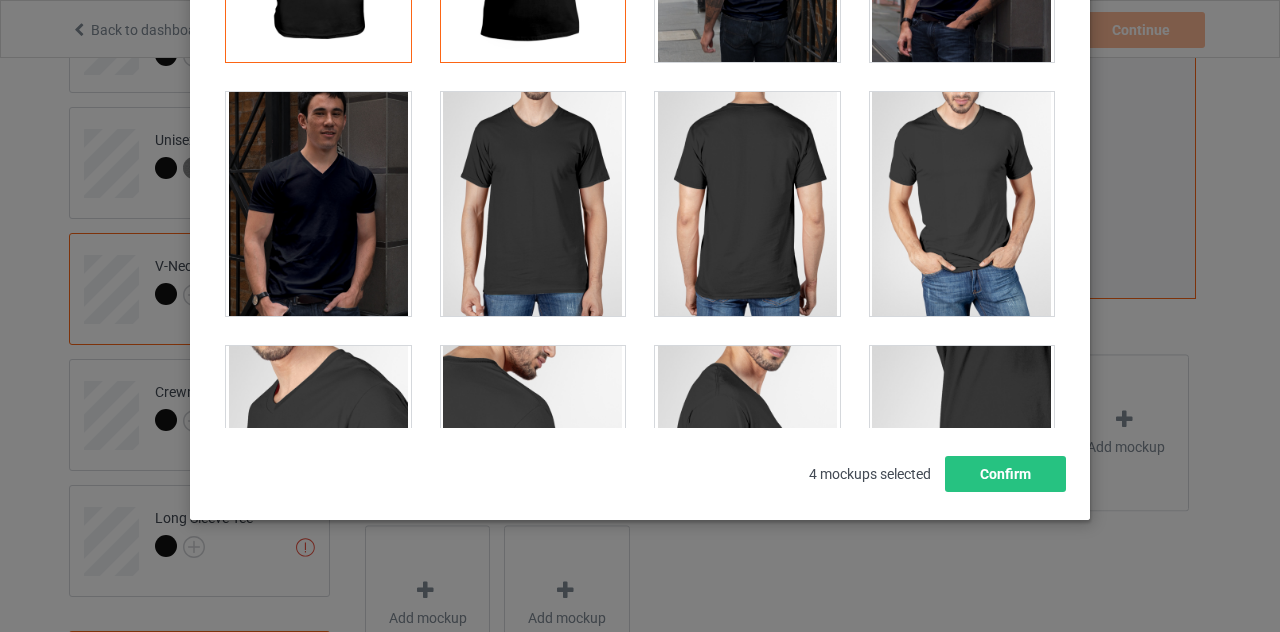 click at bounding box center [318, 204] 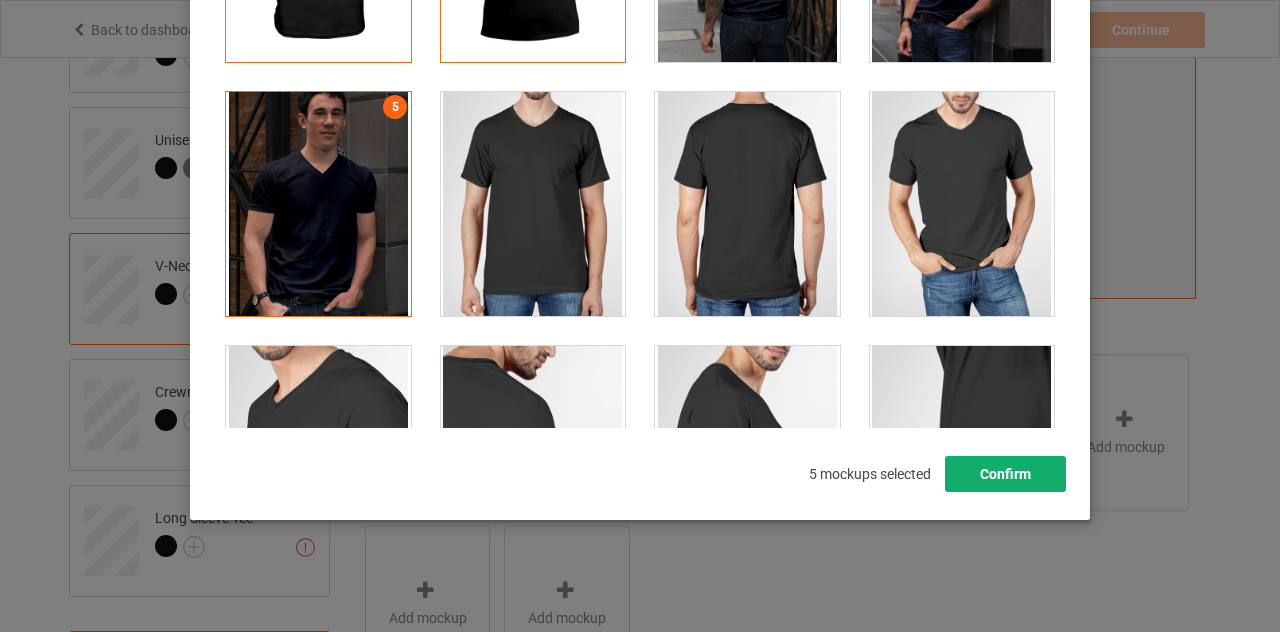 click on "Confirm" at bounding box center [1005, 474] 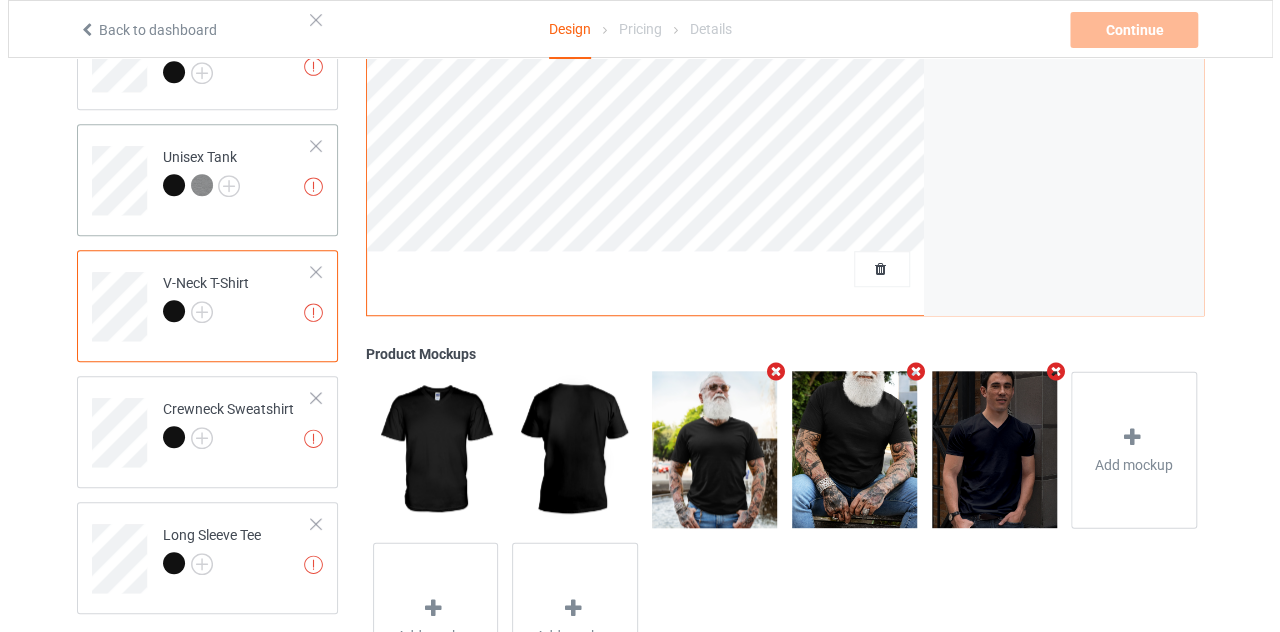 scroll, scrollTop: 628, scrollLeft: 0, axis: vertical 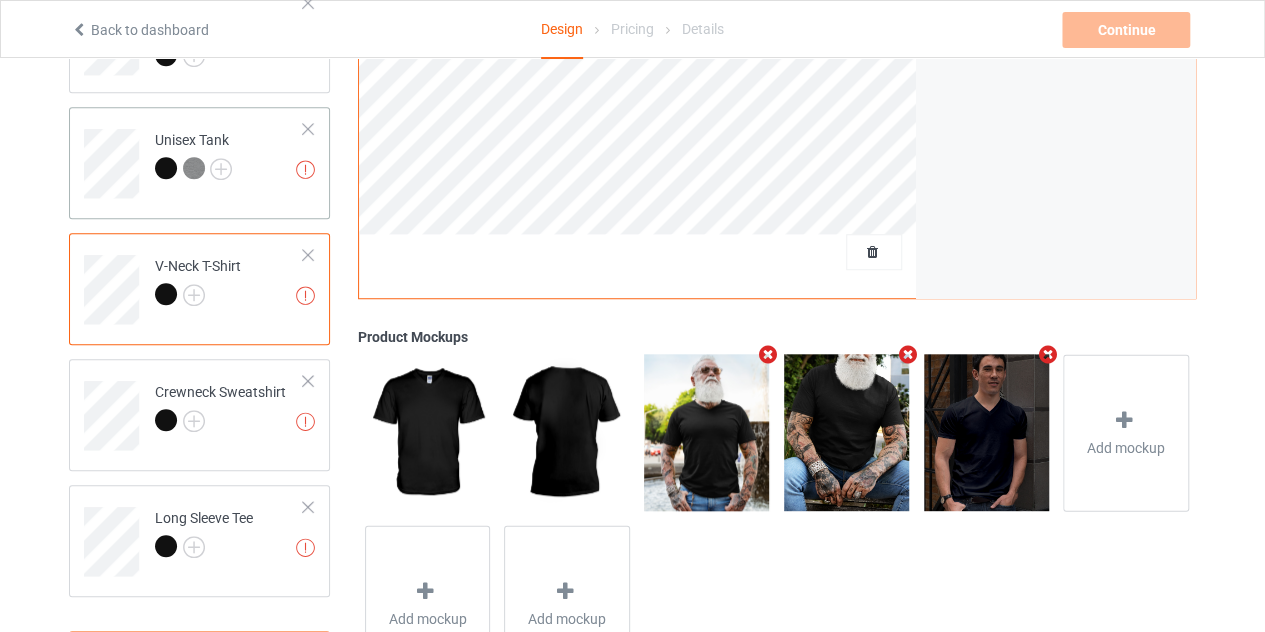 click on "Missing artworks Unisex Tank" at bounding box center (229, 156) 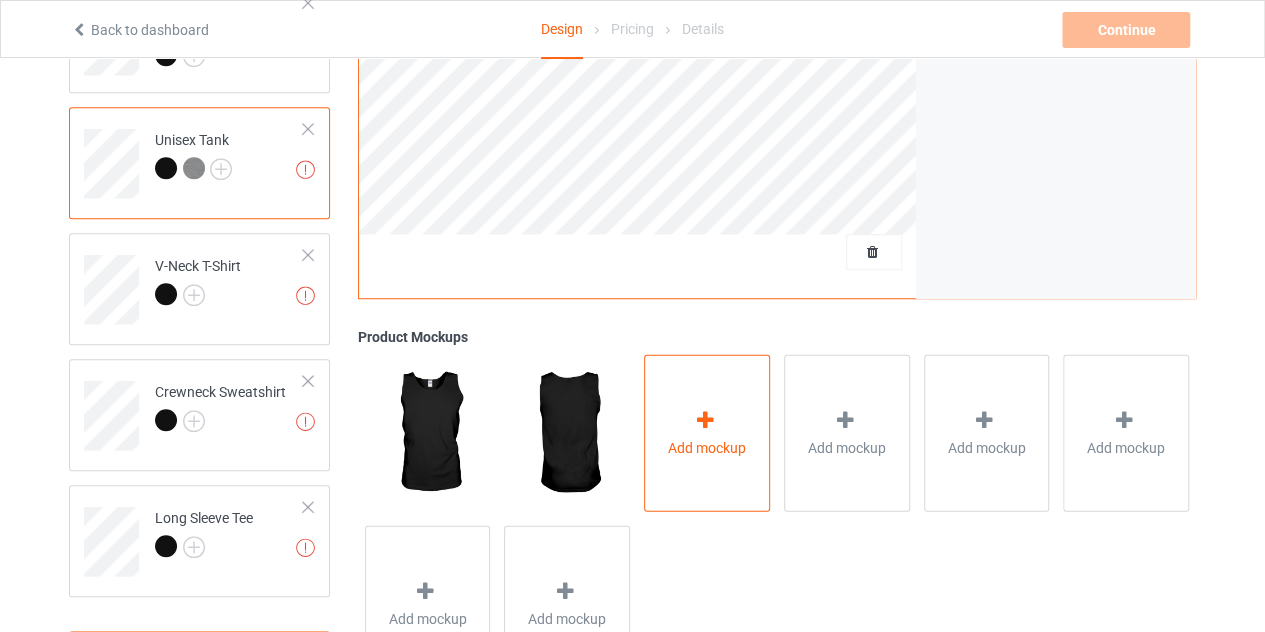 click on "Add mockup" at bounding box center [707, 433] 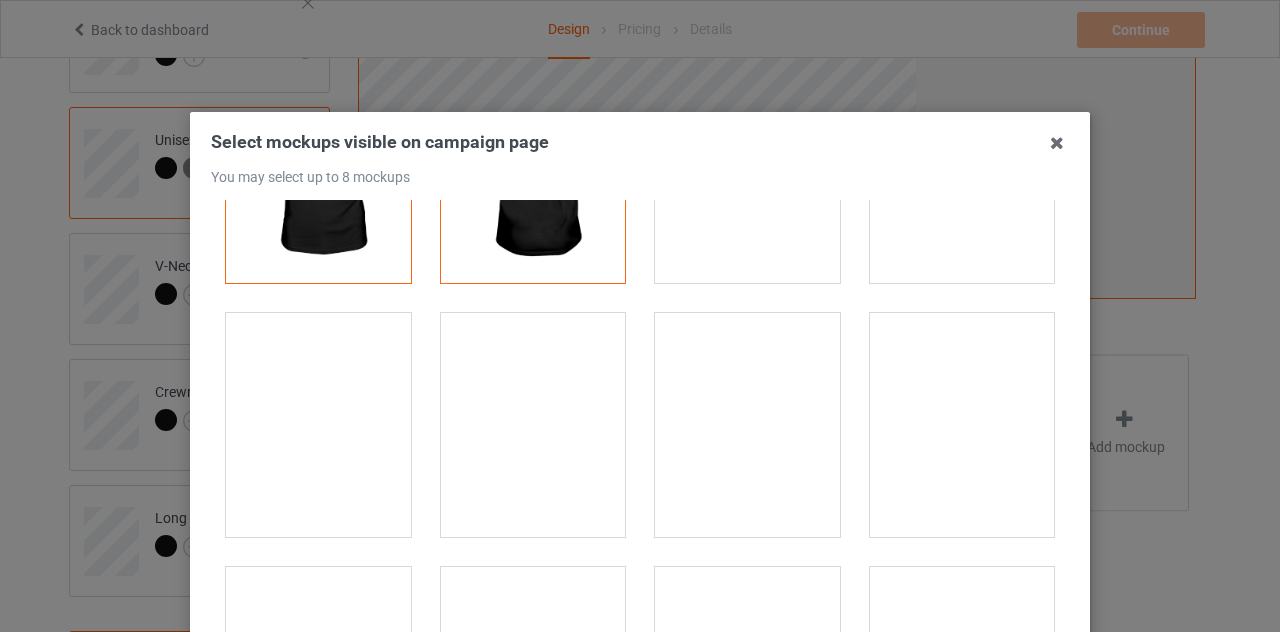 scroll, scrollTop: 200, scrollLeft: 0, axis: vertical 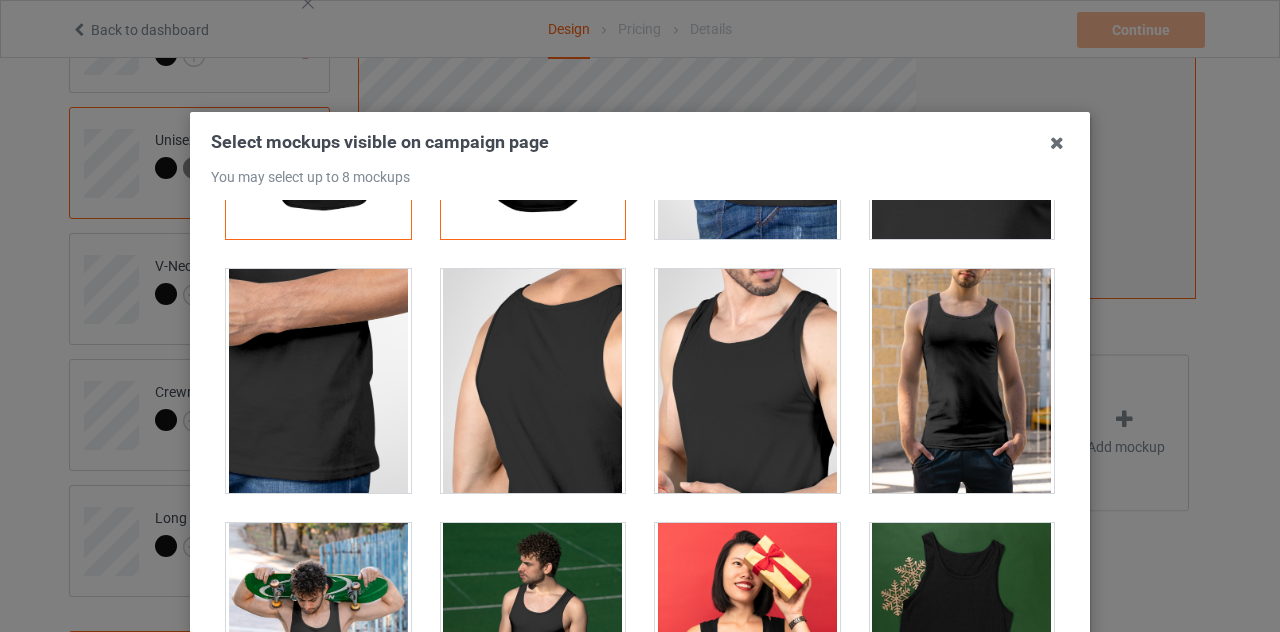 click at bounding box center (962, 381) 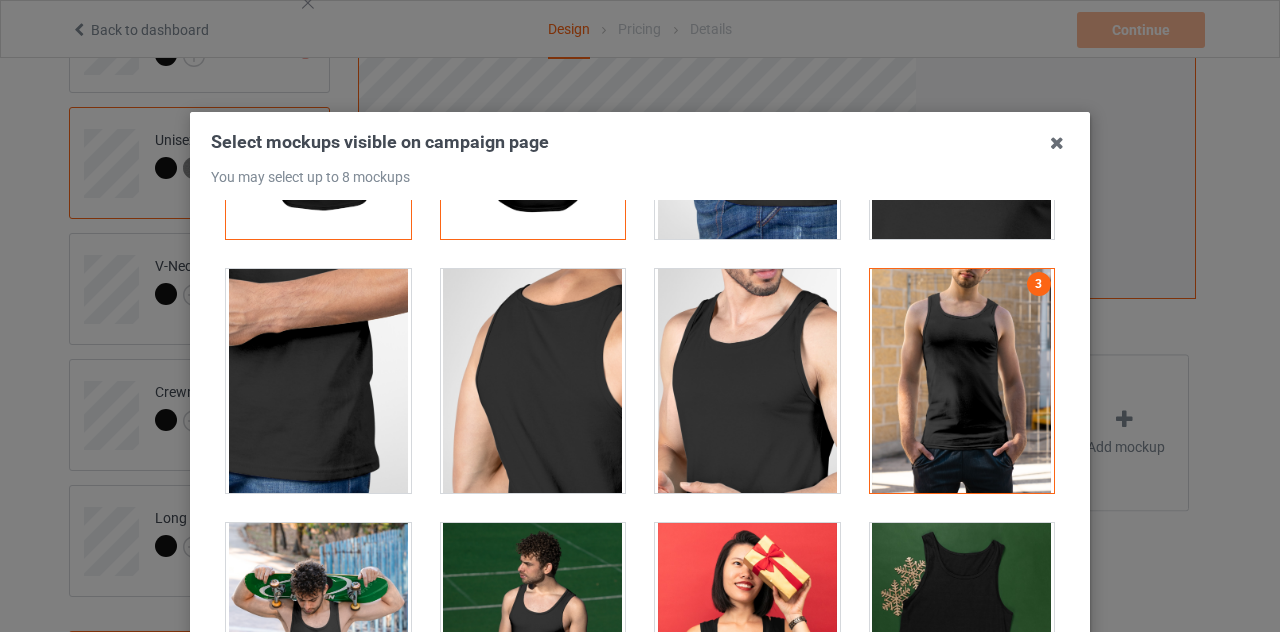 click at bounding box center [747, 381] 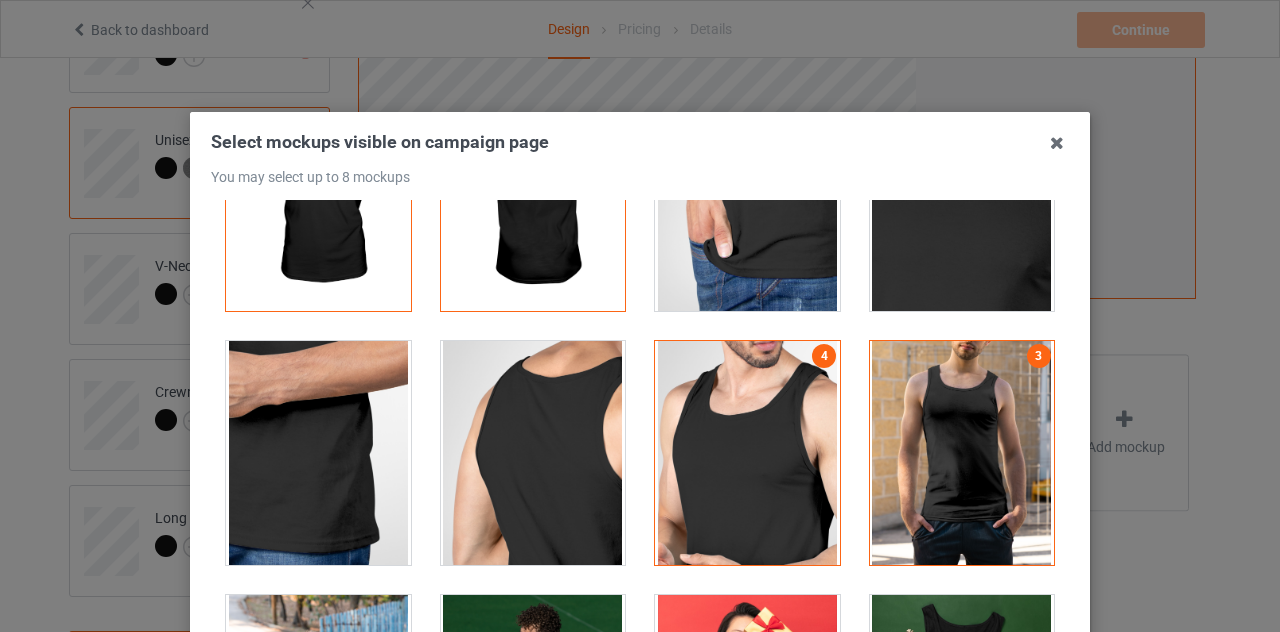 scroll, scrollTop: 0, scrollLeft: 0, axis: both 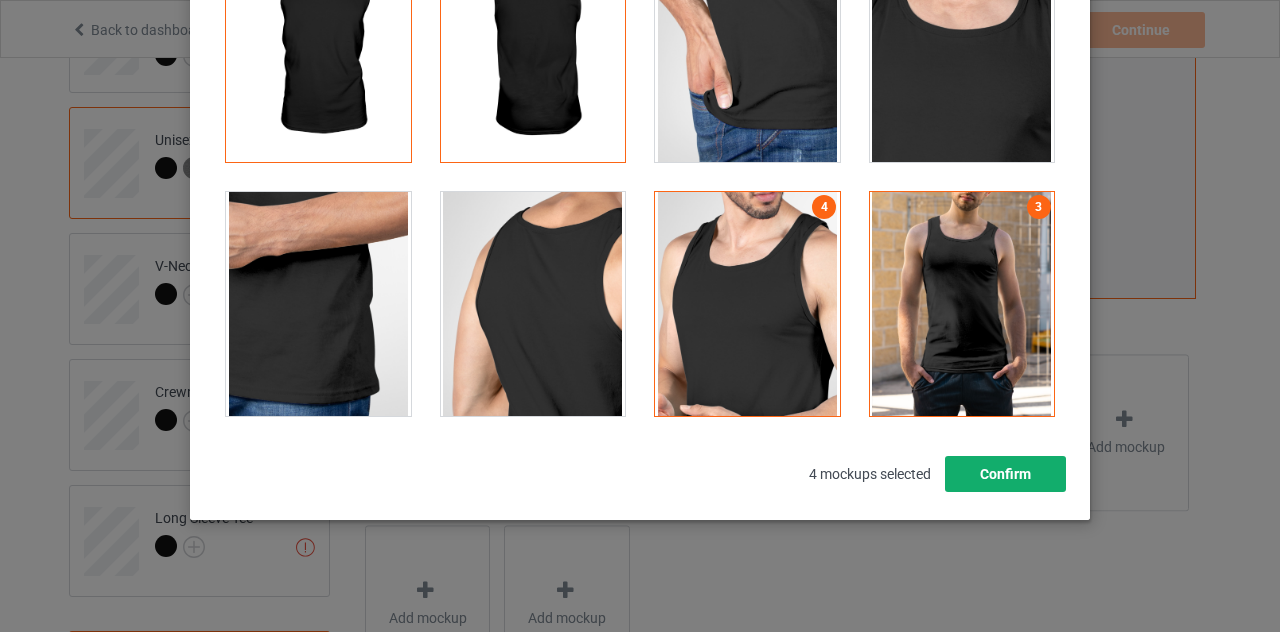 click on "Confirm" at bounding box center [1005, 474] 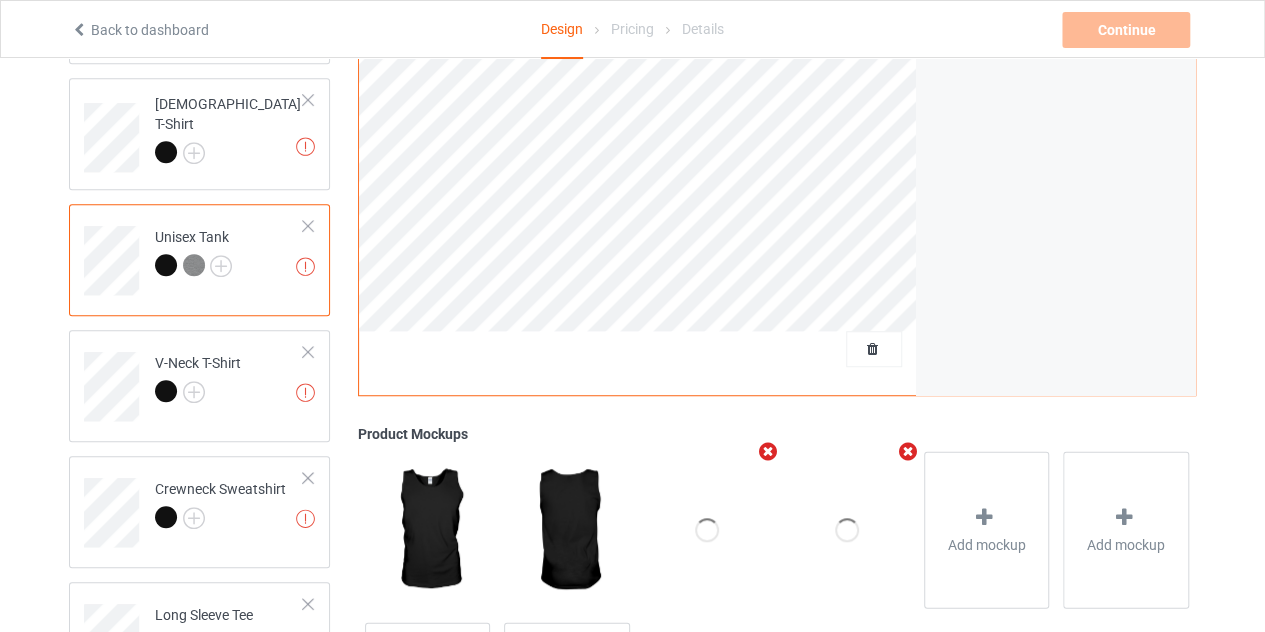 scroll, scrollTop: 528, scrollLeft: 0, axis: vertical 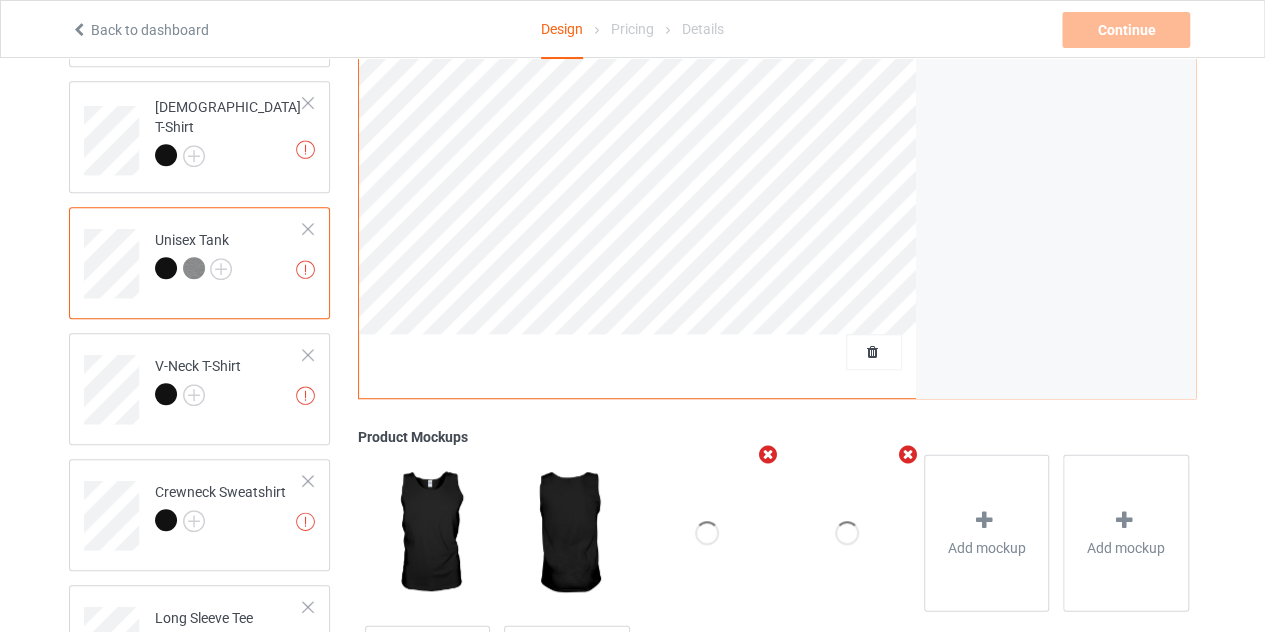 click on "Missing artworks Unisex Tank" at bounding box center [229, 256] 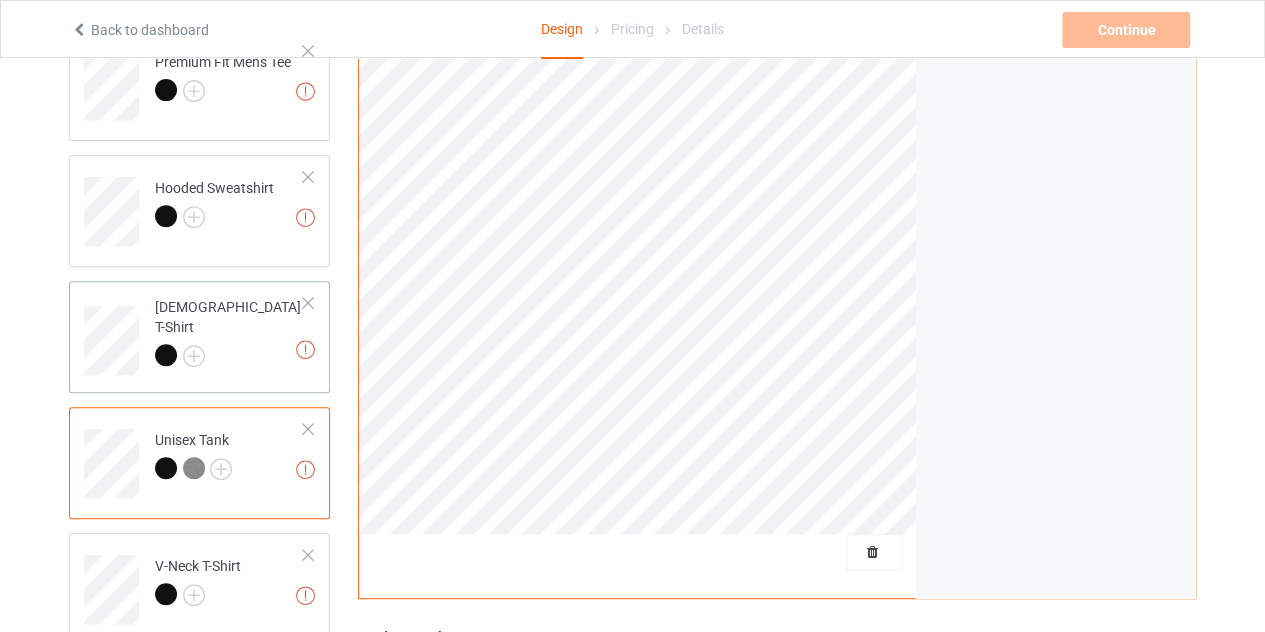 click on "Missing artworks [DEMOGRAPHIC_DATA] T-Shirt" at bounding box center (229, 333) 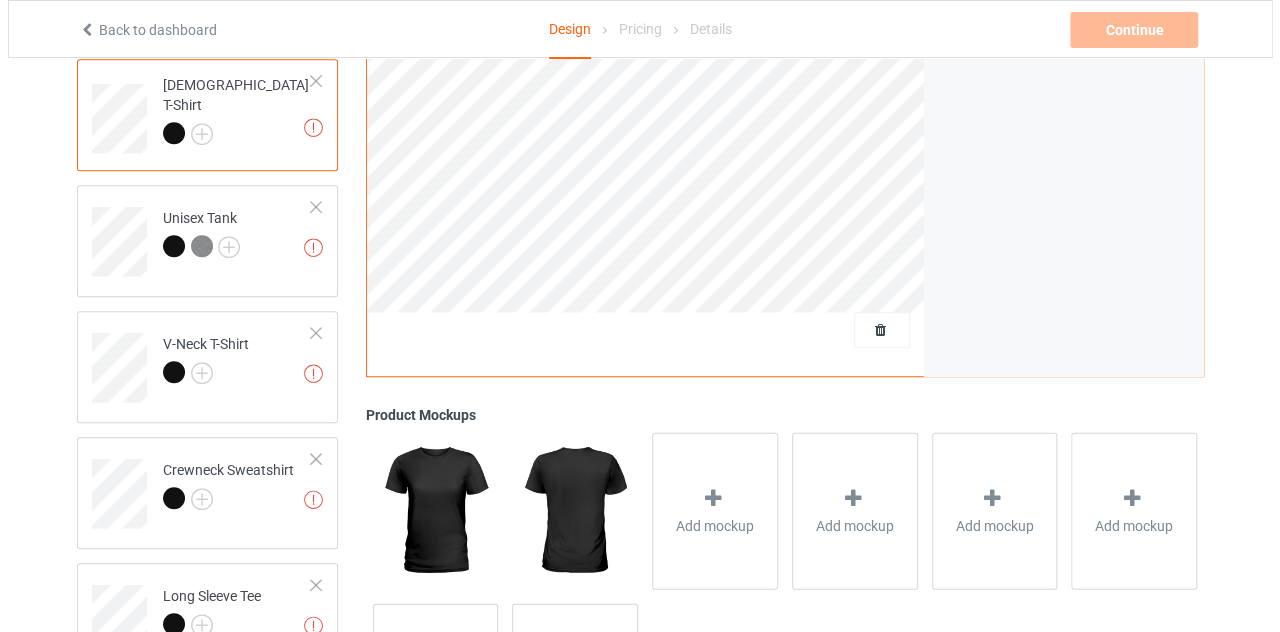 scroll, scrollTop: 728, scrollLeft: 0, axis: vertical 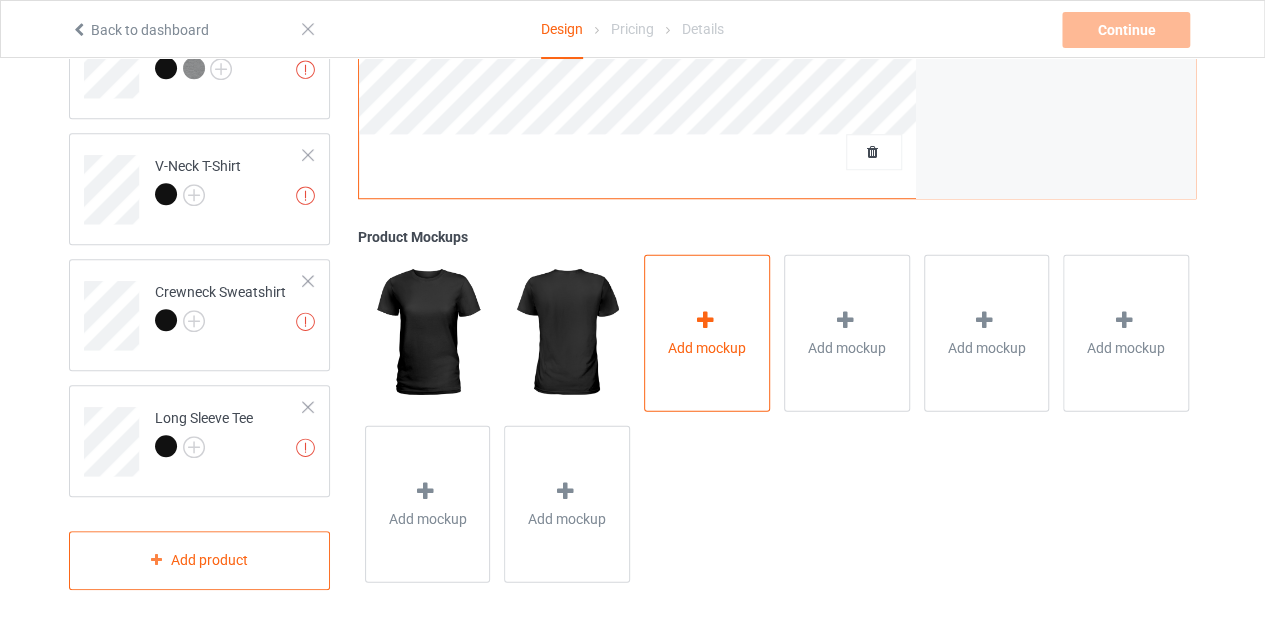 click on "Add mockup" at bounding box center [707, 333] 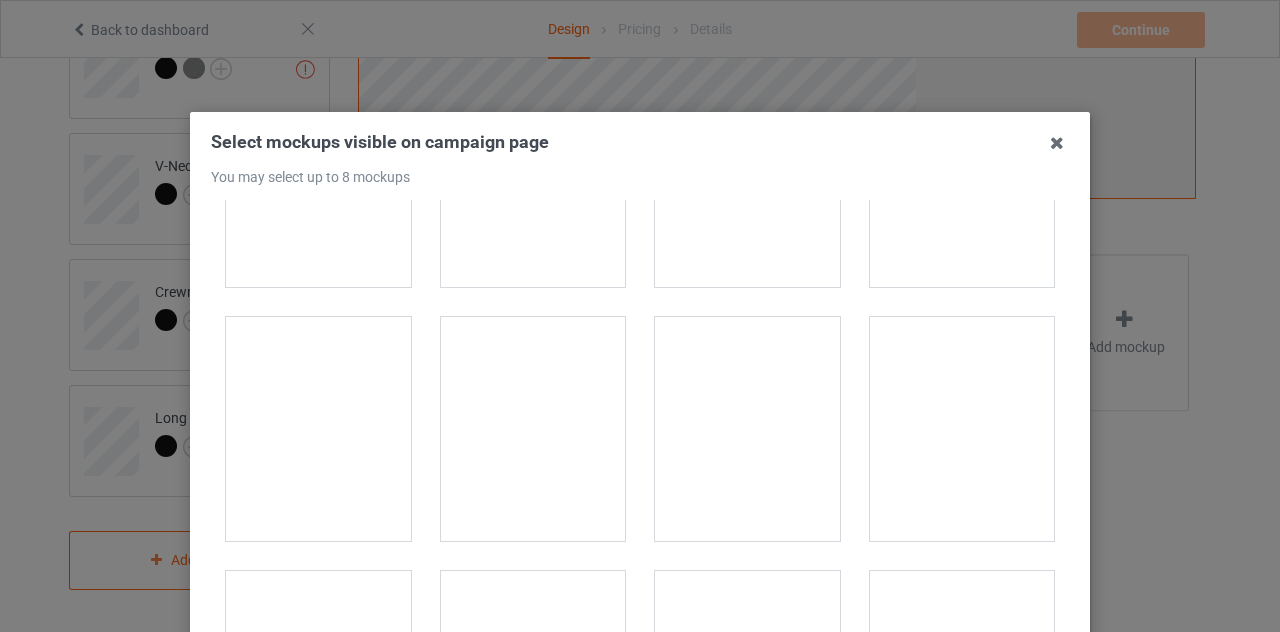 scroll, scrollTop: 1200, scrollLeft: 0, axis: vertical 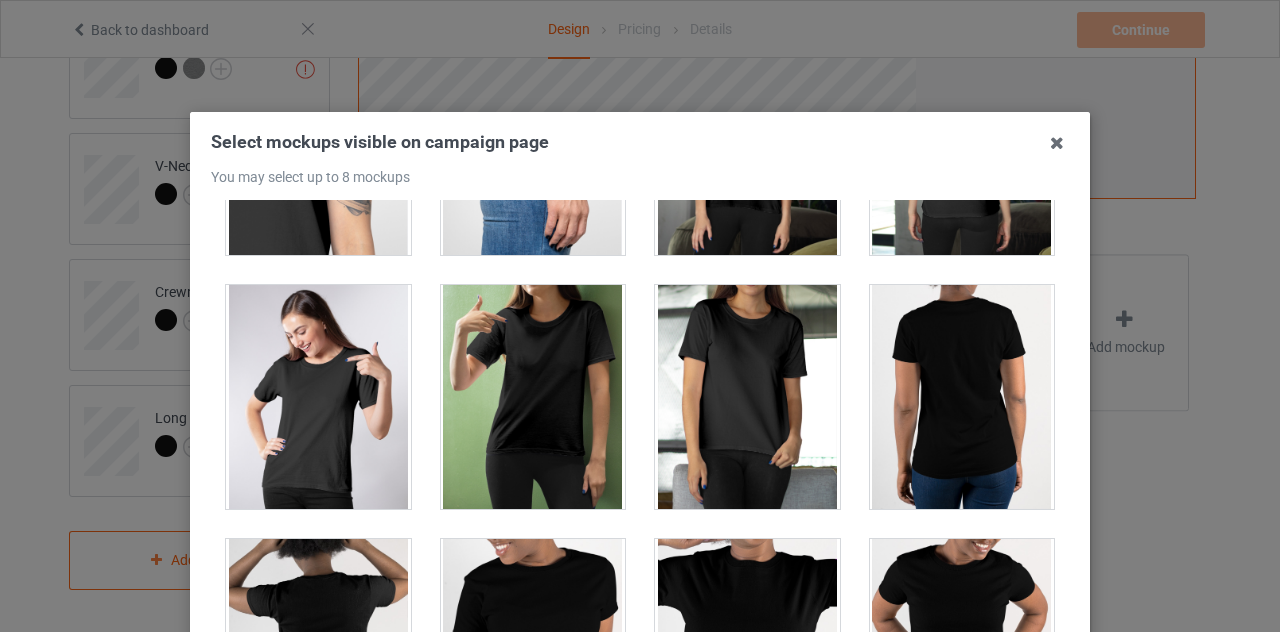 click at bounding box center [747, 397] 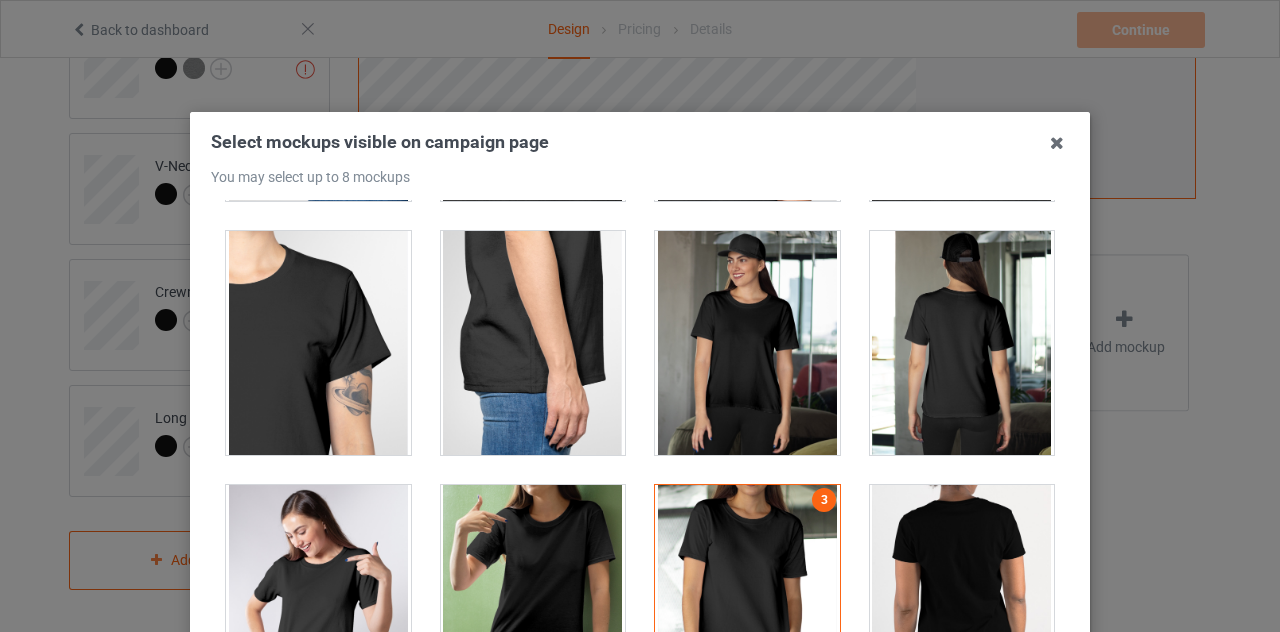 scroll, scrollTop: 1300, scrollLeft: 0, axis: vertical 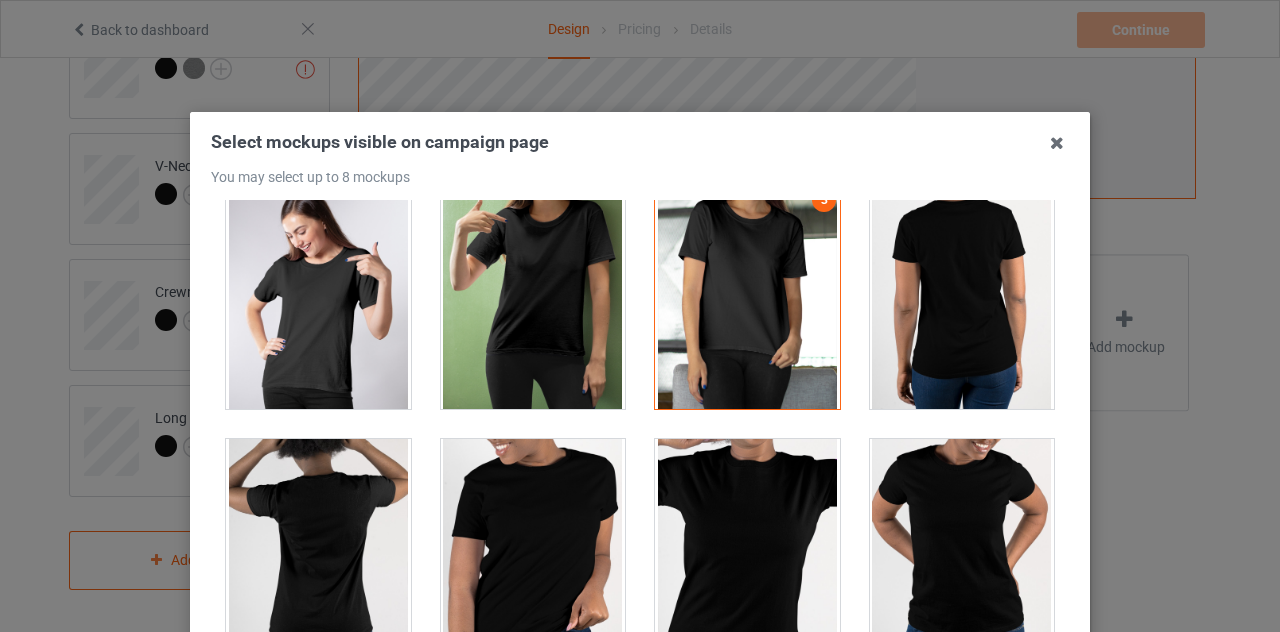 click at bounding box center (318, 297) 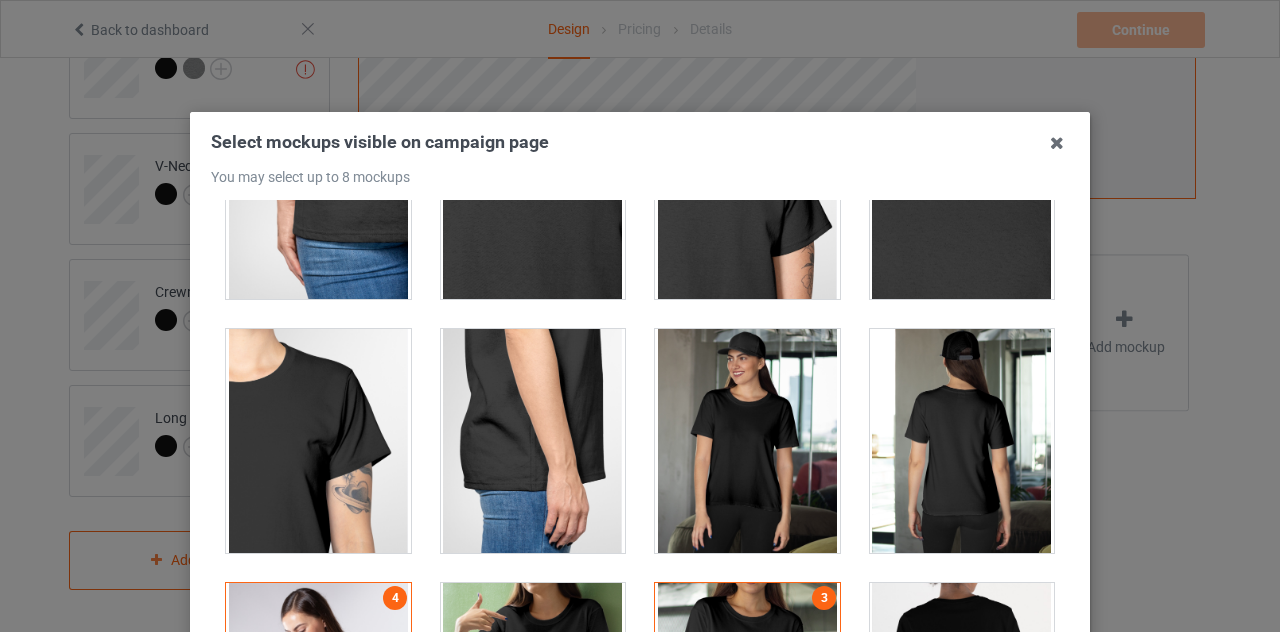 scroll, scrollTop: 900, scrollLeft: 0, axis: vertical 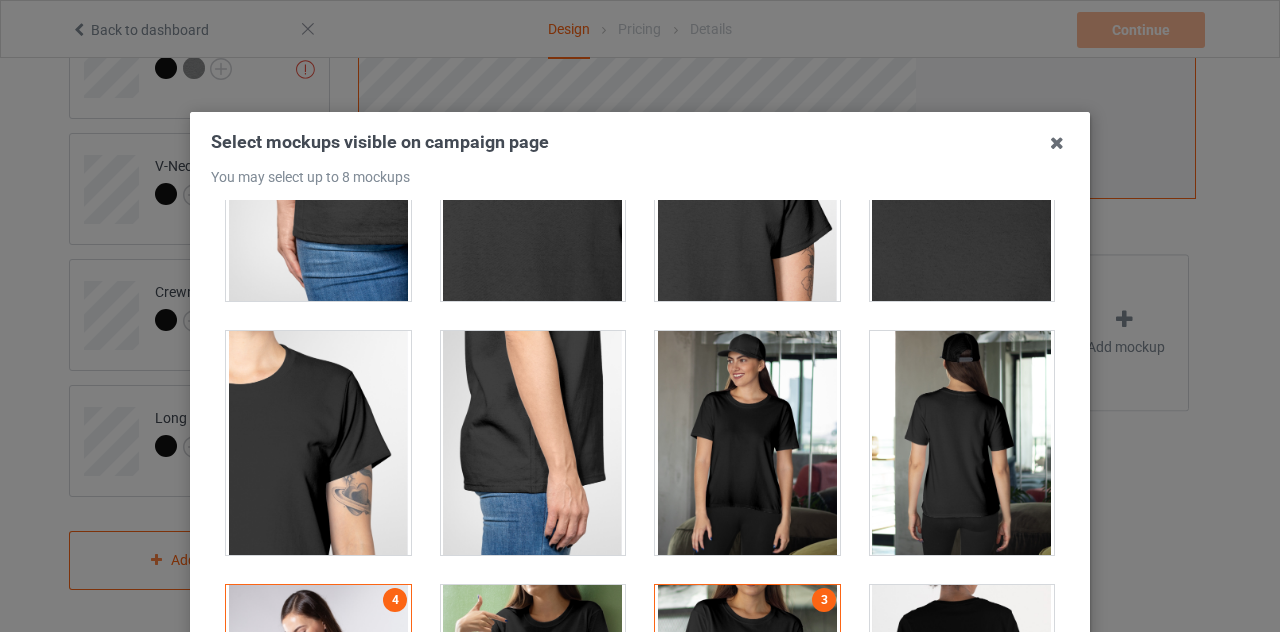 click at bounding box center (747, 443) 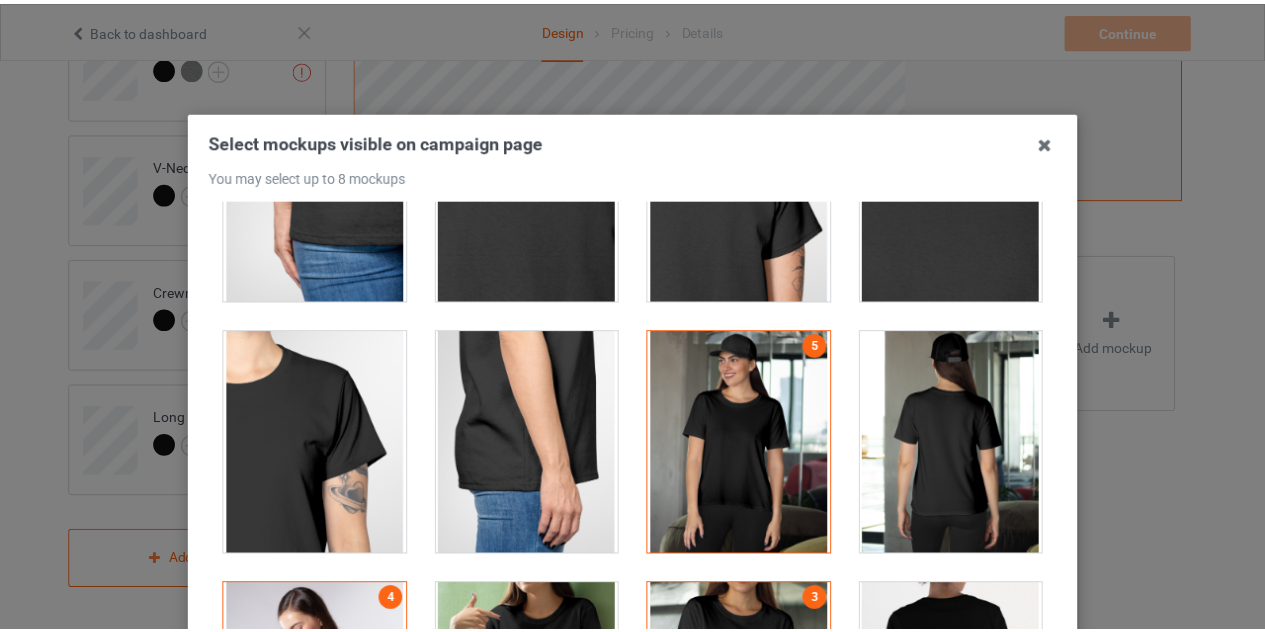 scroll, scrollTop: 277, scrollLeft: 0, axis: vertical 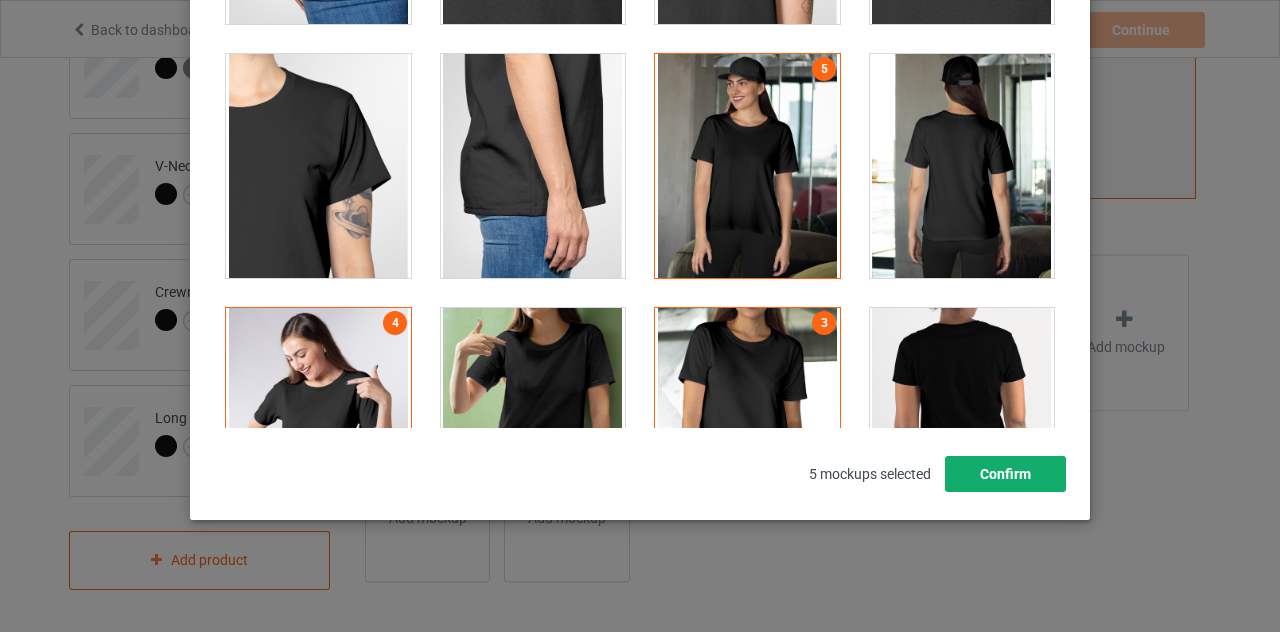 click on "Confirm" at bounding box center [1005, 474] 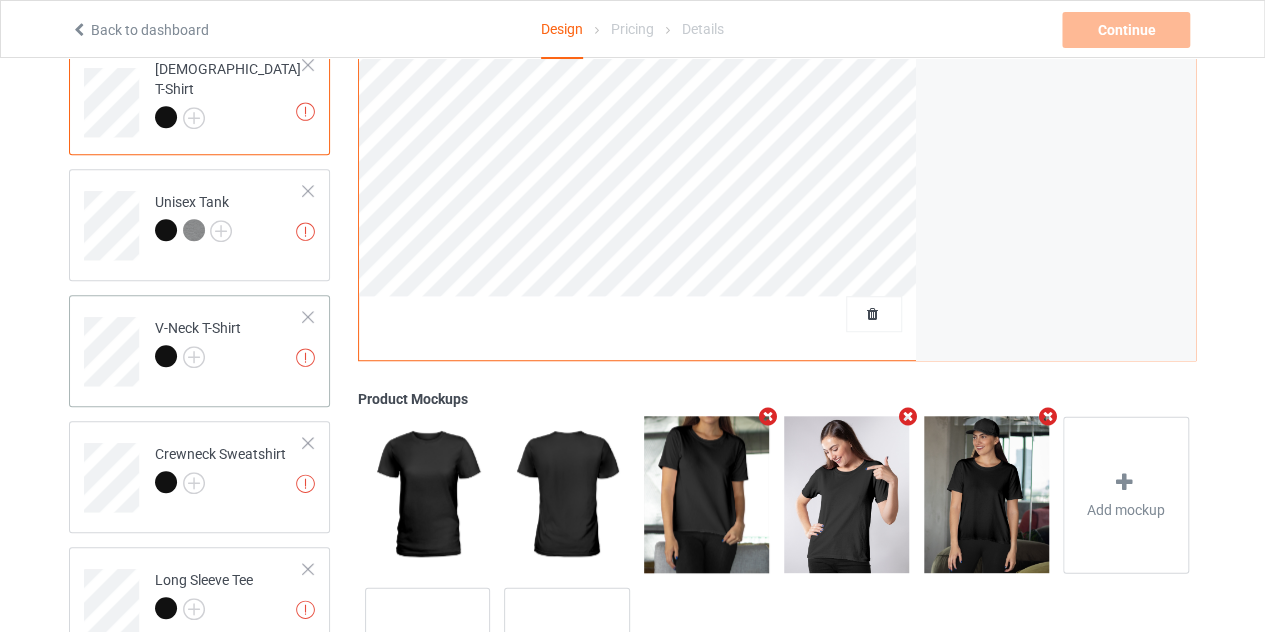 scroll, scrollTop: 528, scrollLeft: 0, axis: vertical 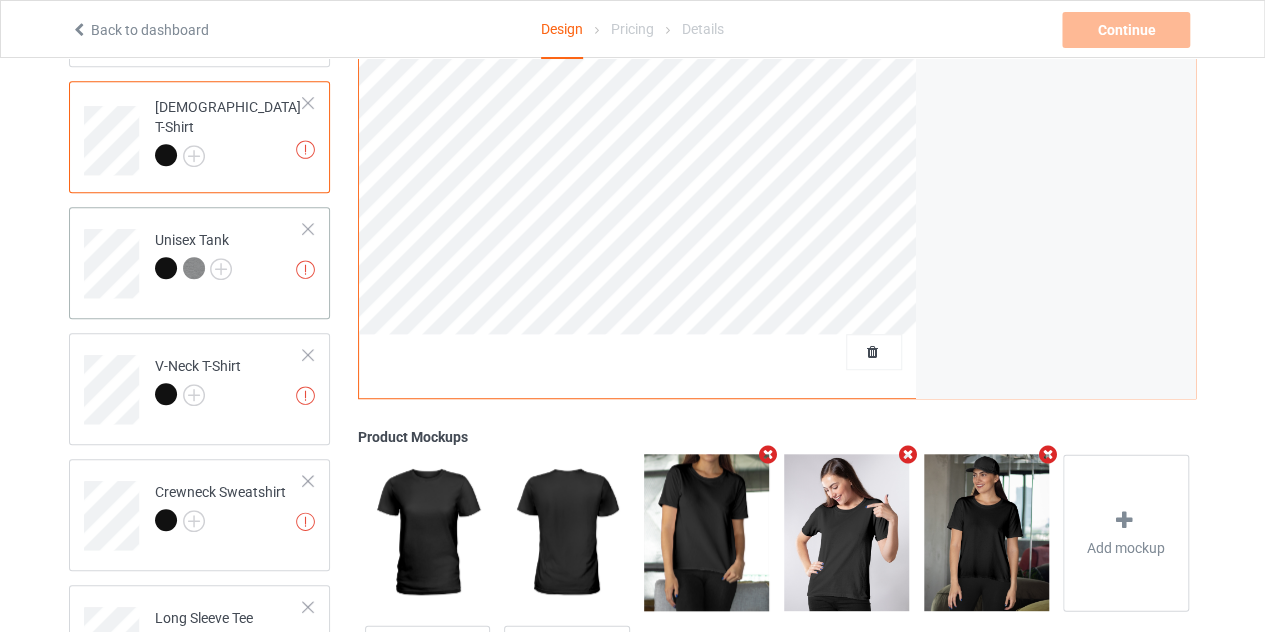 click on "Missing artworks Unisex Tank" at bounding box center [229, 256] 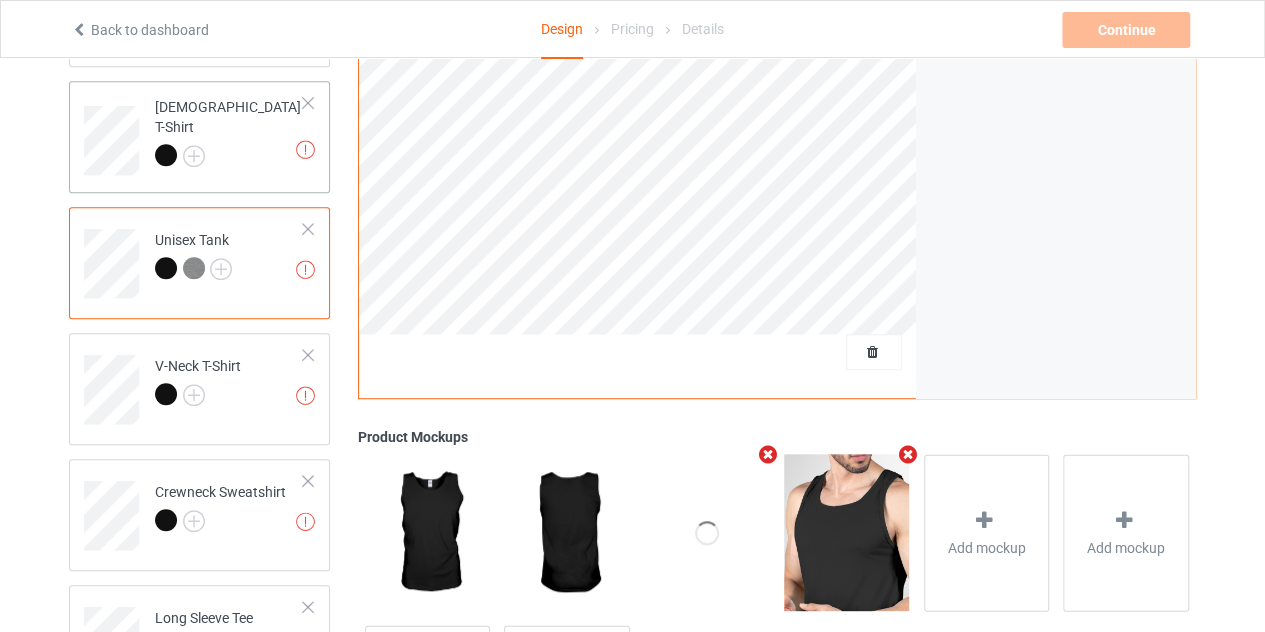 click on "Missing artworks [DEMOGRAPHIC_DATA] T-Shirt" at bounding box center (199, 137) 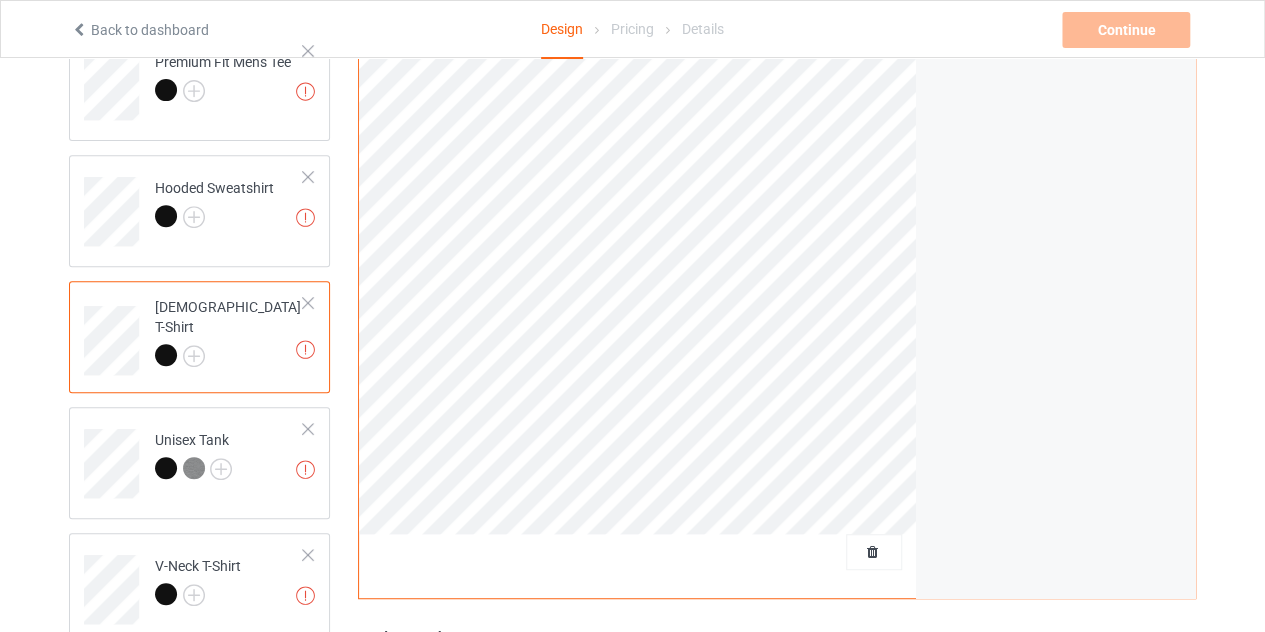 click at bounding box center (214, 219) 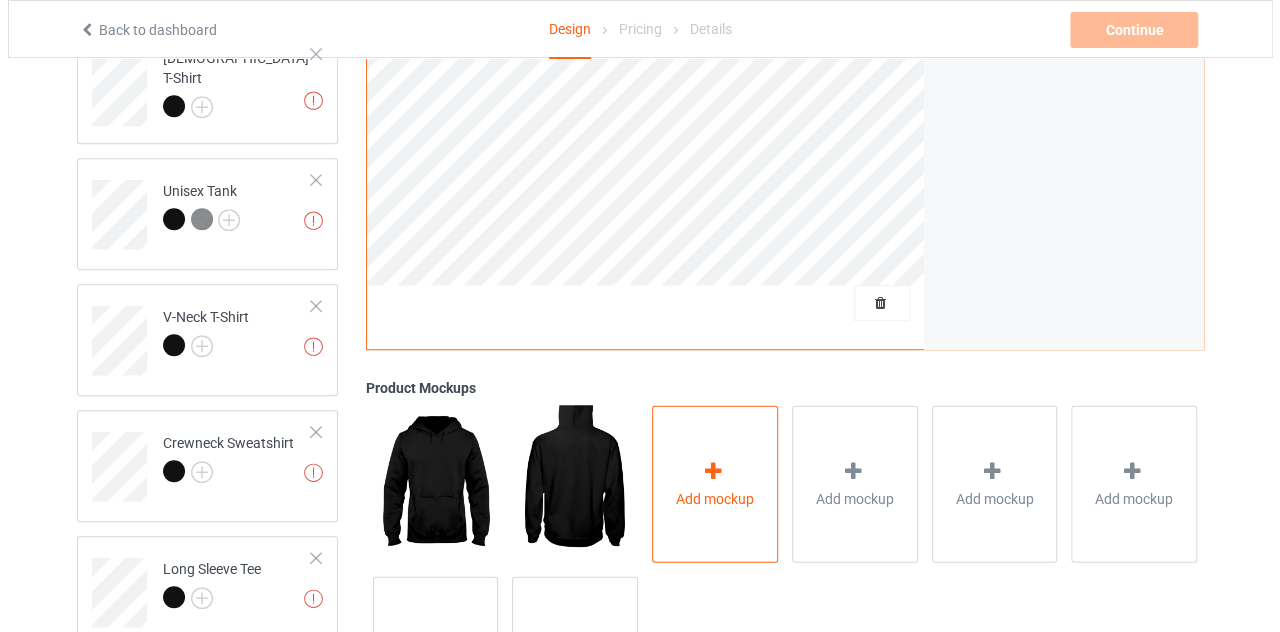 scroll, scrollTop: 728, scrollLeft: 0, axis: vertical 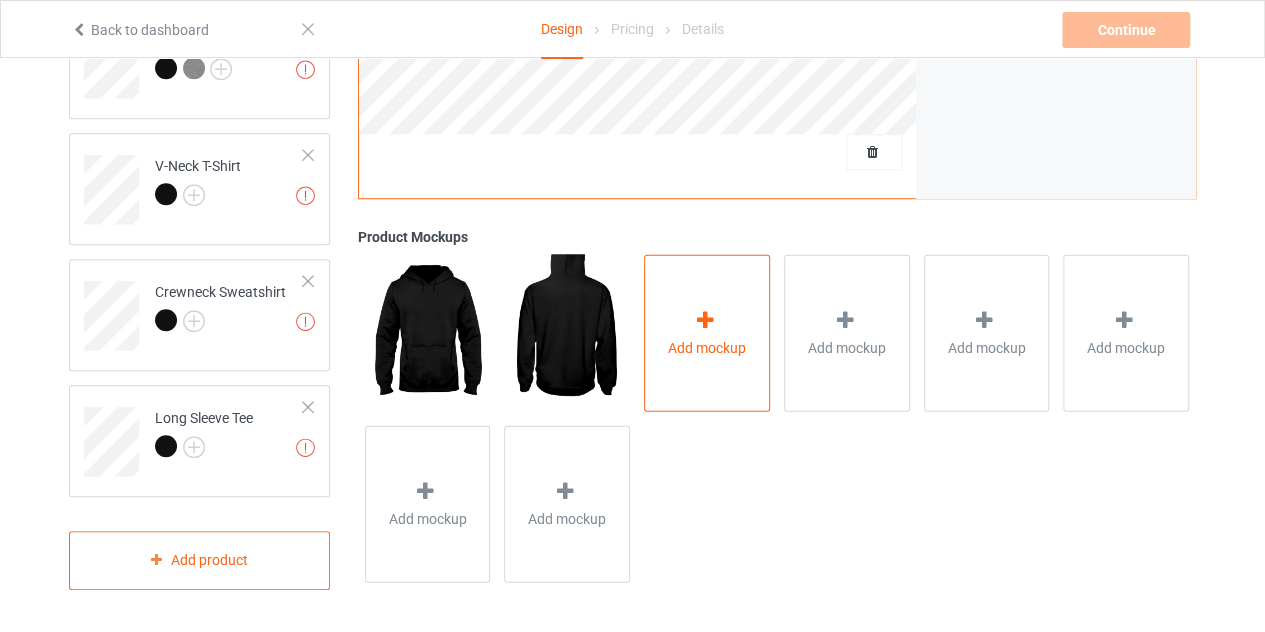 click at bounding box center (705, 319) 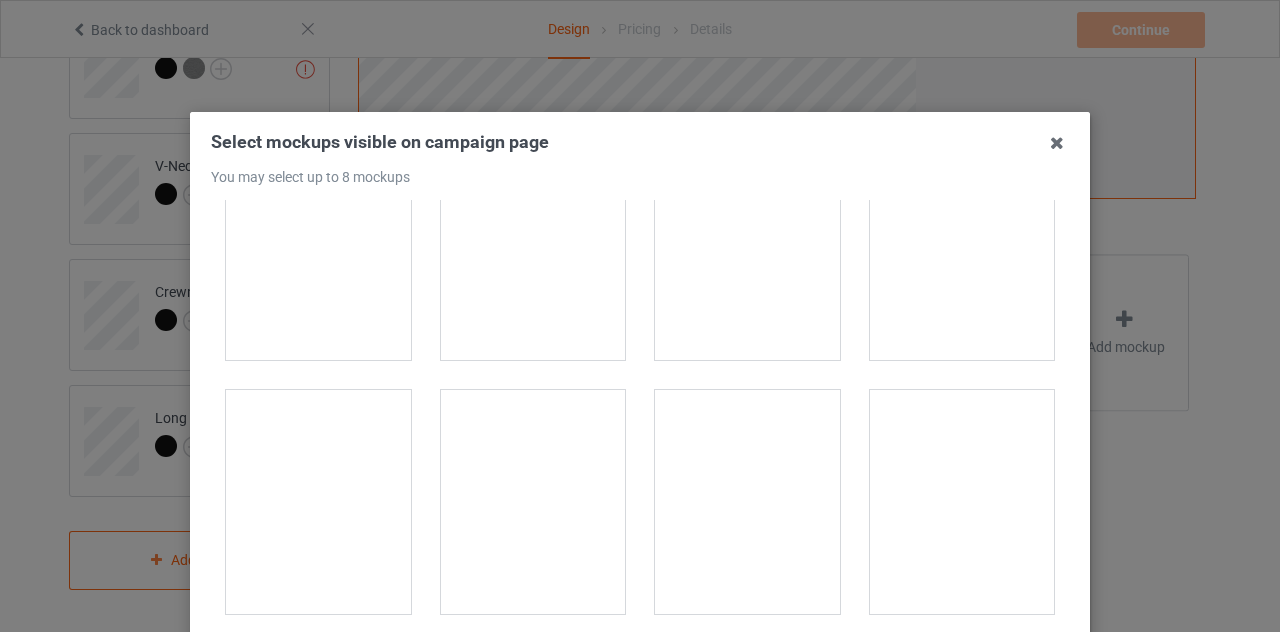 scroll, scrollTop: 1600, scrollLeft: 0, axis: vertical 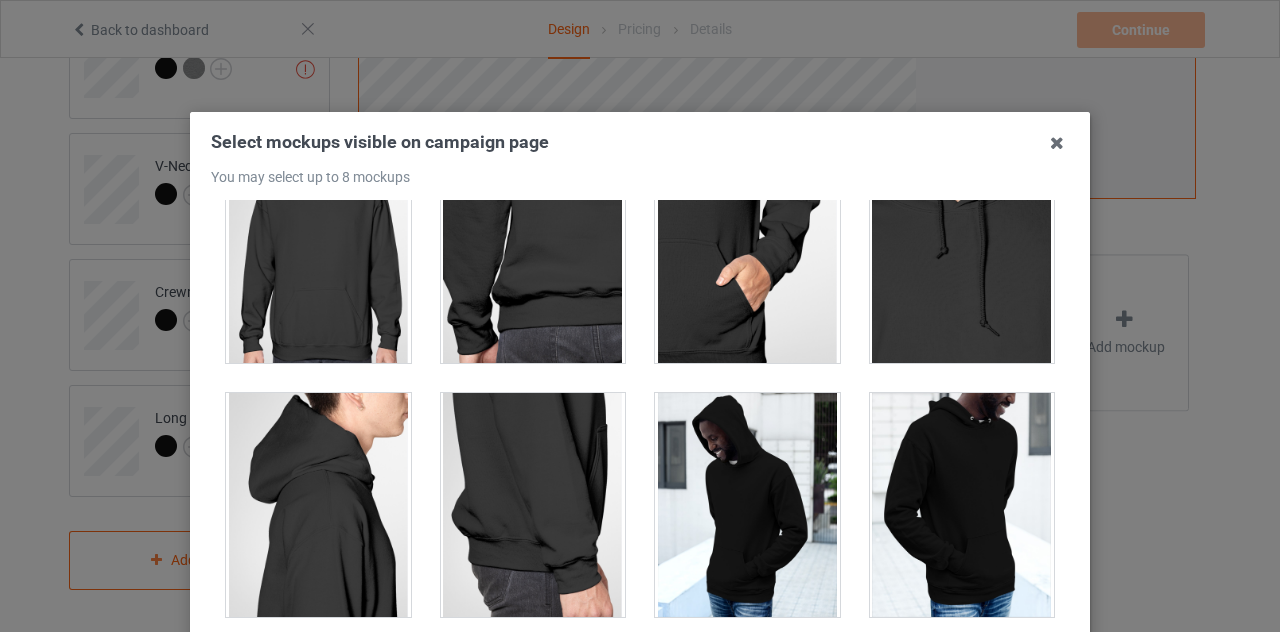 click on "Select mockups visible on campaign page You may select up to 8 mockups 1 2 2 mockups selected Confirm" at bounding box center [640, 316] 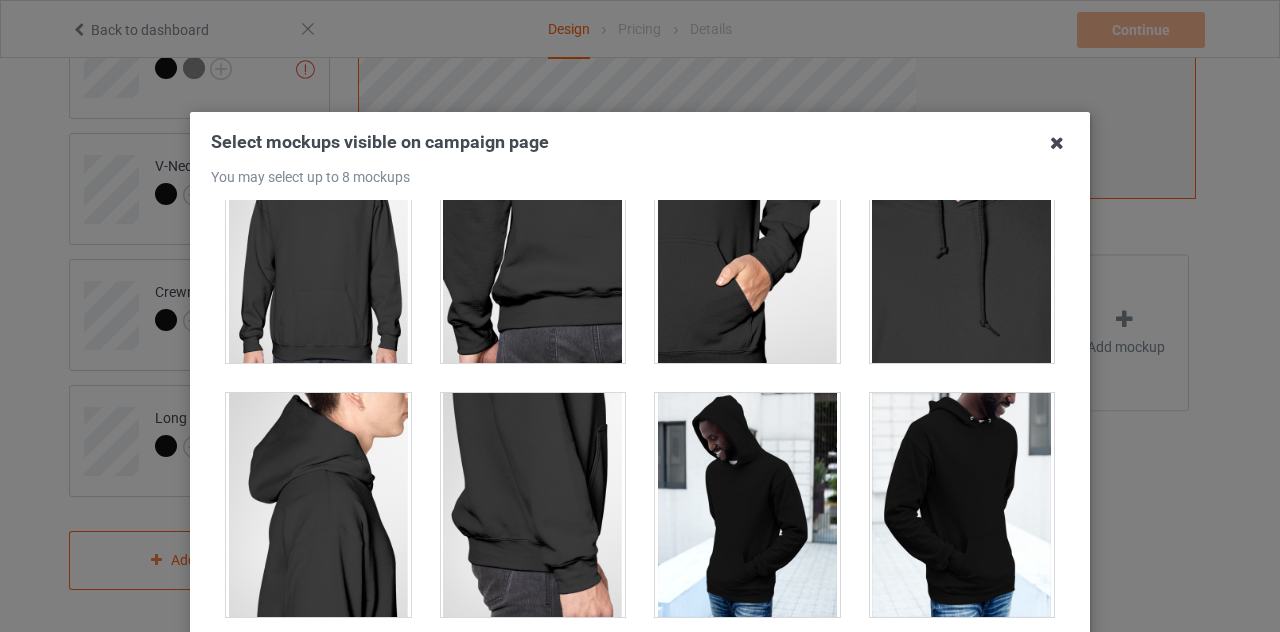 click at bounding box center [1057, 143] 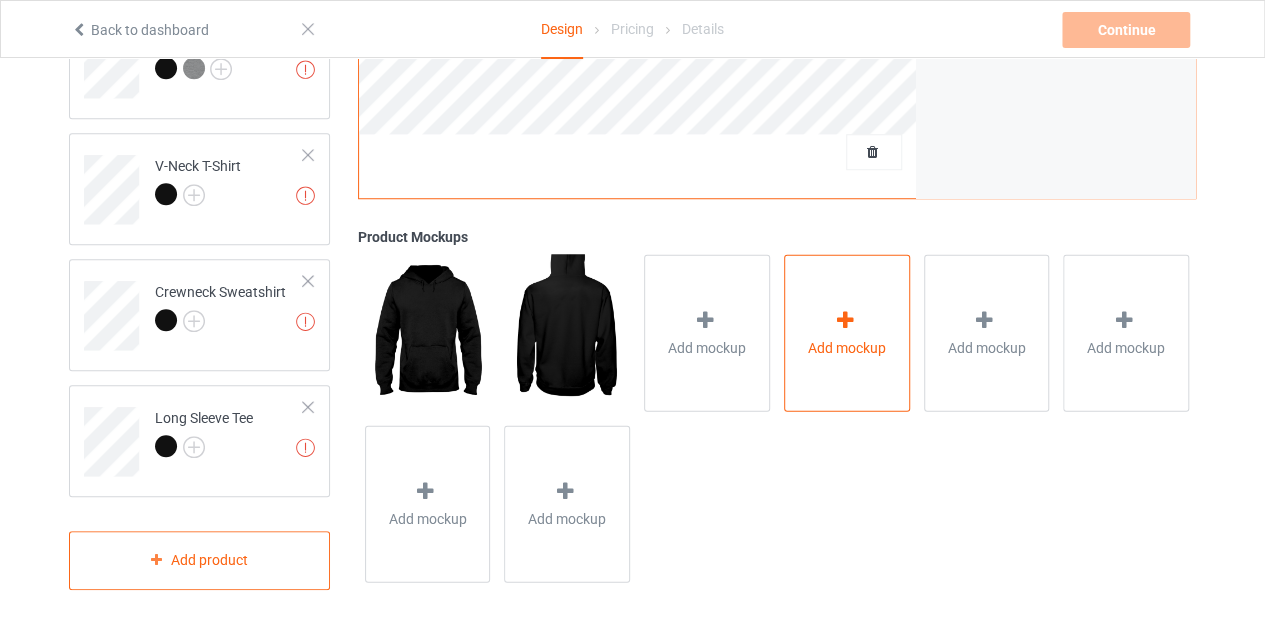 click on "Add mockup" at bounding box center (847, 333) 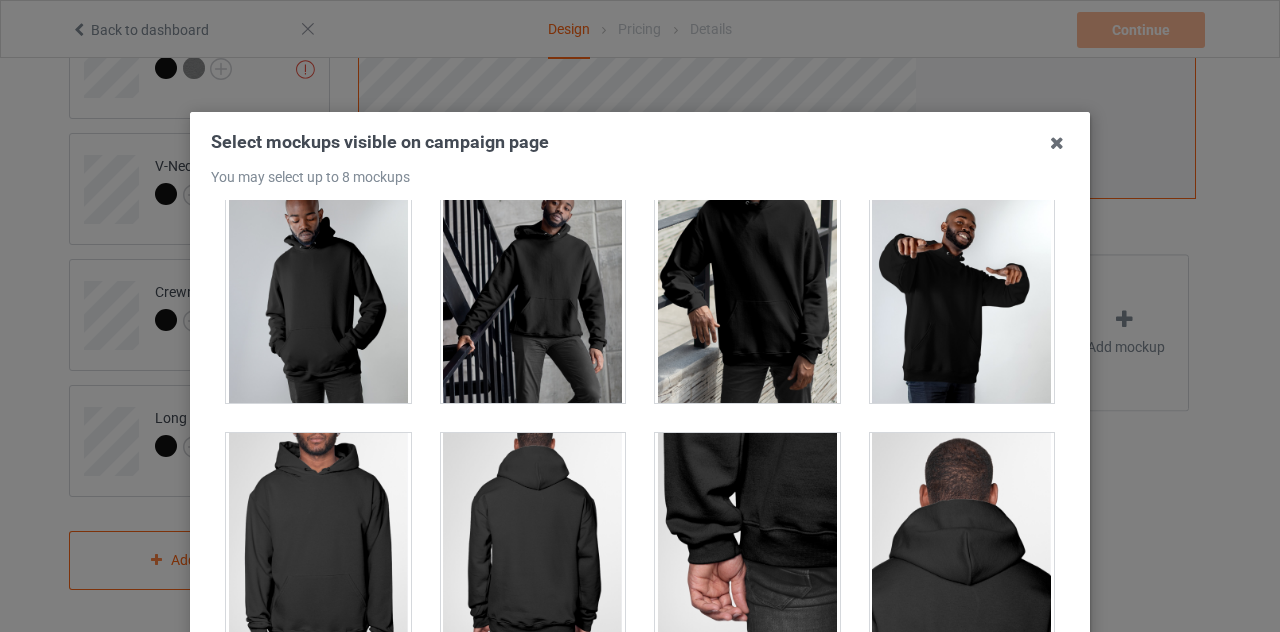 scroll, scrollTop: 800, scrollLeft: 0, axis: vertical 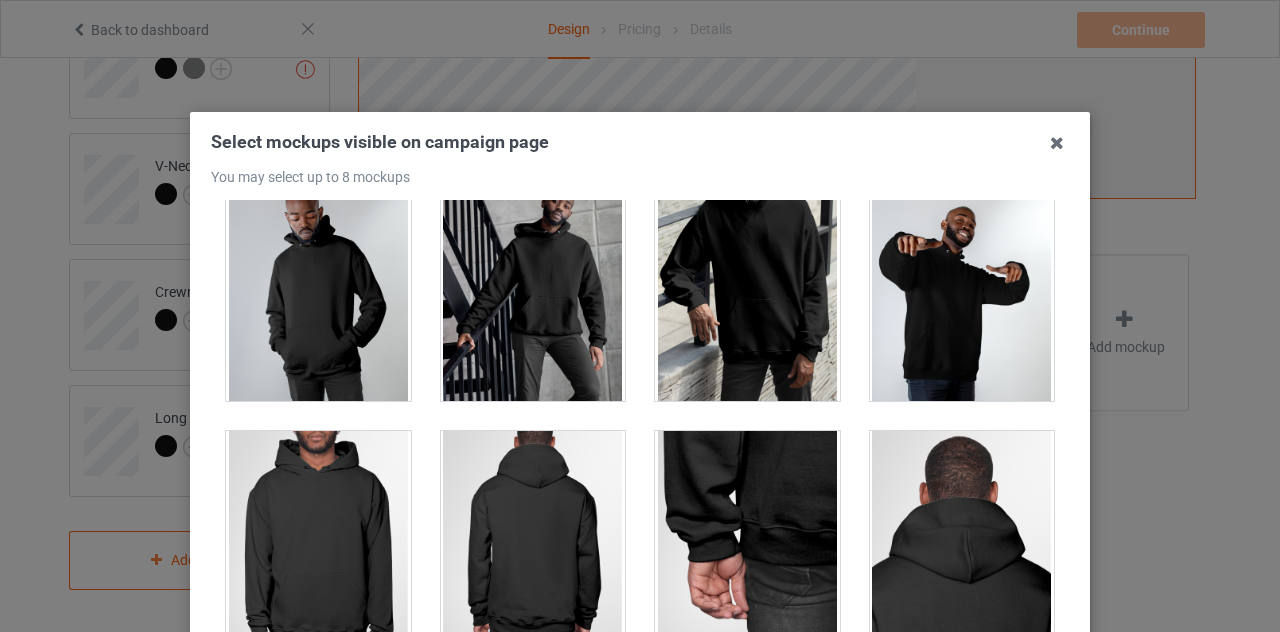 drag, startPoint x: 342, startPoint y: 473, endPoint x: 356, endPoint y: 365, distance: 108.903625 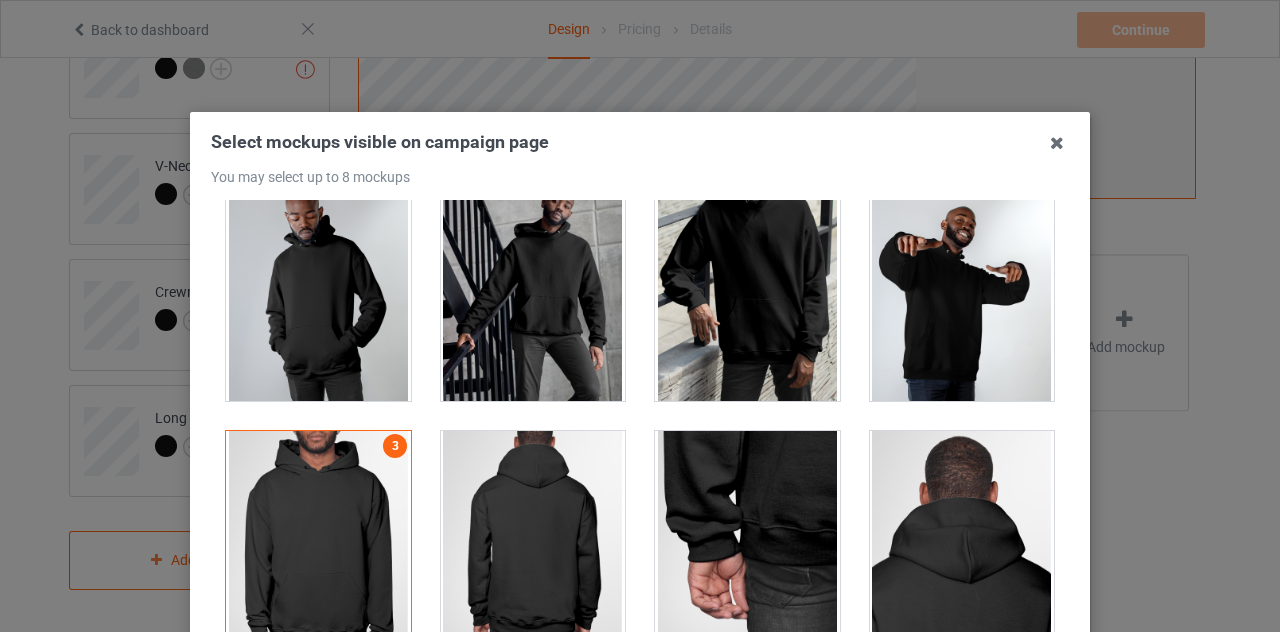 drag, startPoint x: 318, startPoint y: 307, endPoint x: 340, endPoint y: 302, distance: 22.561028 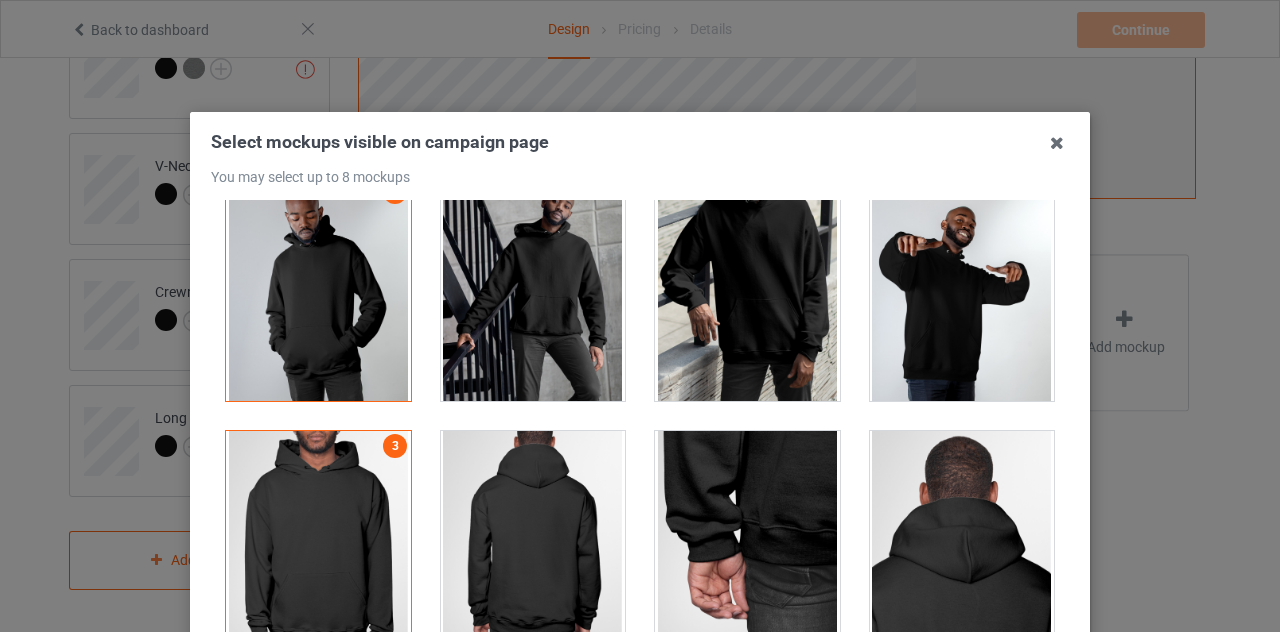 drag, startPoint x: 483, startPoint y: 264, endPoint x: 508, endPoint y: 265, distance: 25.019993 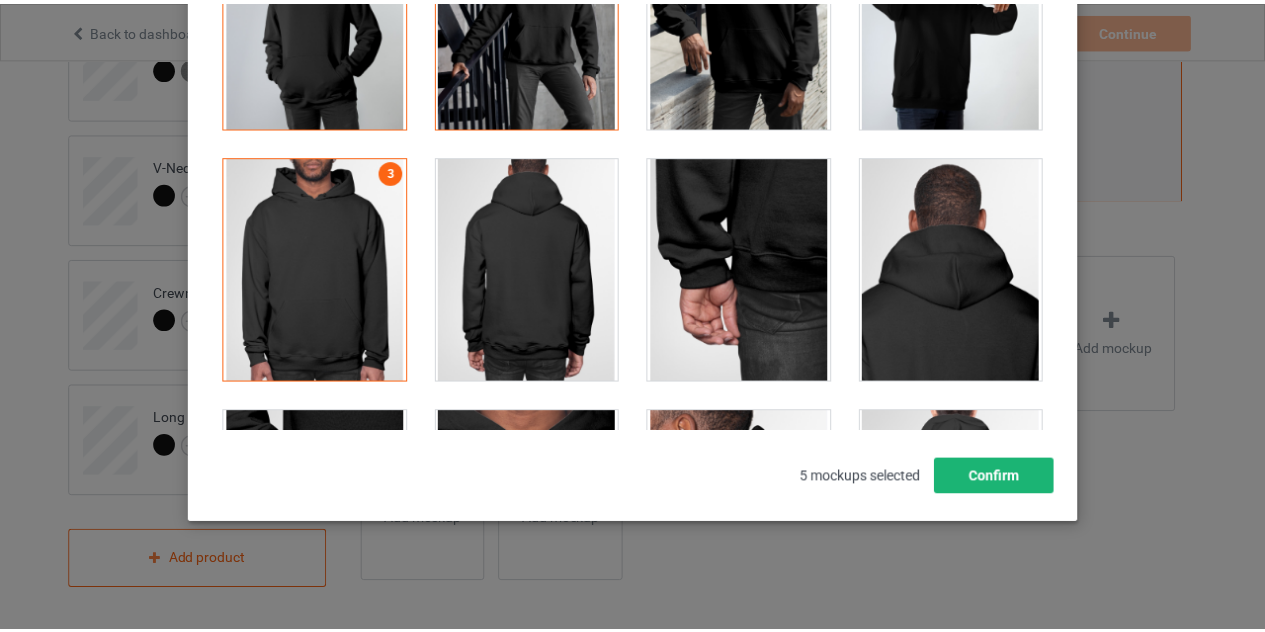 scroll, scrollTop: 277, scrollLeft: 0, axis: vertical 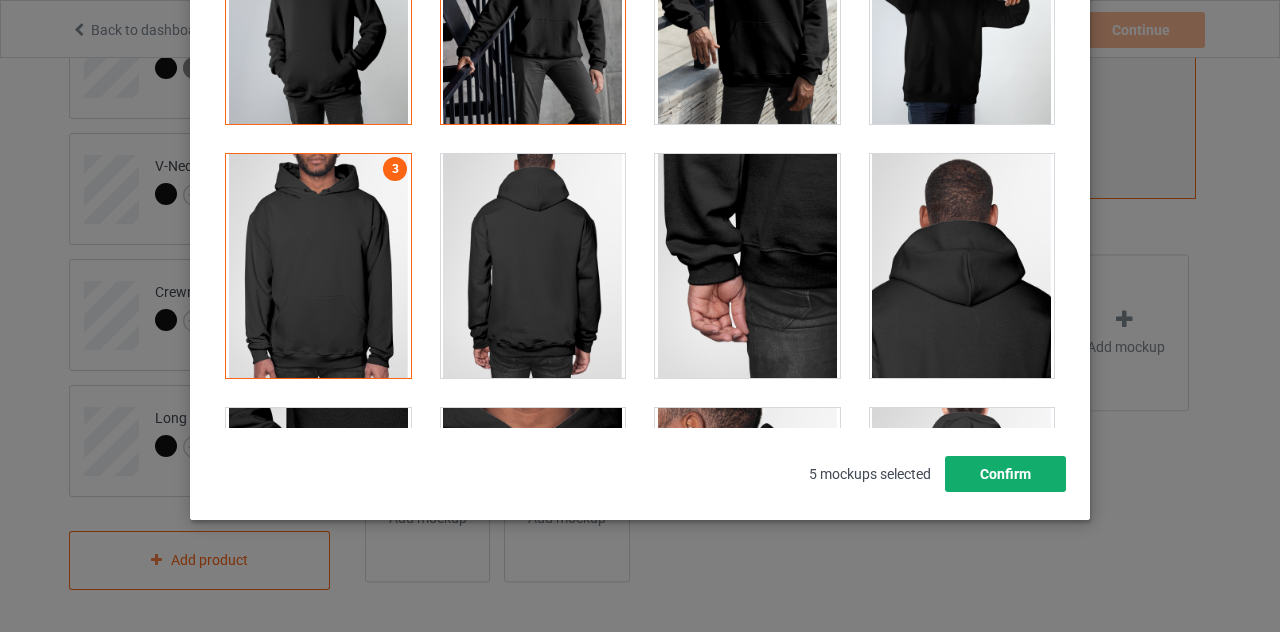 click on "Confirm" at bounding box center (1005, 474) 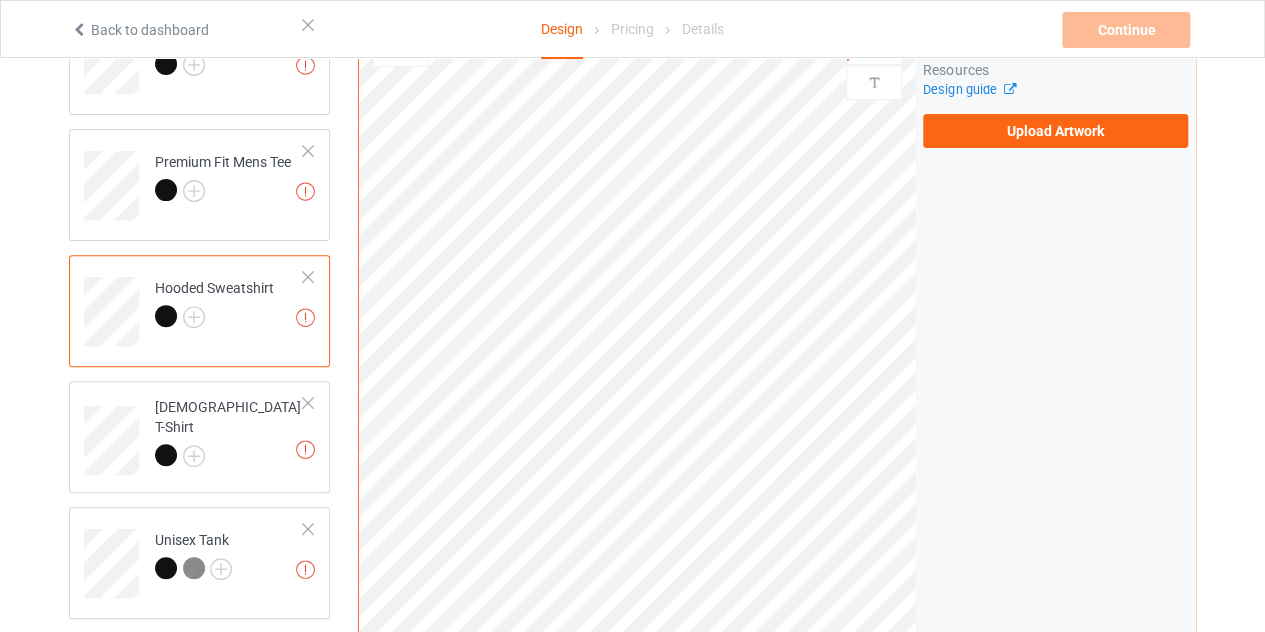 scroll, scrollTop: 128, scrollLeft: 0, axis: vertical 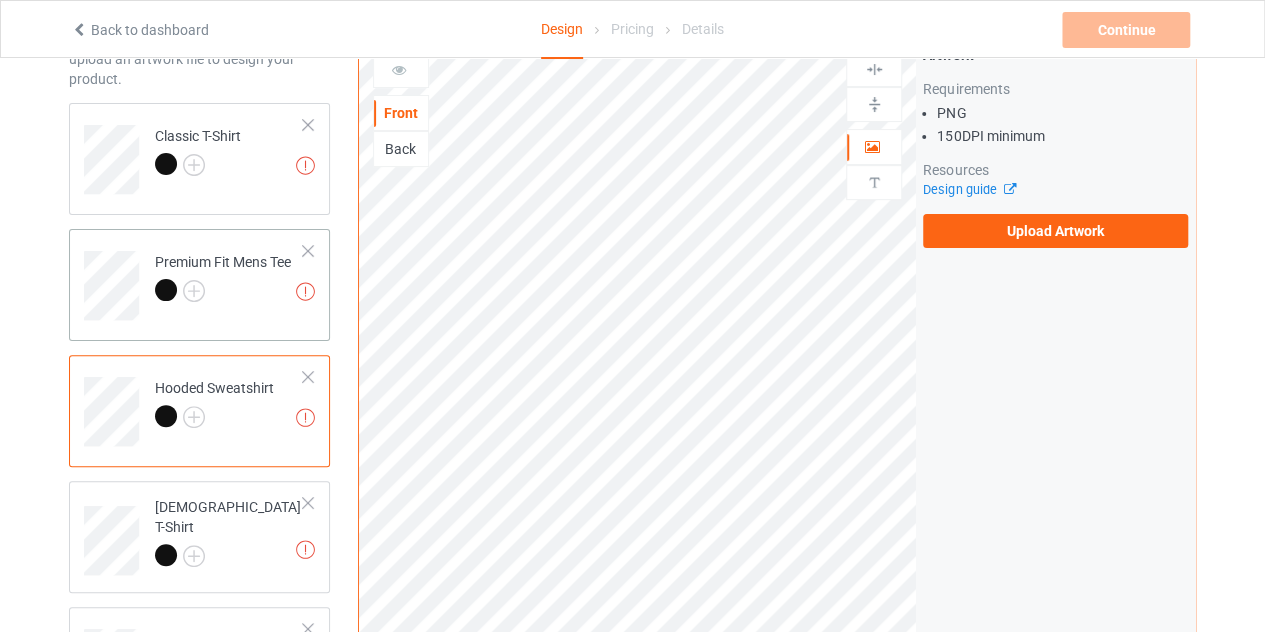 click on "Premium Fit Mens Tee" at bounding box center (223, 276) 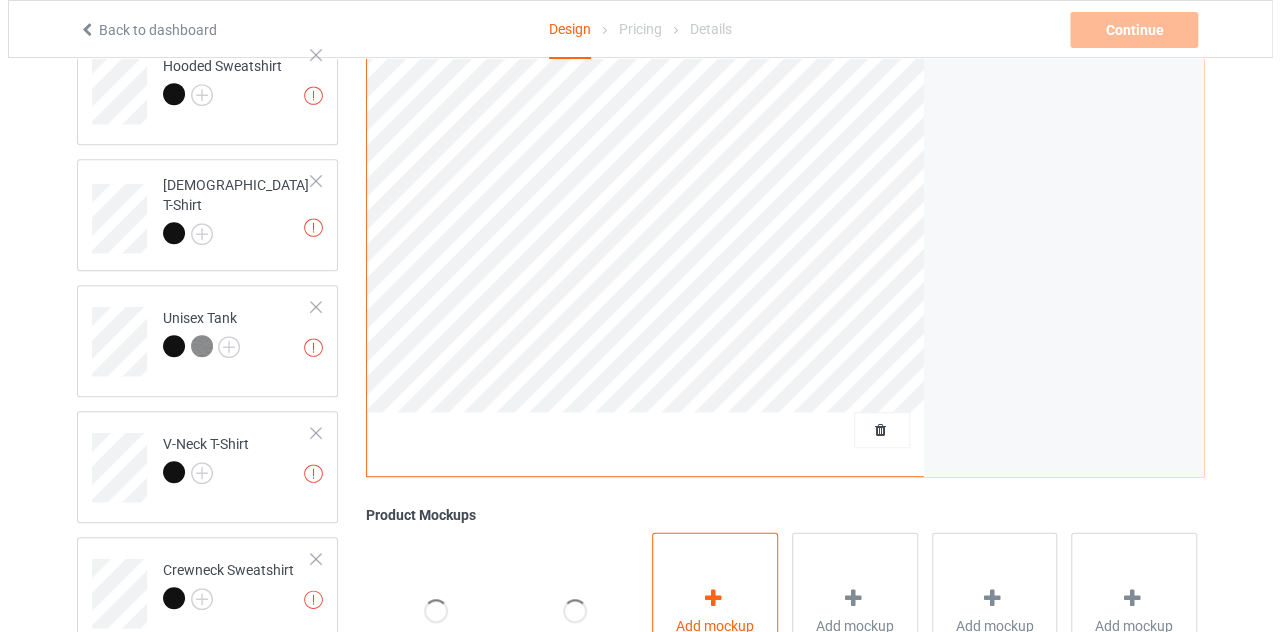 scroll, scrollTop: 628, scrollLeft: 0, axis: vertical 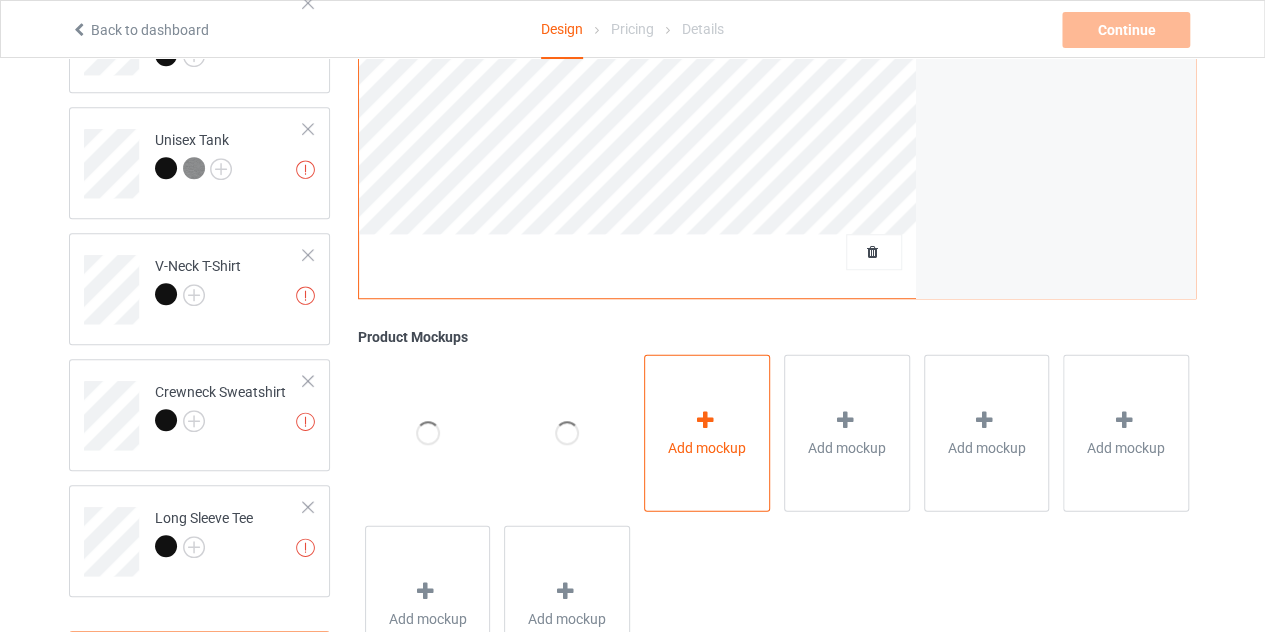 click on "Add mockup" at bounding box center [707, 447] 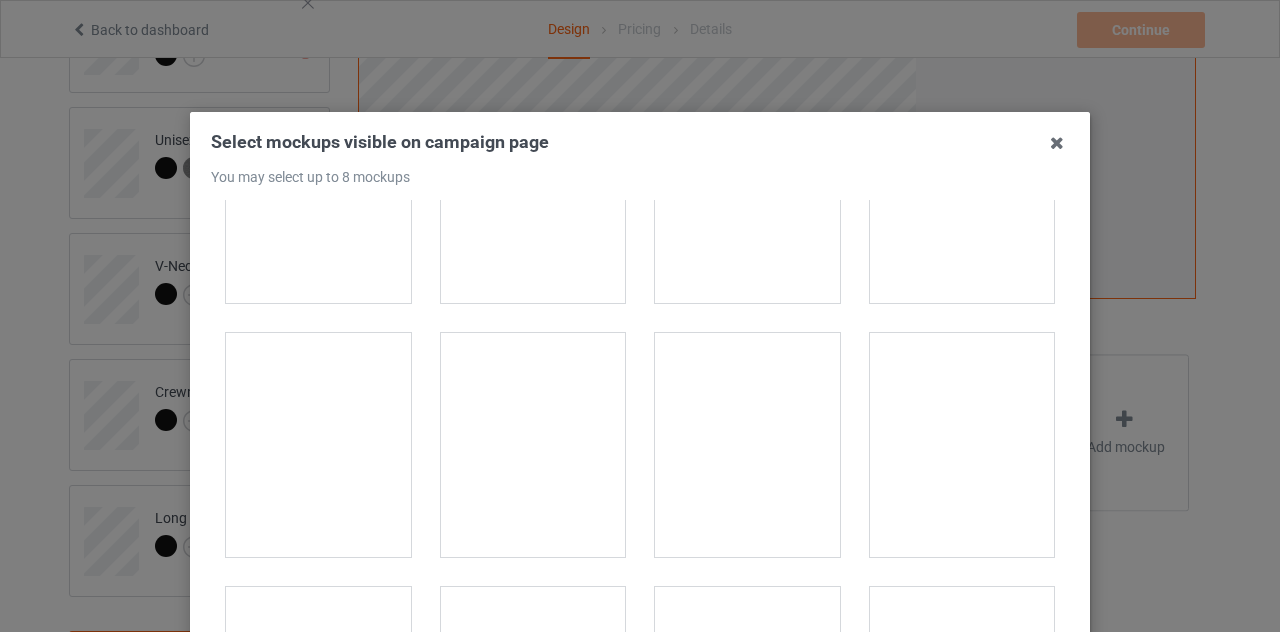 scroll, scrollTop: 1100, scrollLeft: 0, axis: vertical 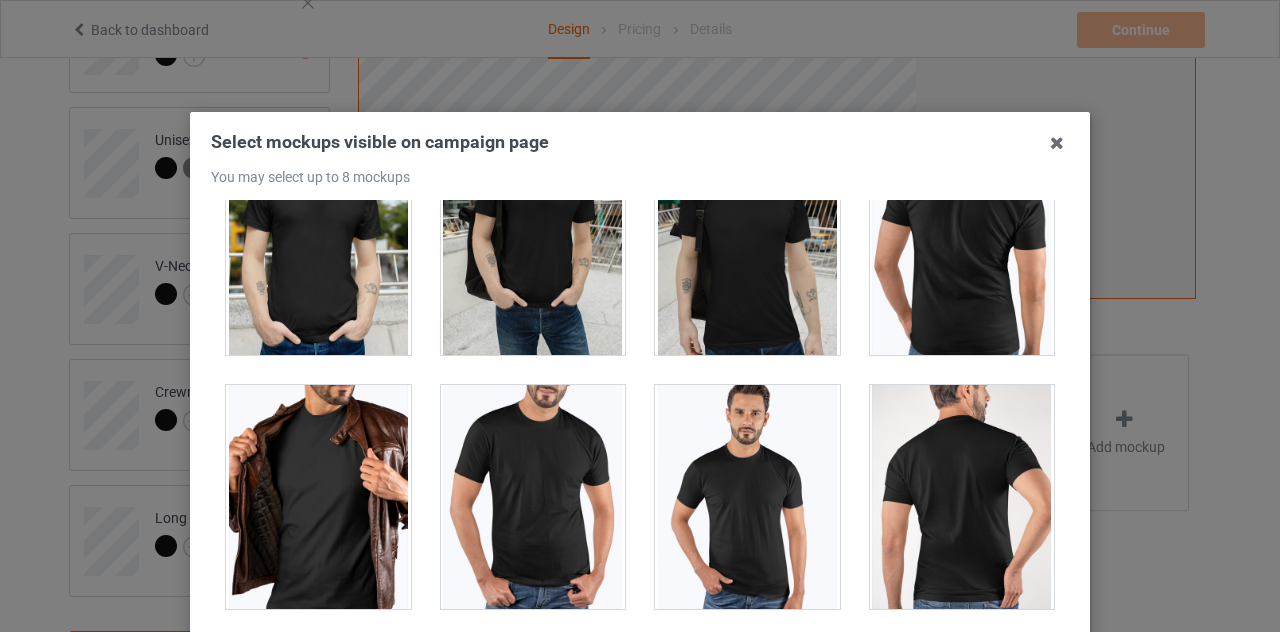 click at bounding box center (1057, 143) 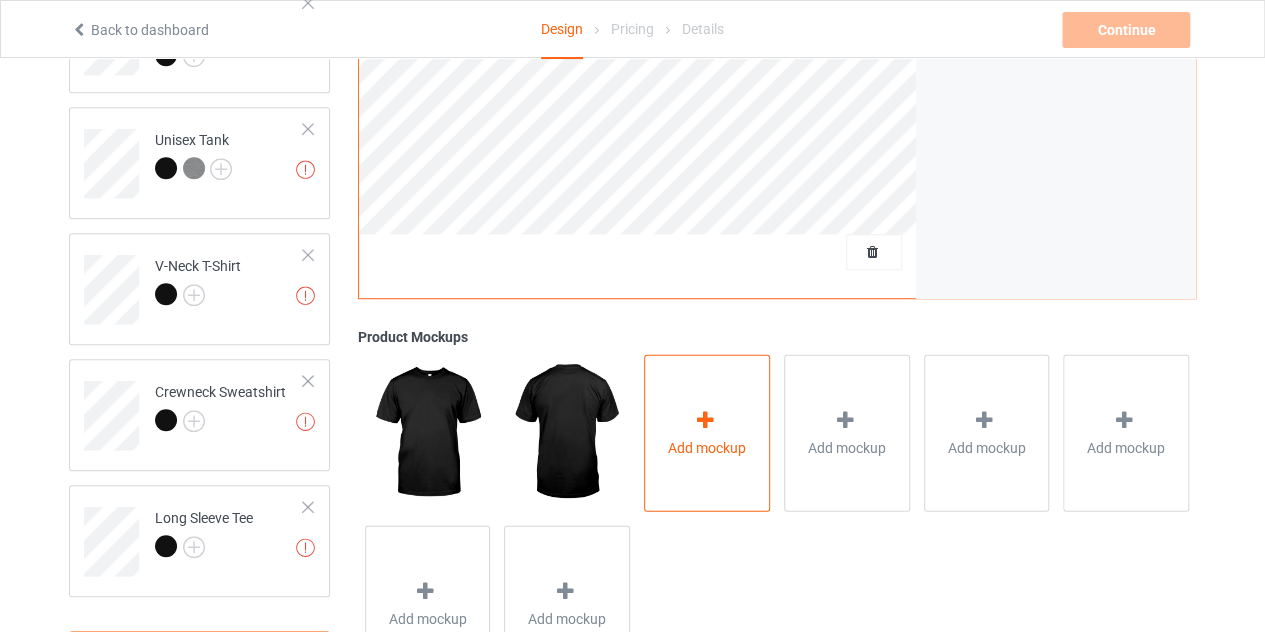 click on "Add mockup" at bounding box center [707, 447] 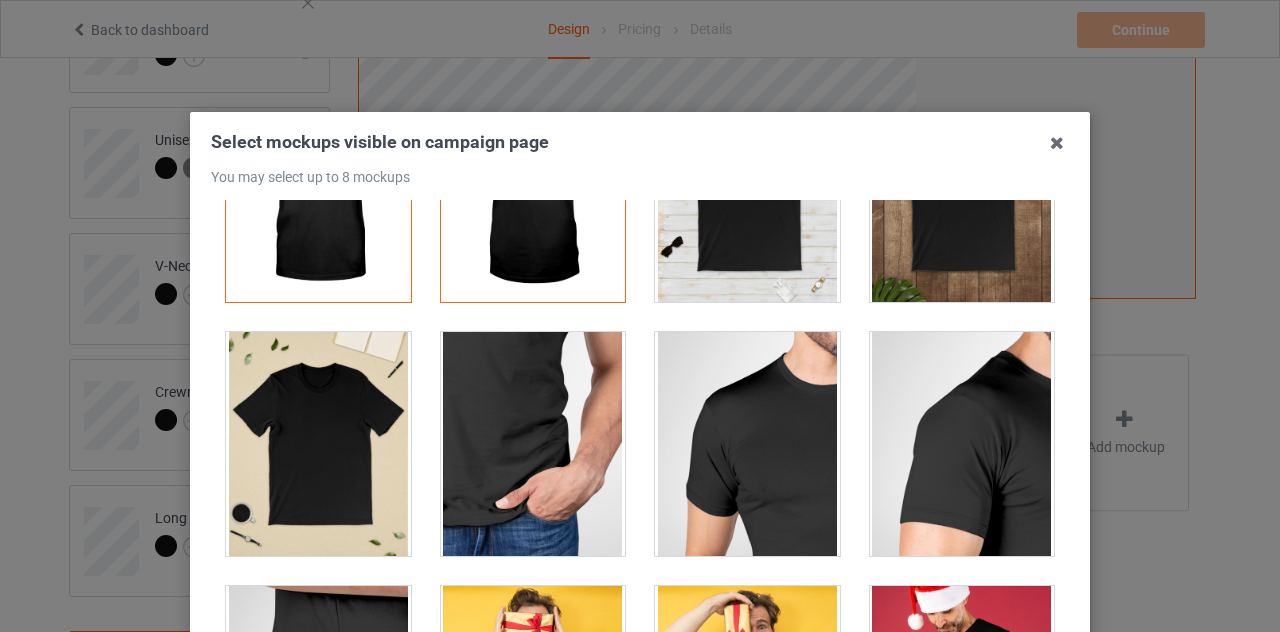 scroll, scrollTop: 100, scrollLeft: 0, axis: vertical 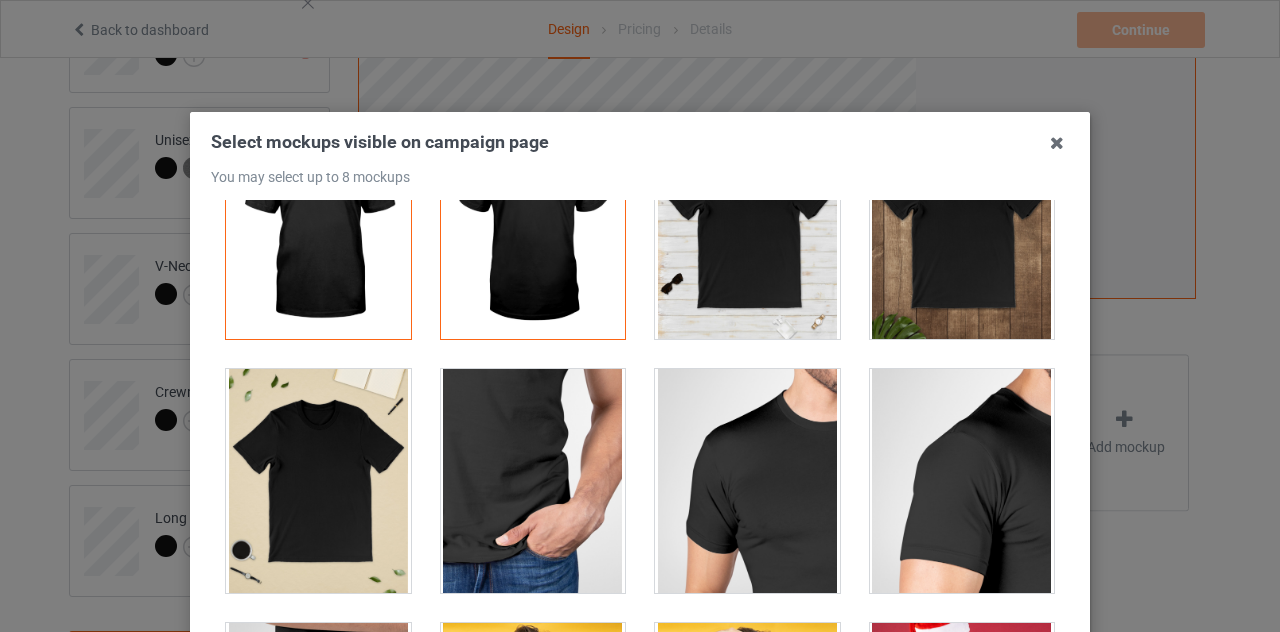 click at bounding box center [533, 481] 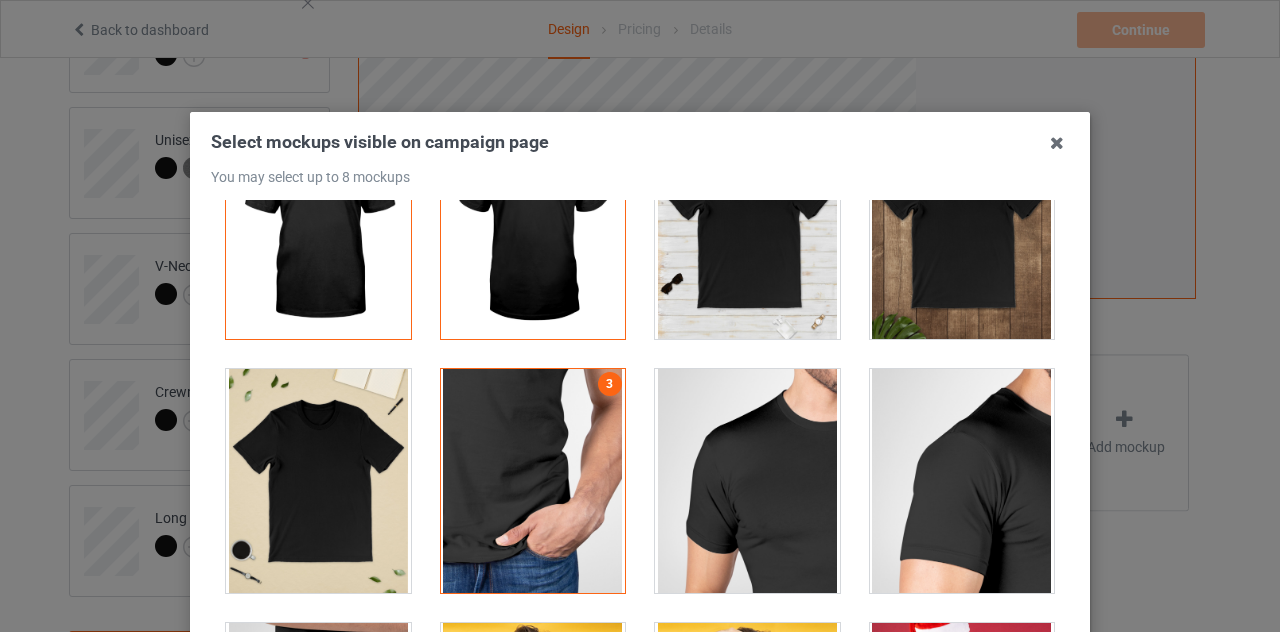 click at bounding box center [533, 481] 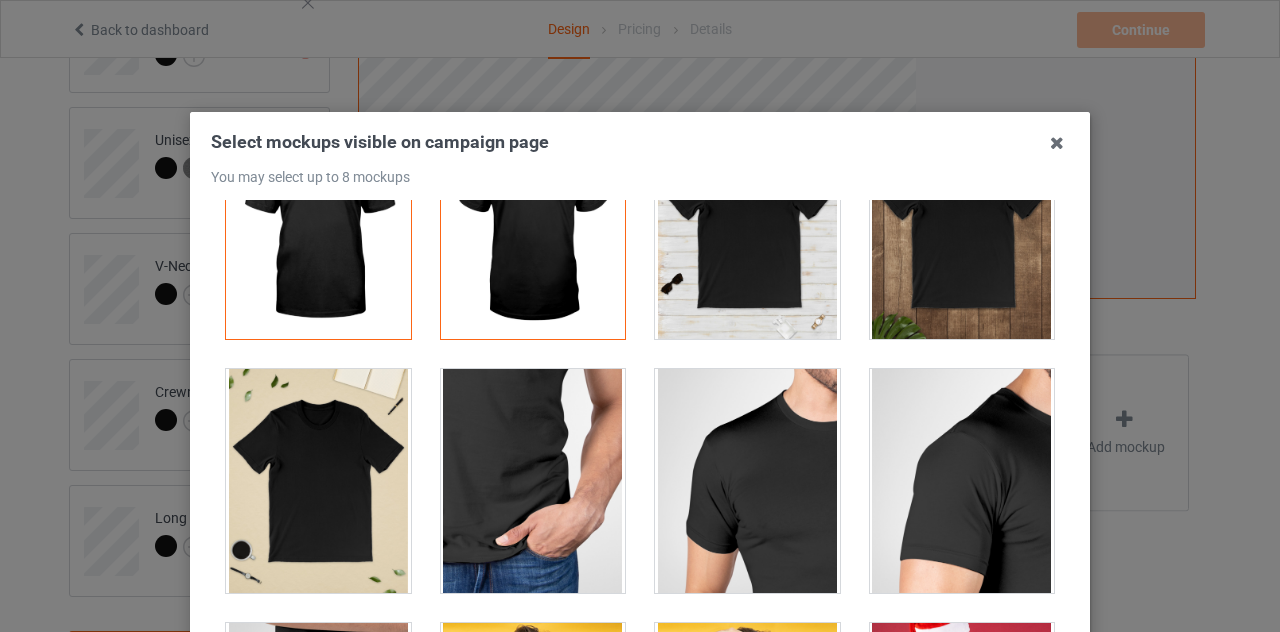 click at bounding box center (533, 481) 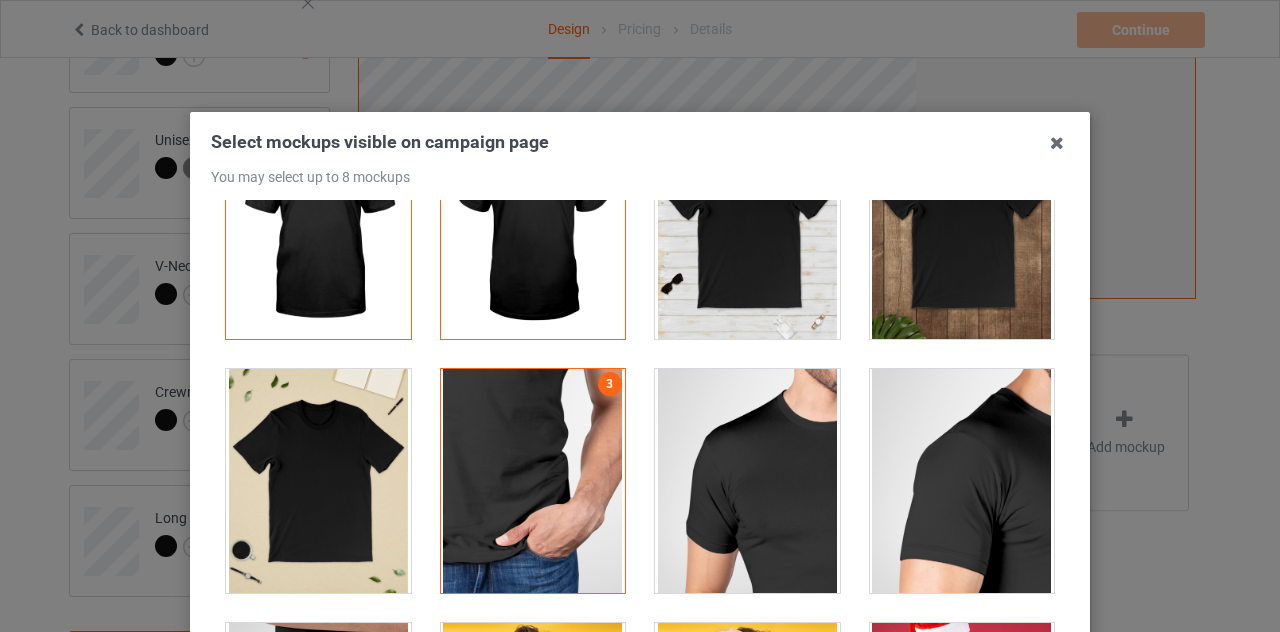 click at bounding box center (747, 481) 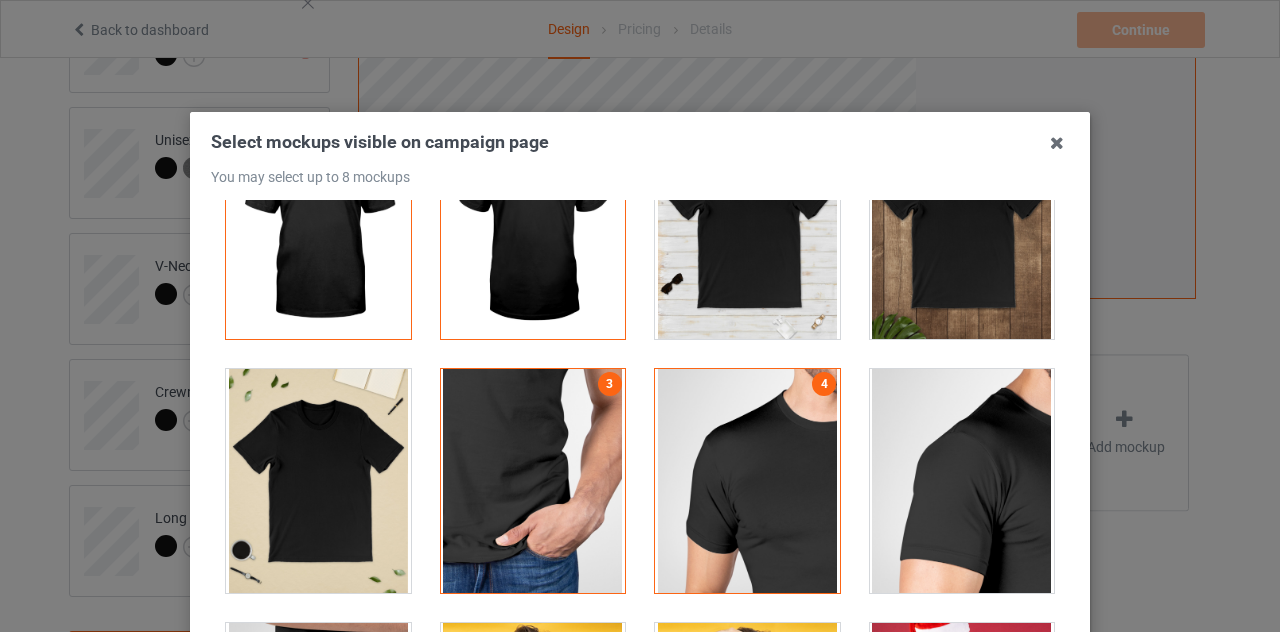 click at bounding box center (962, 481) 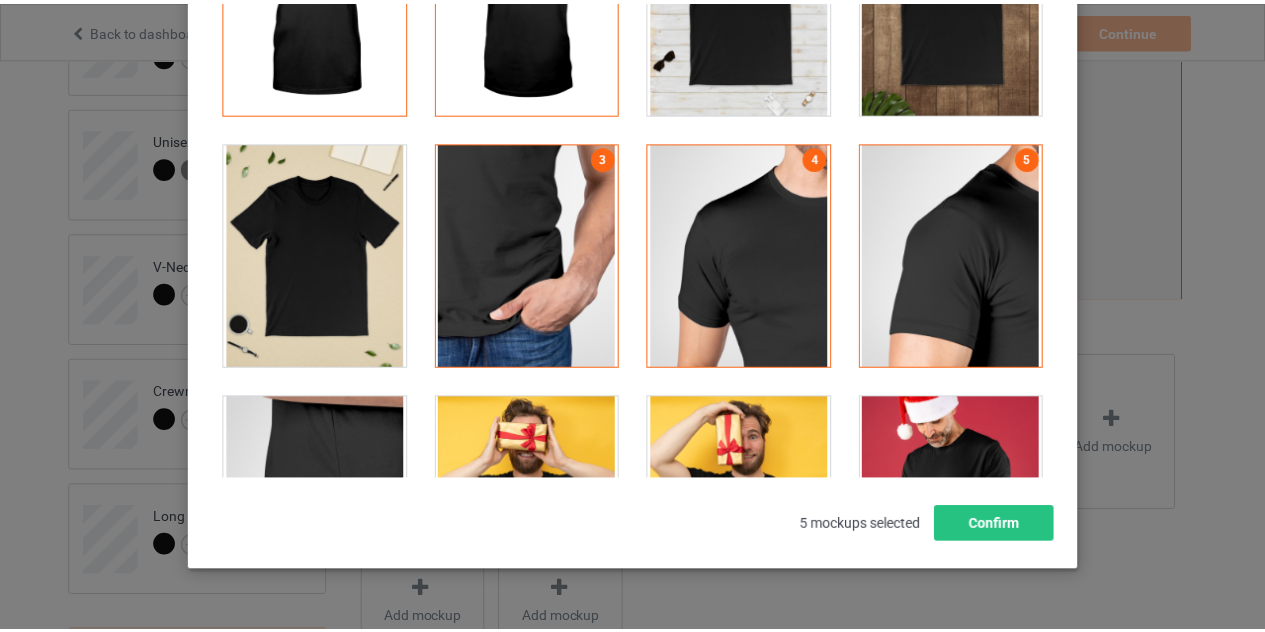 scroll, scrollTop: 277, scrollLeft: 0, axis: vertical 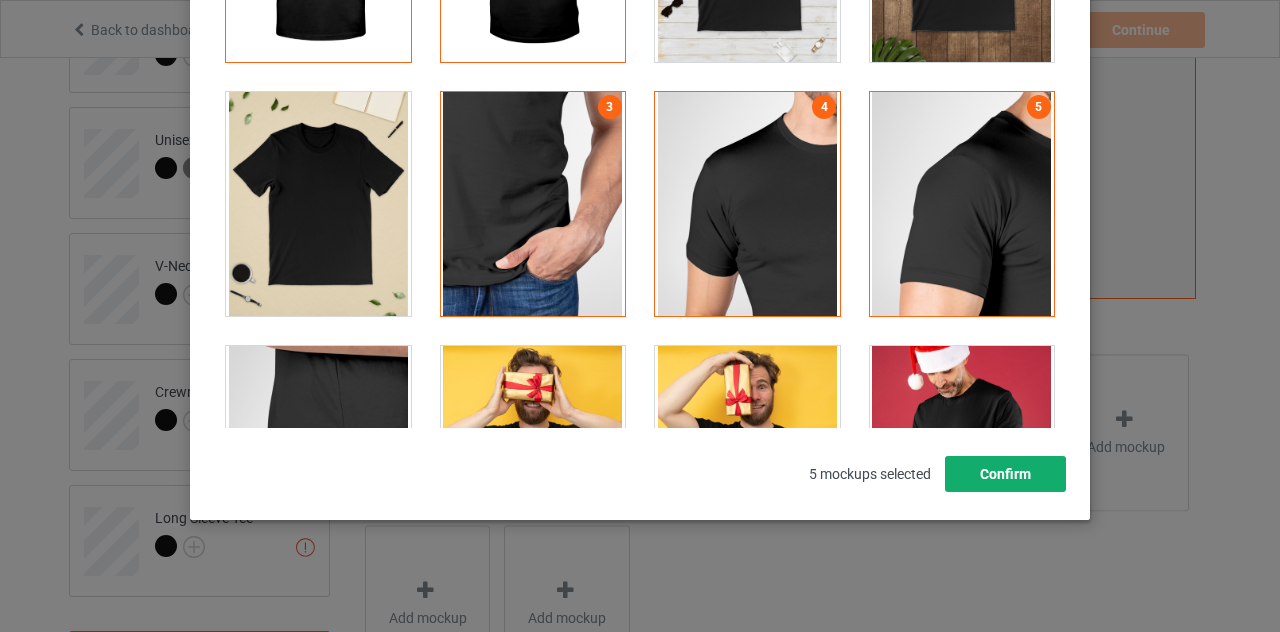 click on "Confirm" at bounding box center (1005, 474) 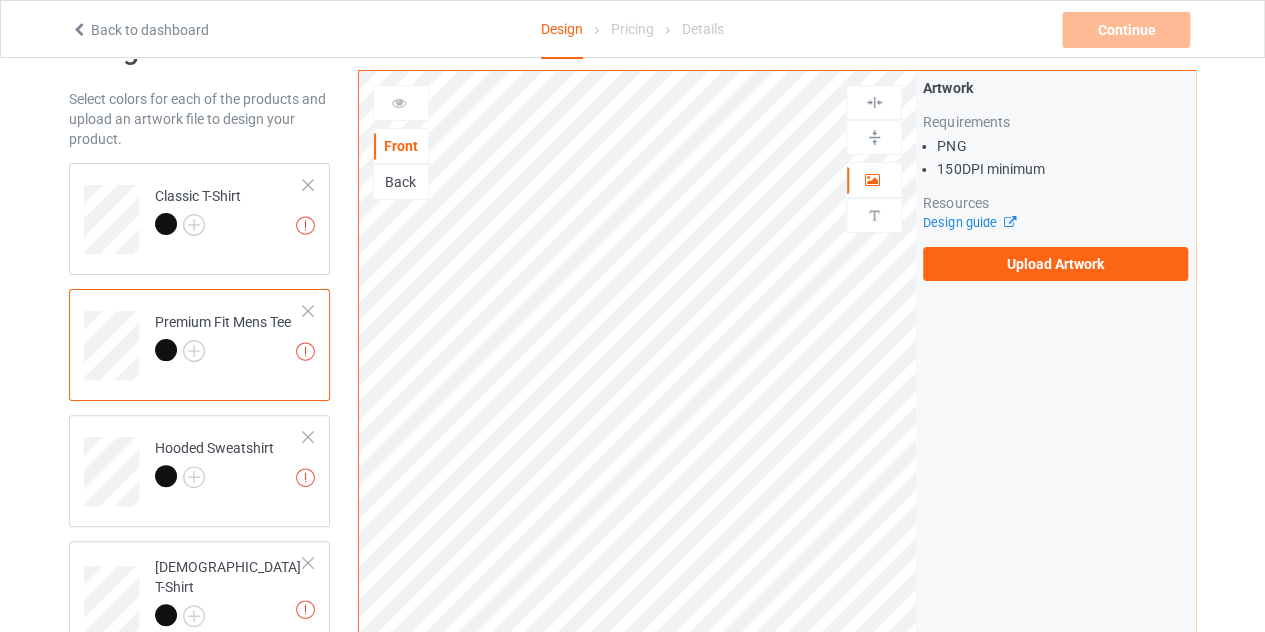 scroll, scrollTop: 0, scrollLeft: 0, axis: both 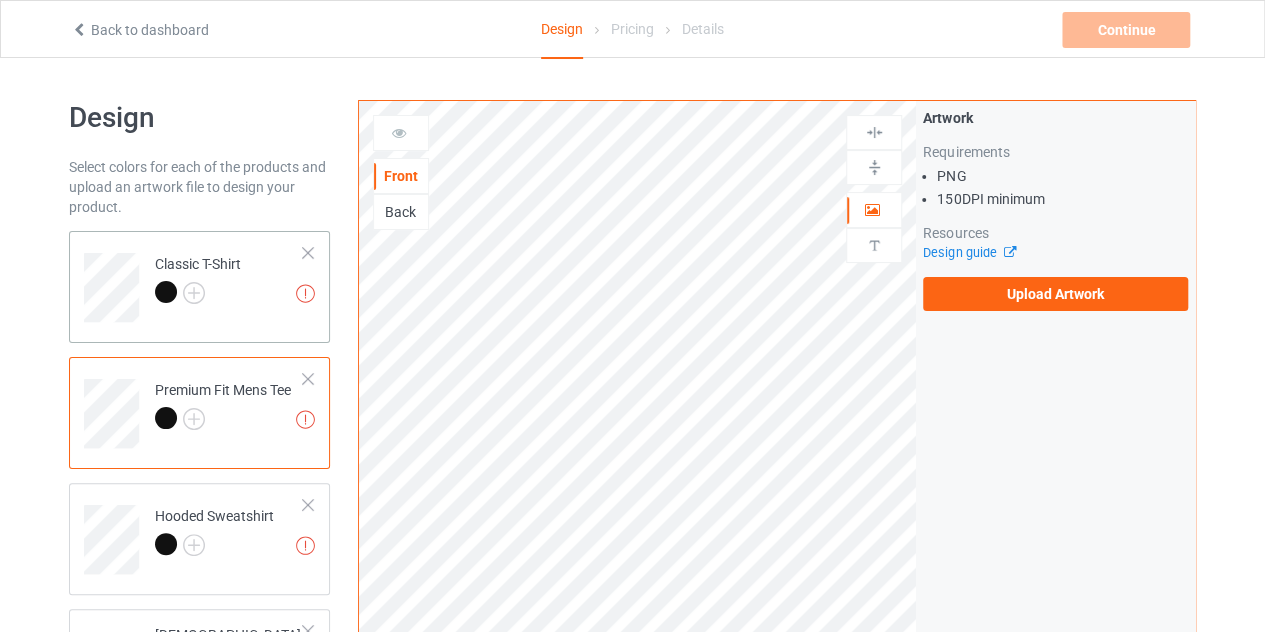 click on "Missing artworks Classic T-Shirt" at bounding box center (229, 280) 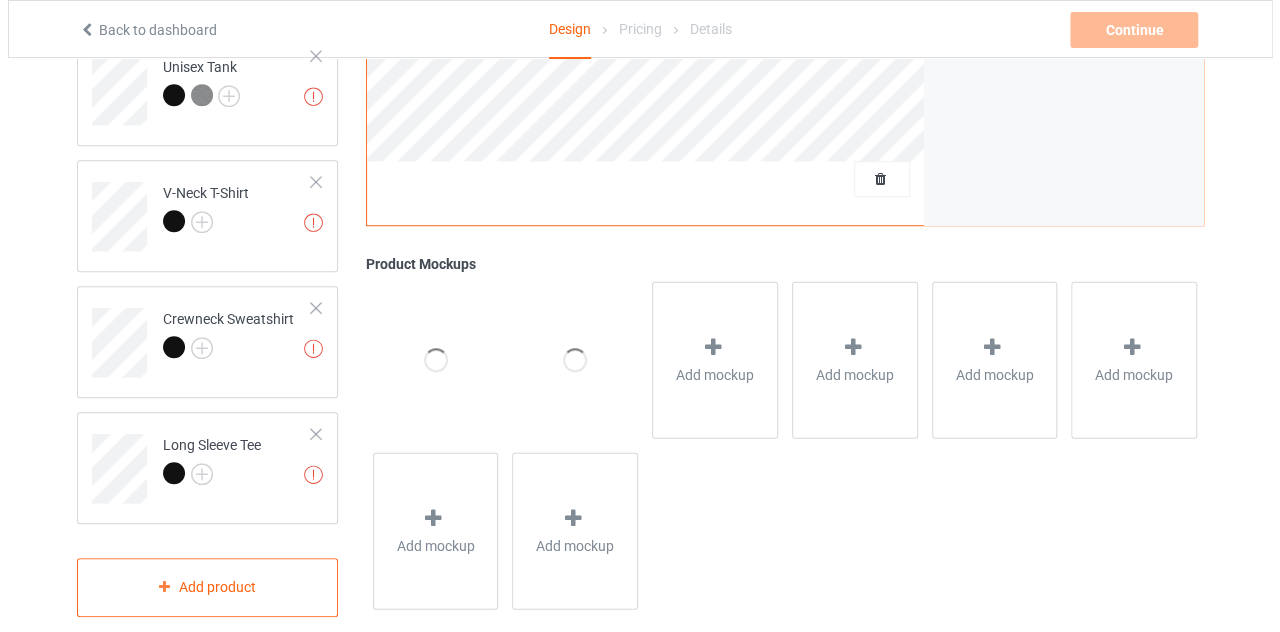 scroll, scrollTop: 728, scrollLeft: 0, axis: vertical 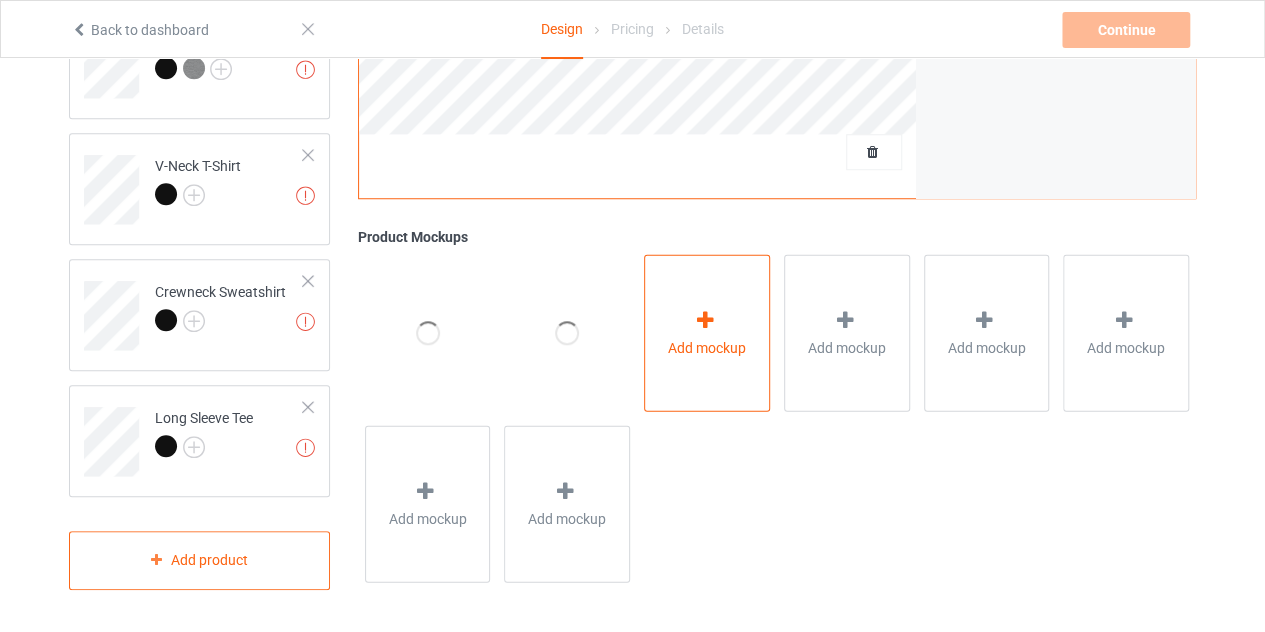 click on "Add mockup" at bounding box center (707, 347) 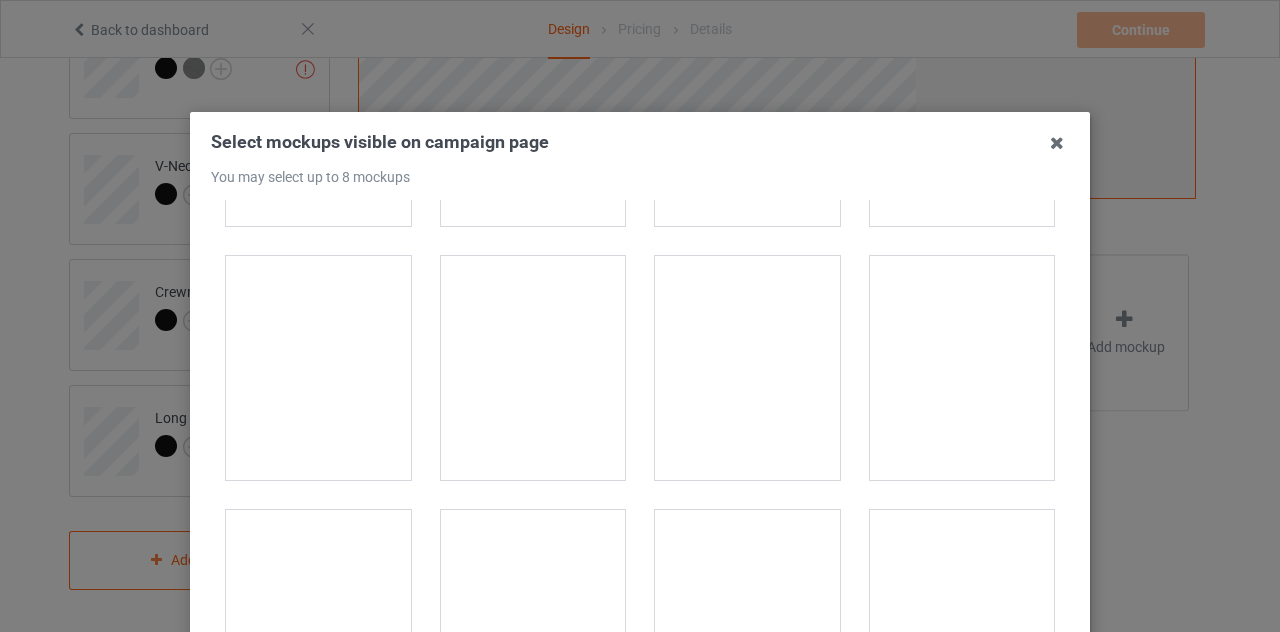 scroll, scrollTop: 700, scrollLeft: 0, axis: vertical 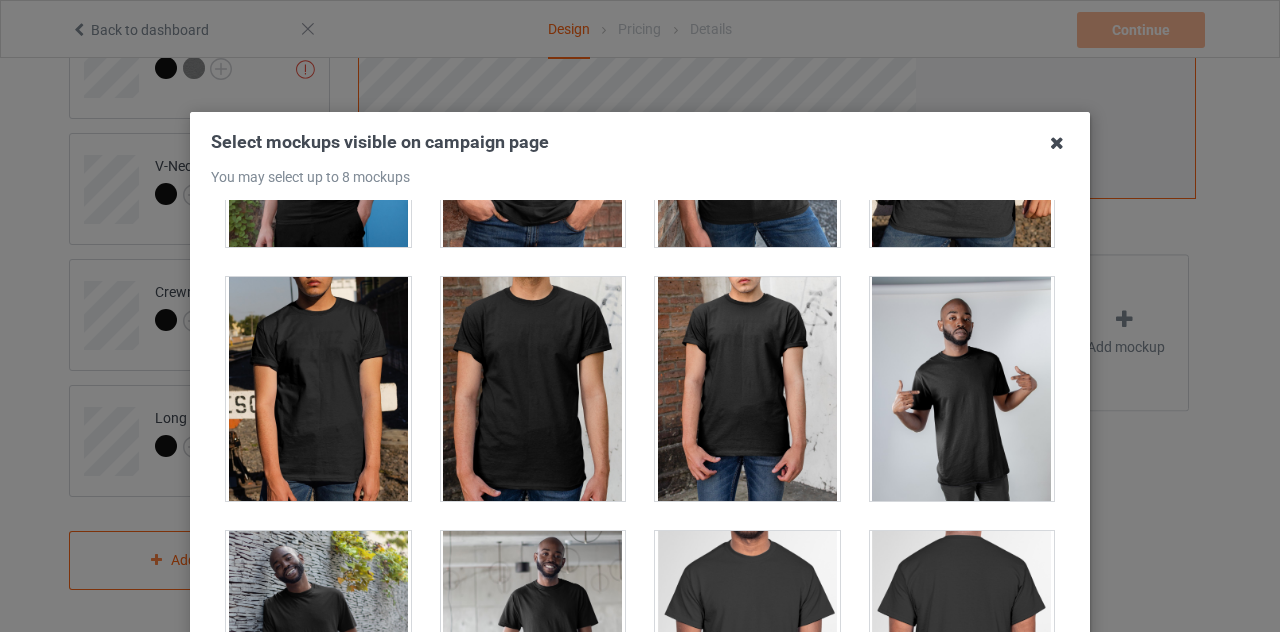 click at bounding box center [1057, 143] 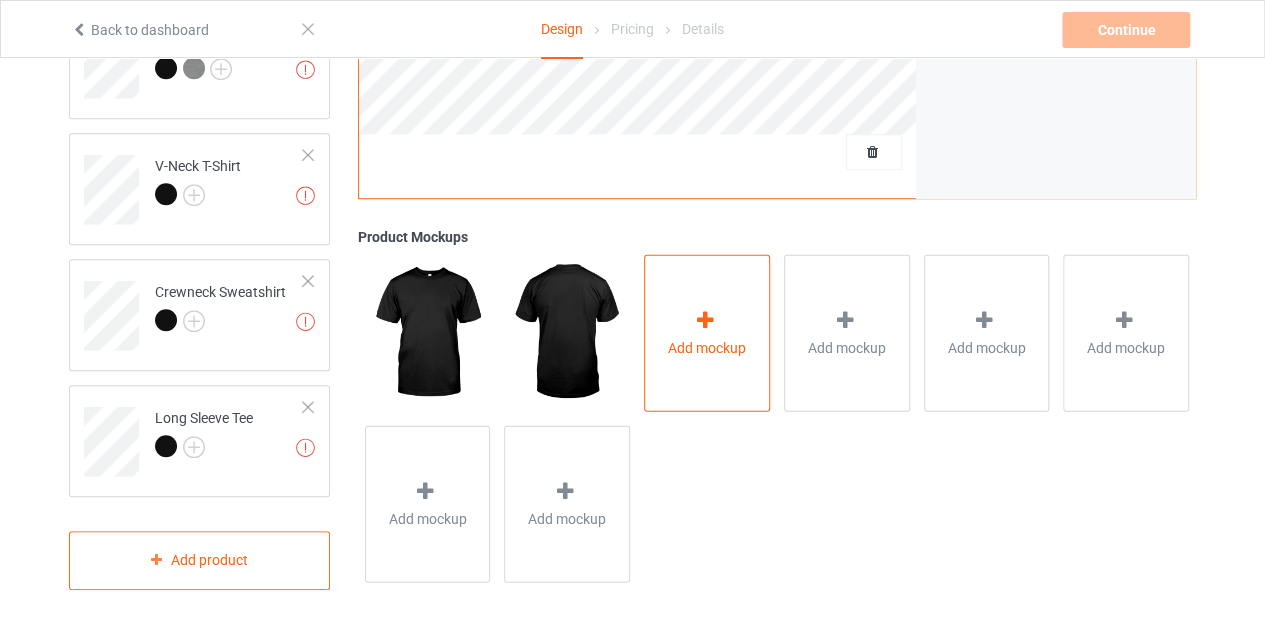 click on "Add mockup" at bounding box center [707, 333] 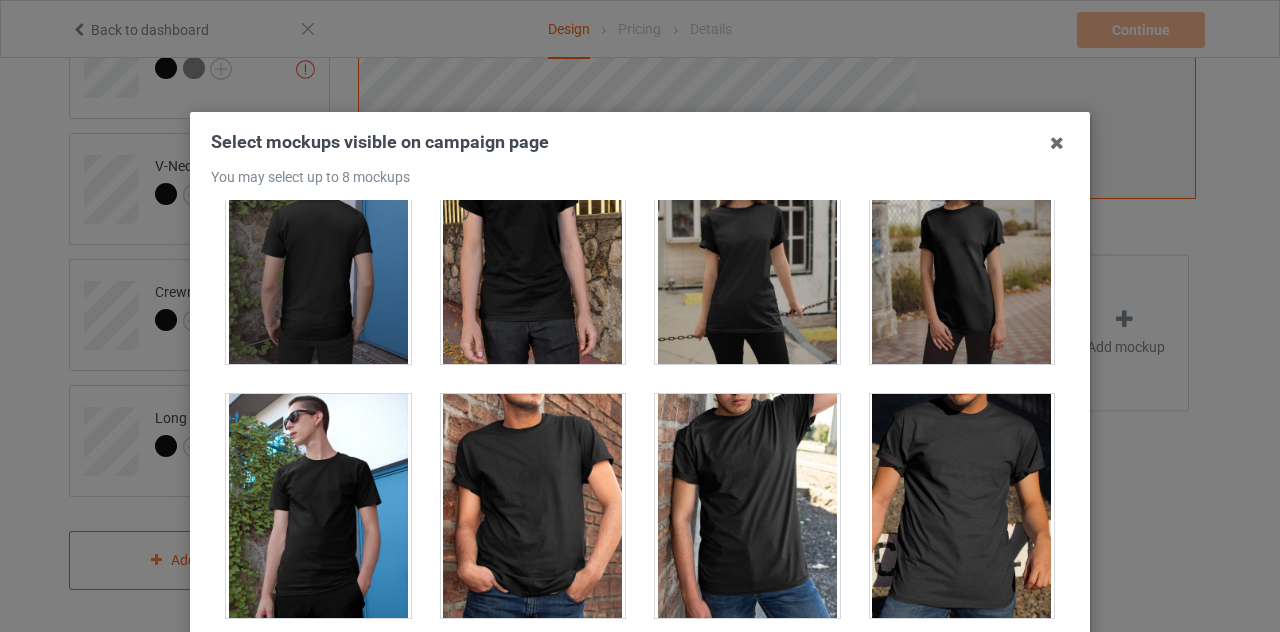 scroll, scrollTop: 400, scrollLeft: 0, axis: vertical 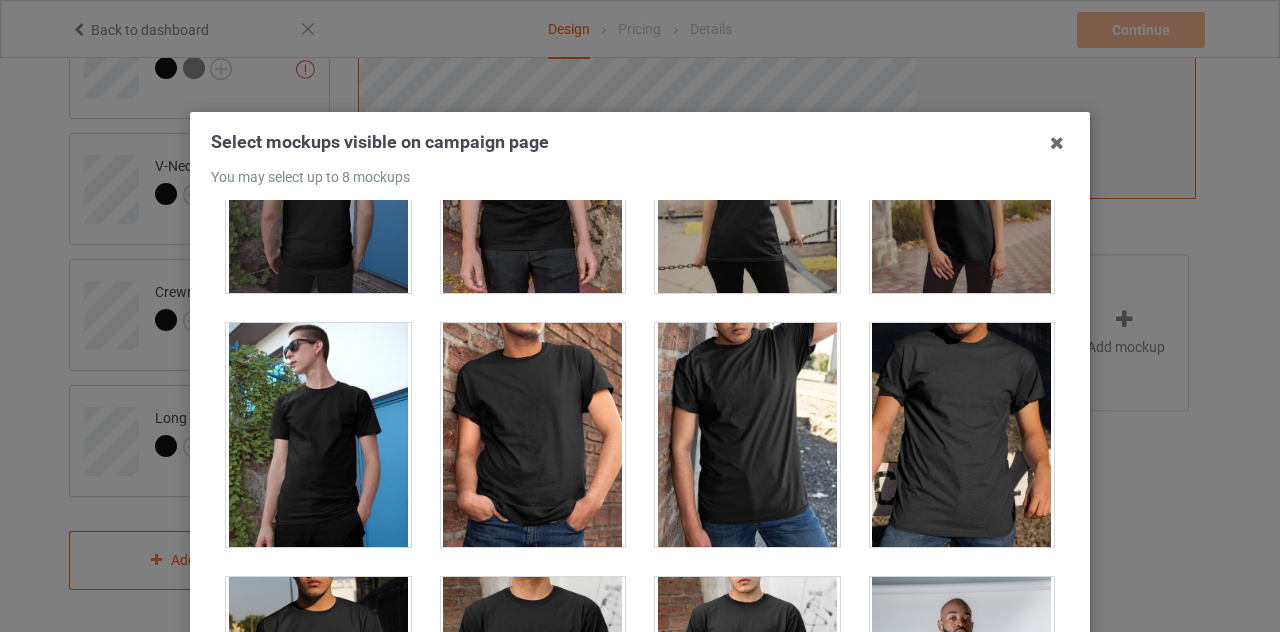 click at bounding box center [533, 435] 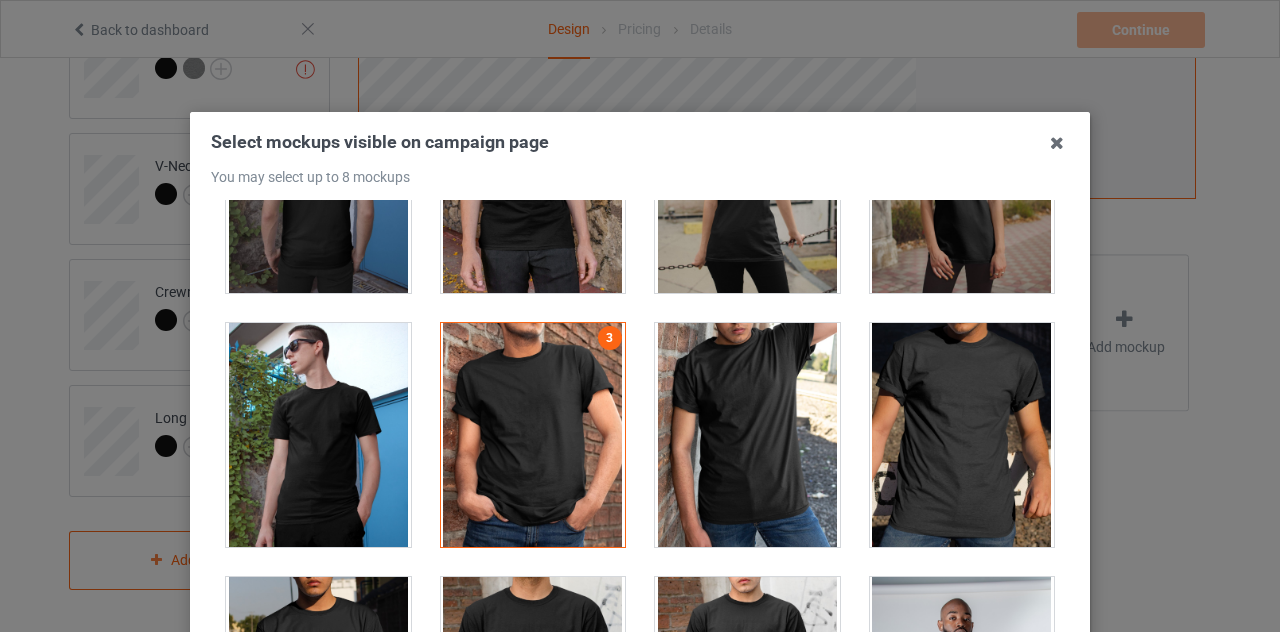 click at bounding box center (747, 435) 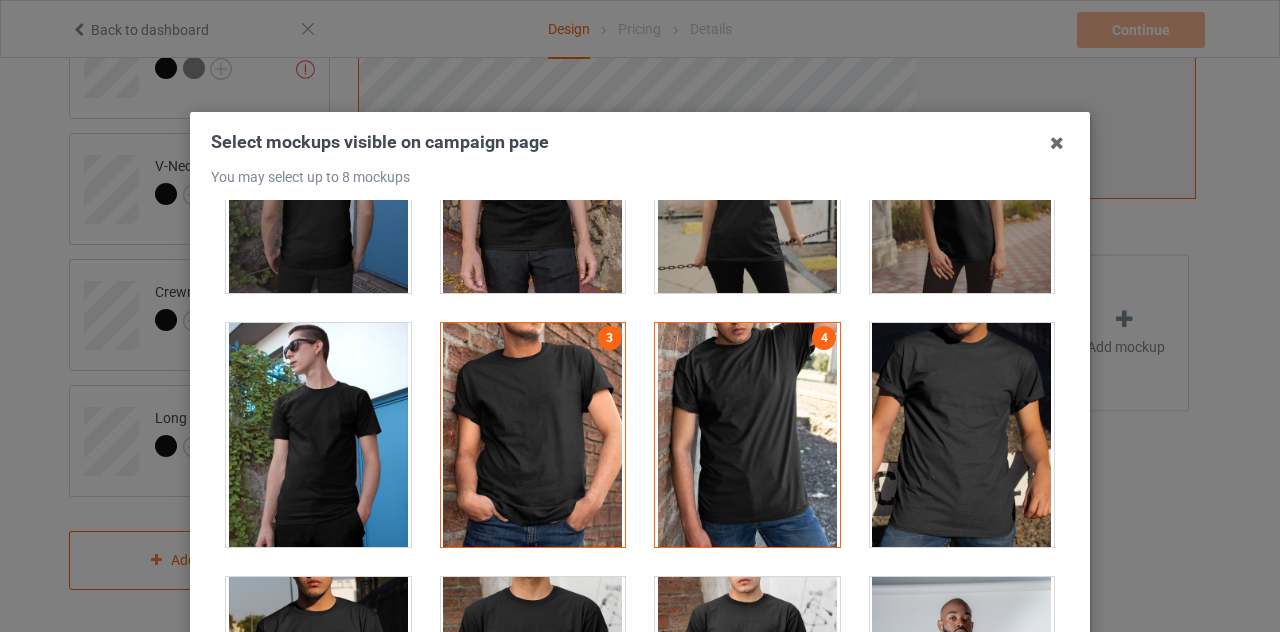 click on "4" at bounding box center [747, 435] 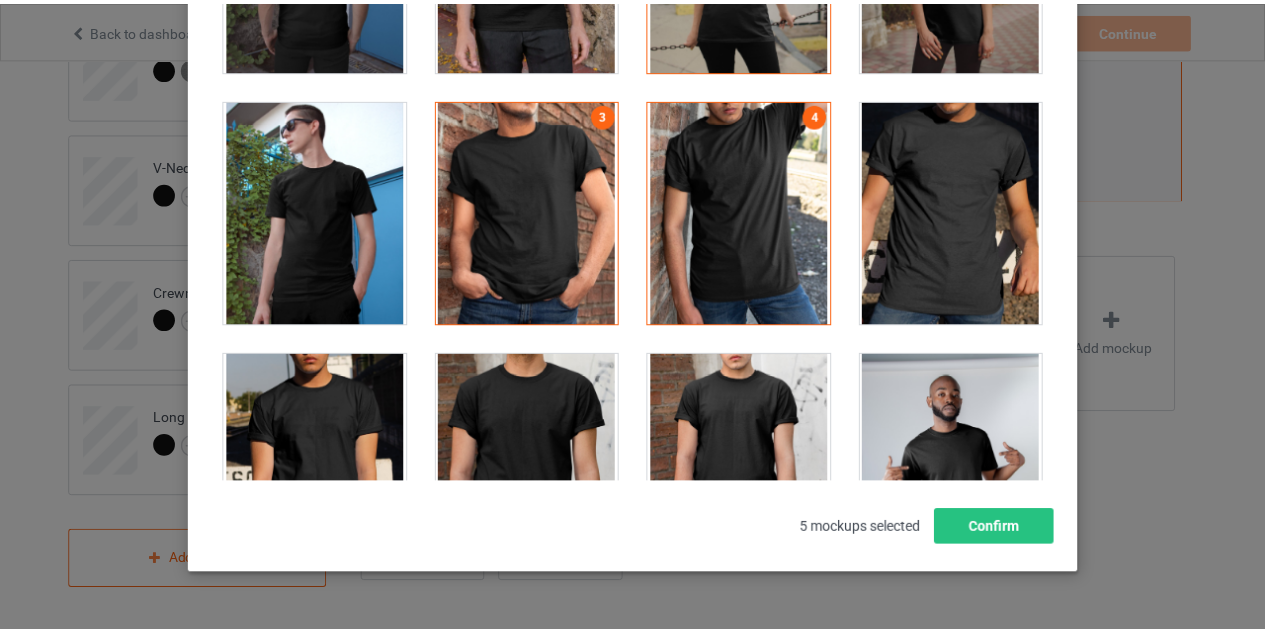 scroll, scrollTop: 277, scrollLeft: 0, axis: vertical 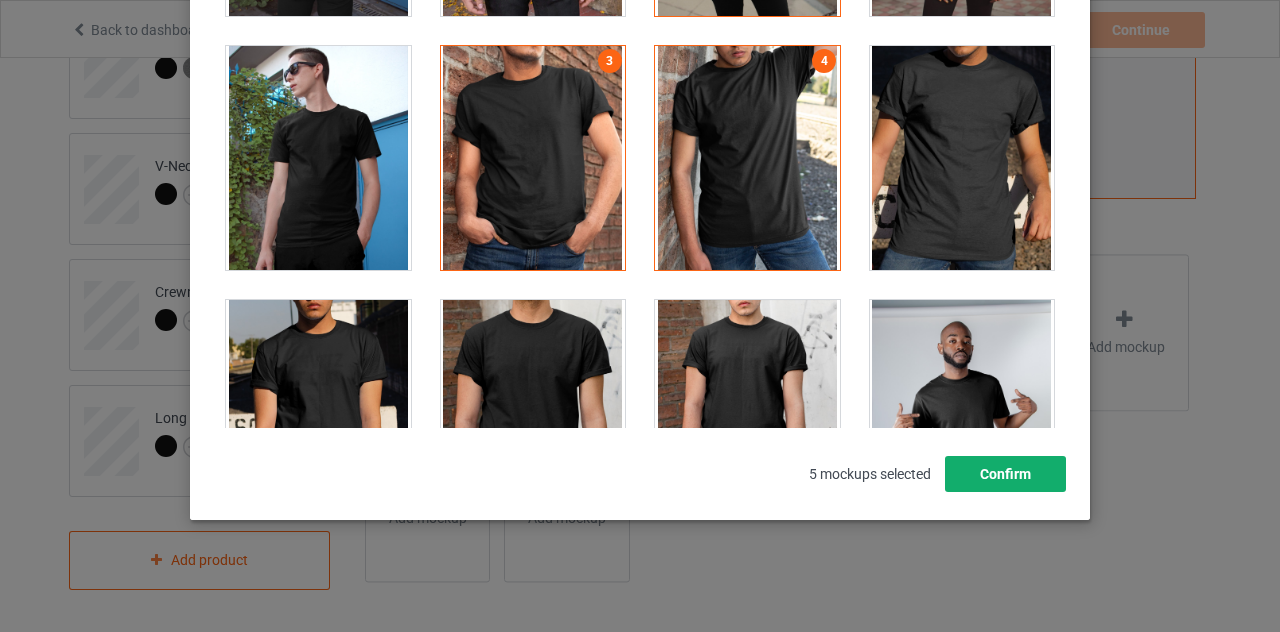 click on "Confirm" at bounding box center [1005, 474] 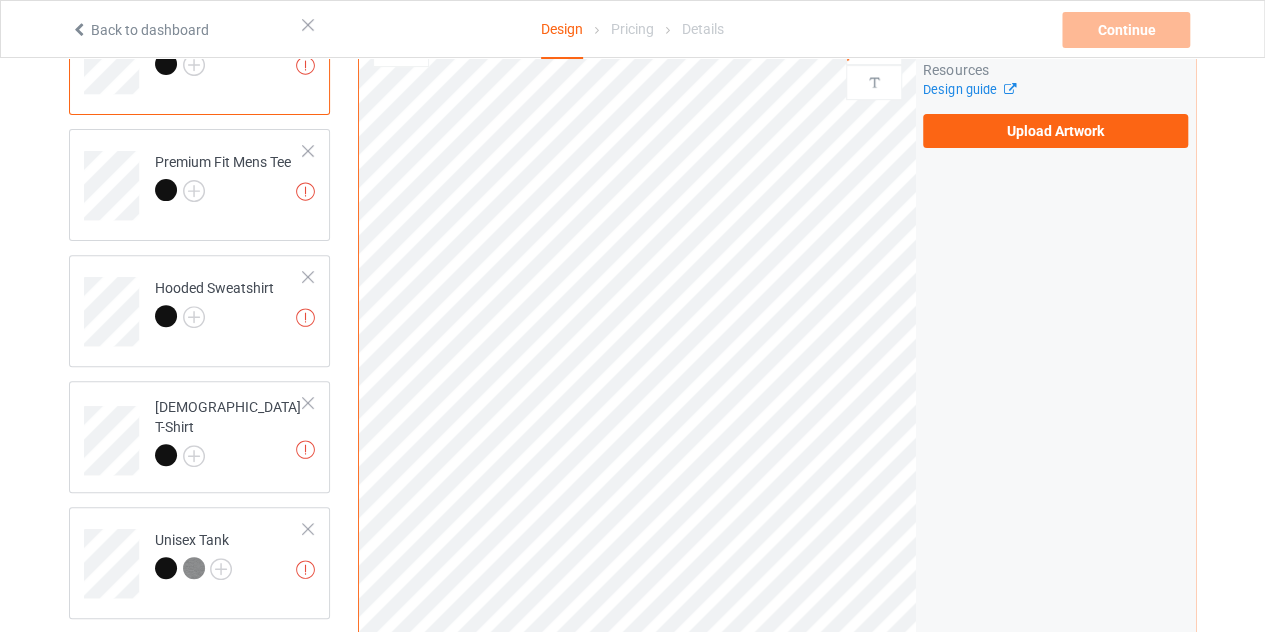scroll, scrollTop: 0, scrollLeft: 0, axis: both 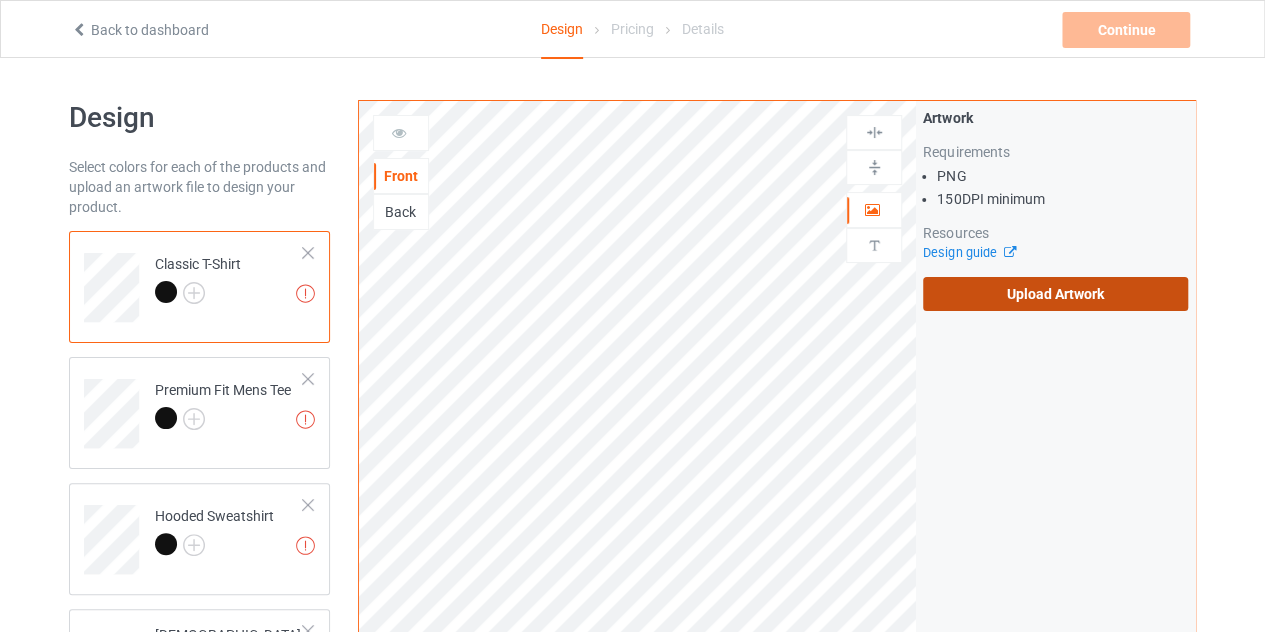 click on "Upload Artwork" at bounding box center [1055, 294] 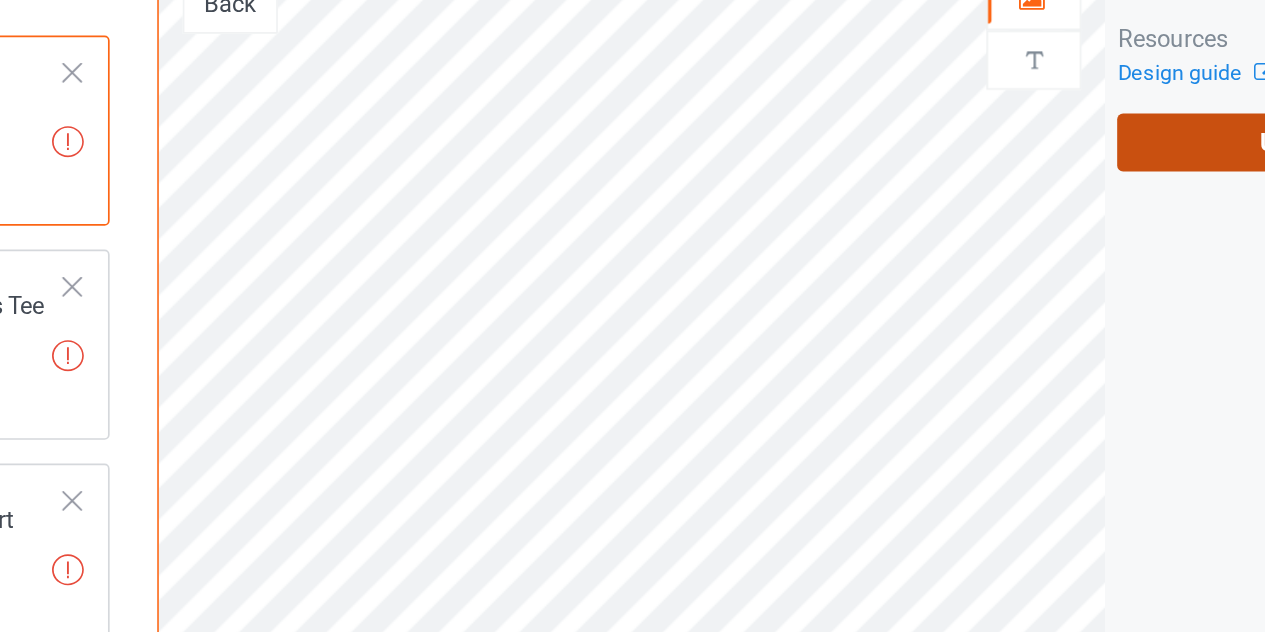 click on "Upload Artwork" at bounding box center [1055, 294] 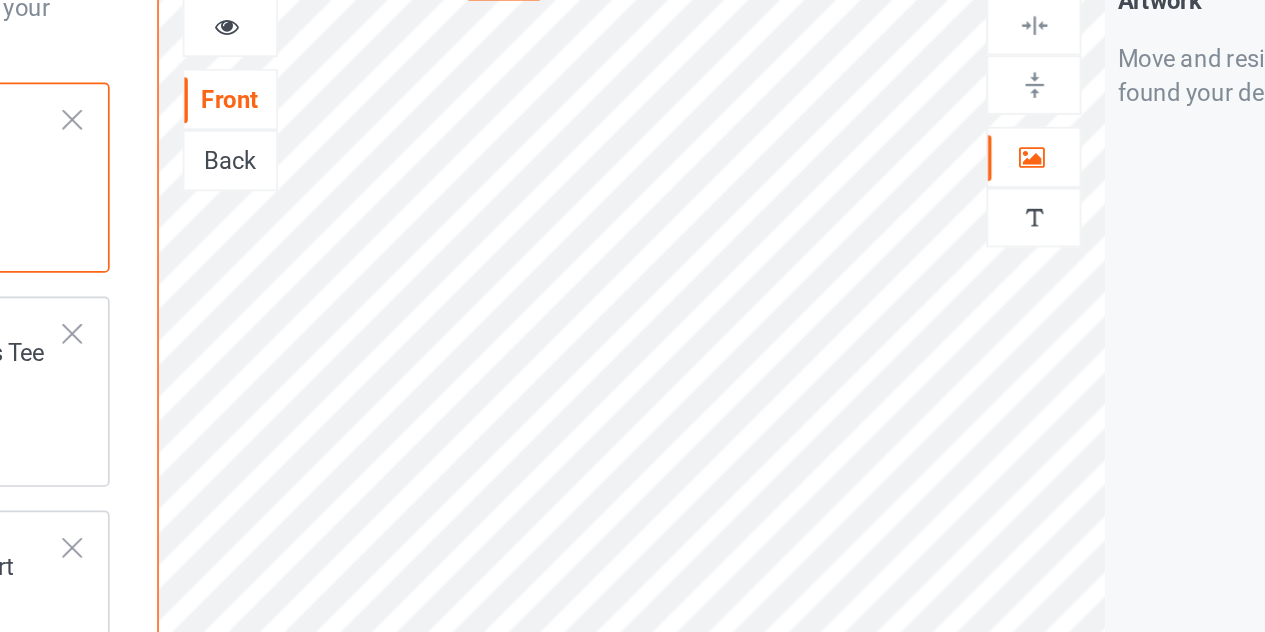 scroll, scrollTop: 124, scrollLeft: 0, axis: vertical 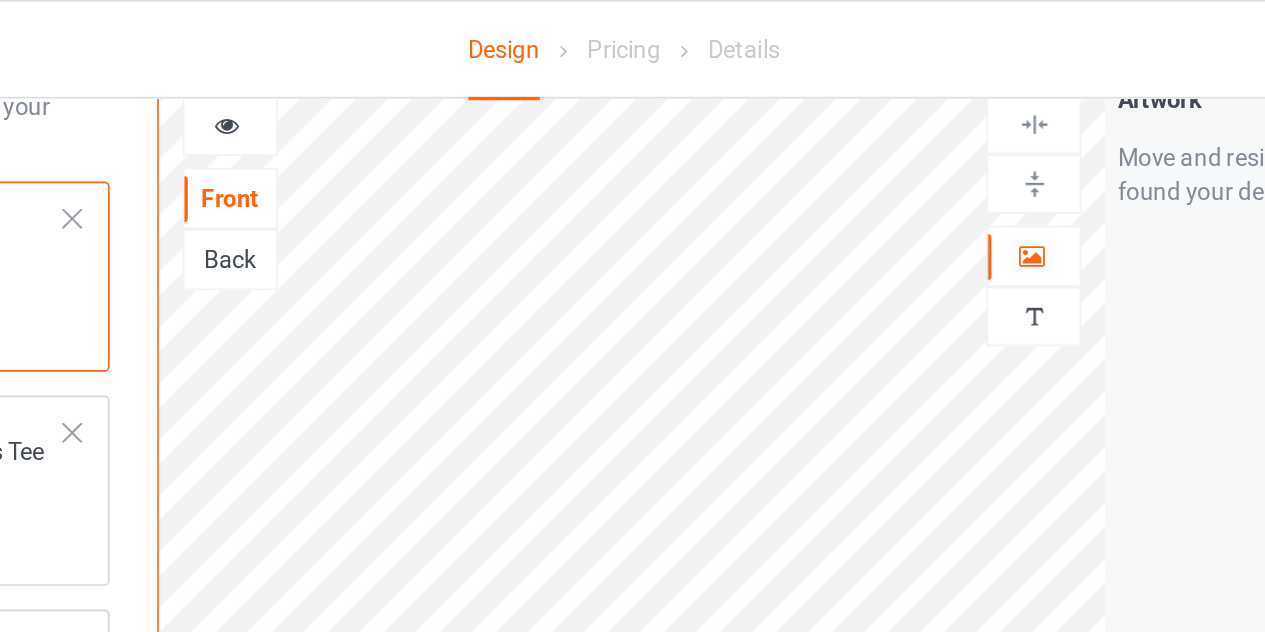 click at bounding box center [399, 71] 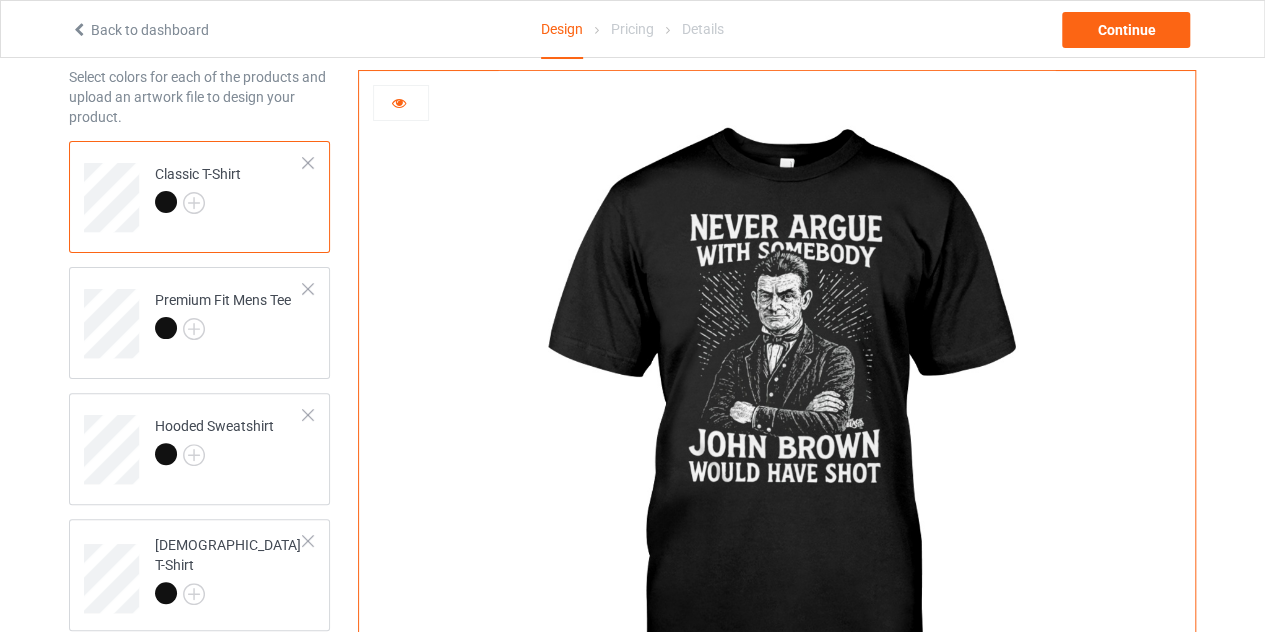 scroll, scrollTop: 89, scrollLeft: 0, axis: vertical 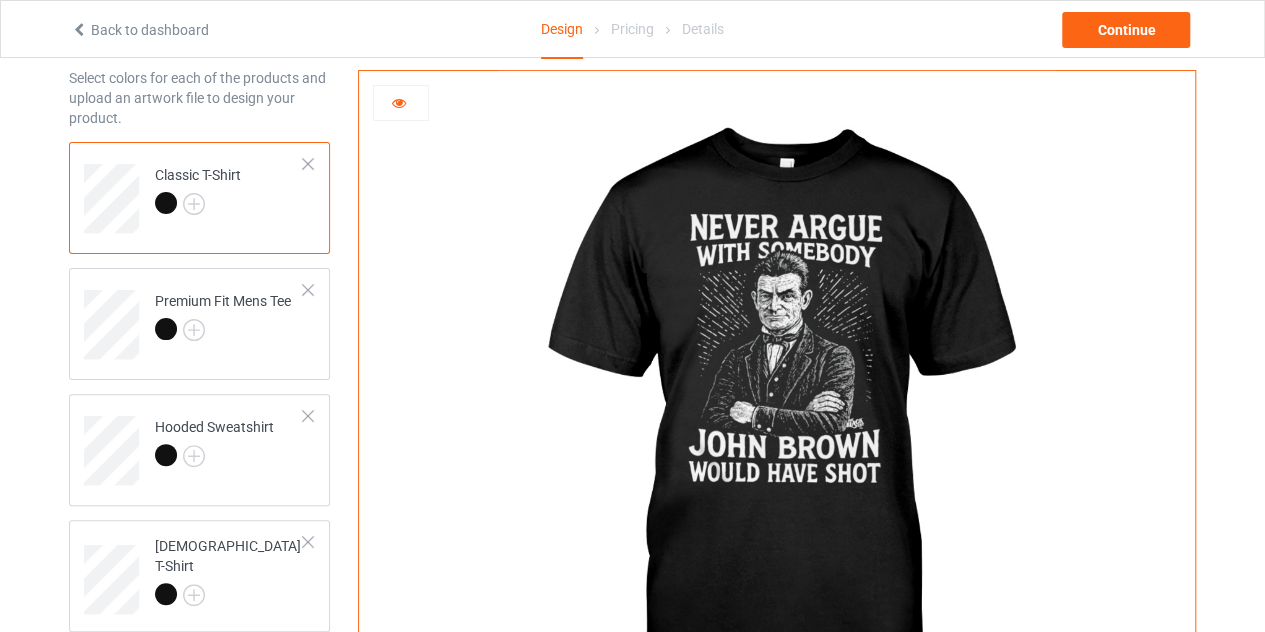 click at bounding box center (776, 419) 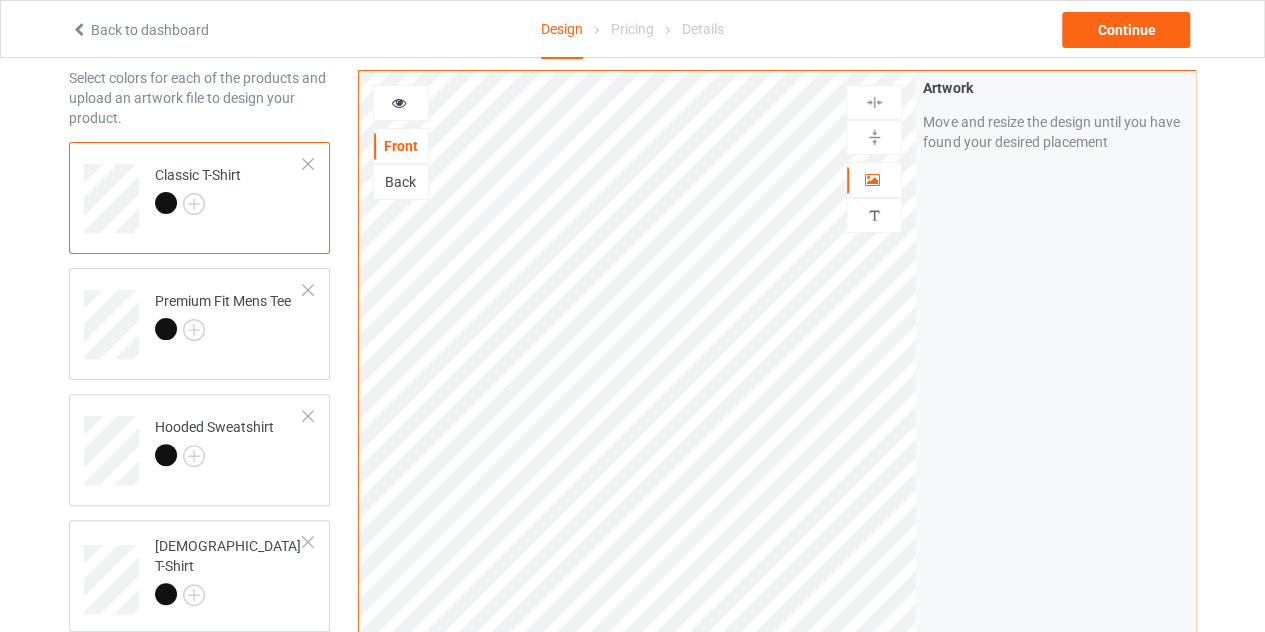 click at bounding box center (874, 137) 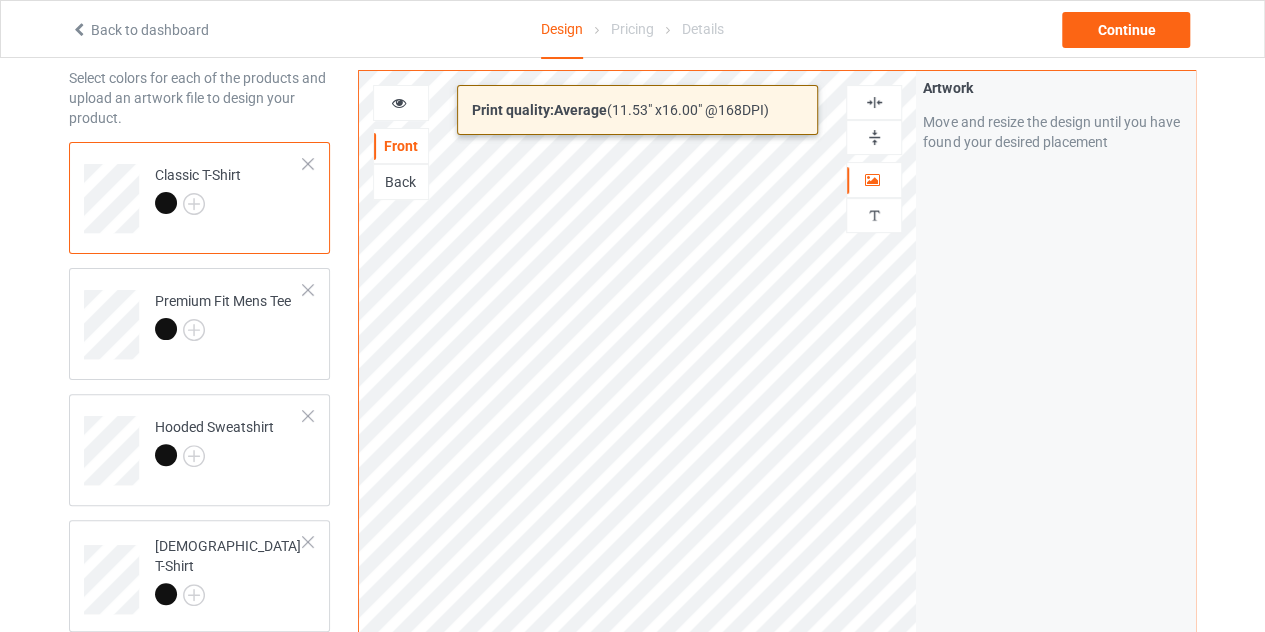 click on "Back to dashboard Design Pricing Details Continue Design Select colors for each of the products and upload an artwork file to design your product. Classic T-Shirt Premium Fit Mens Tee Hooded Sweatshirt [DEMOGRAPHIC_DATA] T-Shirt Unisex Tank V-Neck T-Shirt Crewneck Sweatshirt Long Sleeve Tee Add product Print quality:  Average  (  11.53 " x  16.00 " @ 168 DPI) Front Back Artwork Personalized text Artwork Move and resize the design until you have found your desired placement Product Mockups Add mockup Add mockup Add mockup" at bounding box center [632, 227] 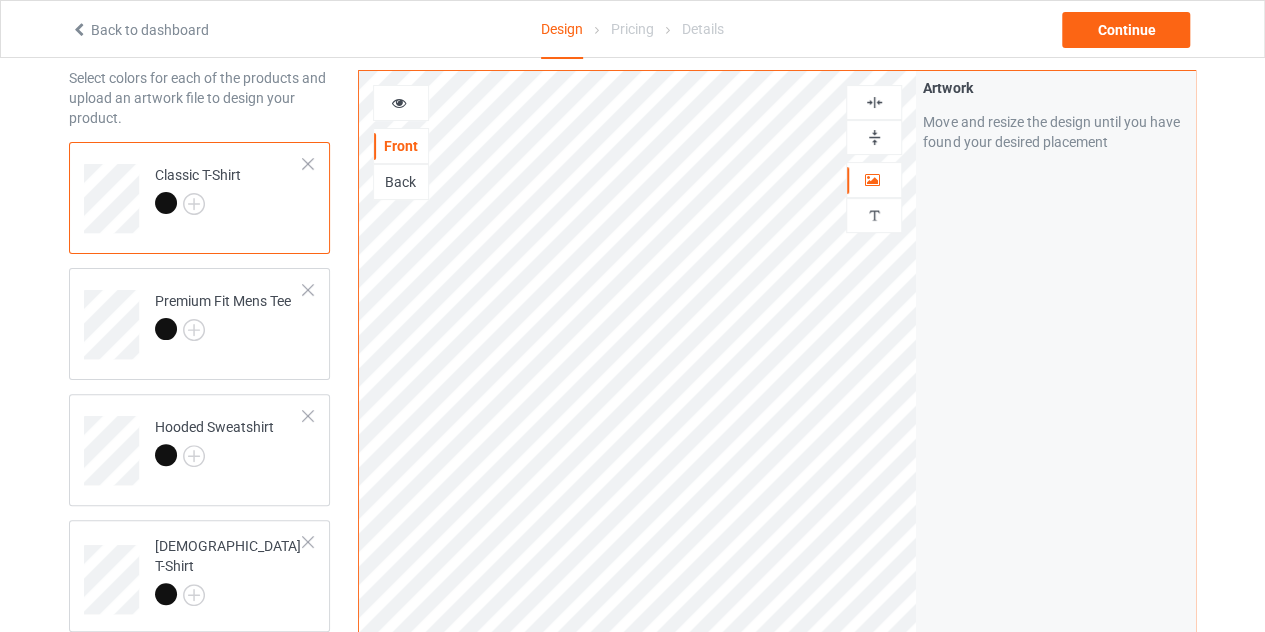 click at bounding box center (874, 137) 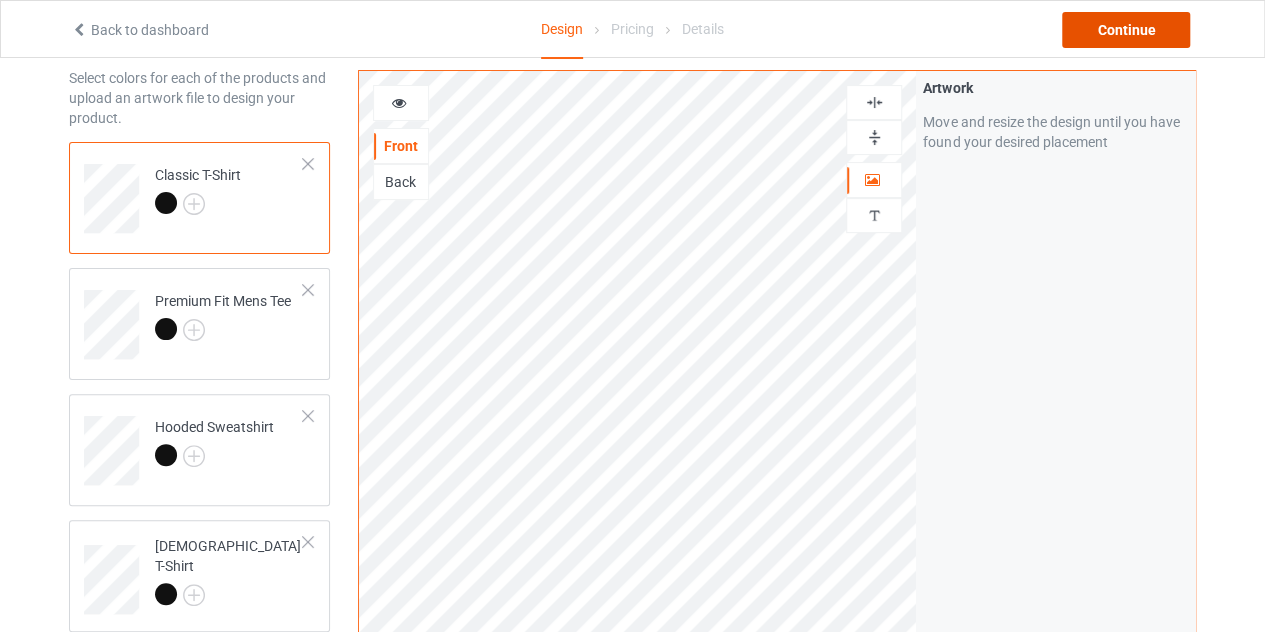 click on "Continue" at bounding box center (1126, 30) 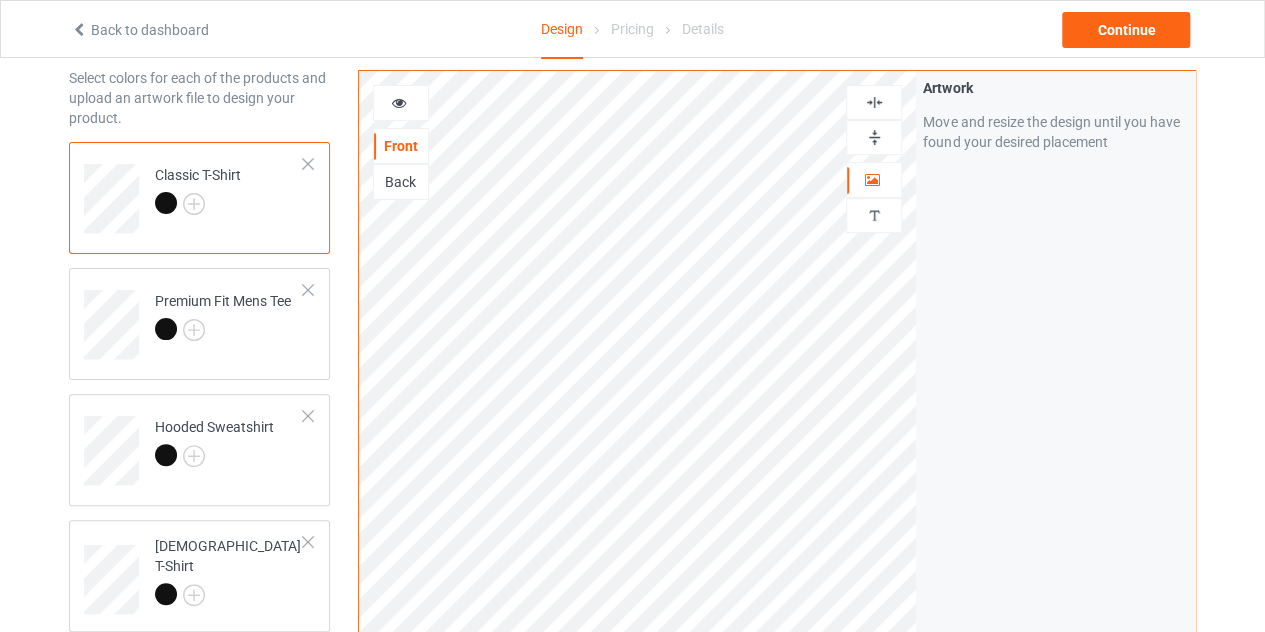 scroll, scrollTop: 0, scrollLeft: 0, axis: both 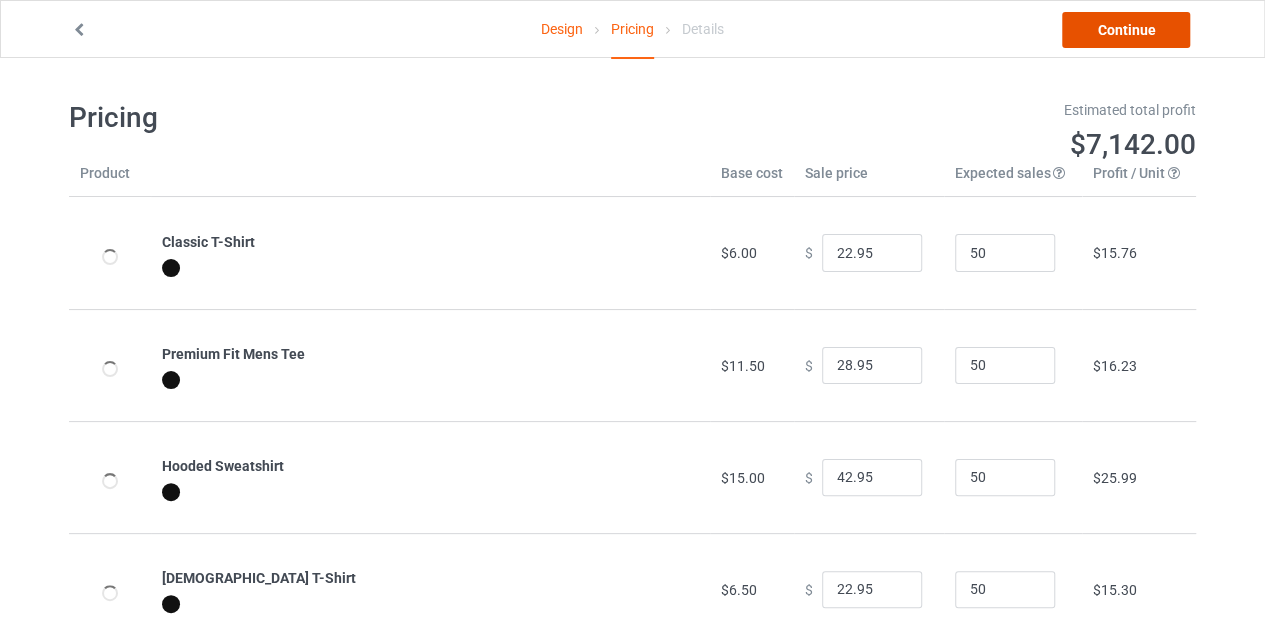 click on "Continue" at bounding box center (1126, 30) 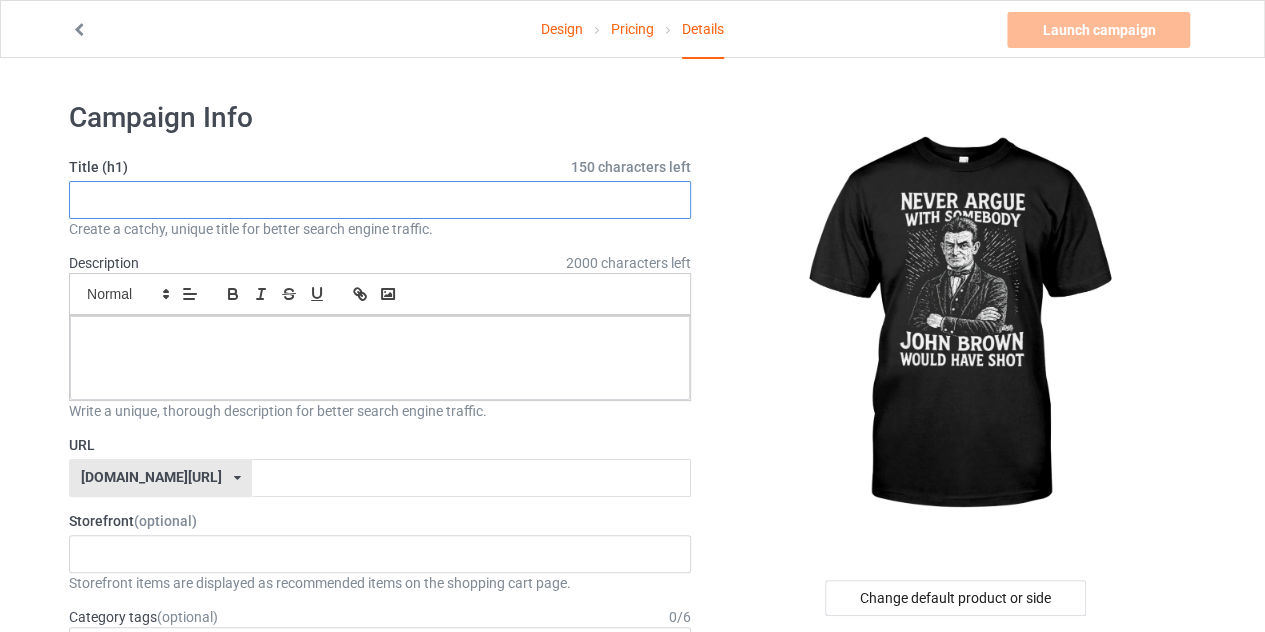 click at bounding box center [380, 200] 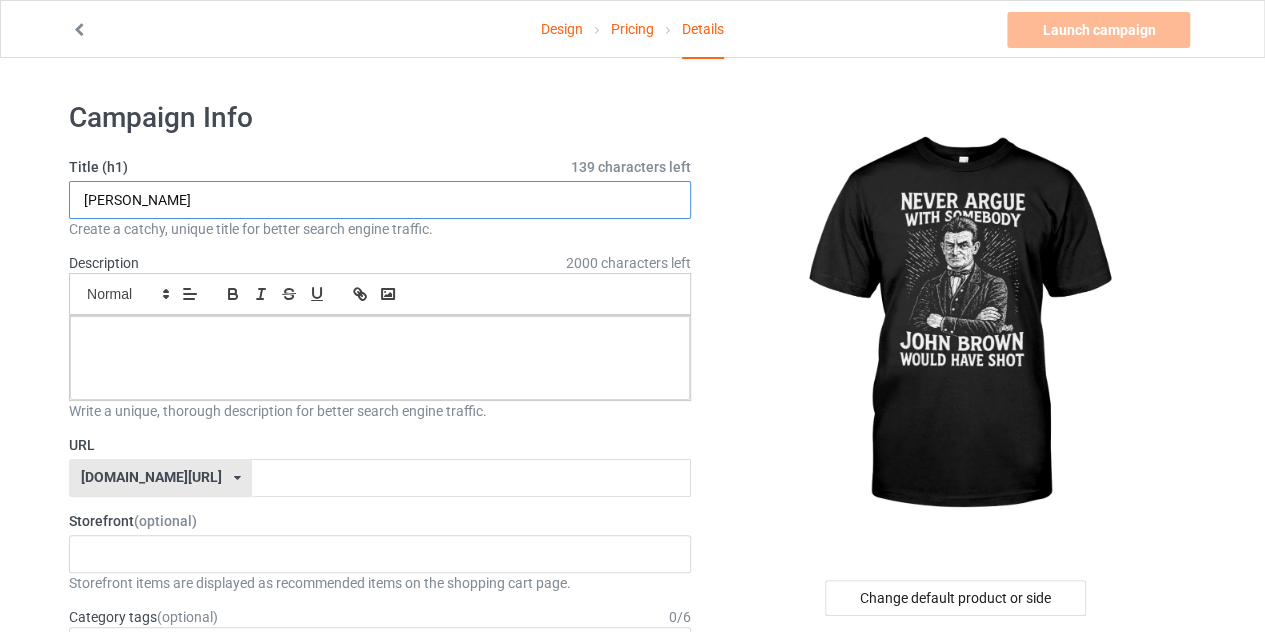 type on "[PERSON_NAME]" 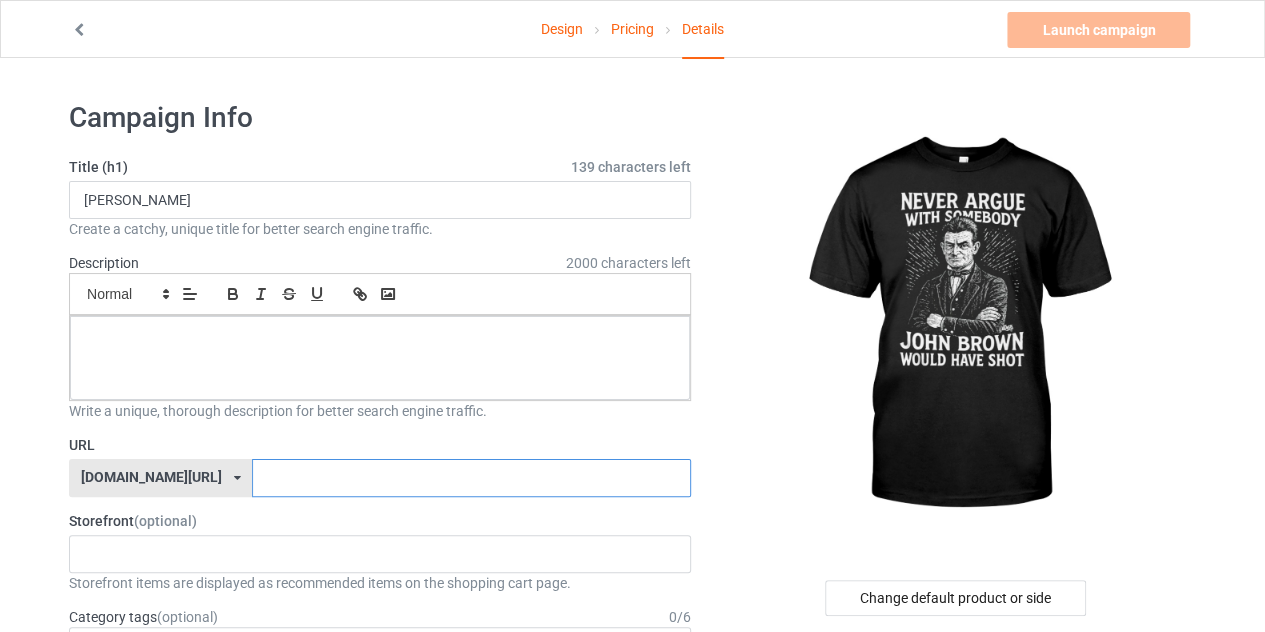 click at bounding box center [471, 478] 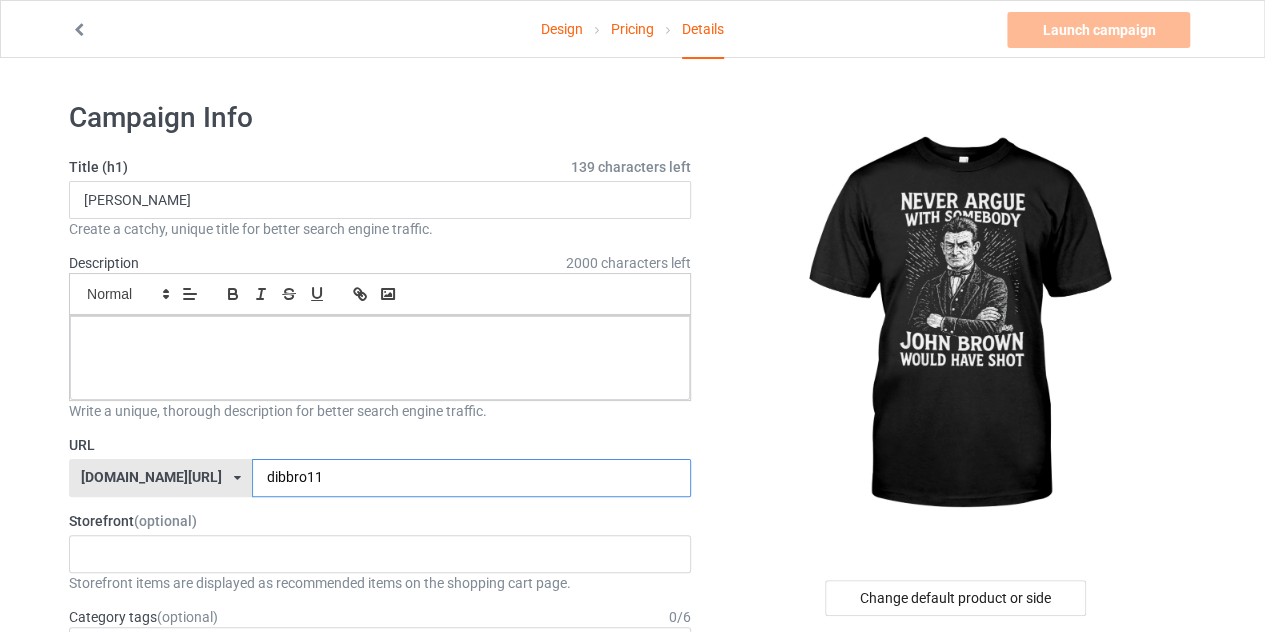 type on "dibbro11" 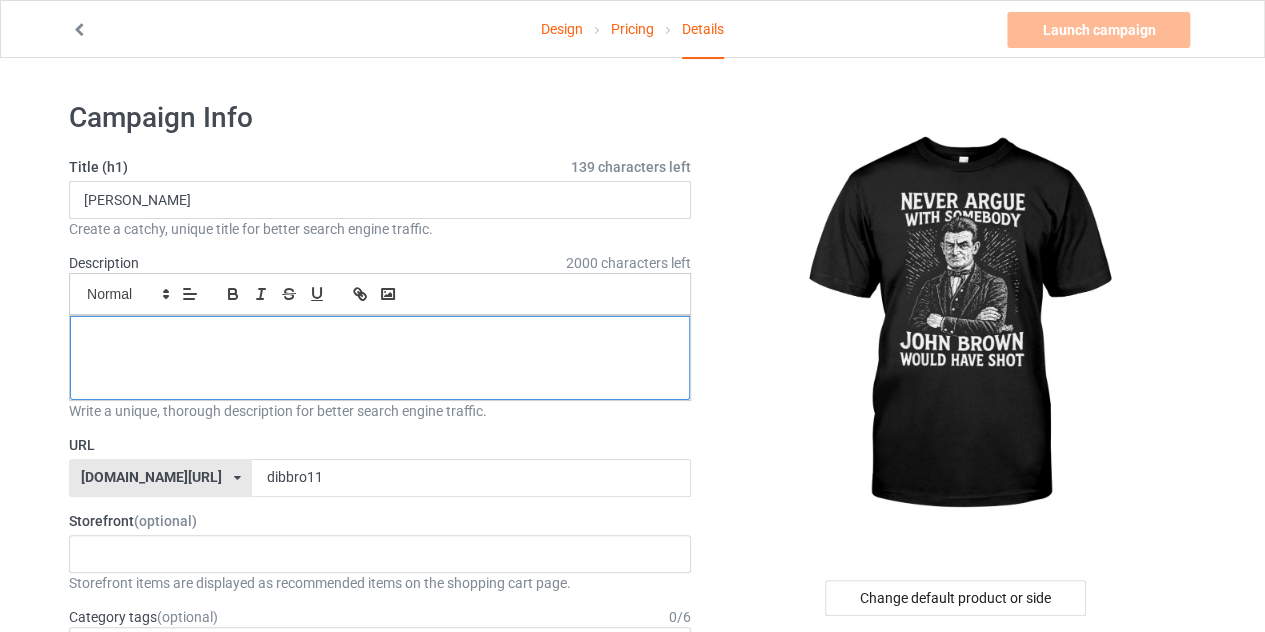 click at bounding box center [380, 358] 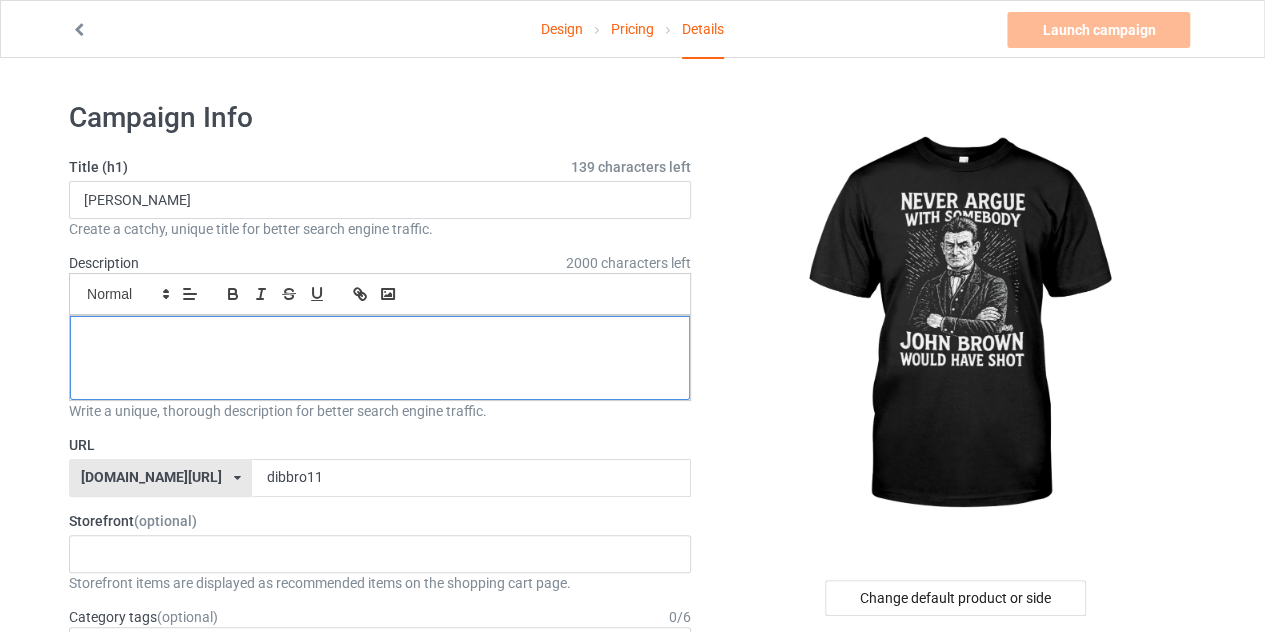click at bounding box center [380, 358] 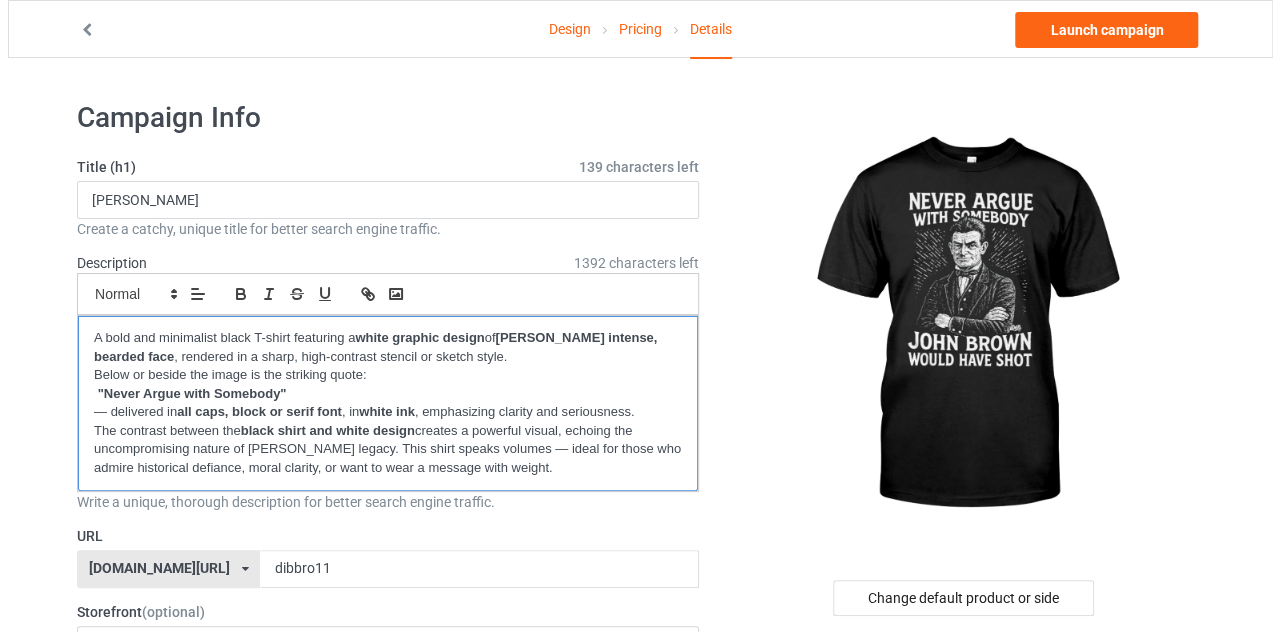 scroll, scrollTop: 0, scrollLeft: 0, axis: both 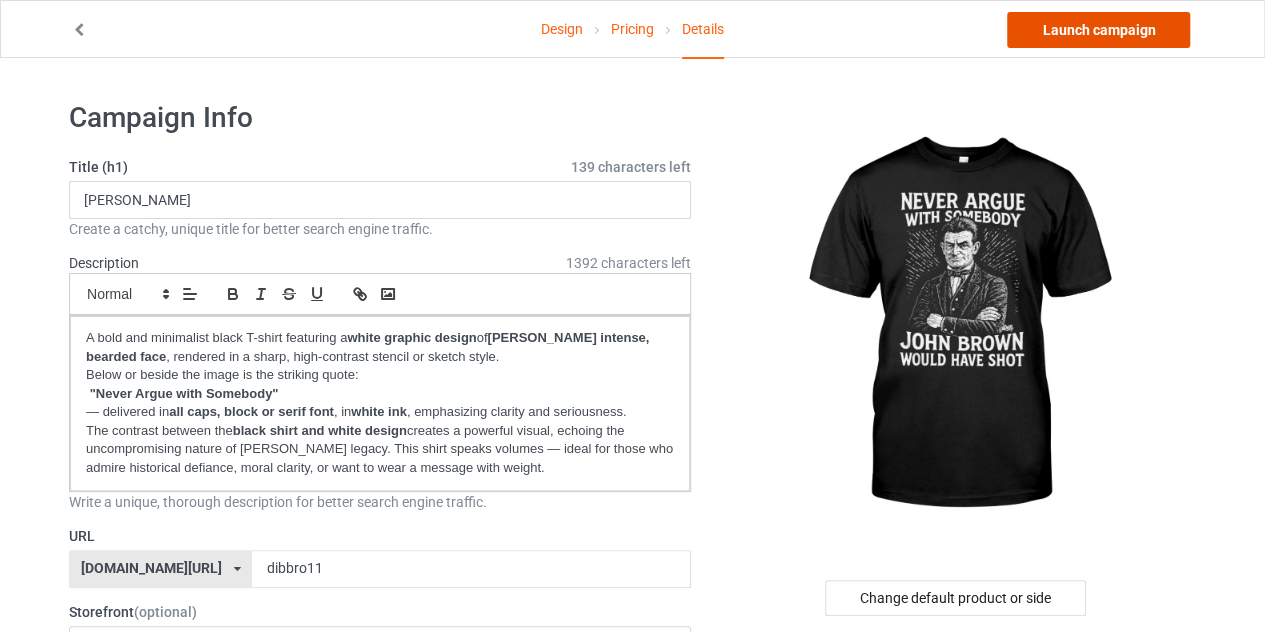 click on "Launch campaign" at bounding box center [1098, 30] 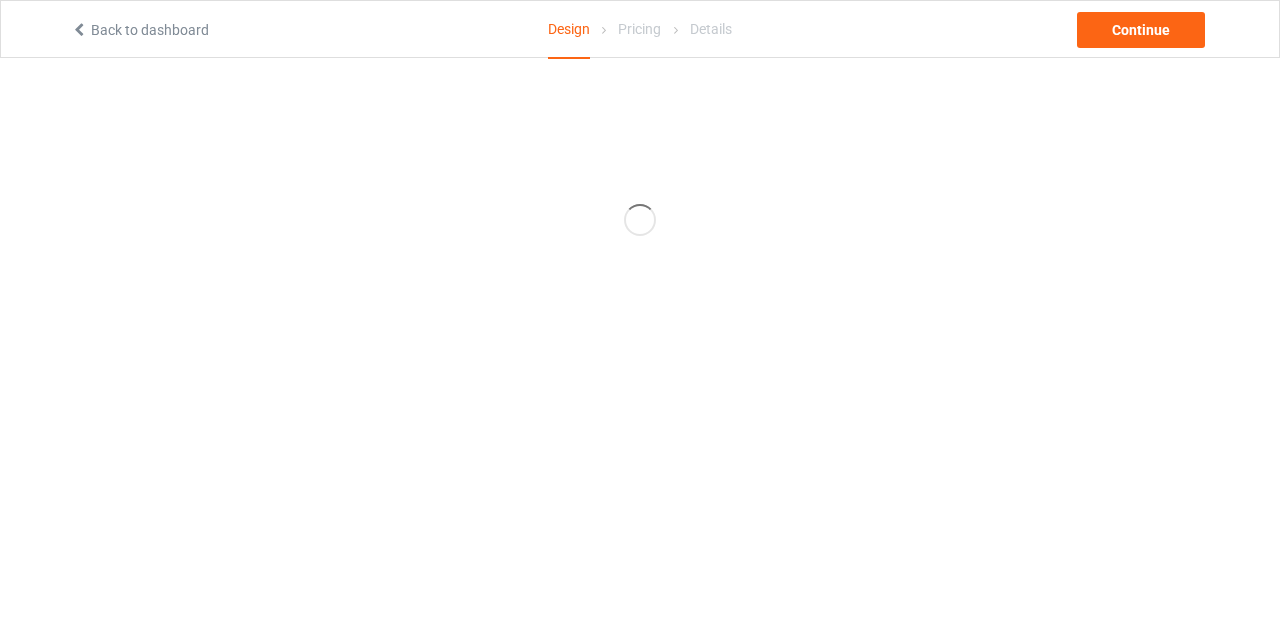 scroll, scrollTop: 0, scrollLeft: 0, axis: both 